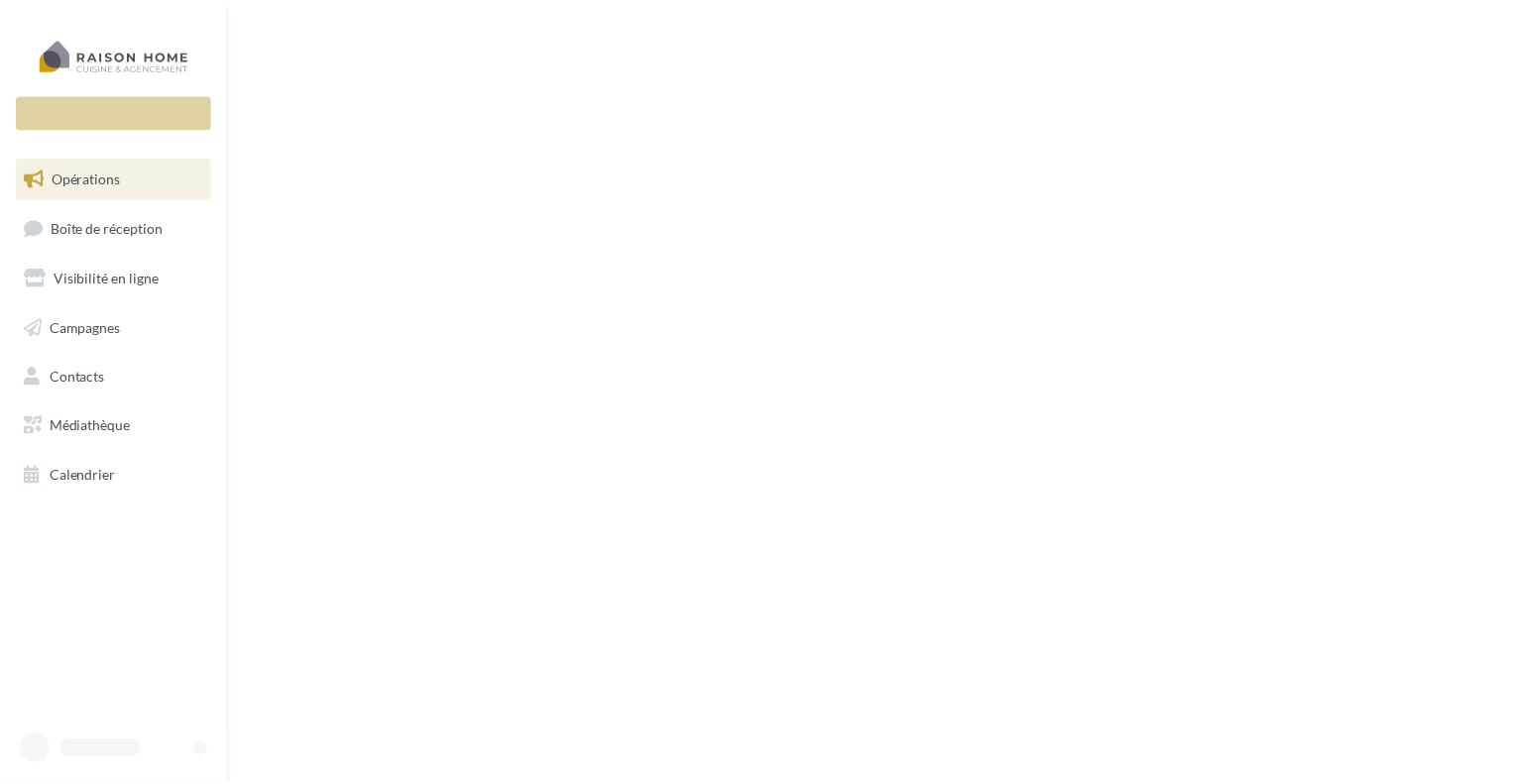 scroll, scrollTop: 0, scrollLeft: 0, axis: both 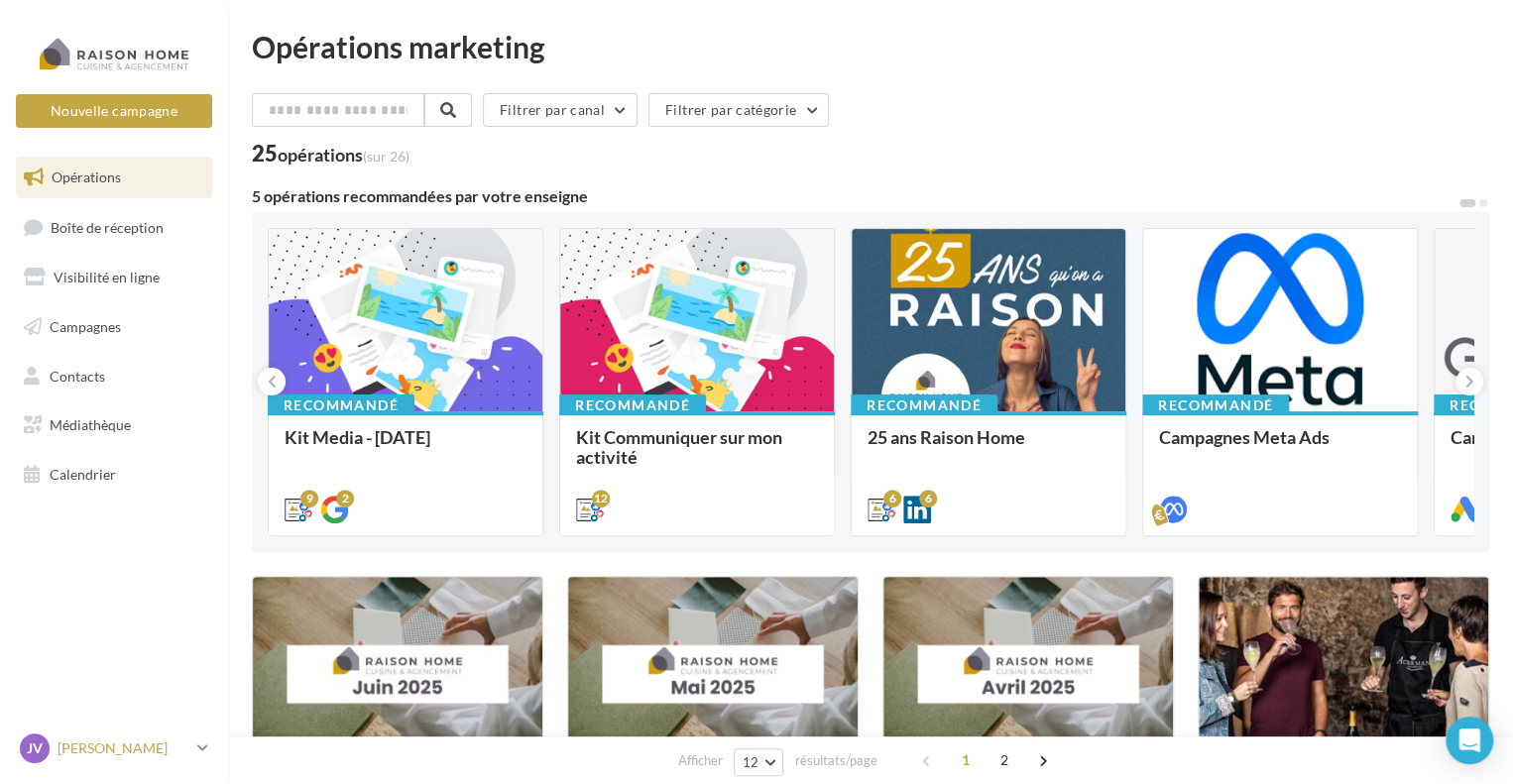 click on "[PERSON_NAME]" at bounding box center (123, 748) 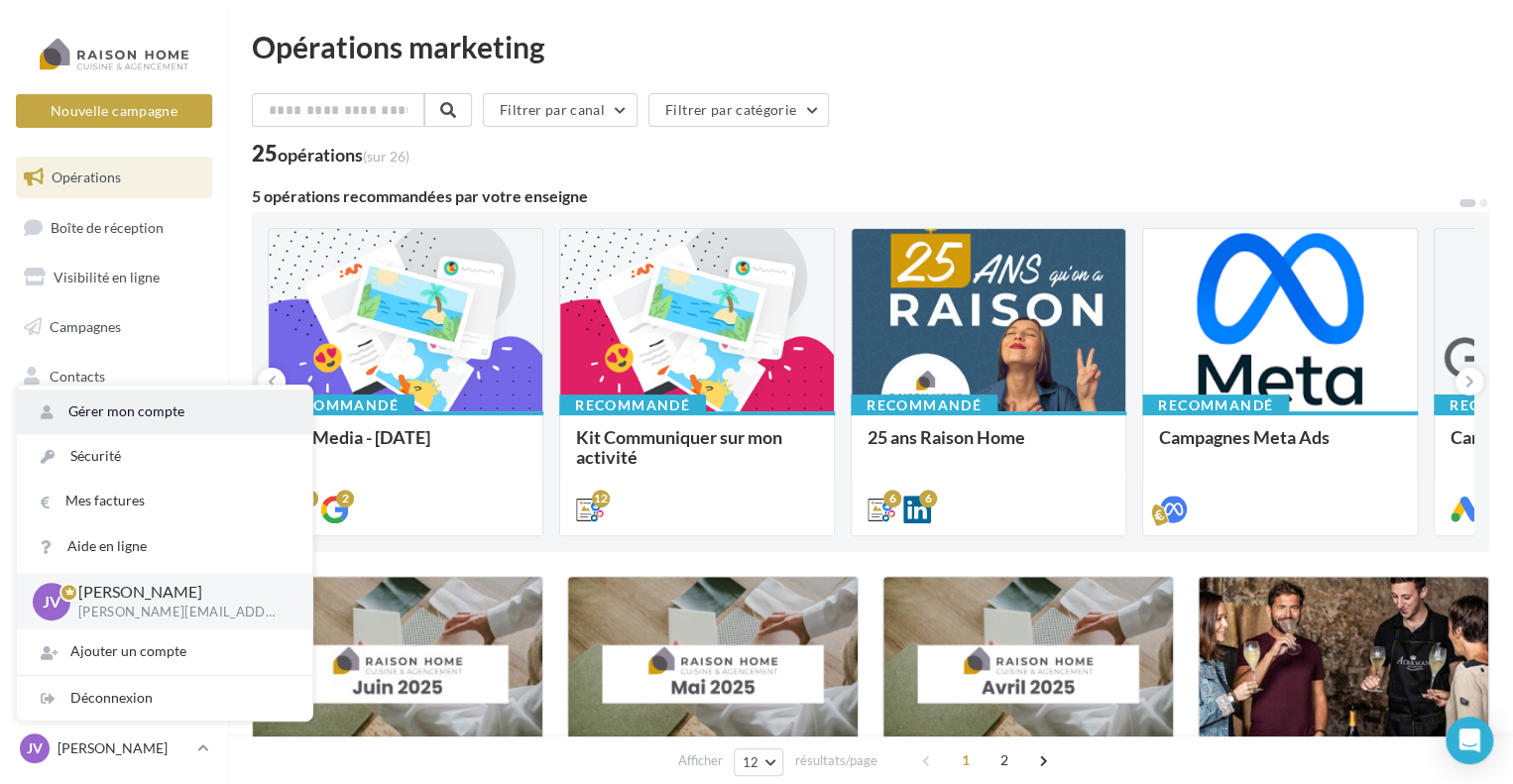 click on "Gérer mon compte" at bounding box center [165, 411] 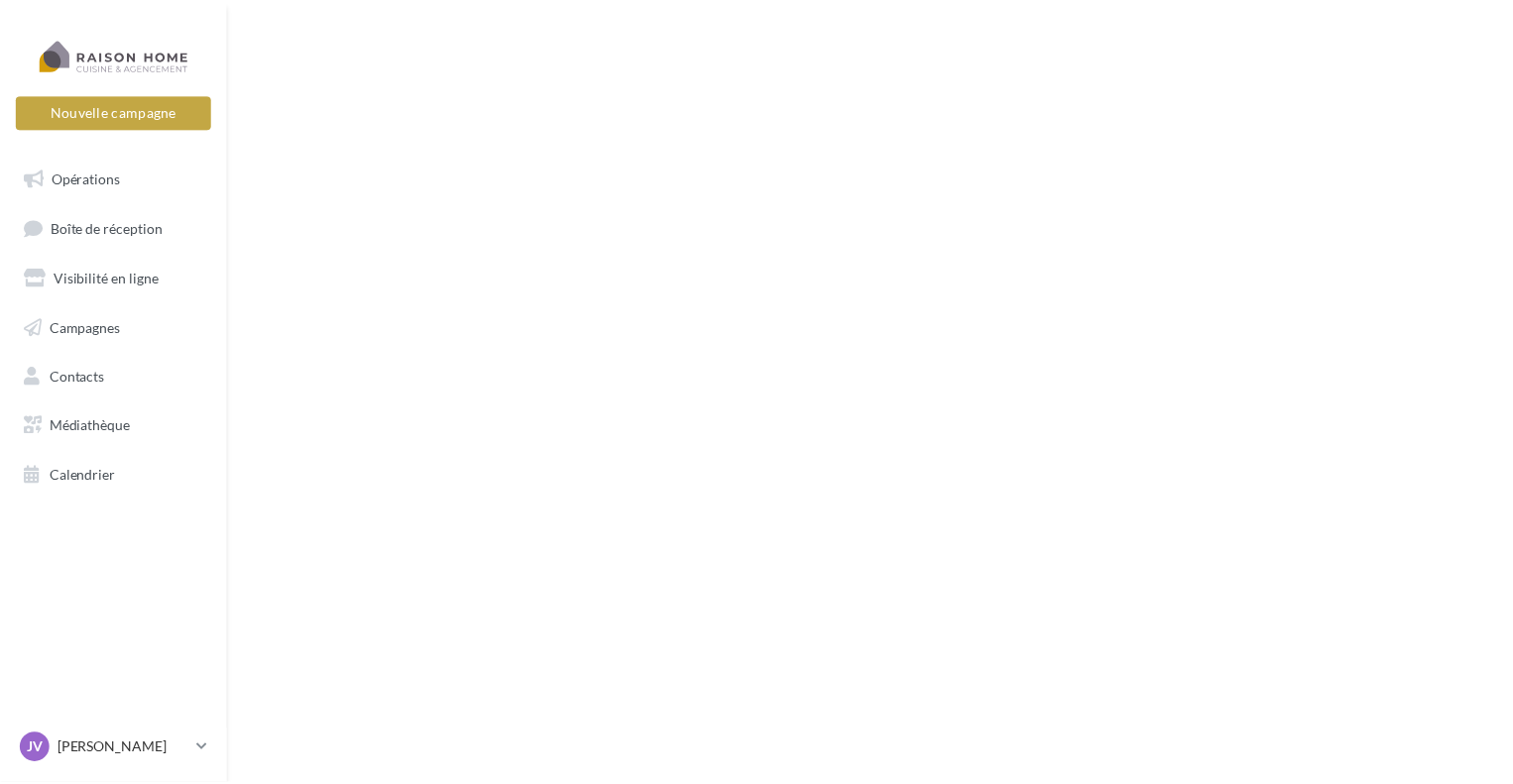 scroll, scrollTop: 0, scrollLeft: 0, axis: both 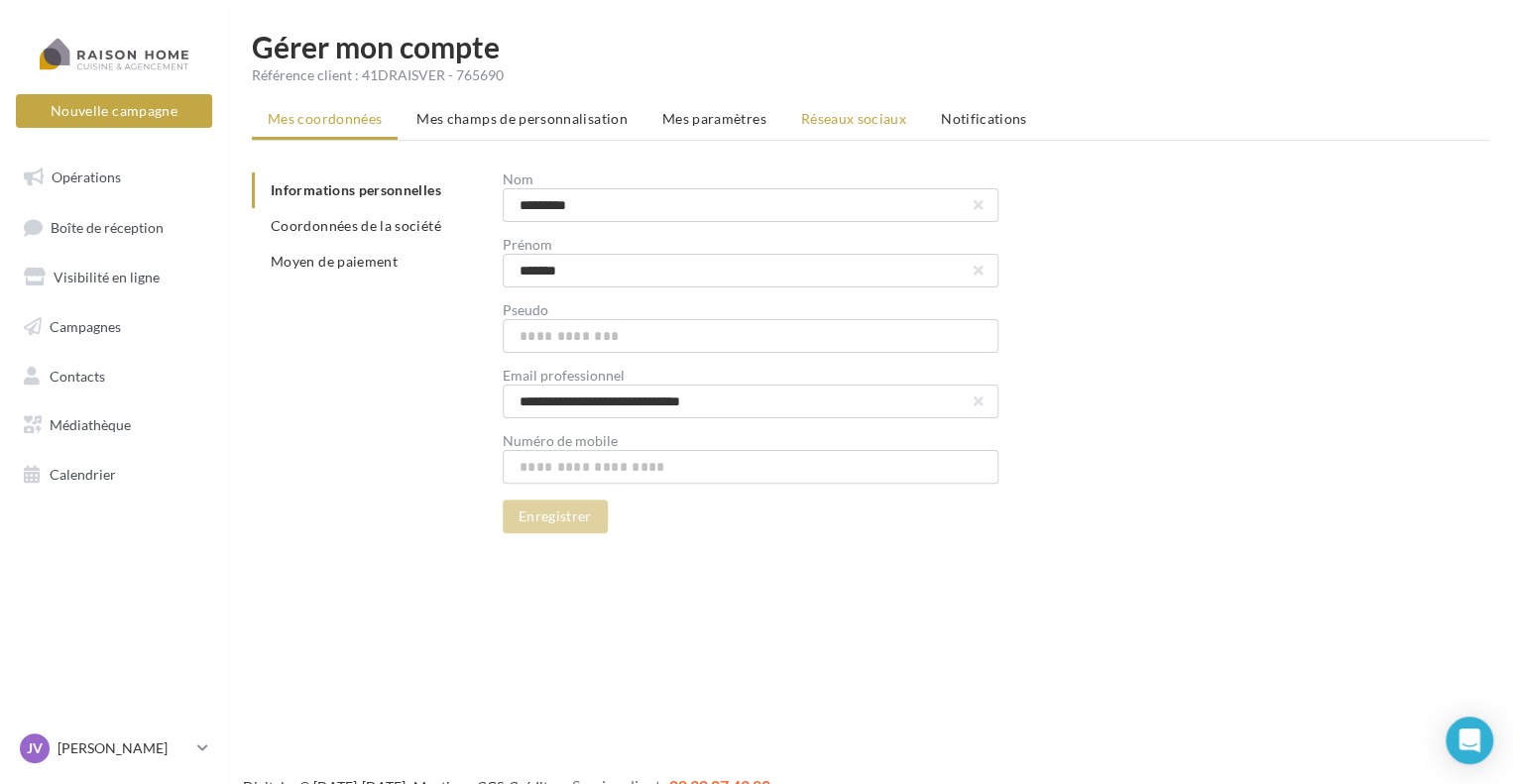 click on "Réseaux sociaux" at bounding box center (854, 118) 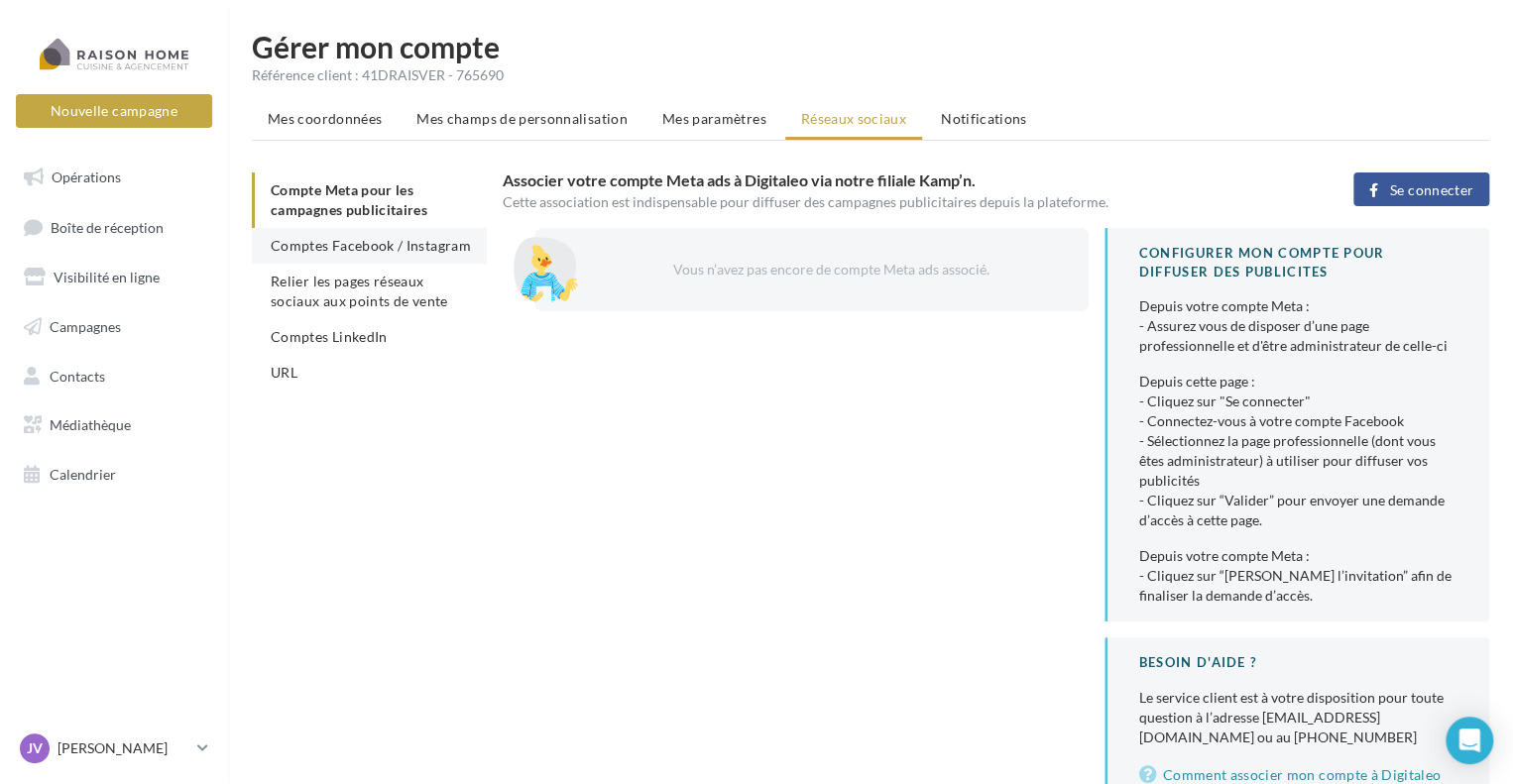 click on "Comptes Facebook / Instagram" at bounding box center (371, 245) 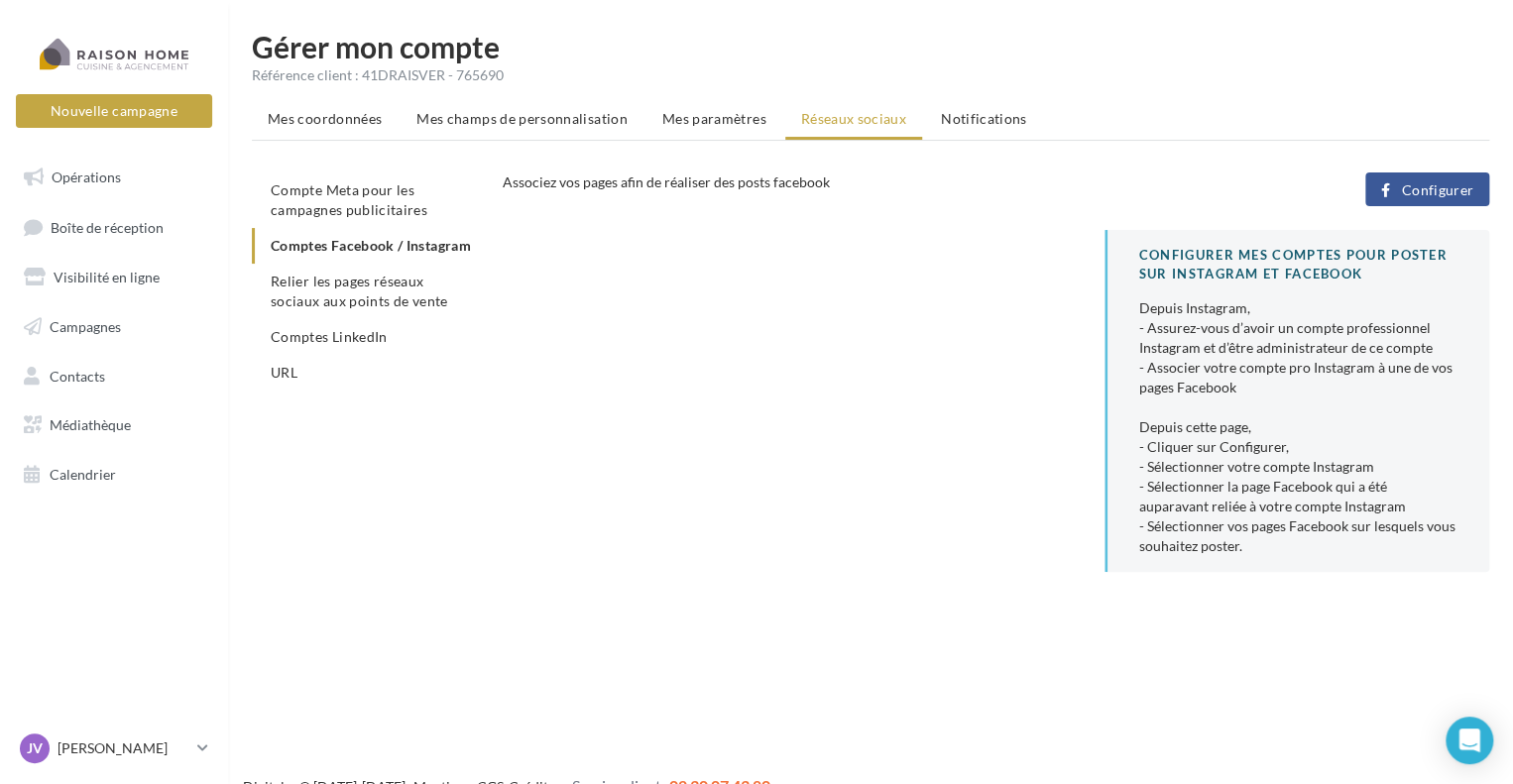 click on "Configurer" at bounding box center (1437, 190) 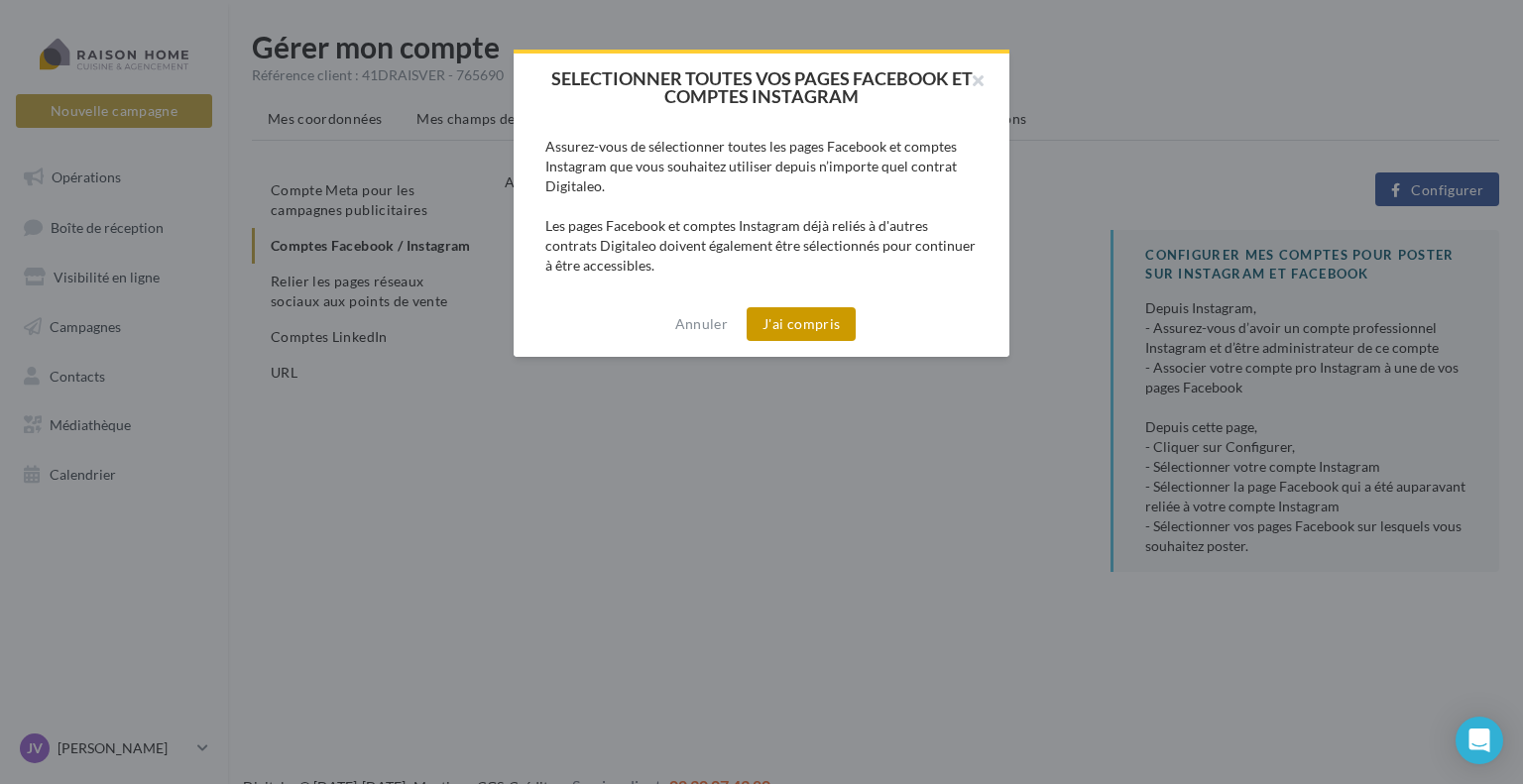 click on "J'ai compris" at bounding box center [801, 324] 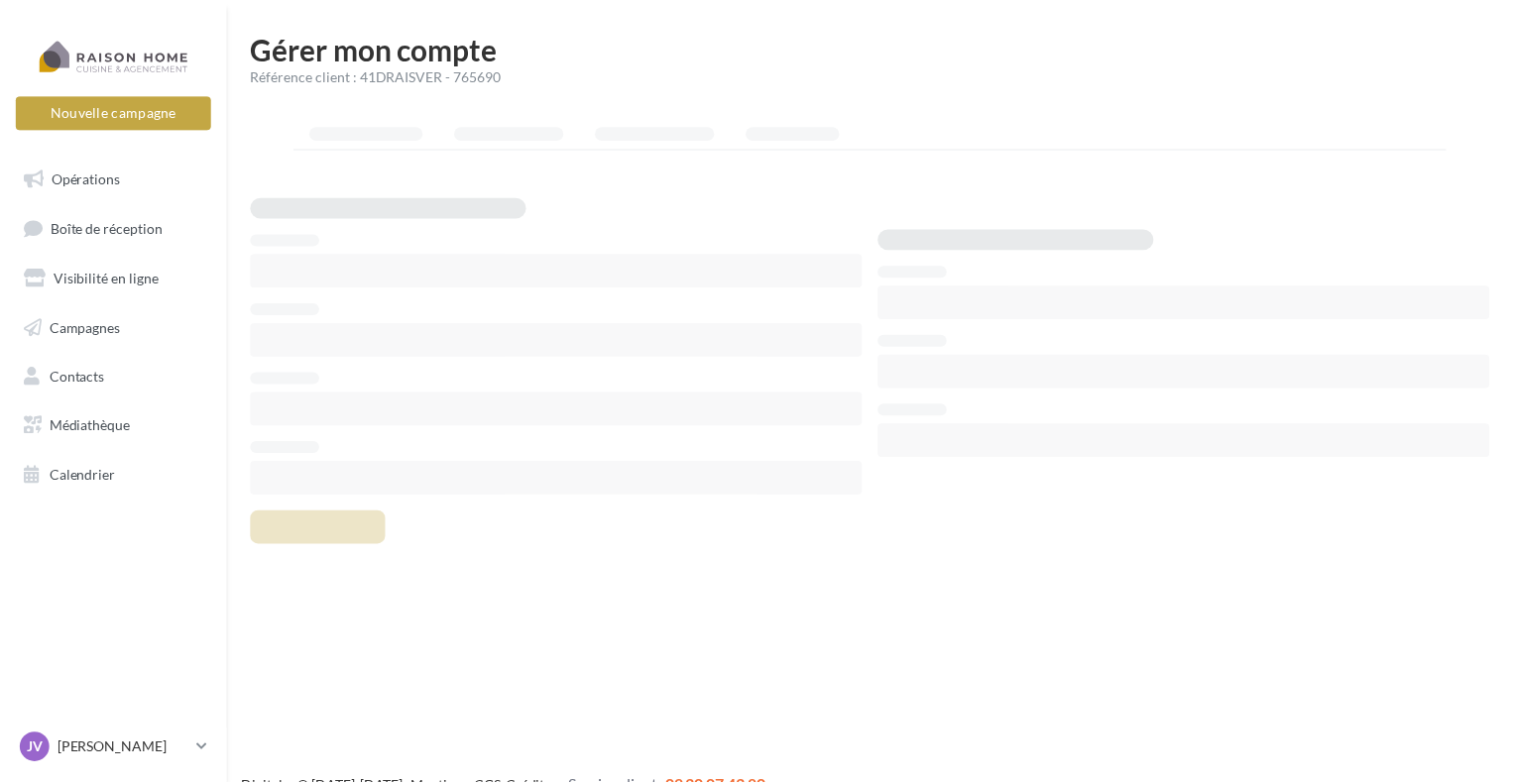 scroll, scrollTop: 0, scrollLeft: 0, axis: both 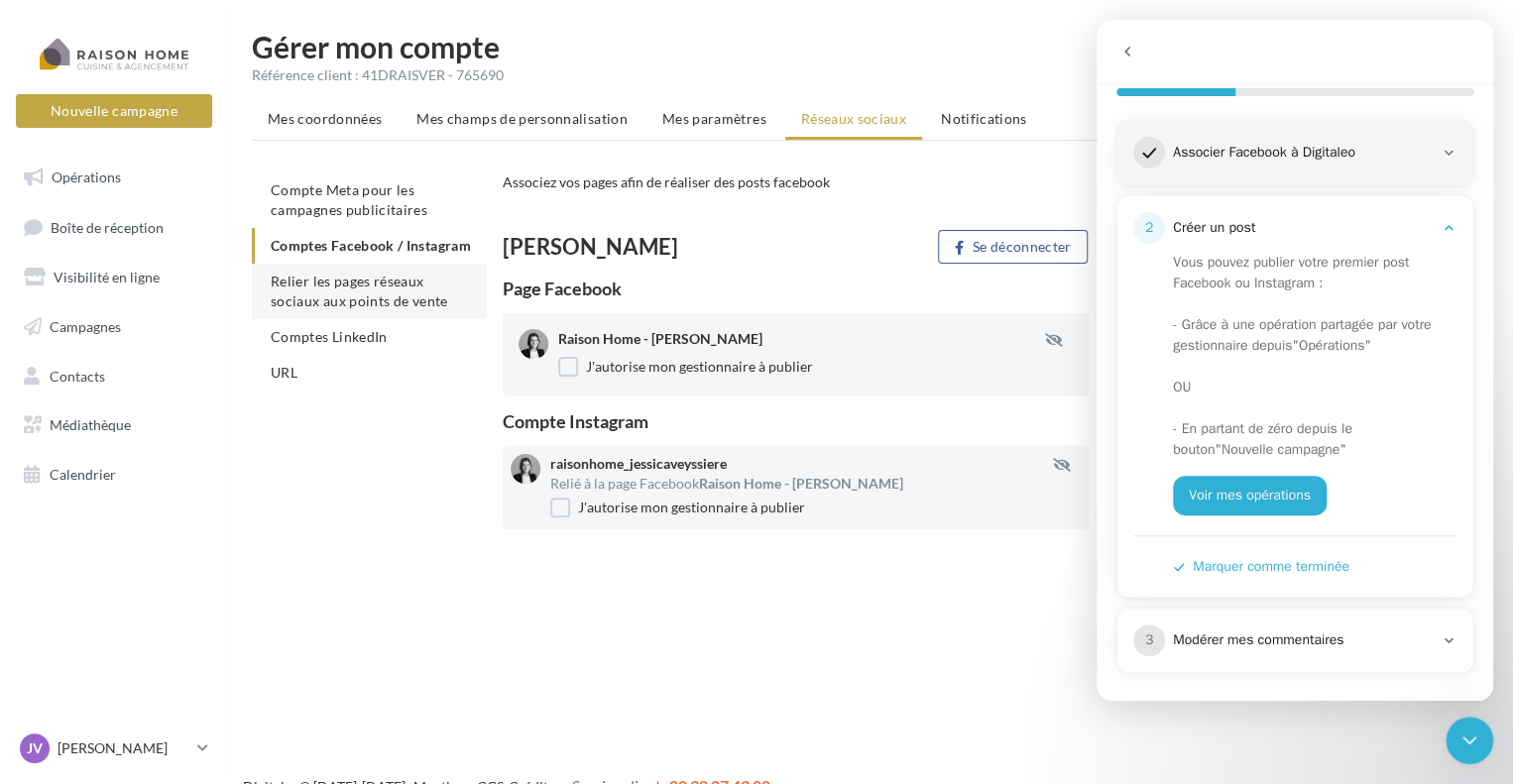 click on "Relier les pages réseaux sociaux aux points de vente" at bounding box center (359, 290) 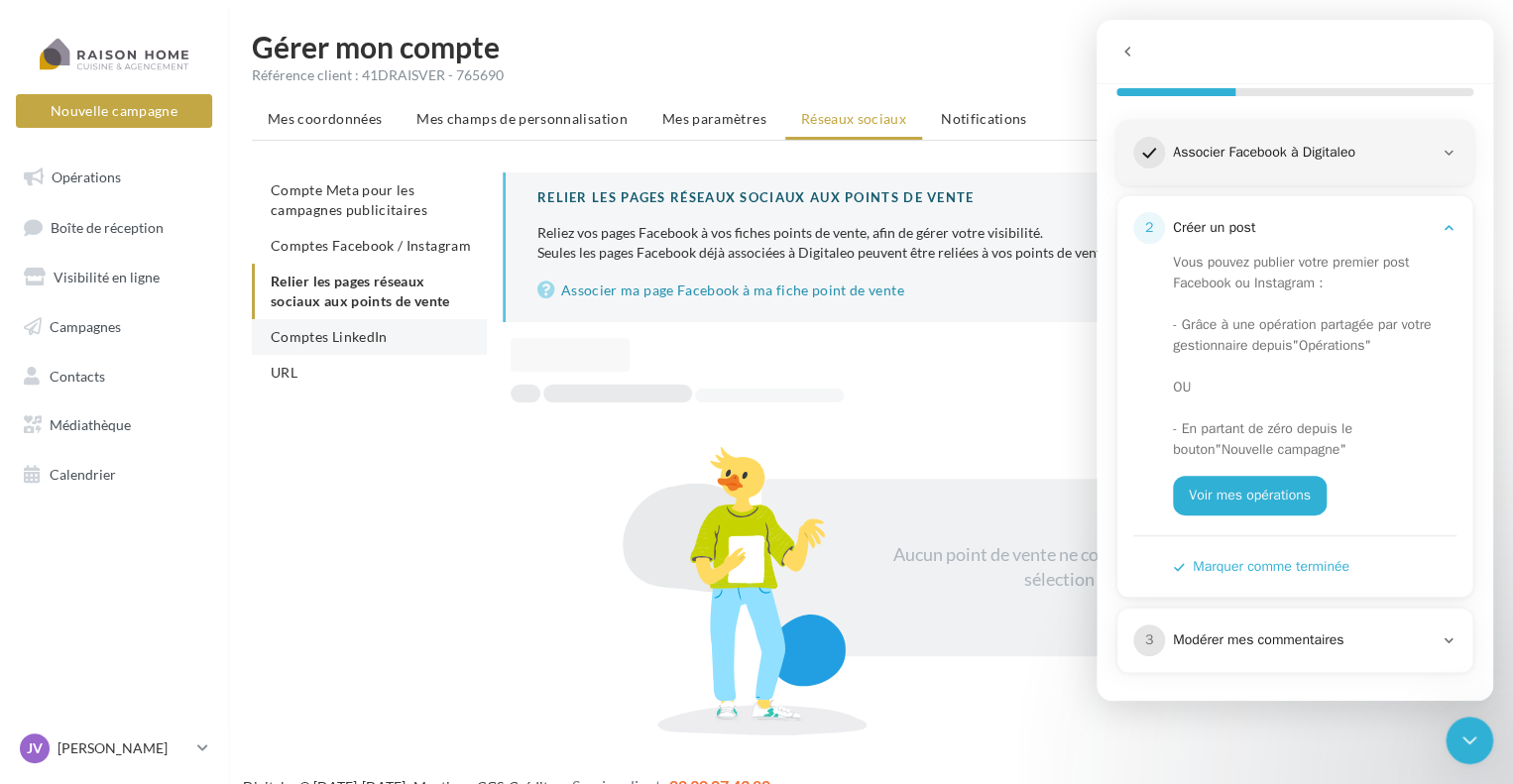 click on "Comptes LinkedIn" at bounding box center (329, 336) 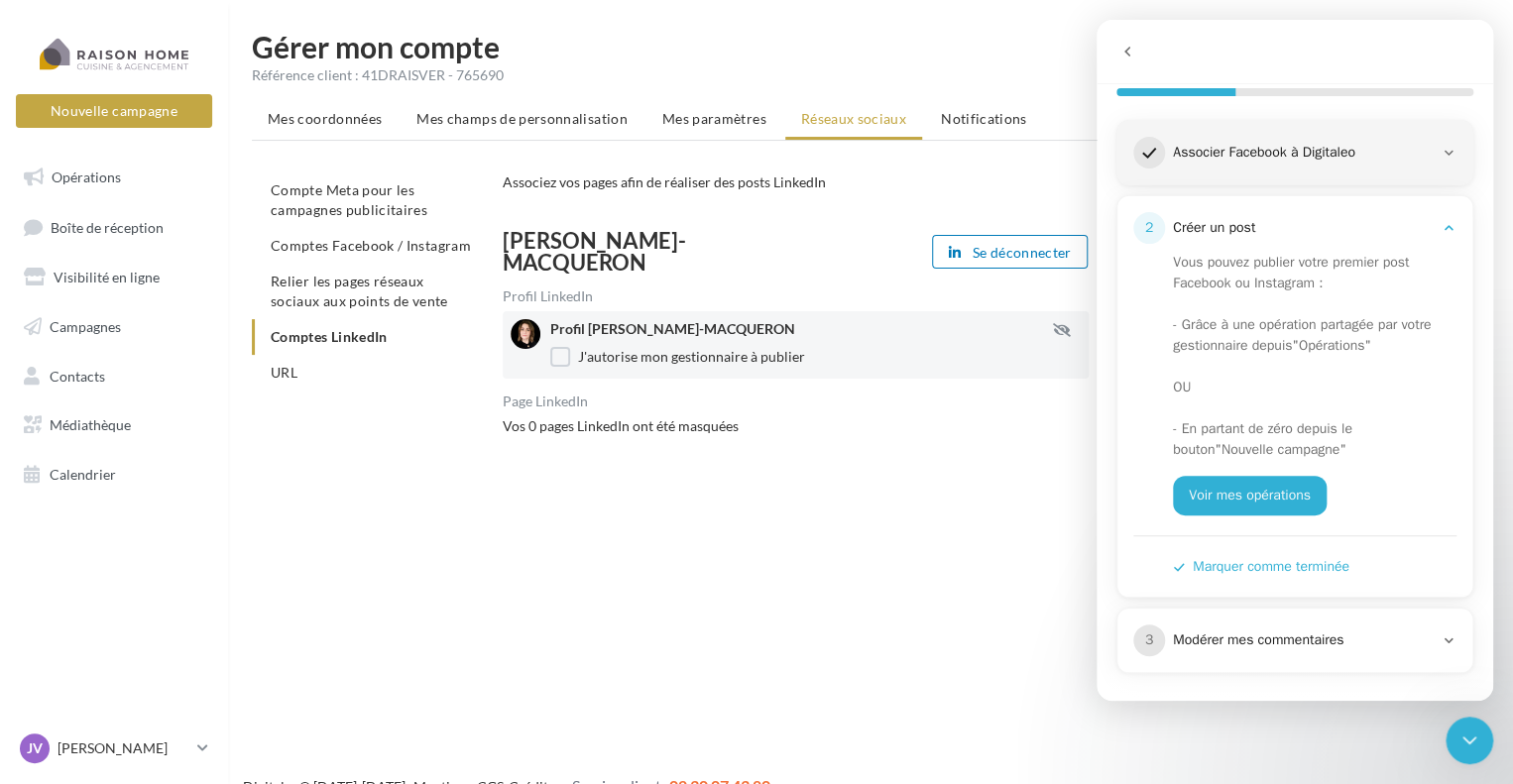 click on "3 Modérer mes commentaires" at bounding box center [1295, 640] 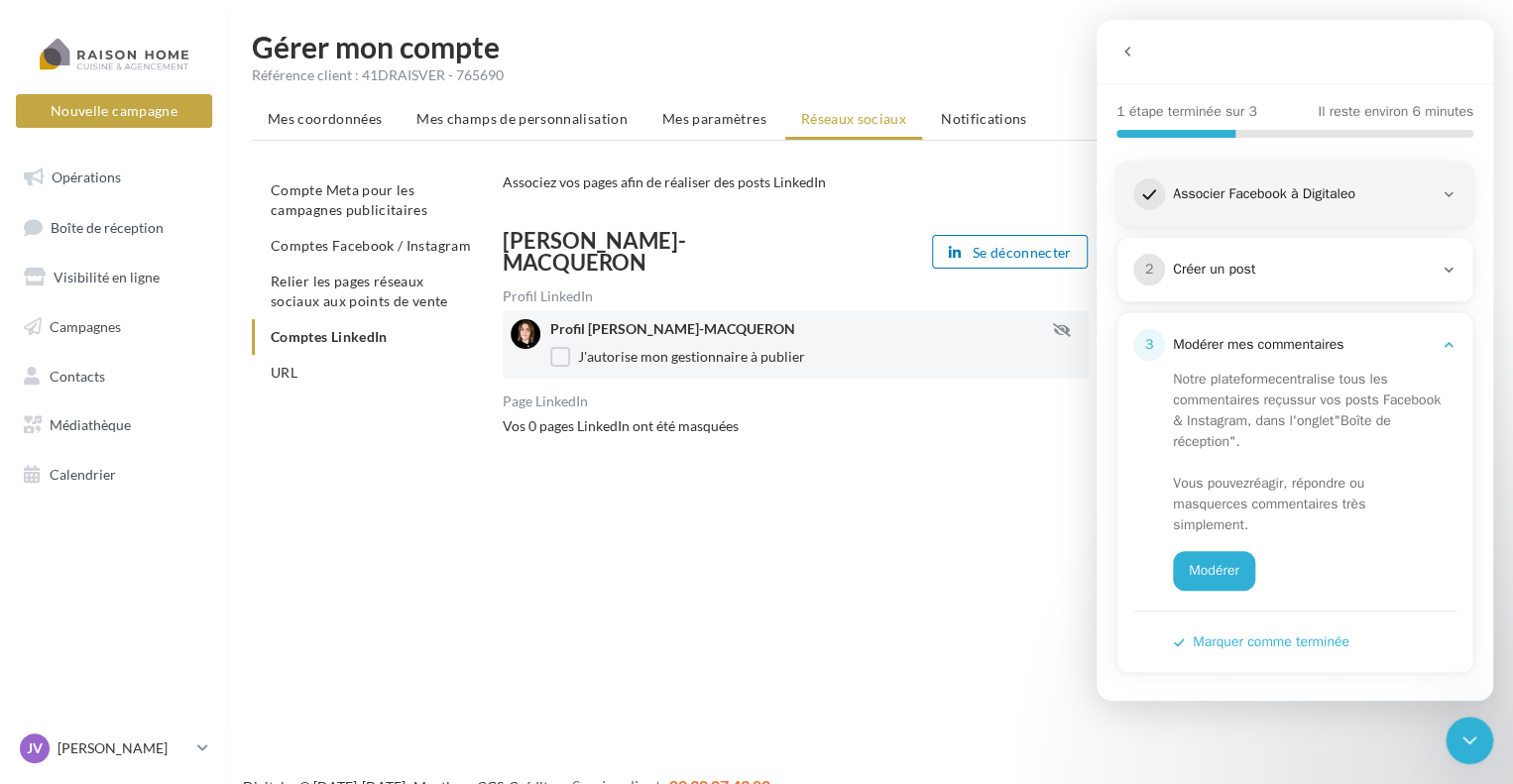 scroll, scrollTop: 191, scrollLeft: 0, axis: vertical 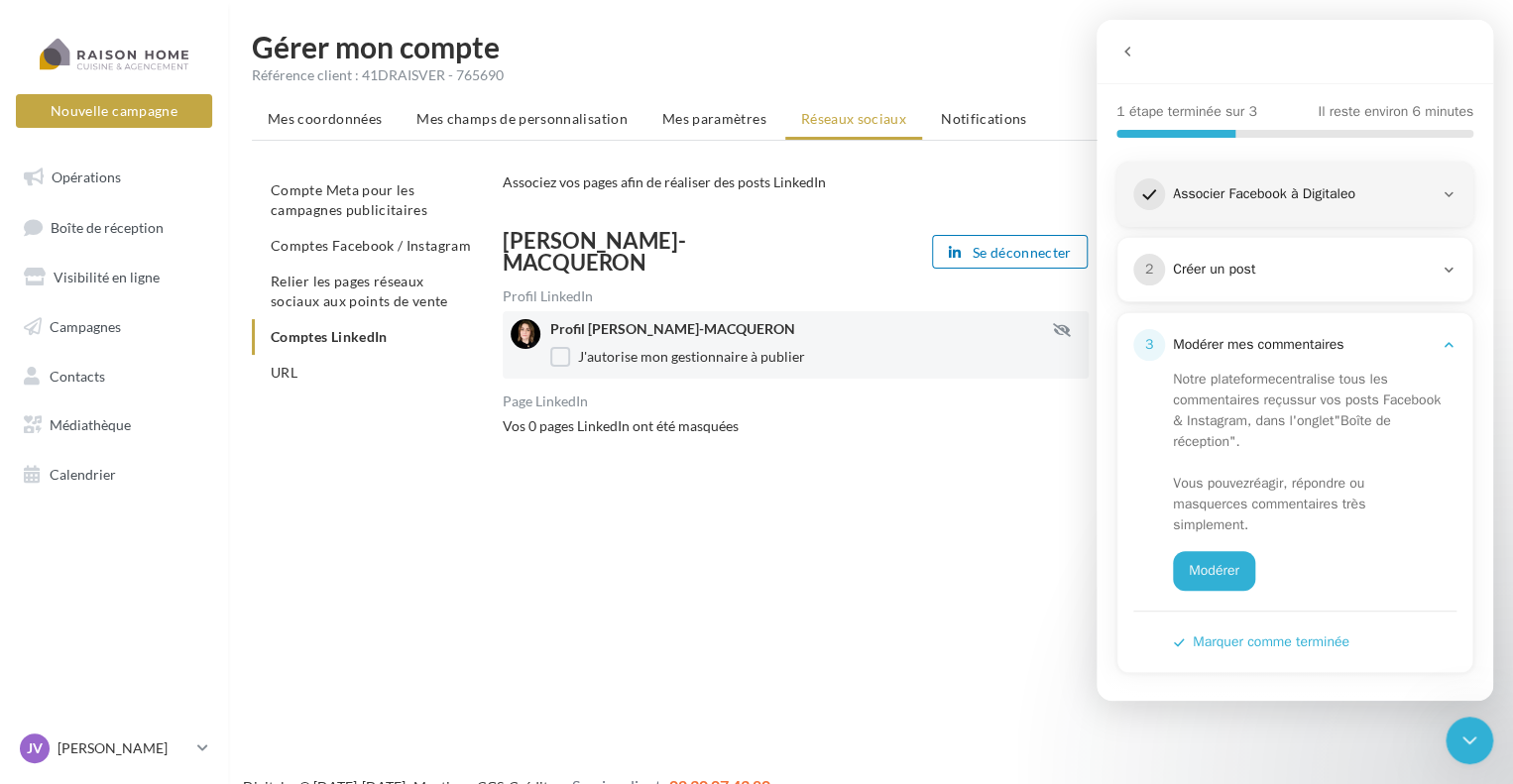 click on "Créer un post" at bounding box center (1303, 270) 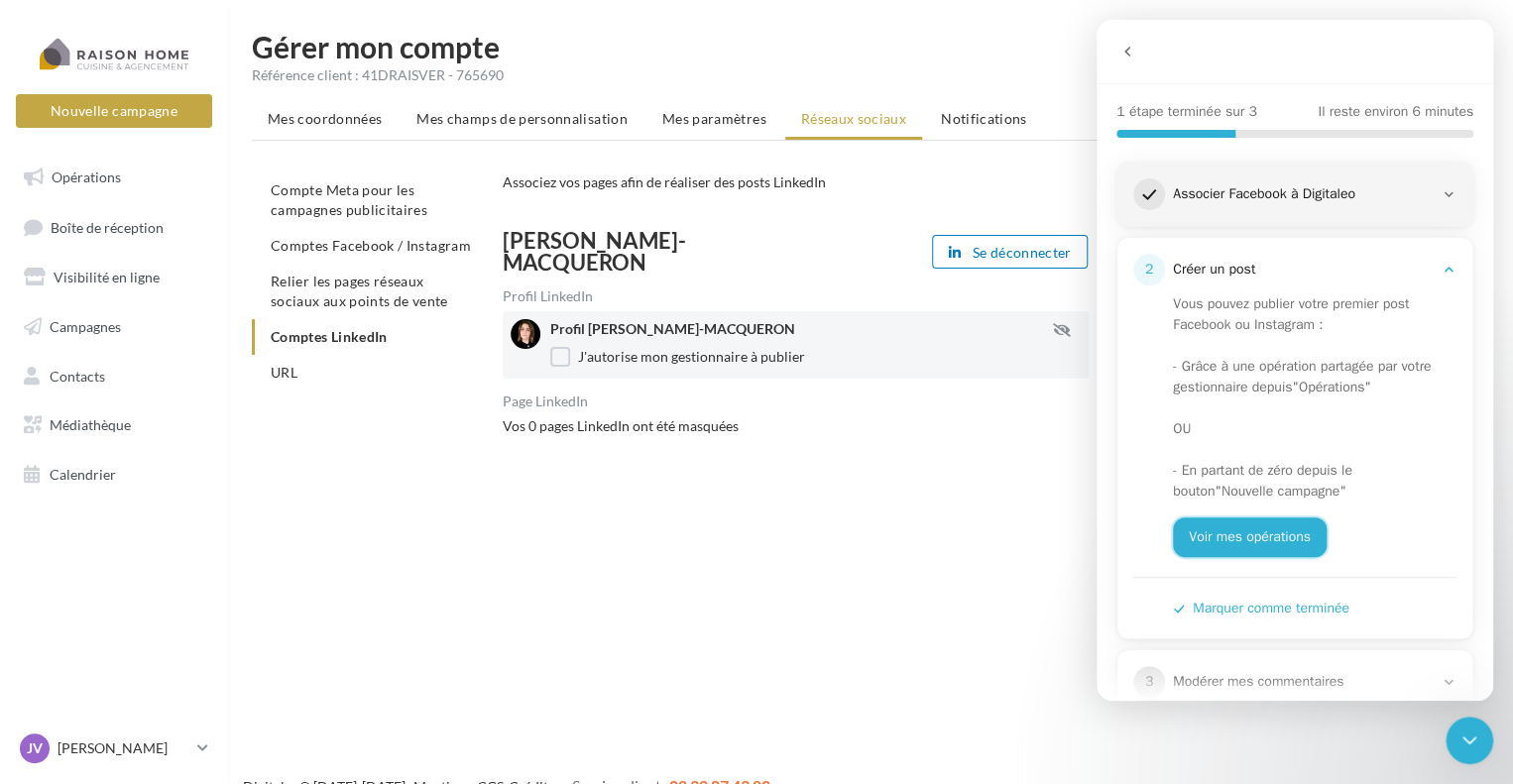 click on "Voir mes opérations" at bounding box center [1249, 537] 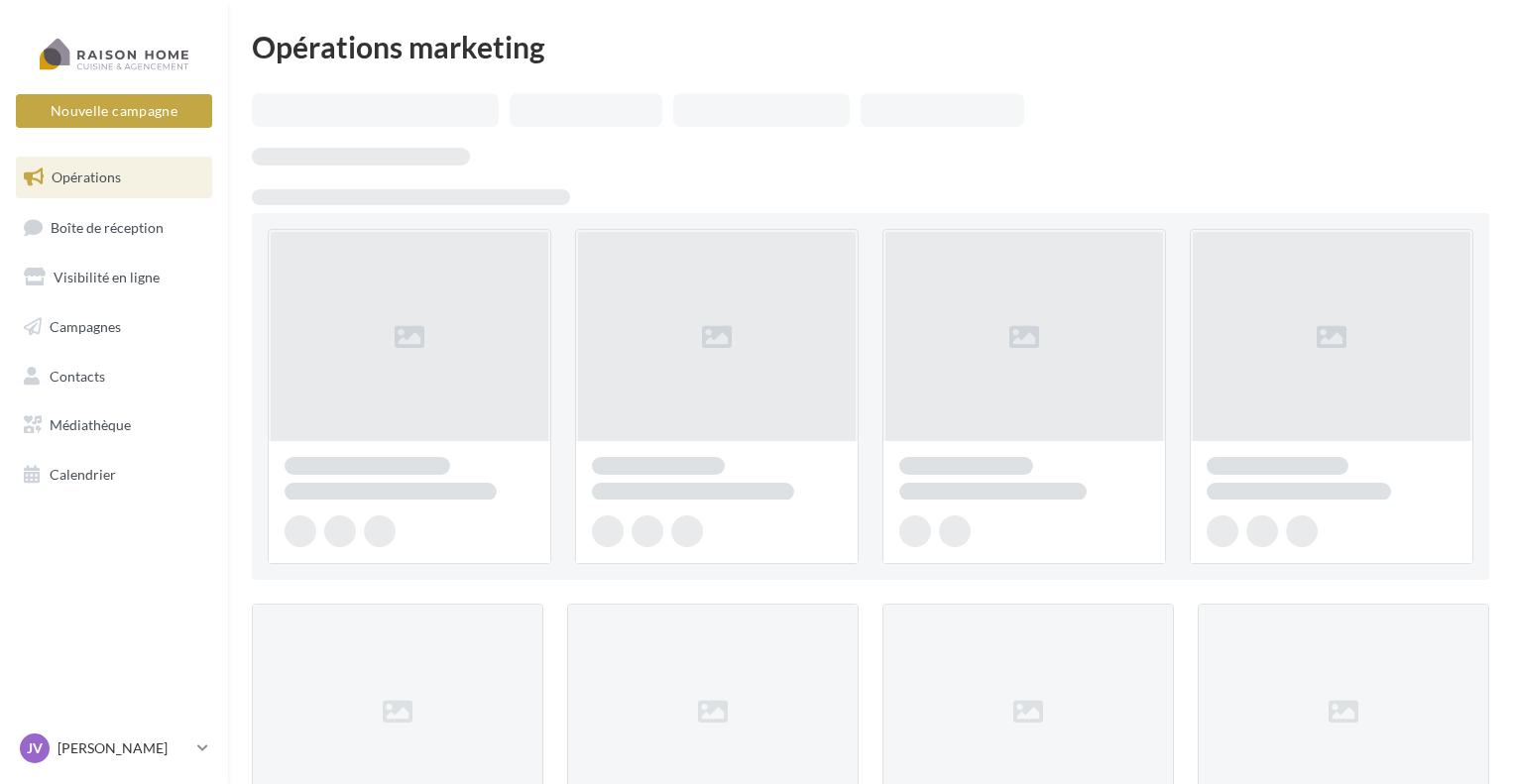 scroll, scrollTop: 0, scrollLeft: 0, axis: both 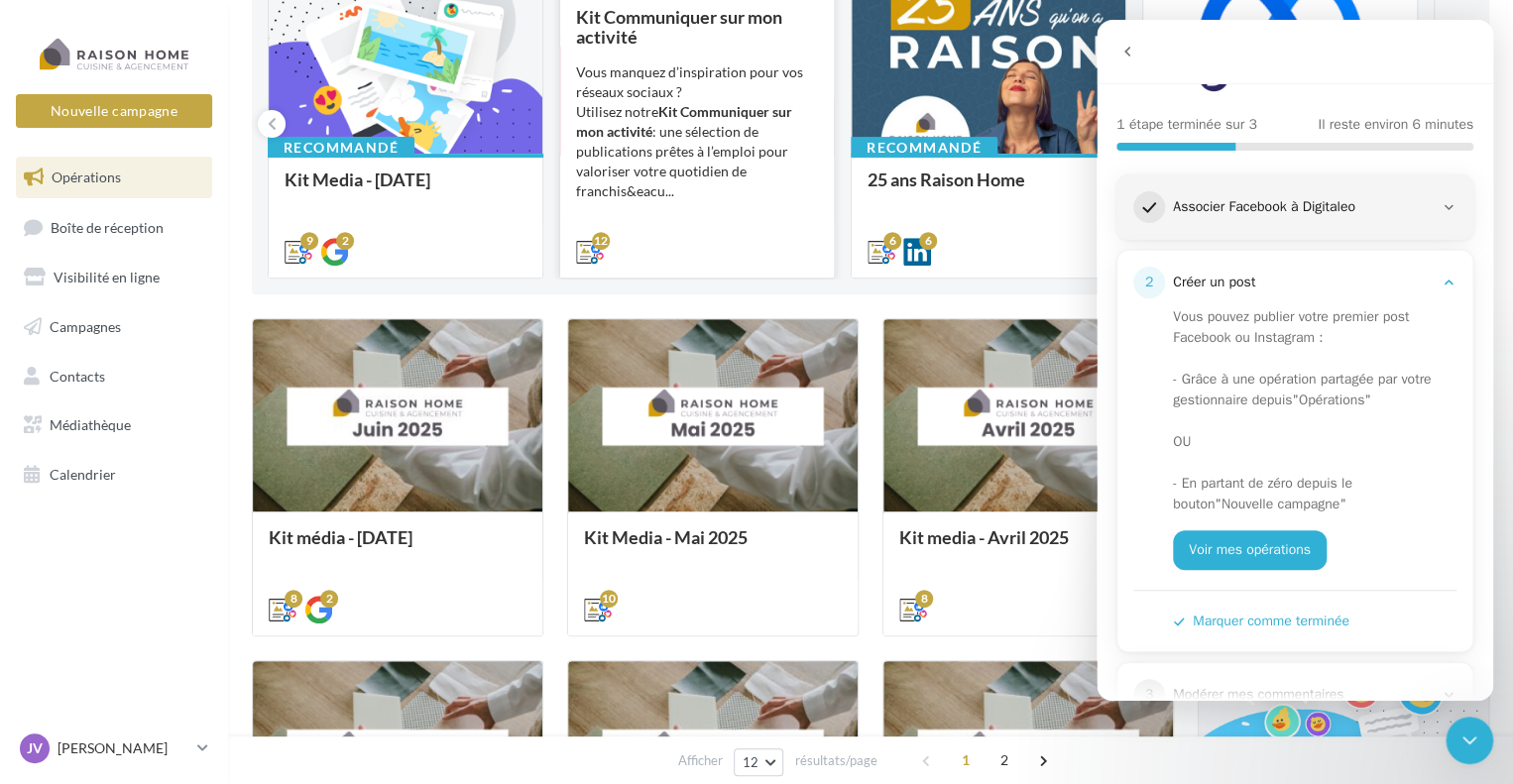 click on "Kit Communiquer sur mon activité" at bounding box center [684, 121] 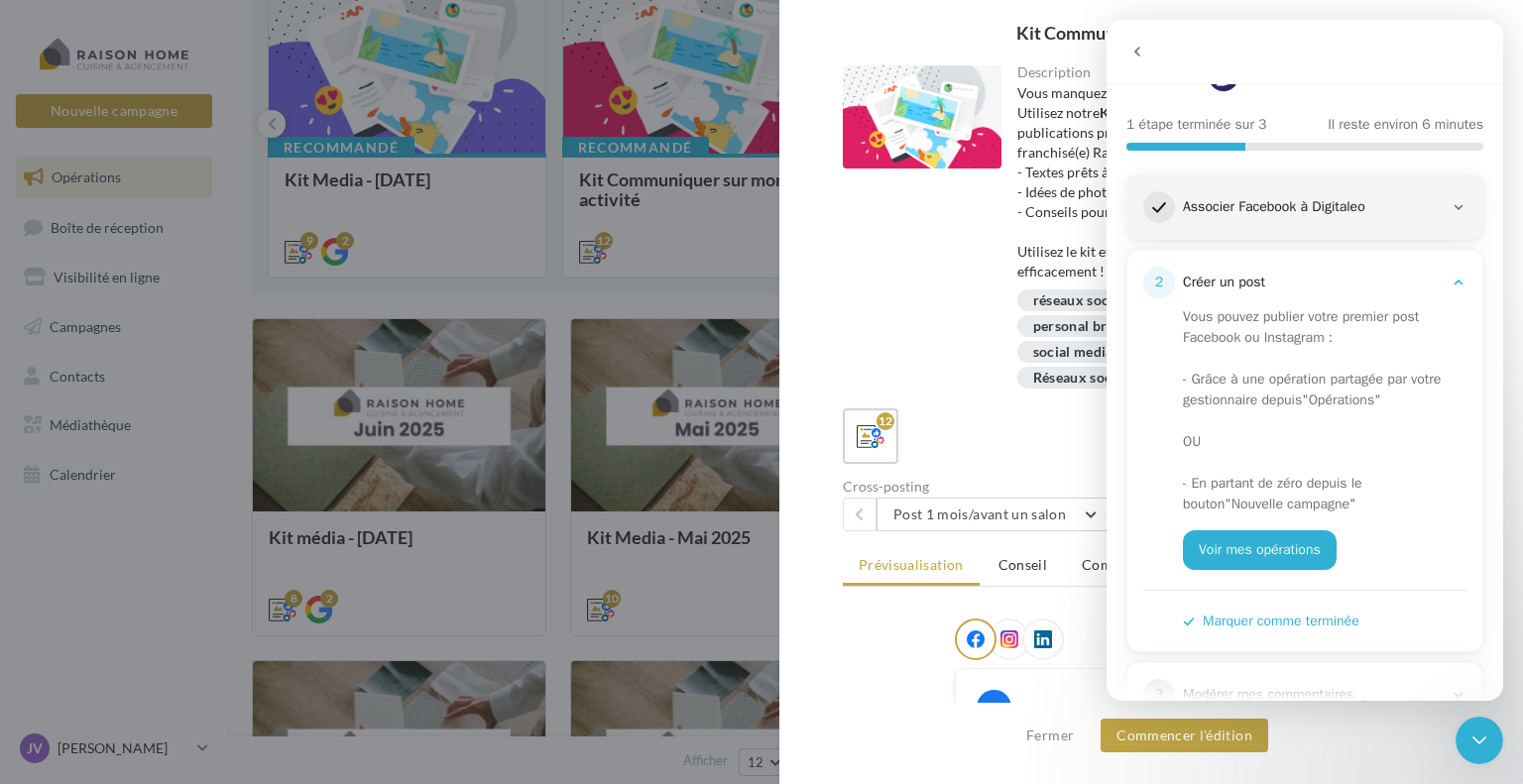 click on "personal branding" at bounding box center [1092, 326] 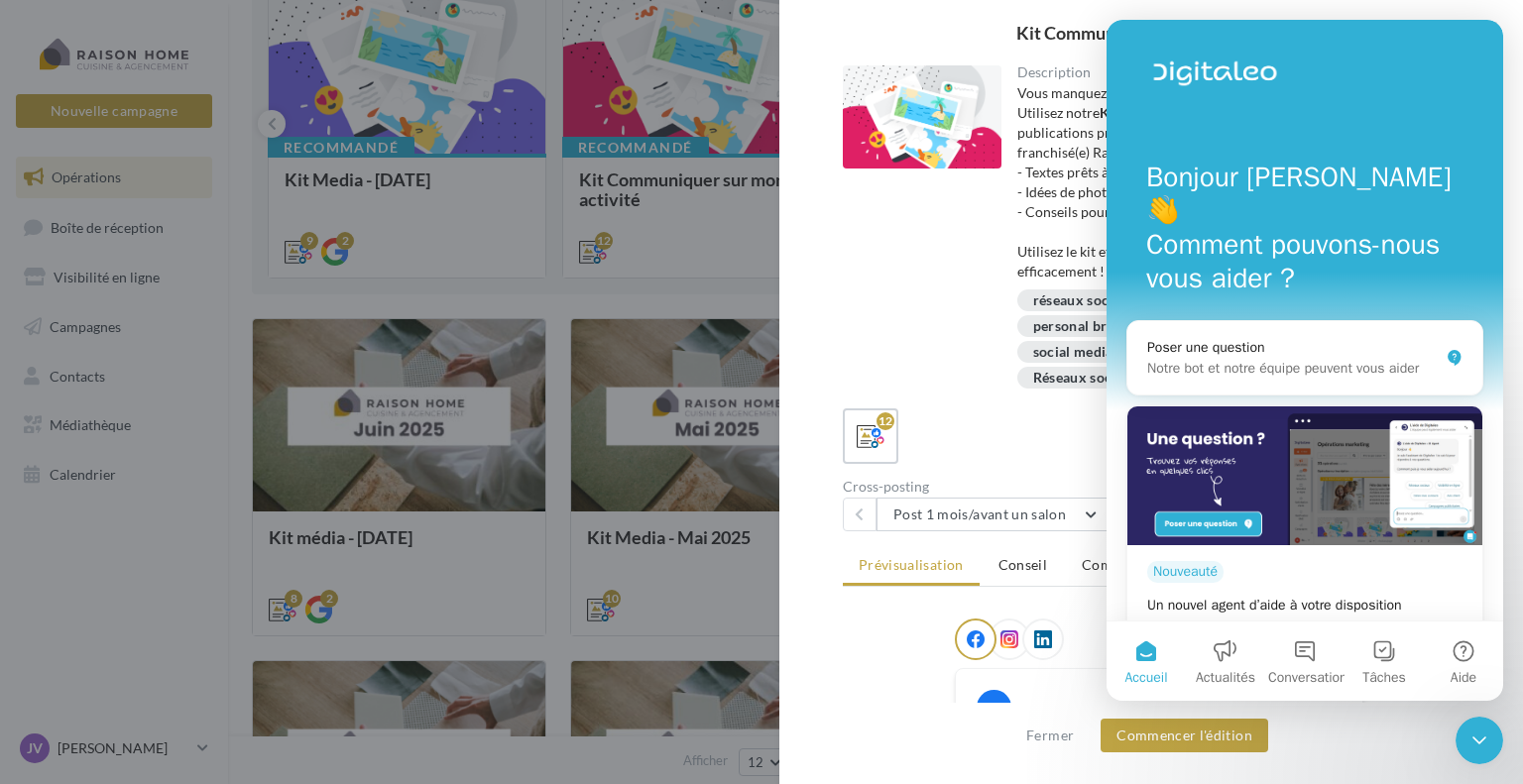 click 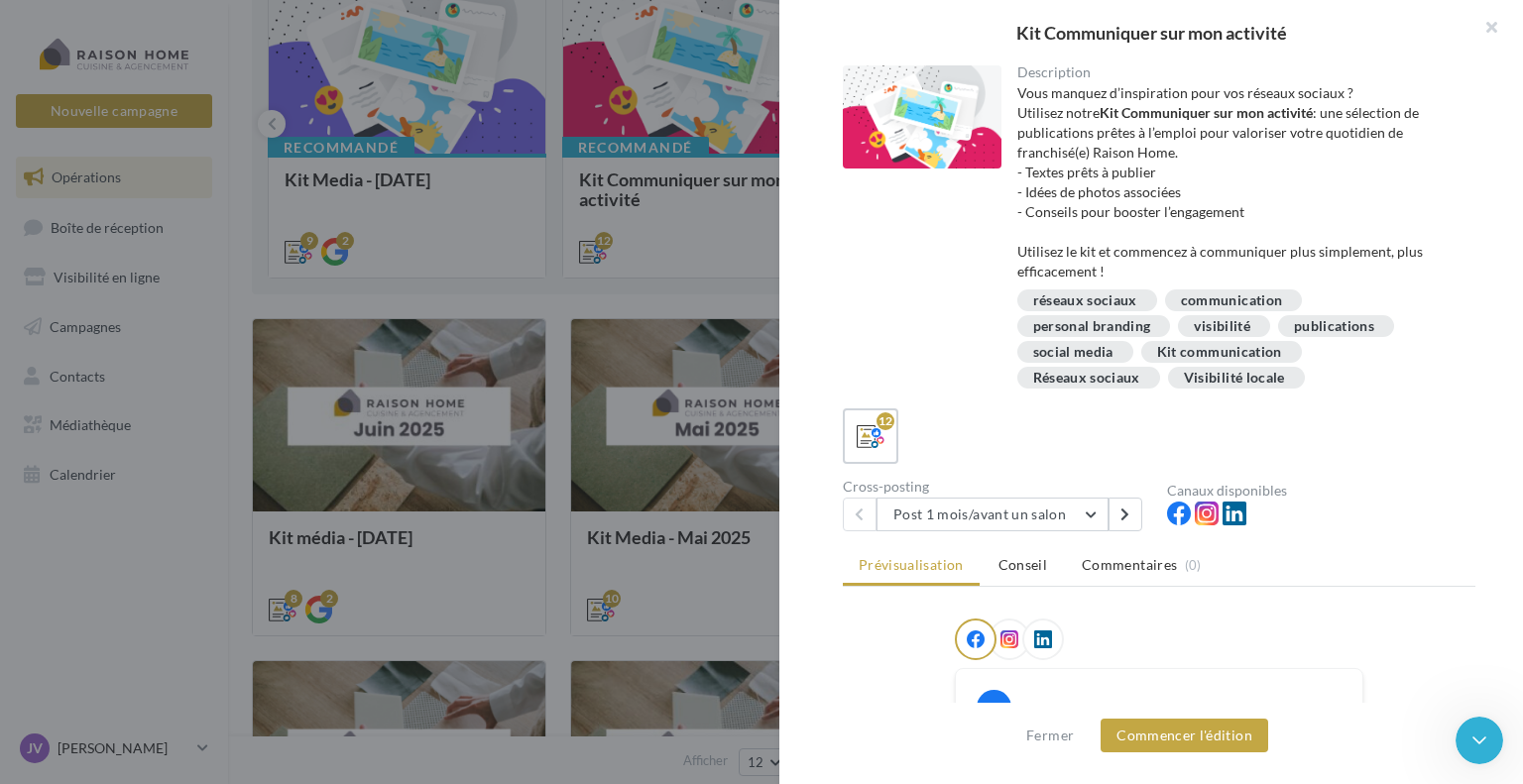 scroll, scrollTop: 0, scrollLeft: 0, axis: both 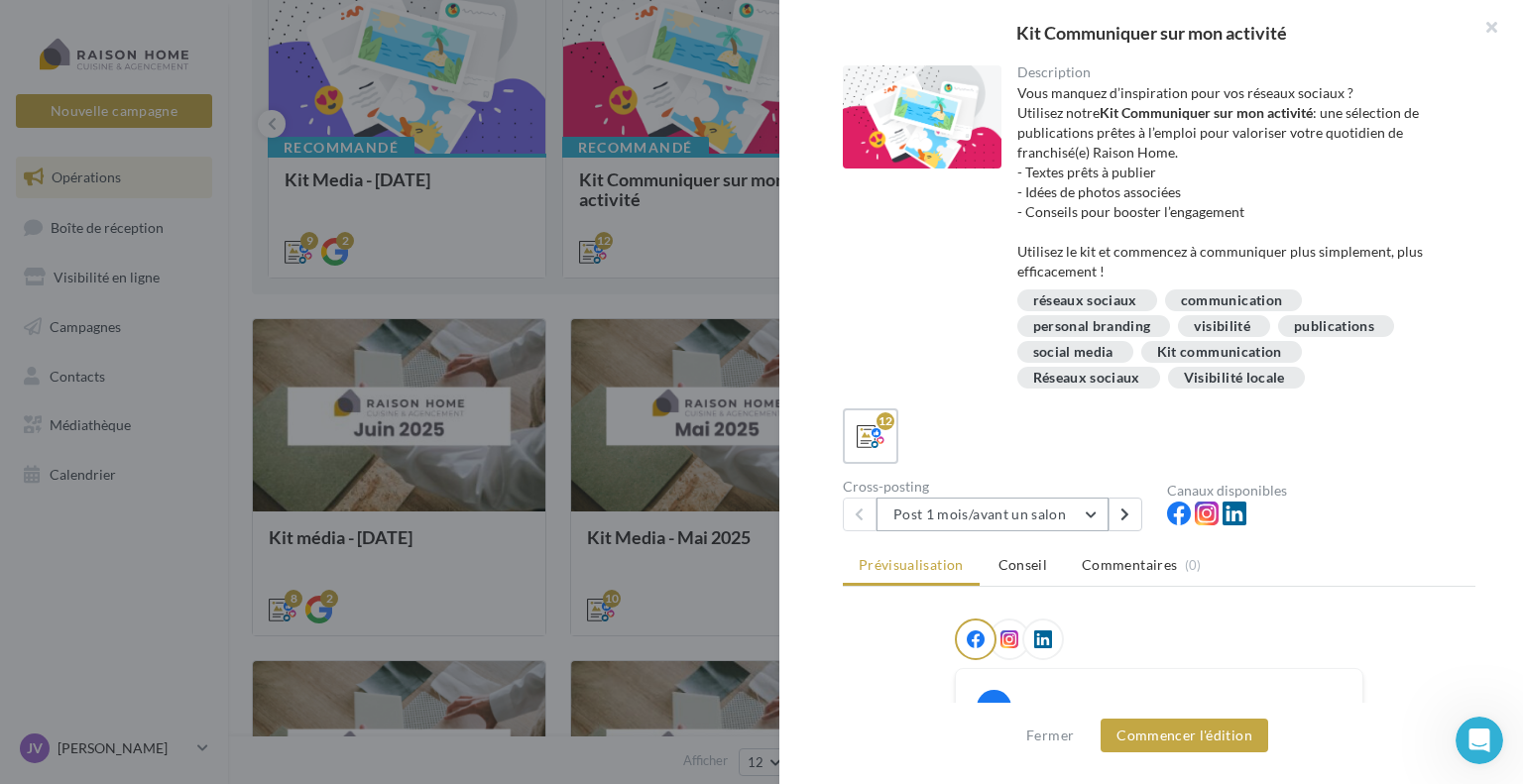 click on "Post 1 mois/avant un salon" at bounding box center [993, 514] 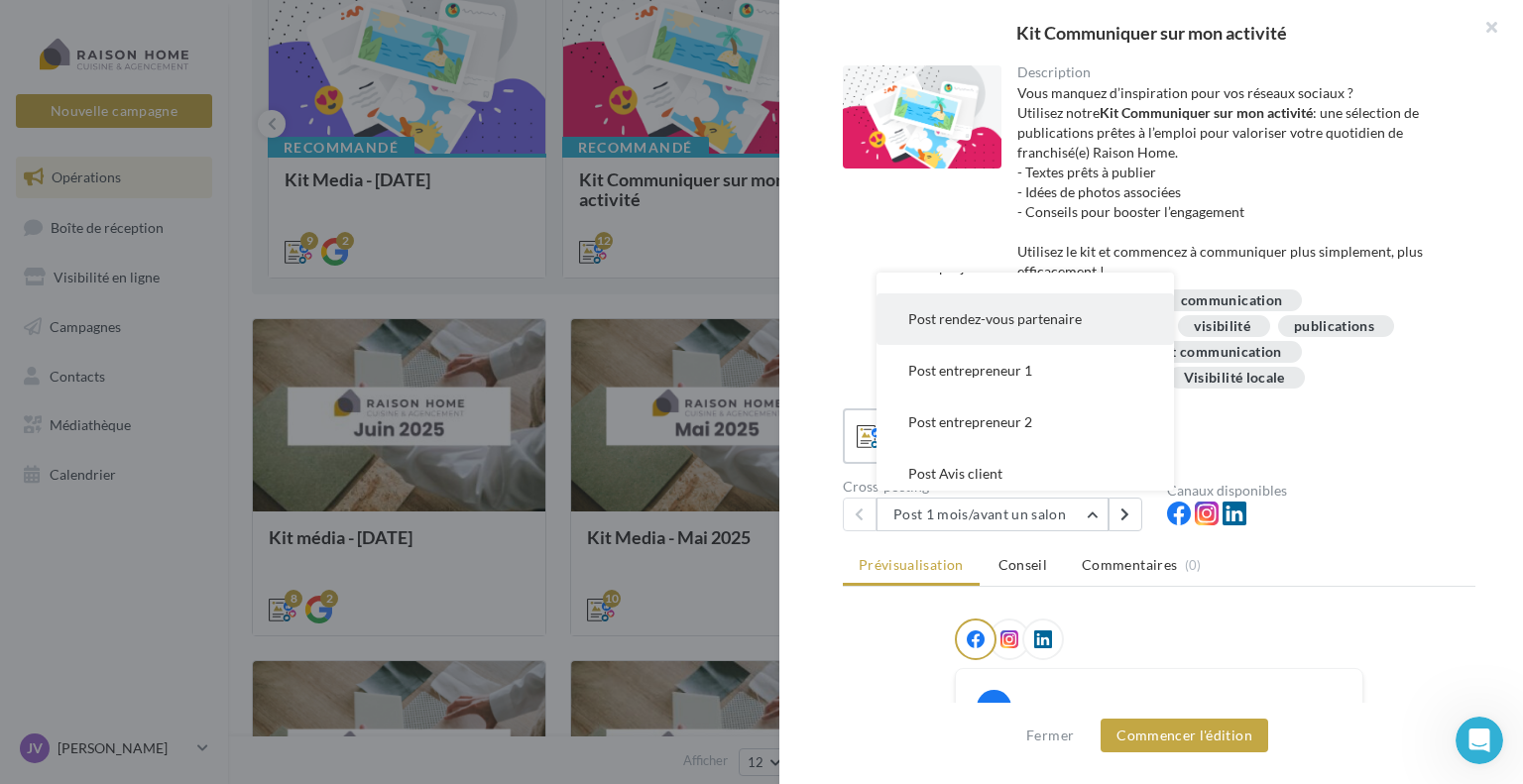 scroll, scrollTop: 278, scrollLeft: 0, axis: vertical 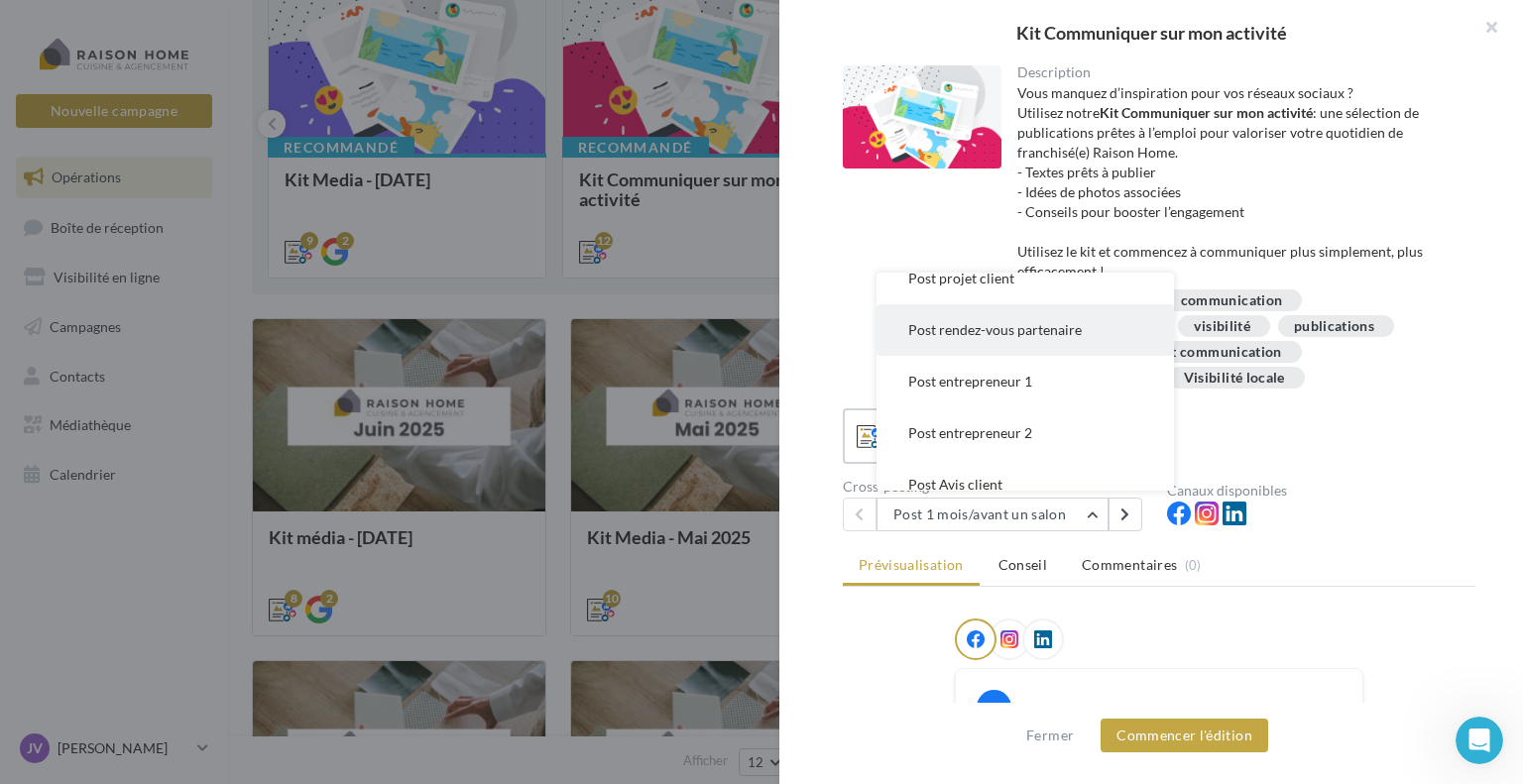 click on "Post entrepreneur 1" at bounding box center (1025, 382) 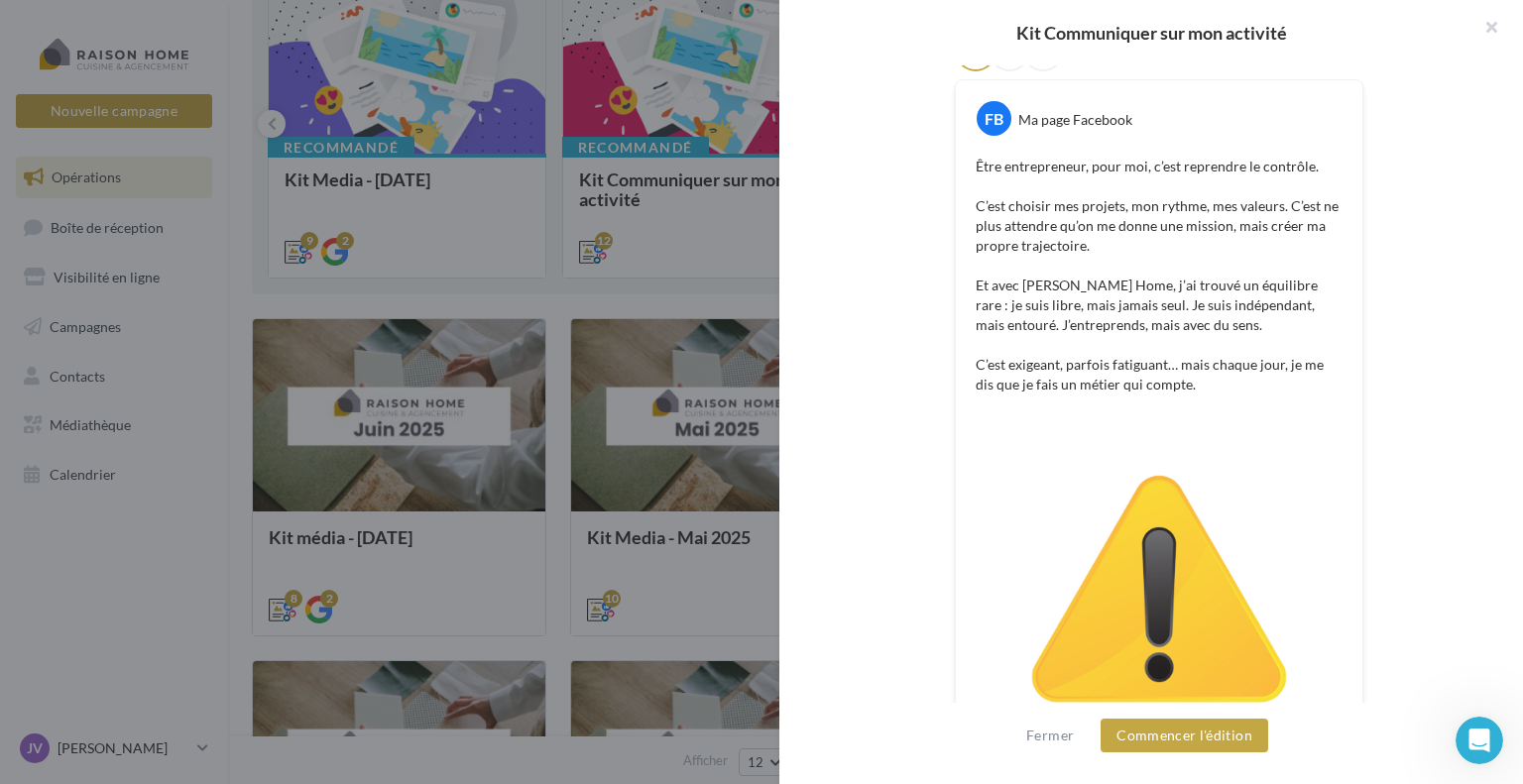 scroll, scrollTop: 587, scrollLeft: 0, axis: vertical 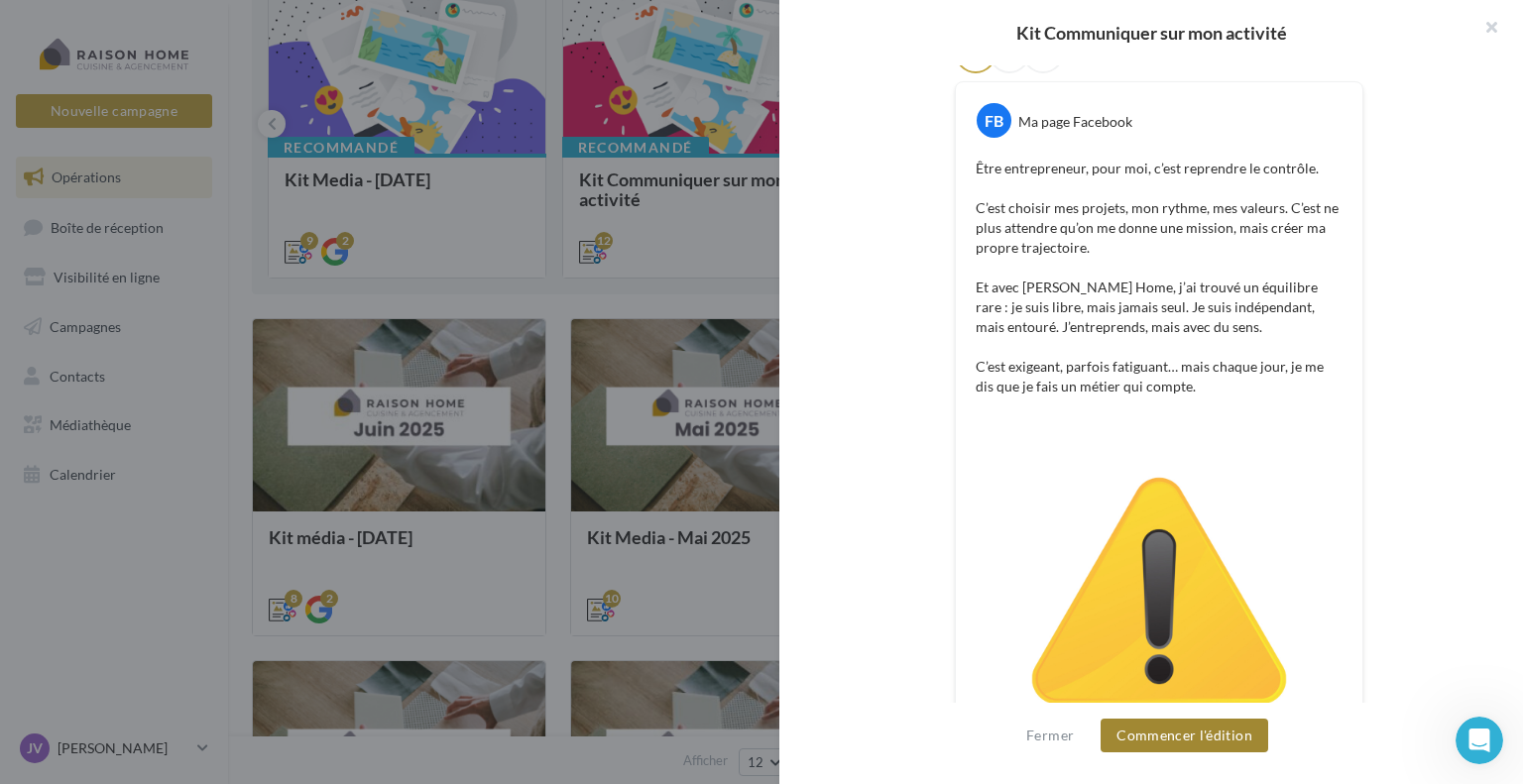 click on "Commencer l'édition" at bounding box center [1184, 735] 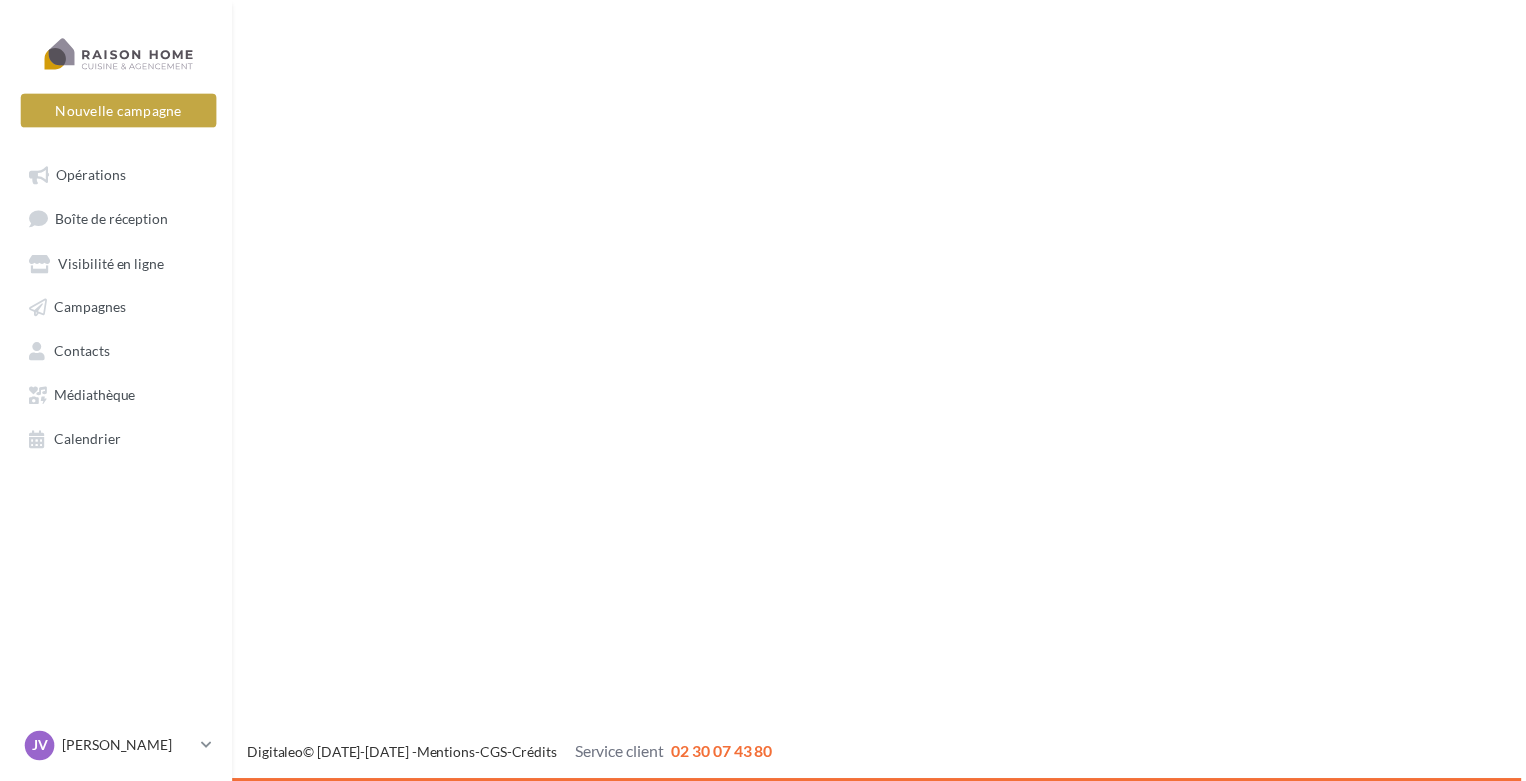 scroll, scrollTop: 0, scrollLeft: 0, axis: both 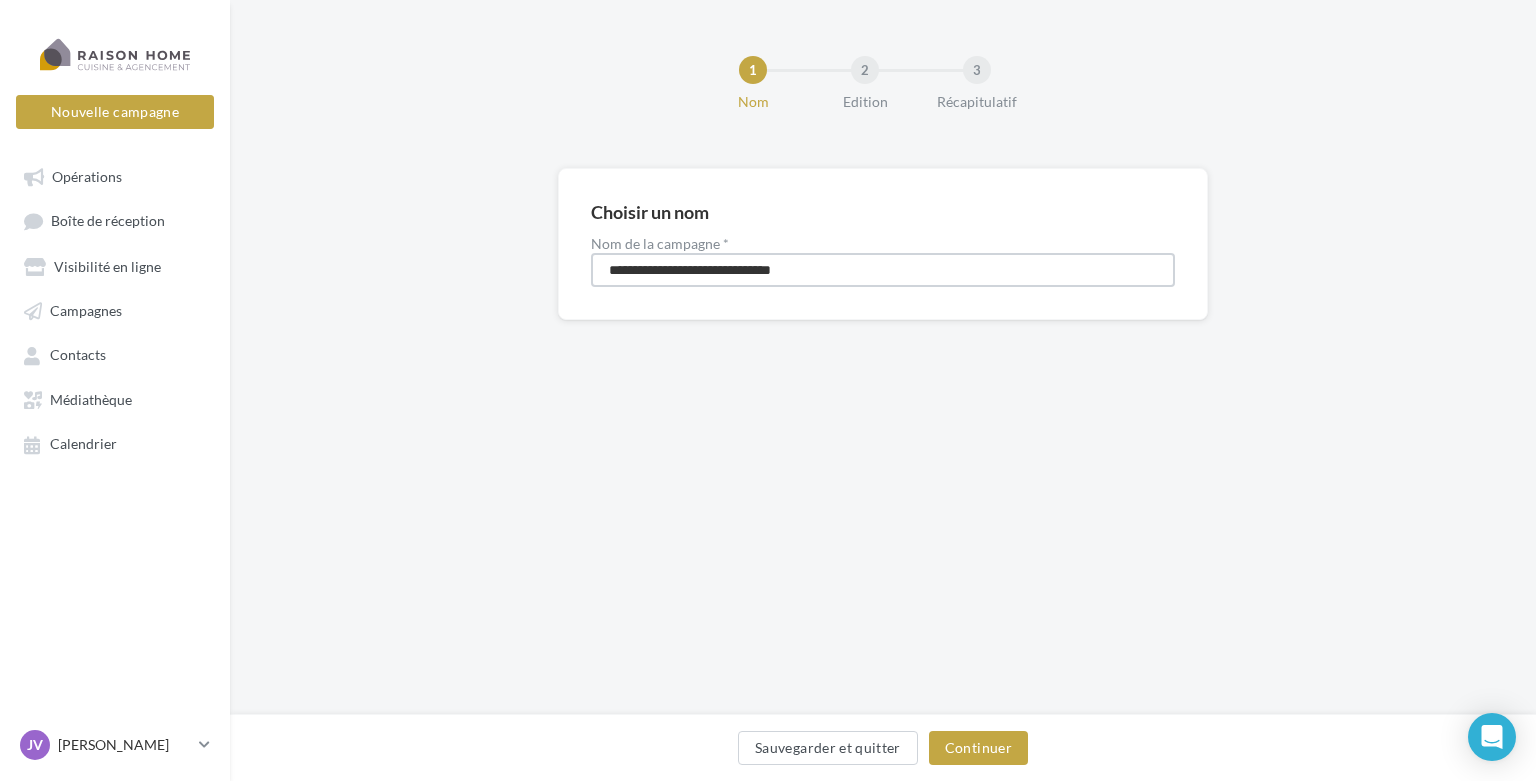 drag, startPoint x: 834, startPoint y: 272, endPoint x: 542, endPoint y: 252, distance: 292.68414 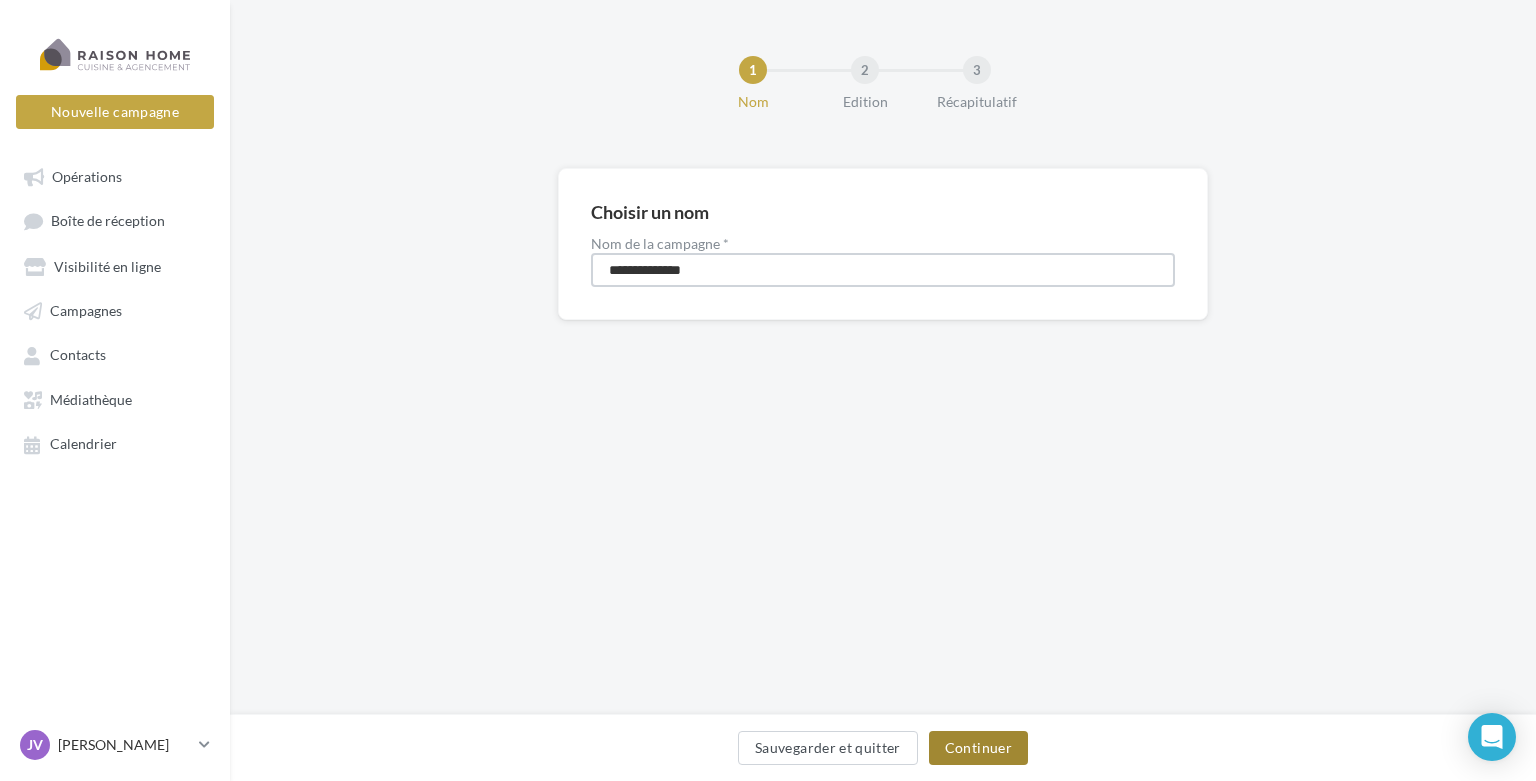 type on "**********" 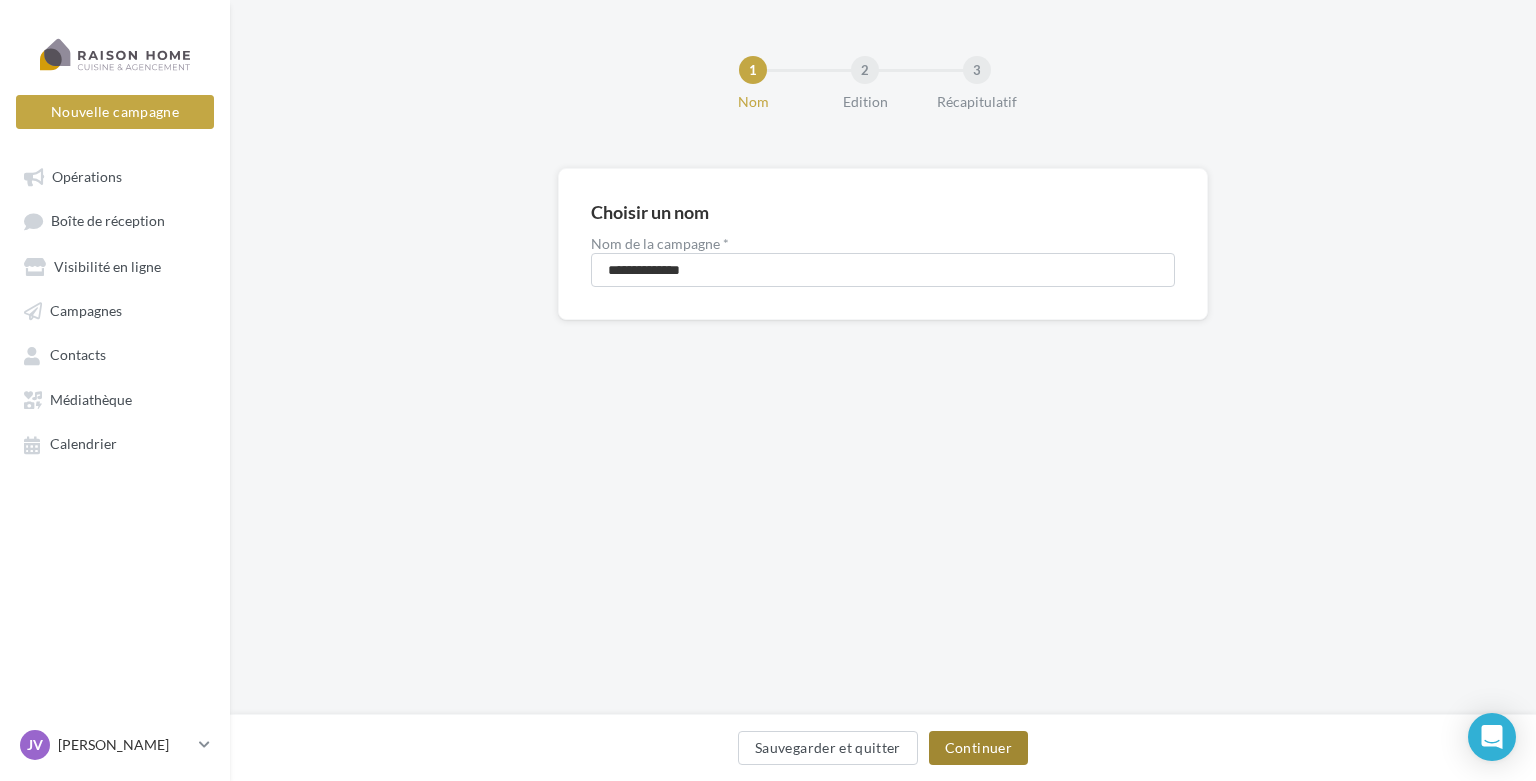 click on "Continuer" at bounding box center (978, 748) 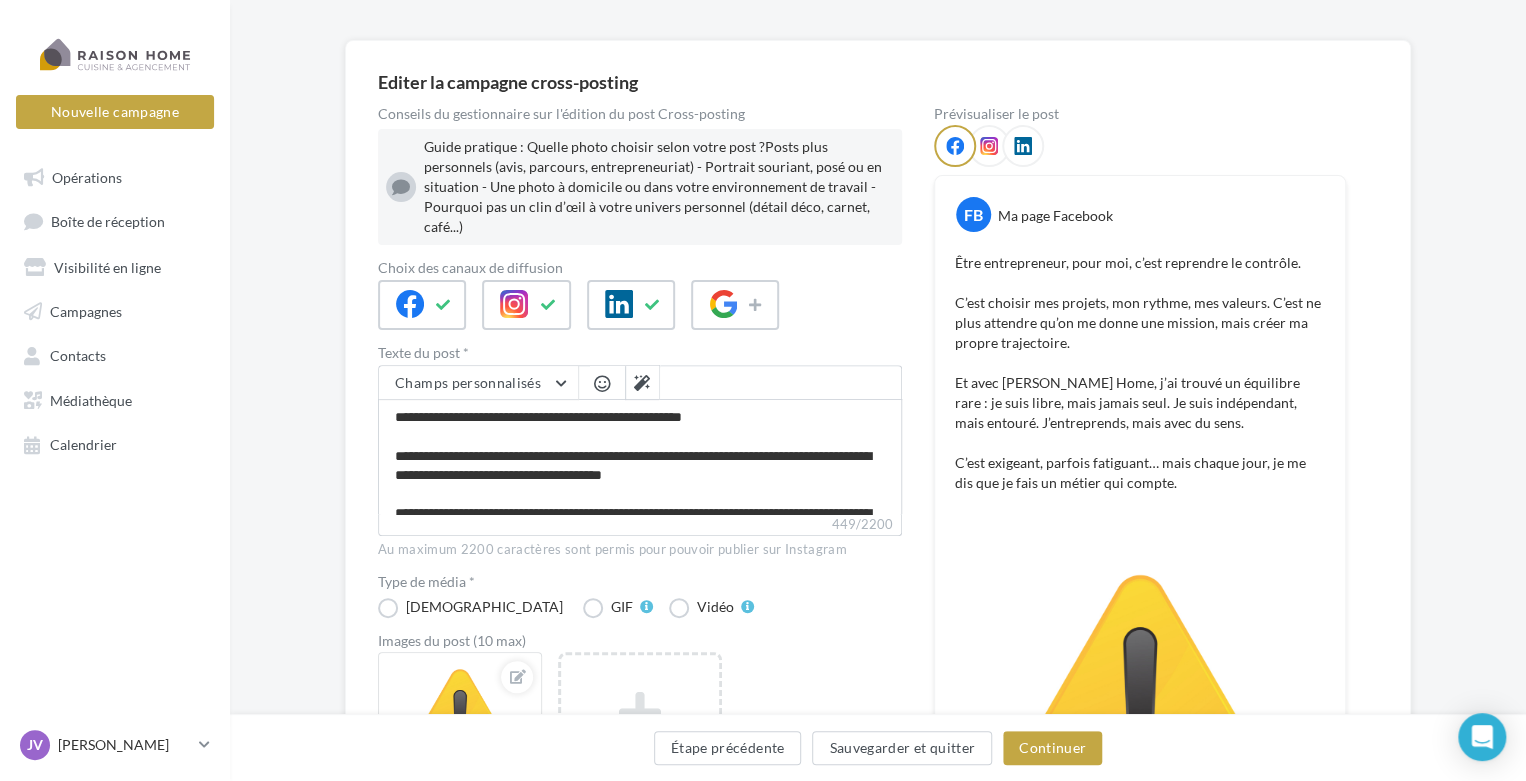 scroll, scrollTop: 170, scrollLeft: 0, axis: vertical 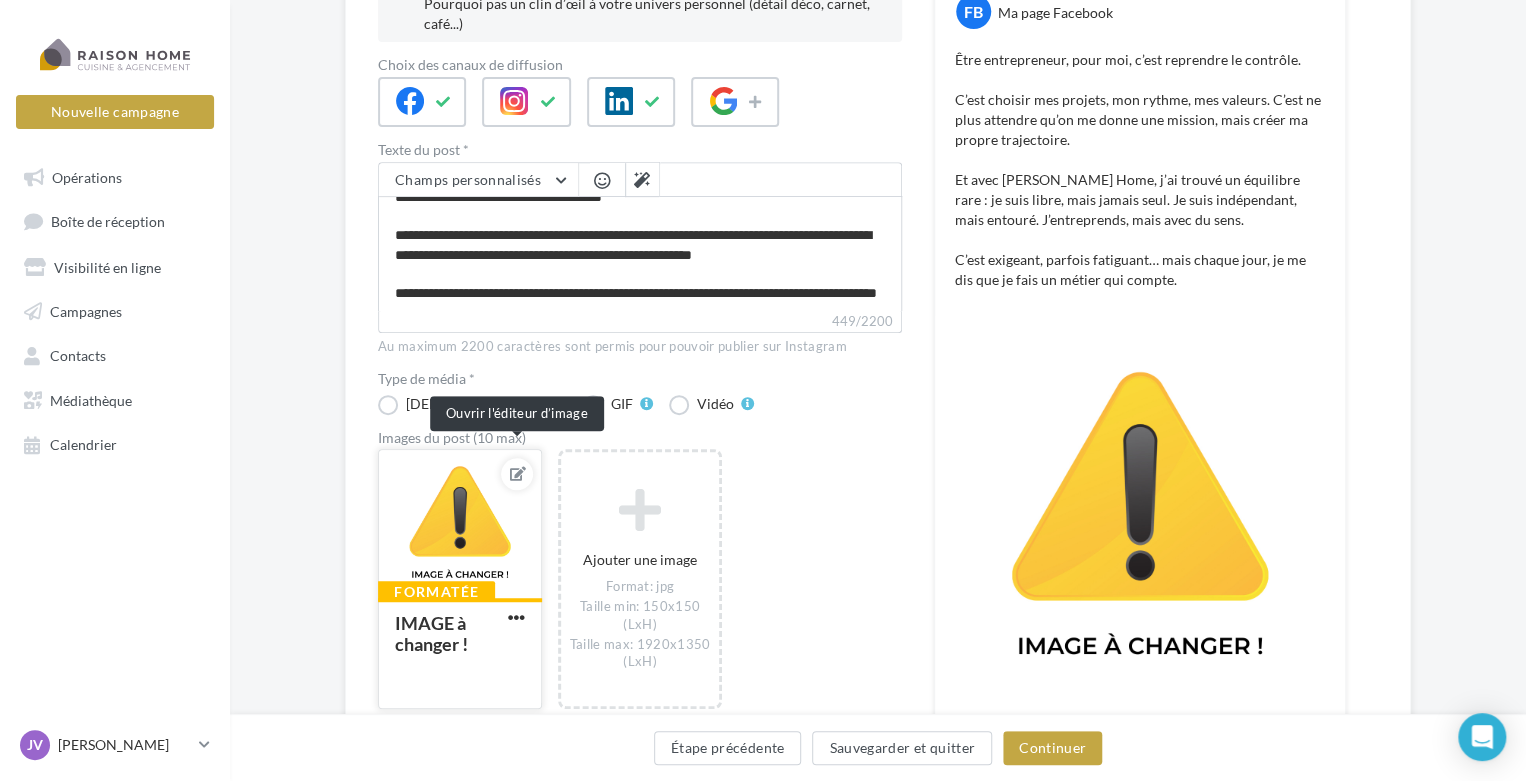 click at bounding box center (518, 474) 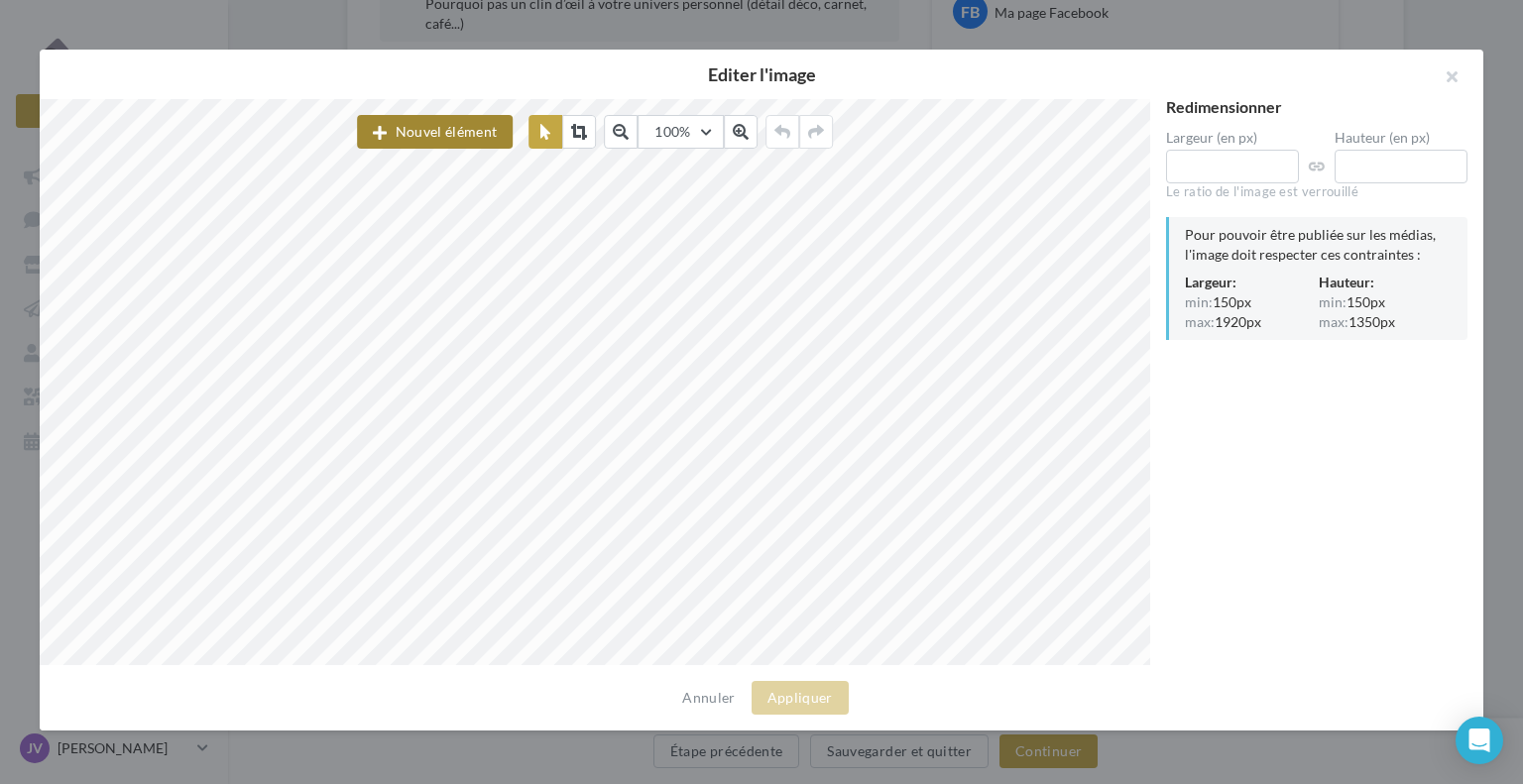 click on "Nouvel élément" at bounding box center [434, 132] 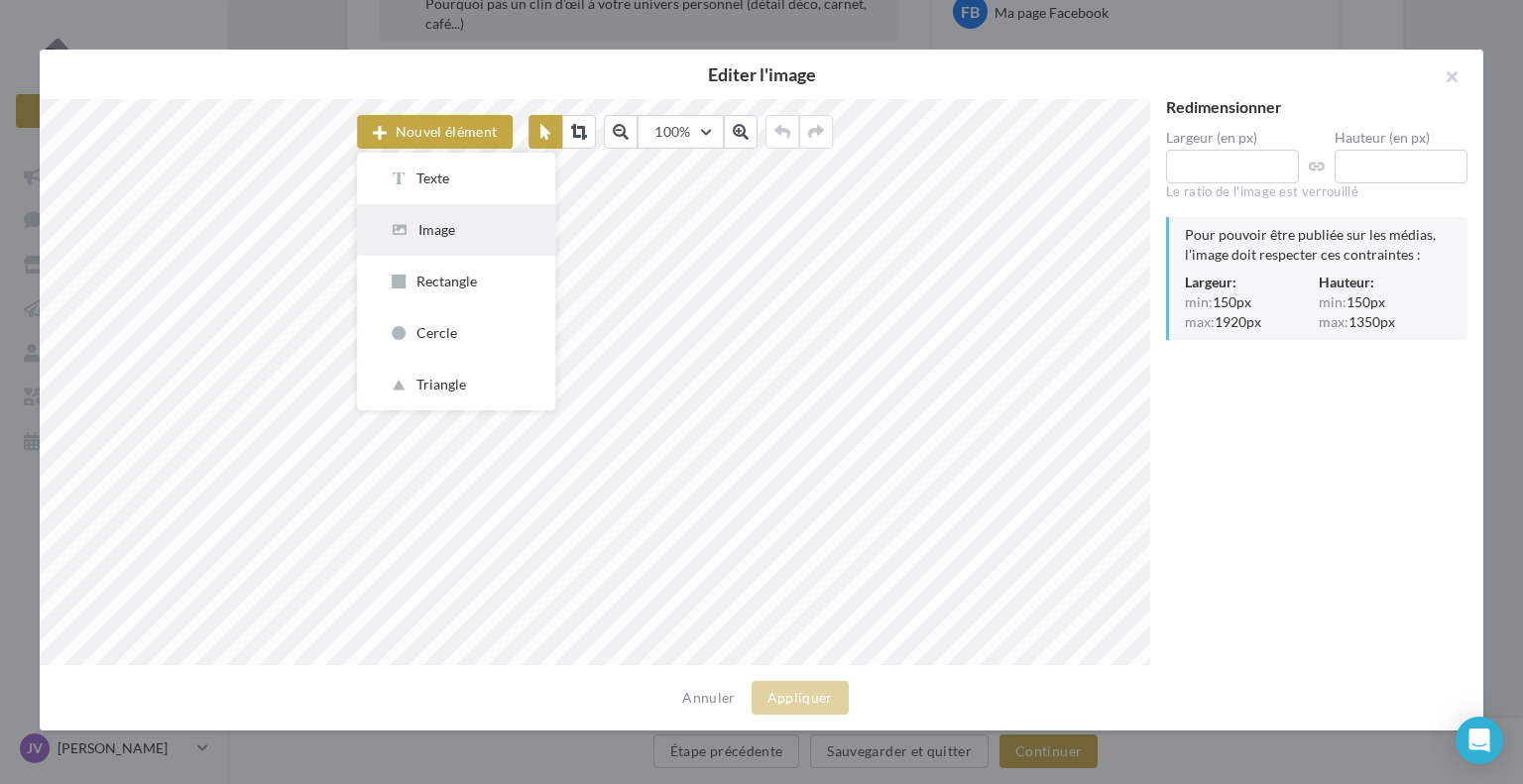 click on "Image" at bounding box center [456, 230] 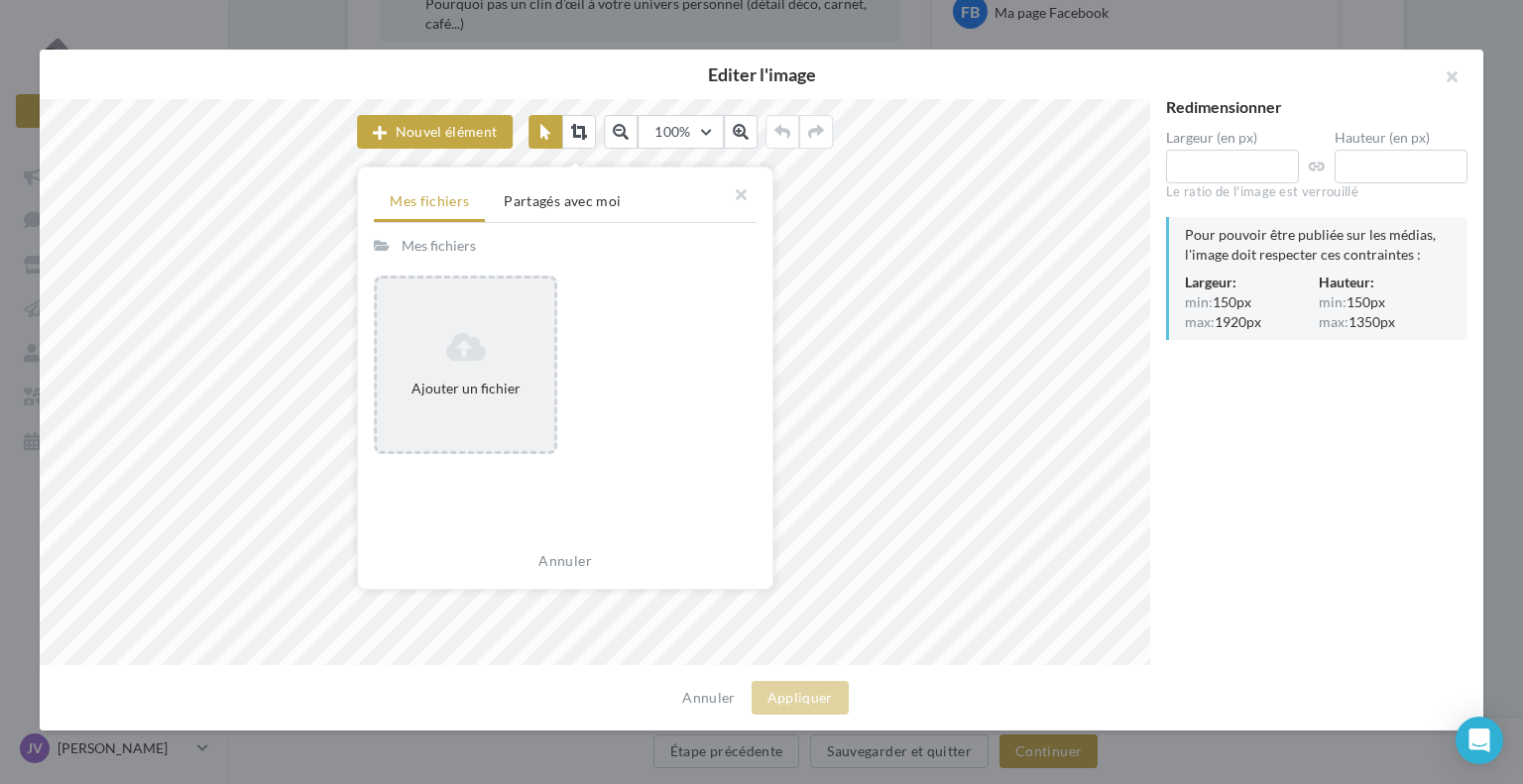 click at bounding box center [465, 347] 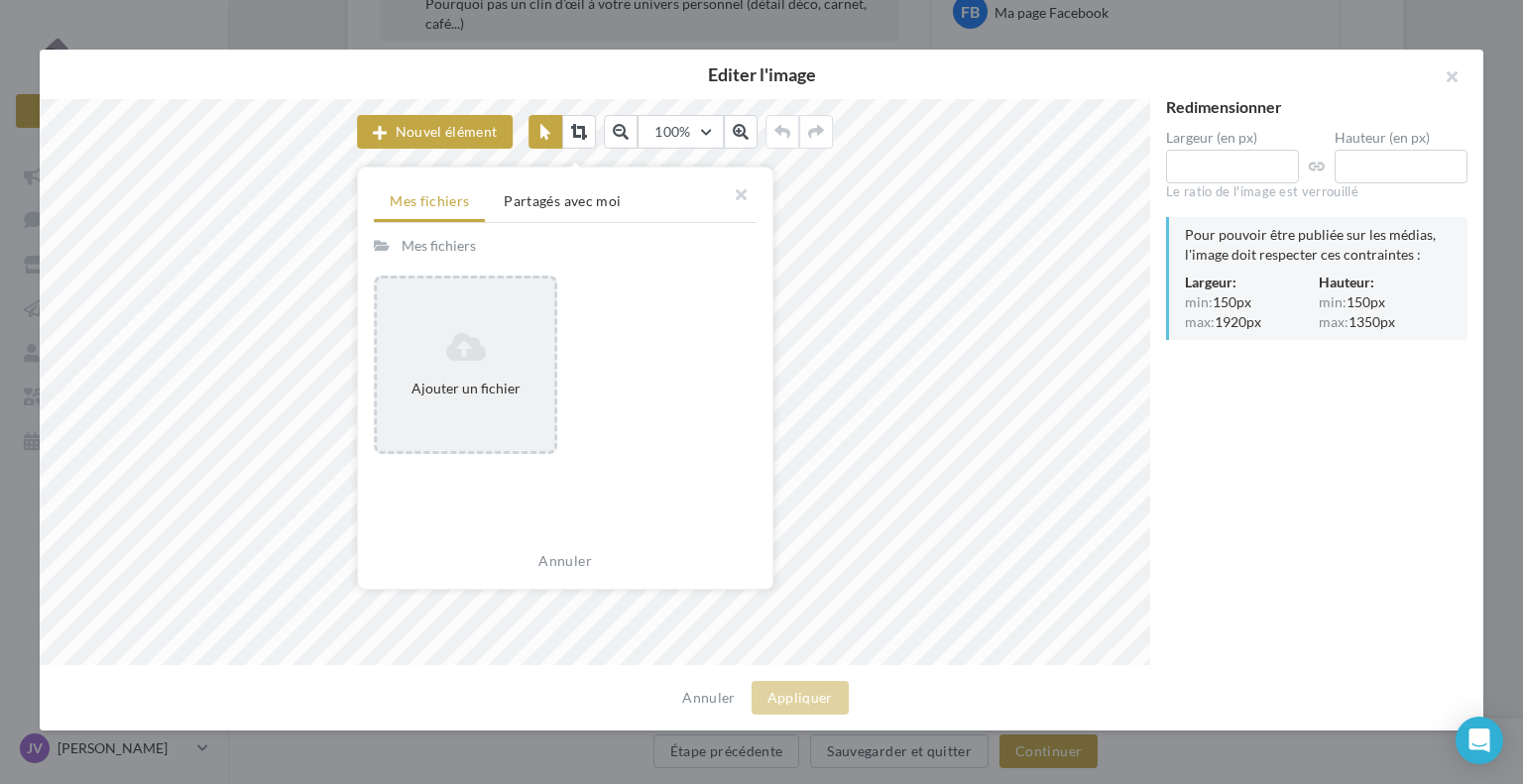click on "Ajouter un fichier" at bounding box center (465, 365) 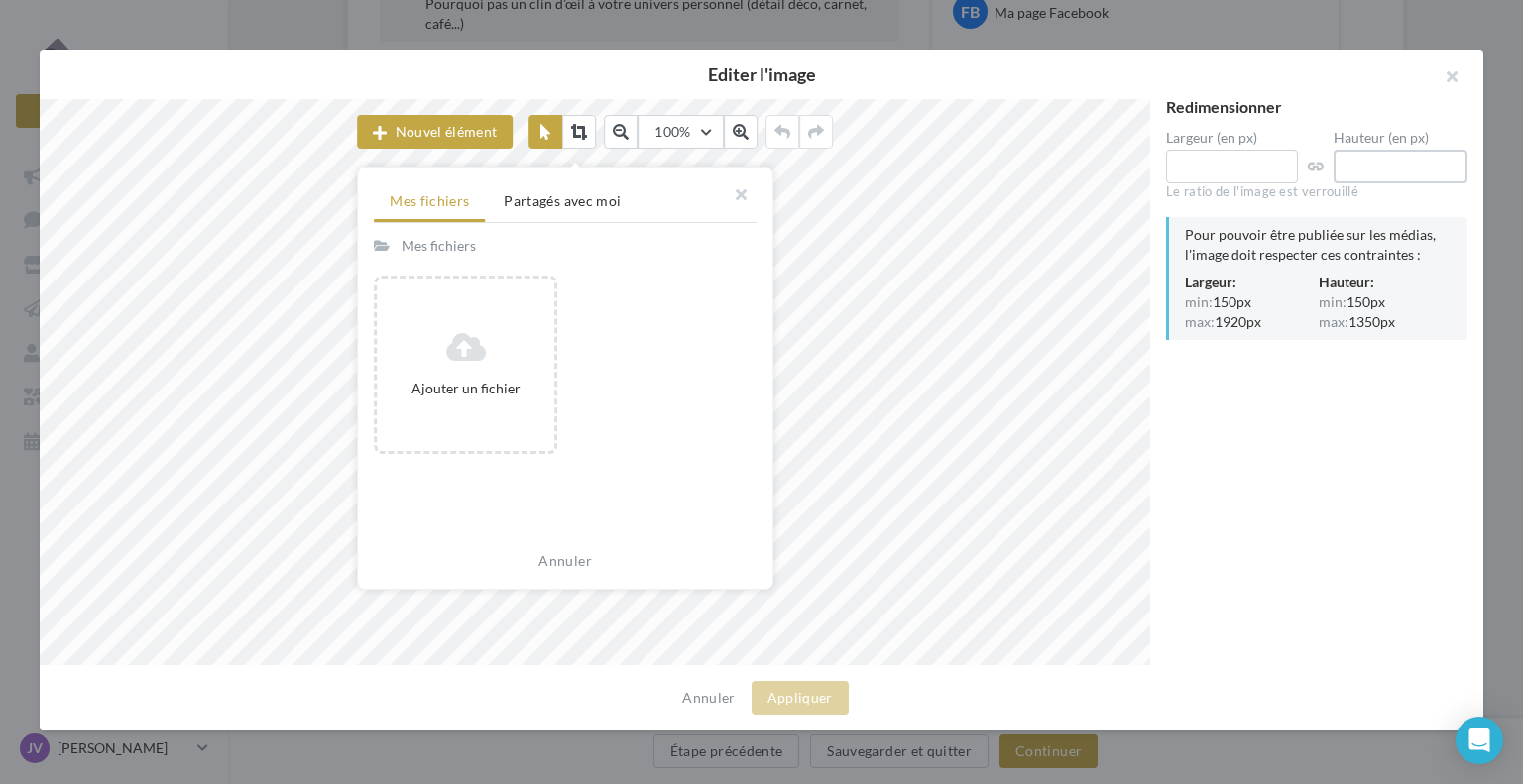 click on "****" at bounding box center [1400, 167] 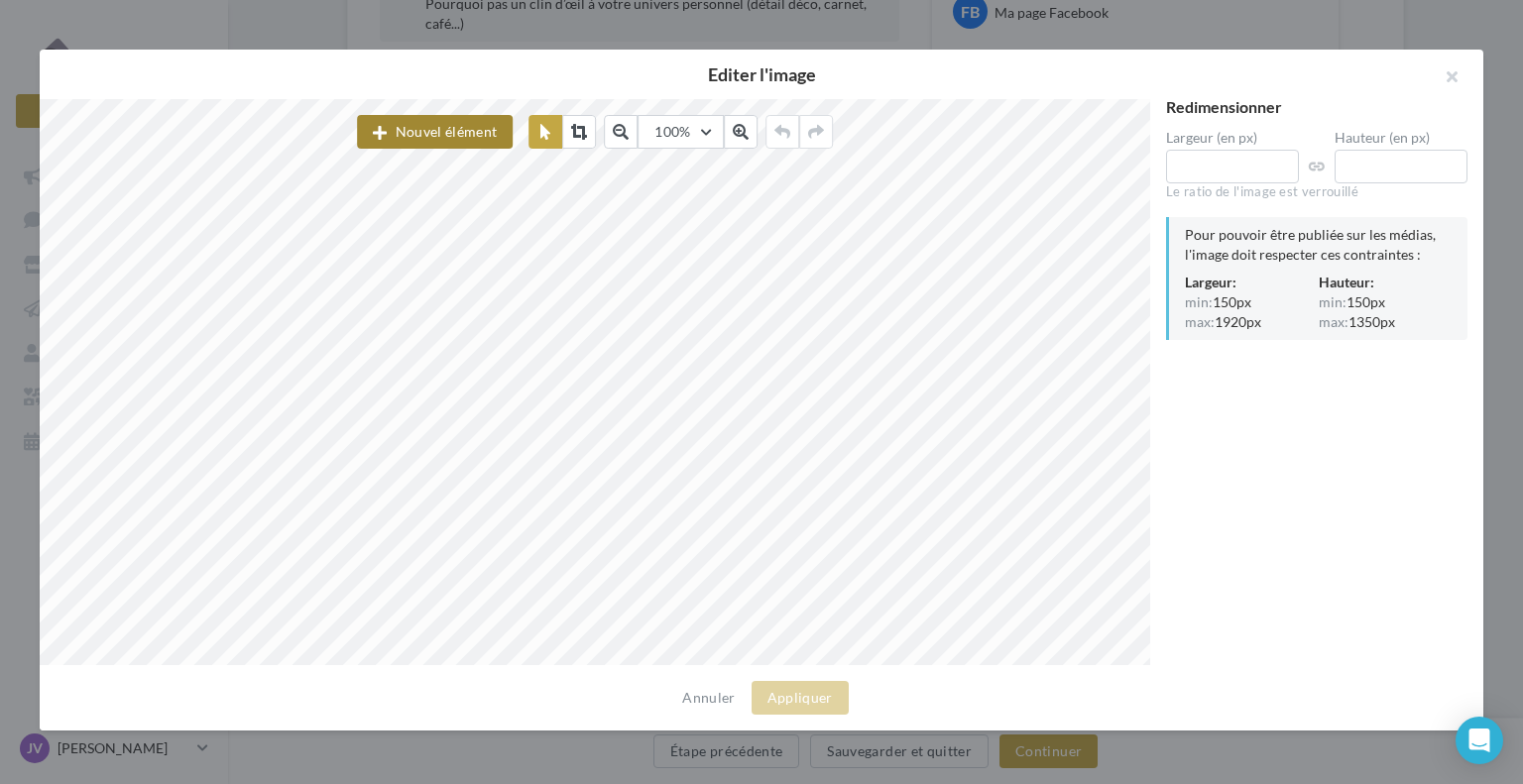 click on "Nouvel élément" at bounding box center (434, 132) 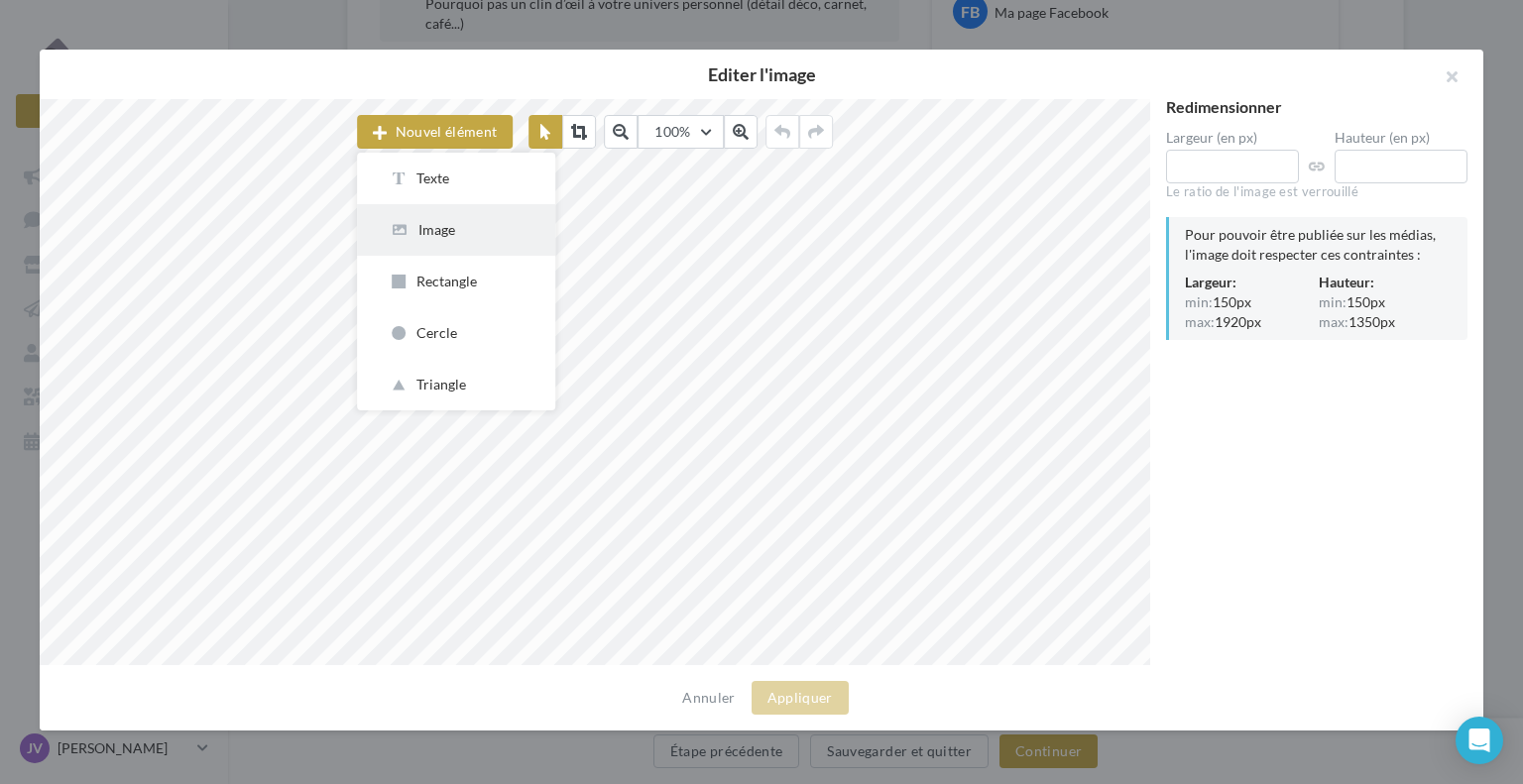 click on "Image" at bounding box center [456, 230] 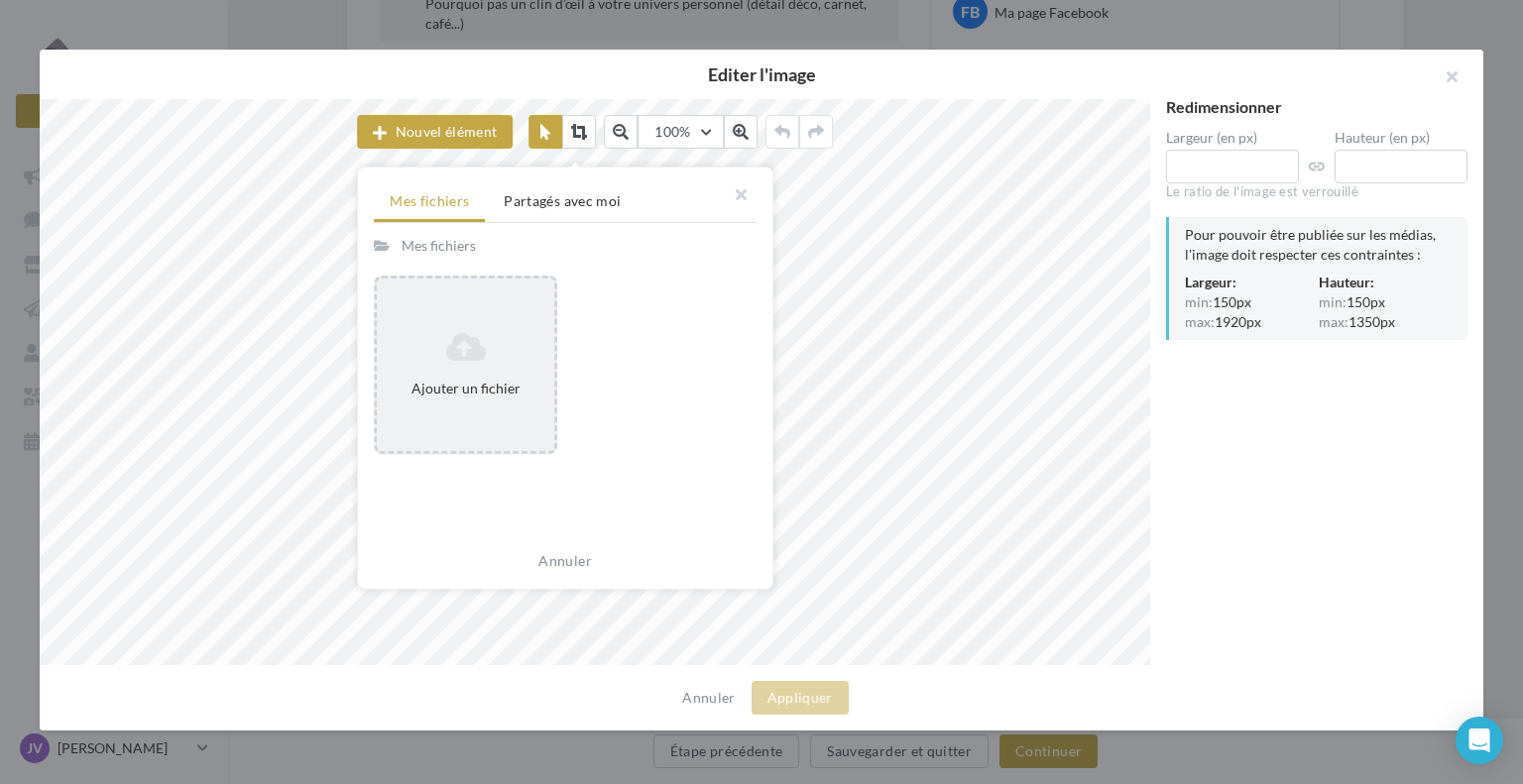 click on "Ajouter un fichier" at bounding box center (465, 389) 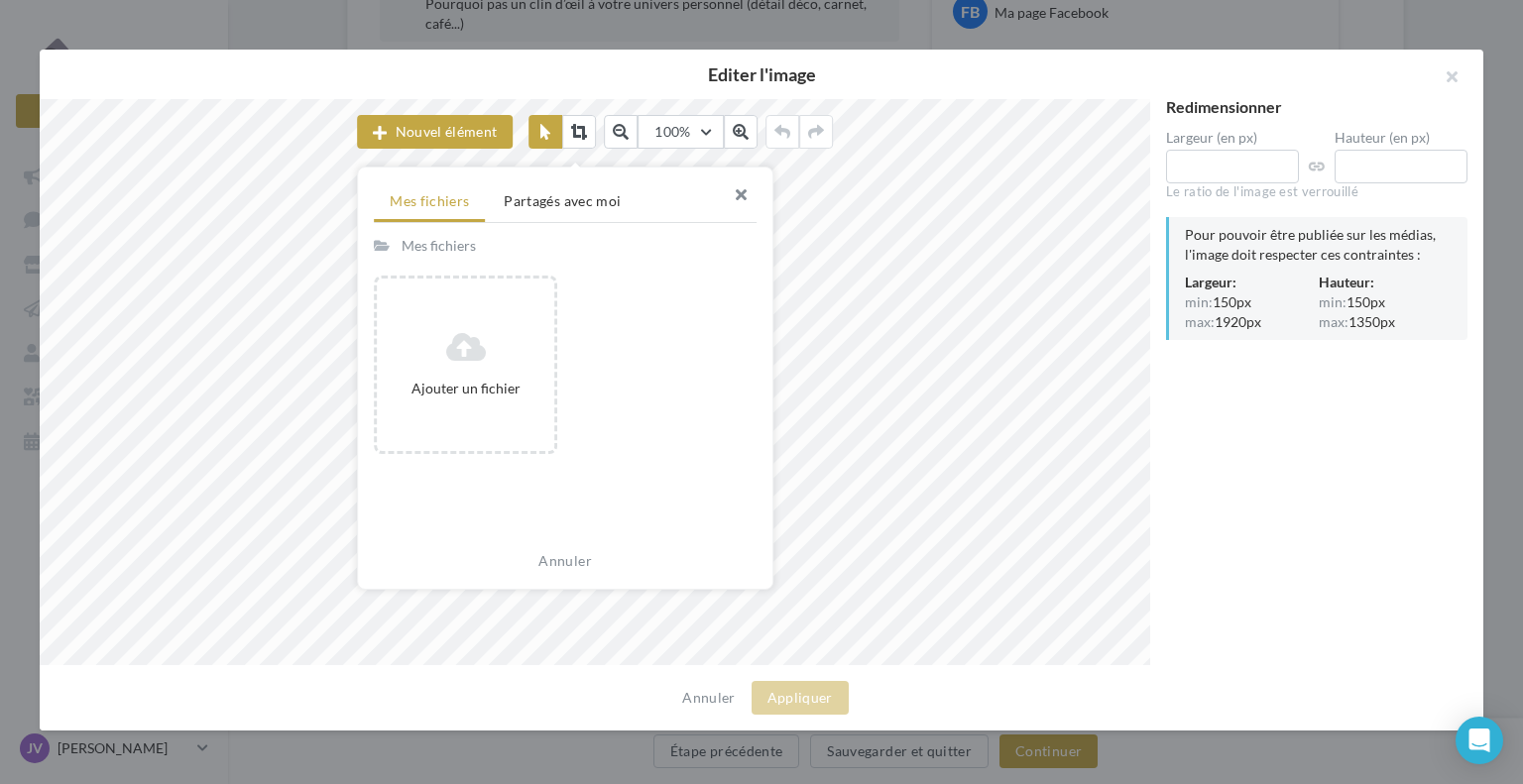 click at bounding box center [733, 197] 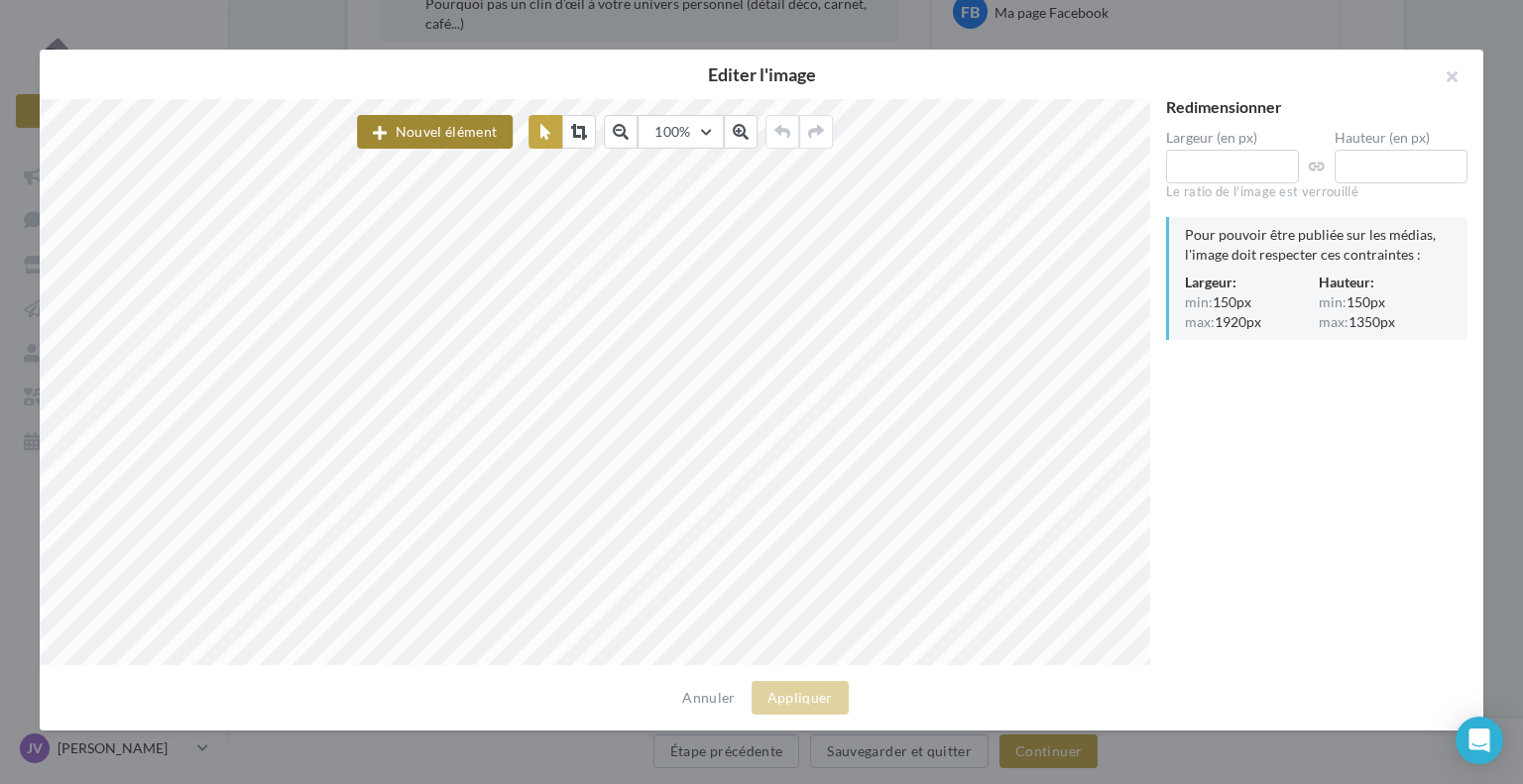 click on "Nouvel élément" at bounding box center [434, 132] 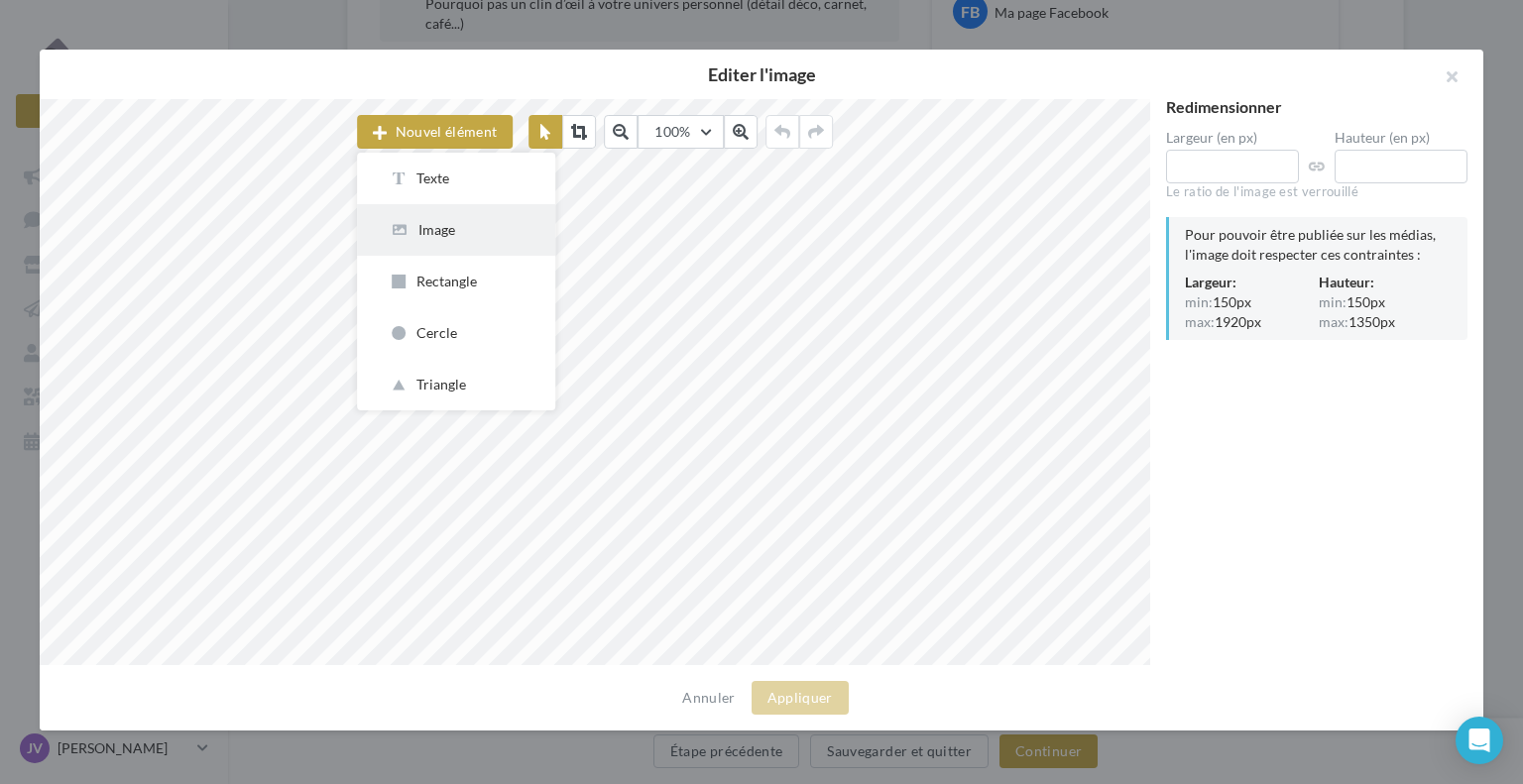 click on "Image" at bounding box center (456, 230) 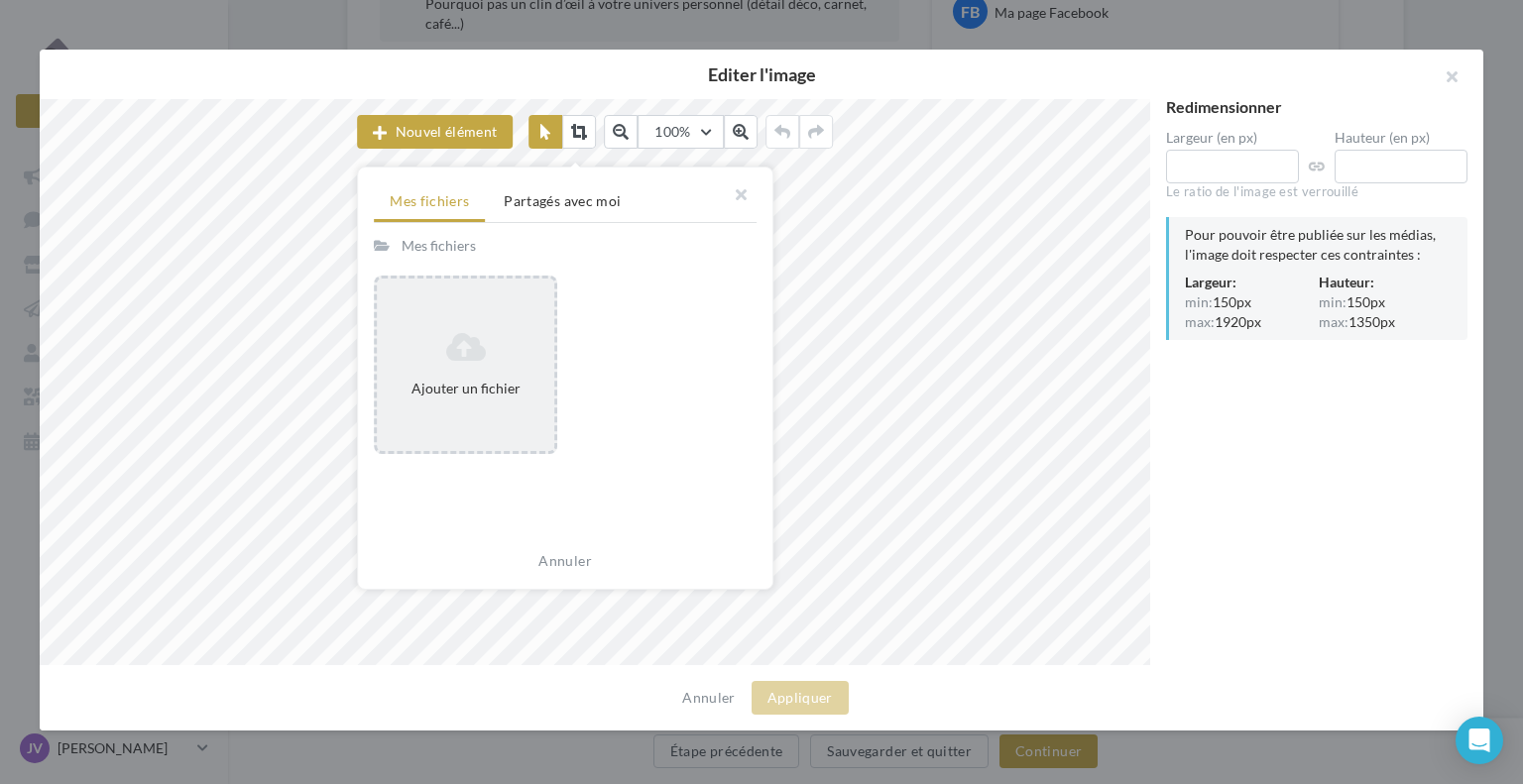 click at bounding box center (465, 347) 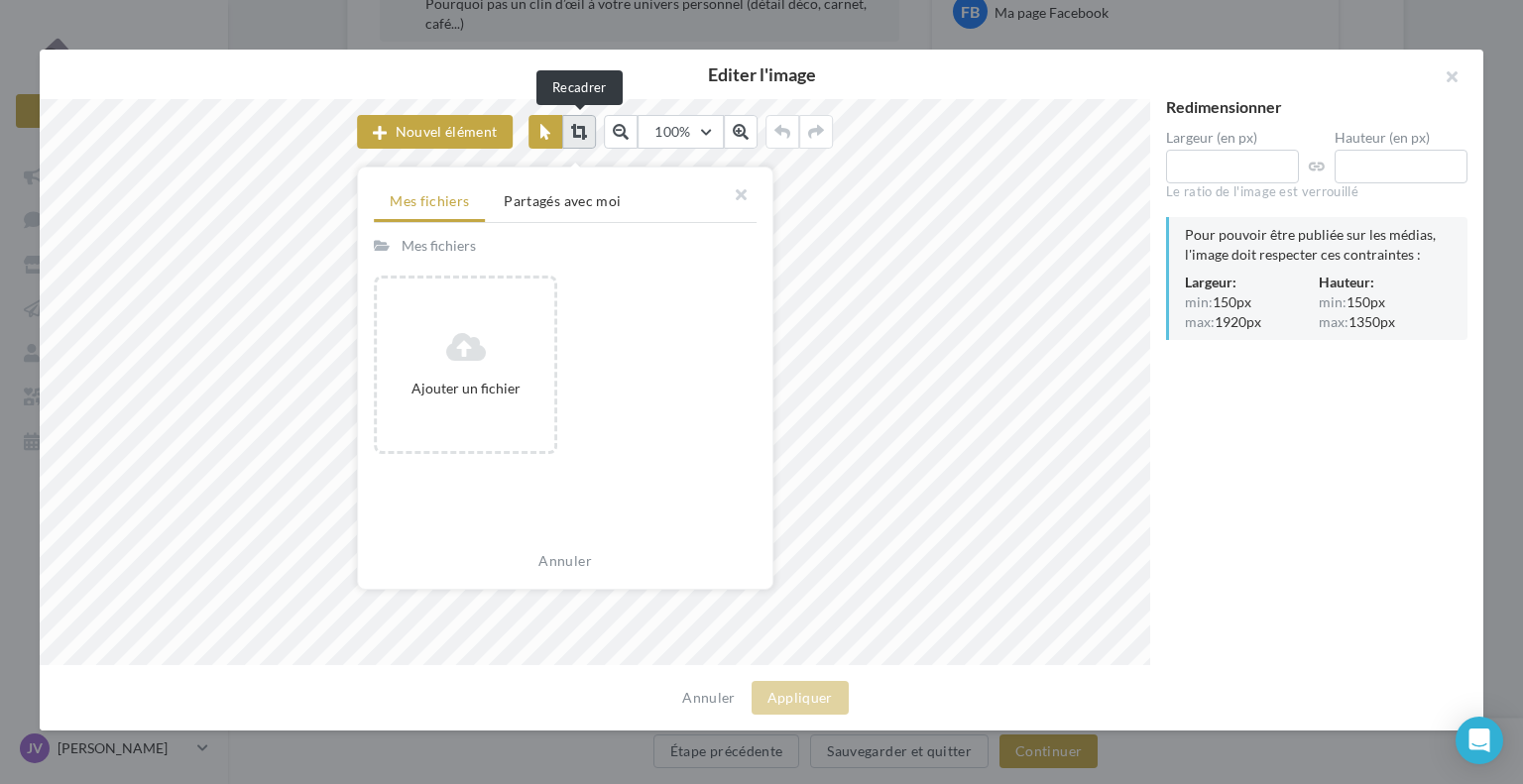 click at bounding box center (579, 132) 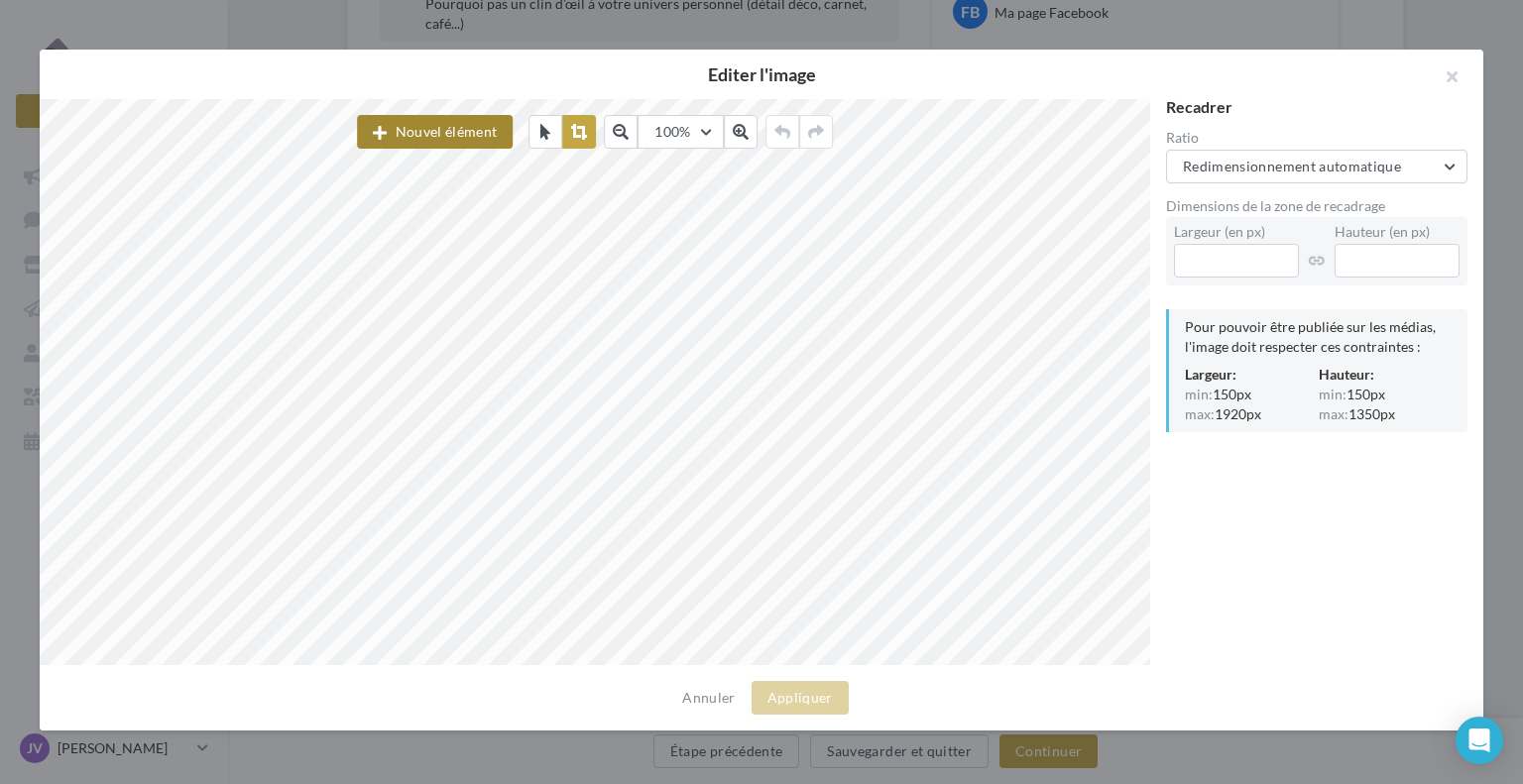 click on "Nouvel élément" at bounding box center [434, 132] 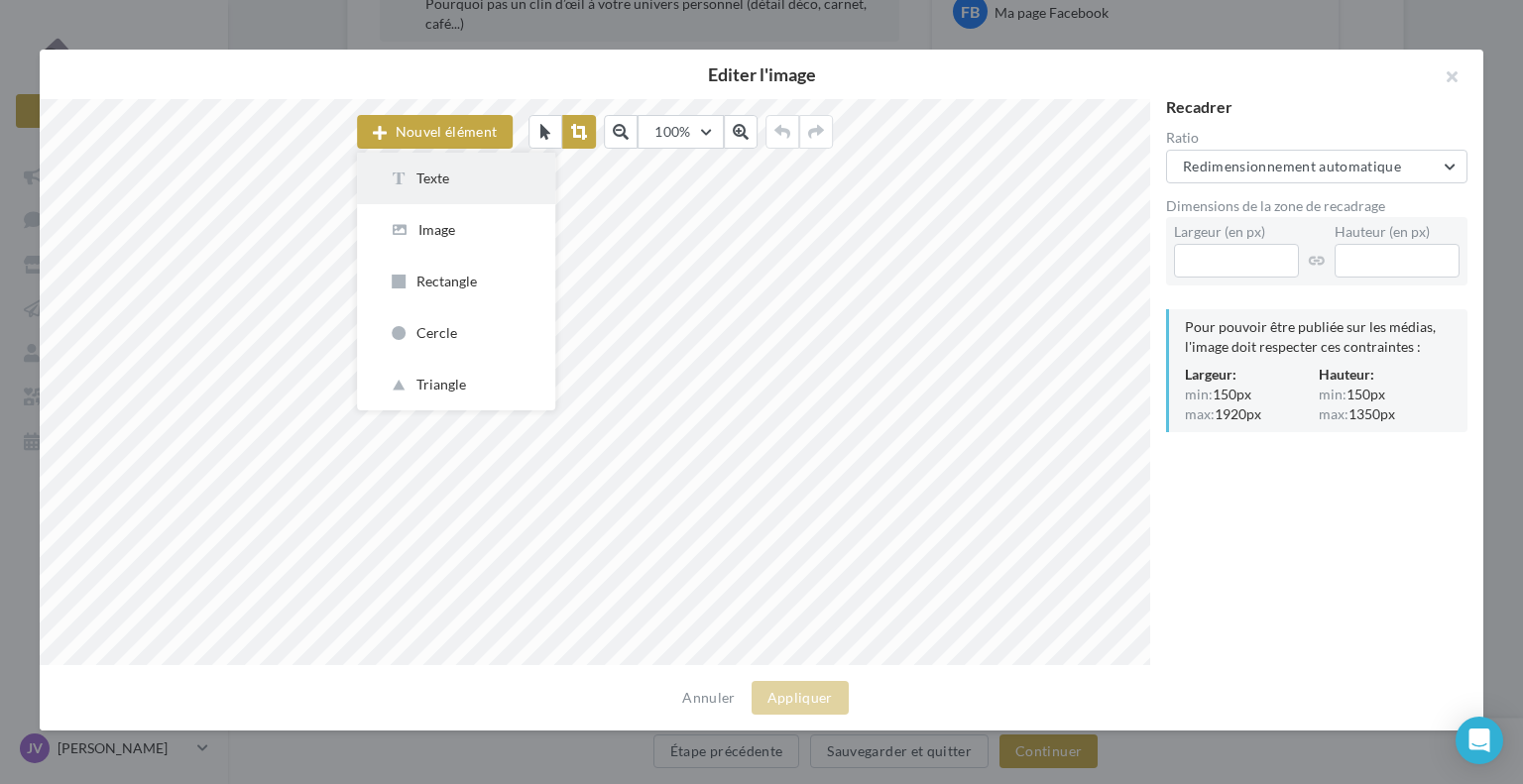 click on "Texte" at bounding box center [456, 178] 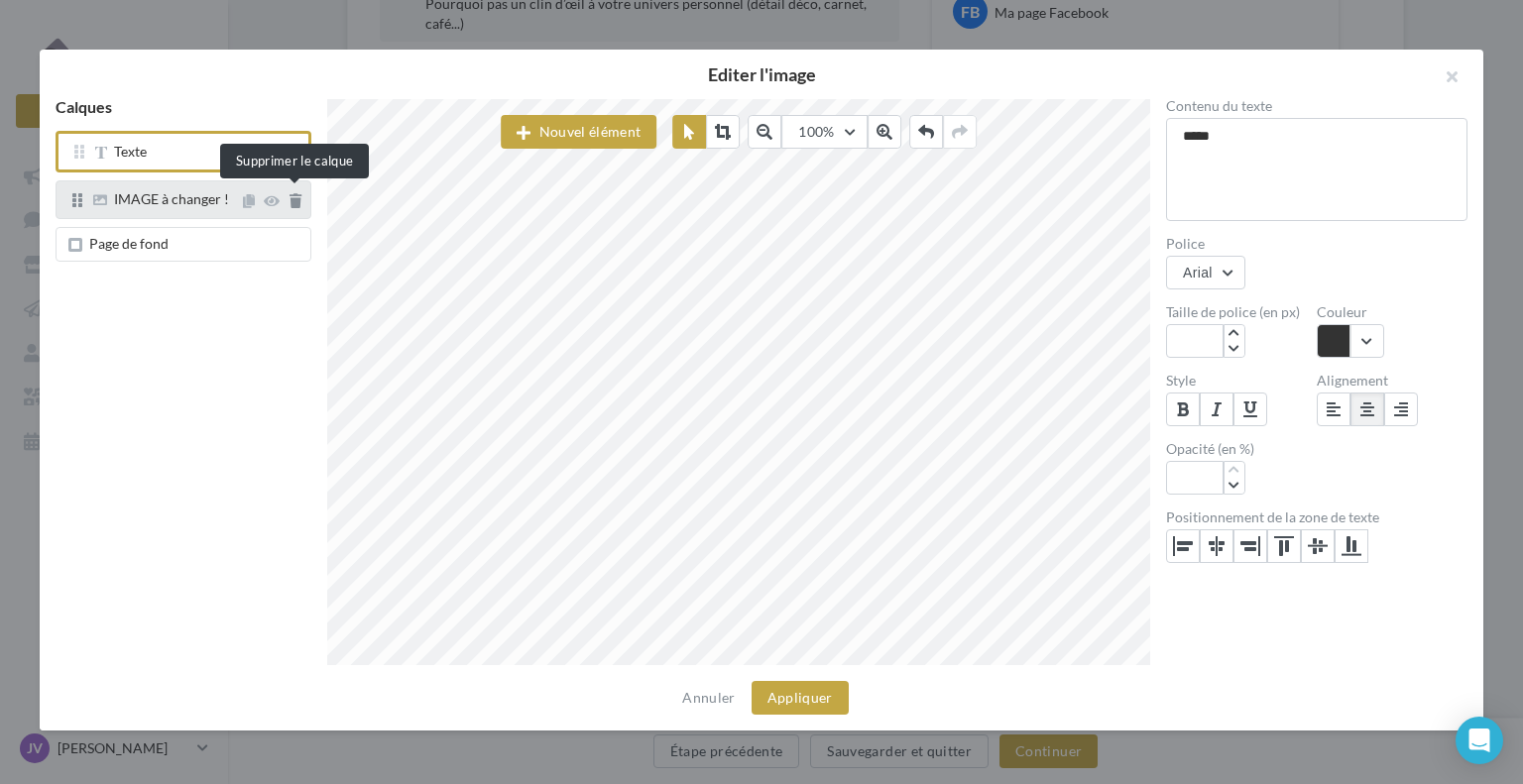 click at bounding box center (295, 201) 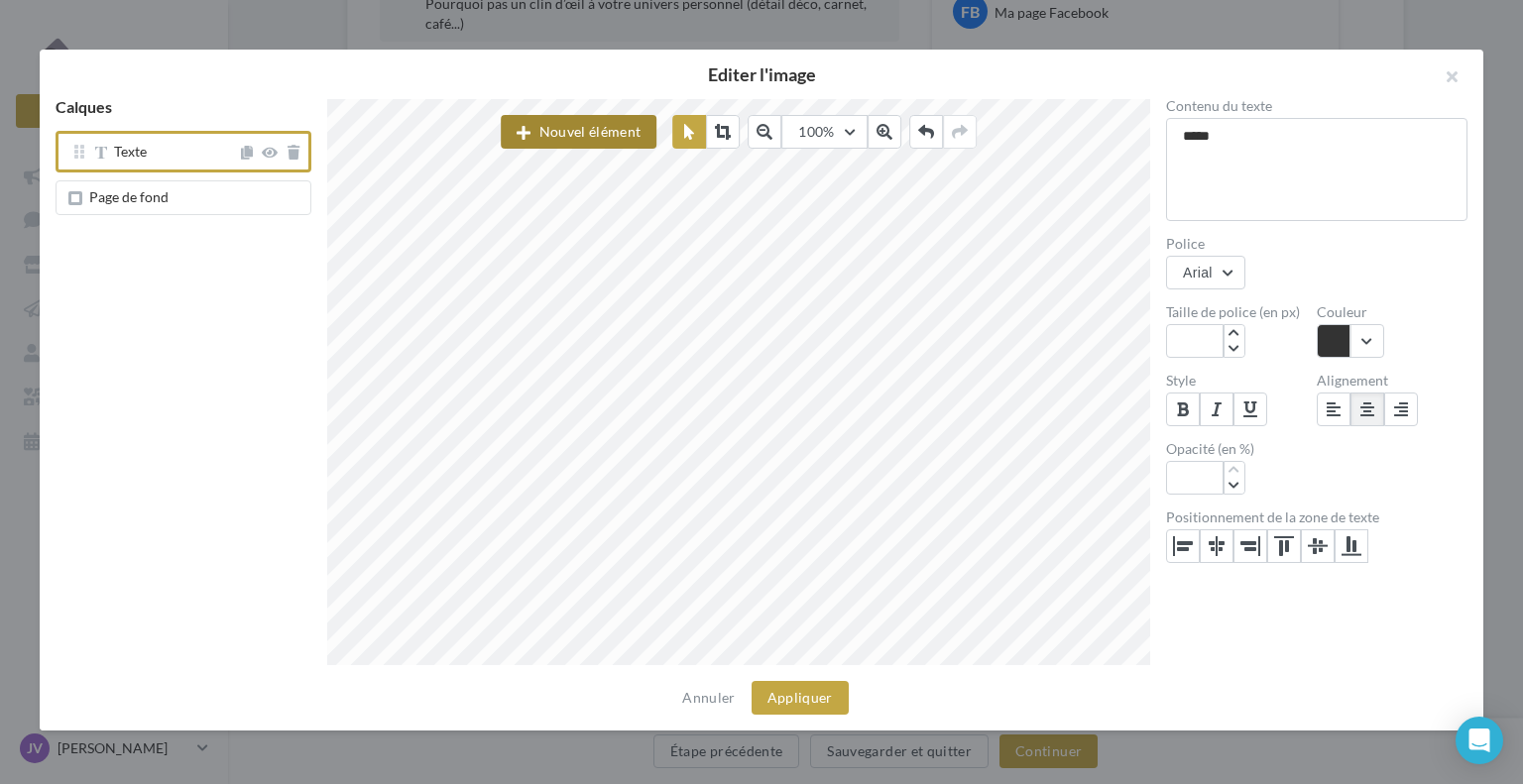 click at bounding box center [524, 133] 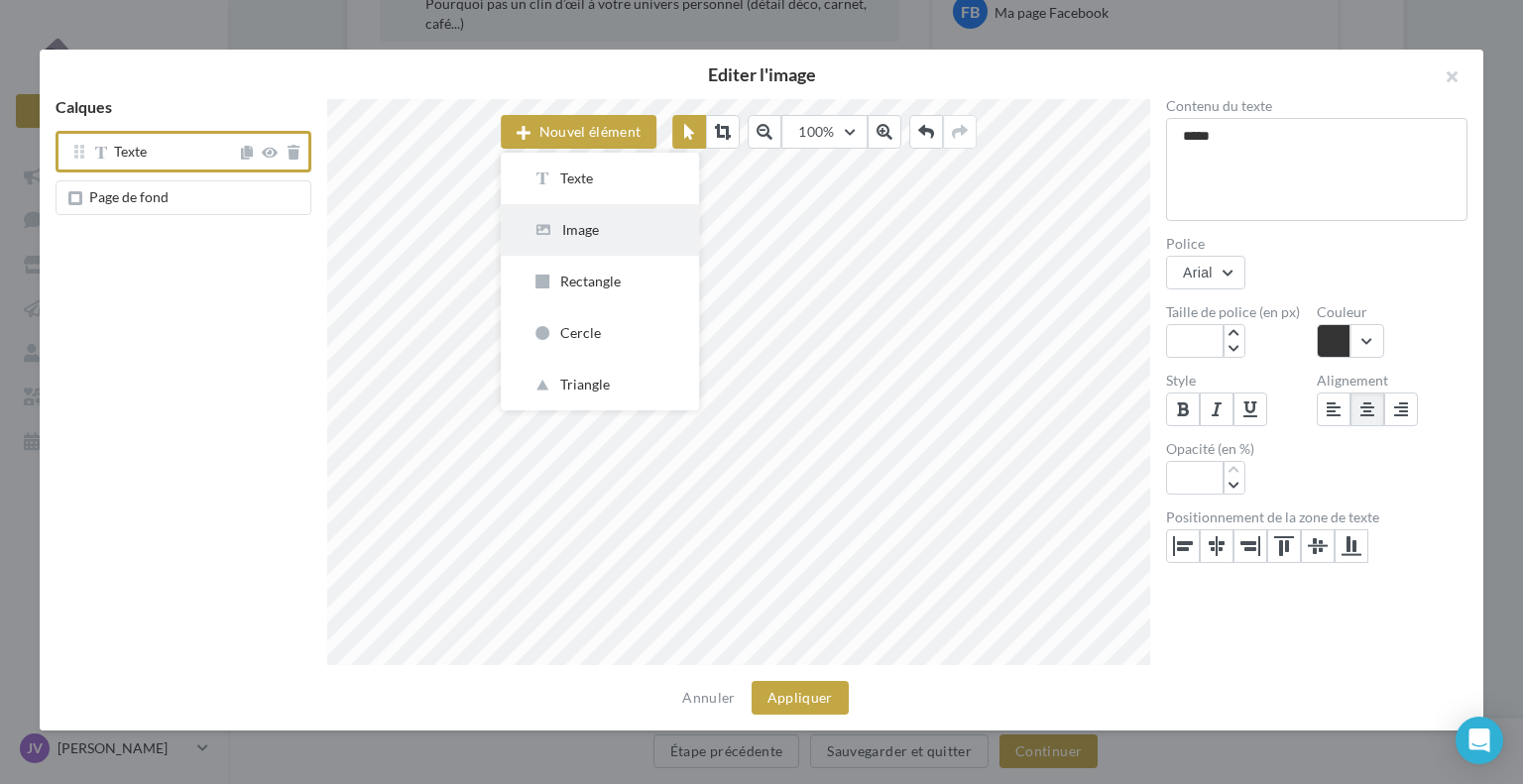 click on "Image" at bounding box center [600, 230] 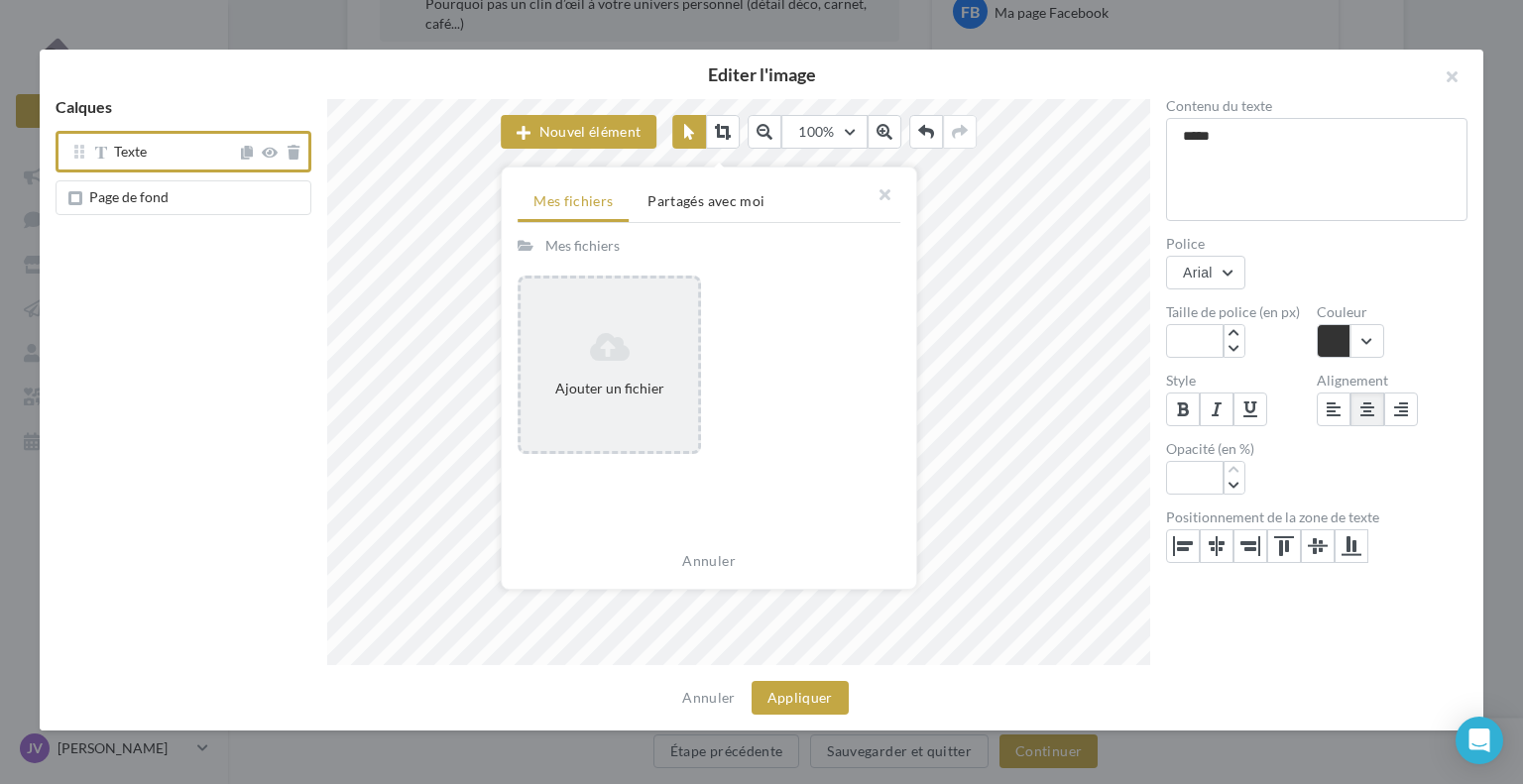 click at bounding box center (609, 347) 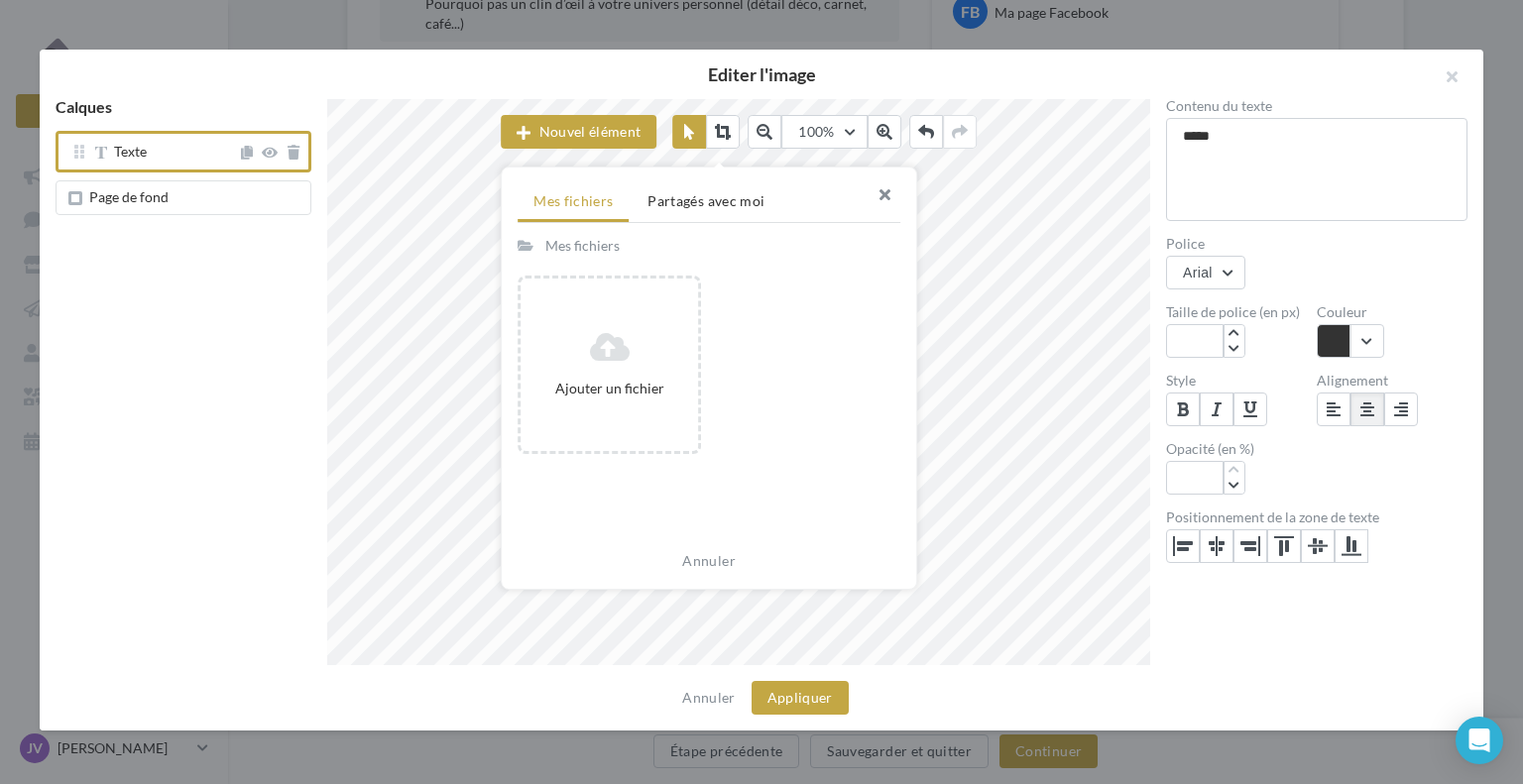 click at bounding box center (877, 197) 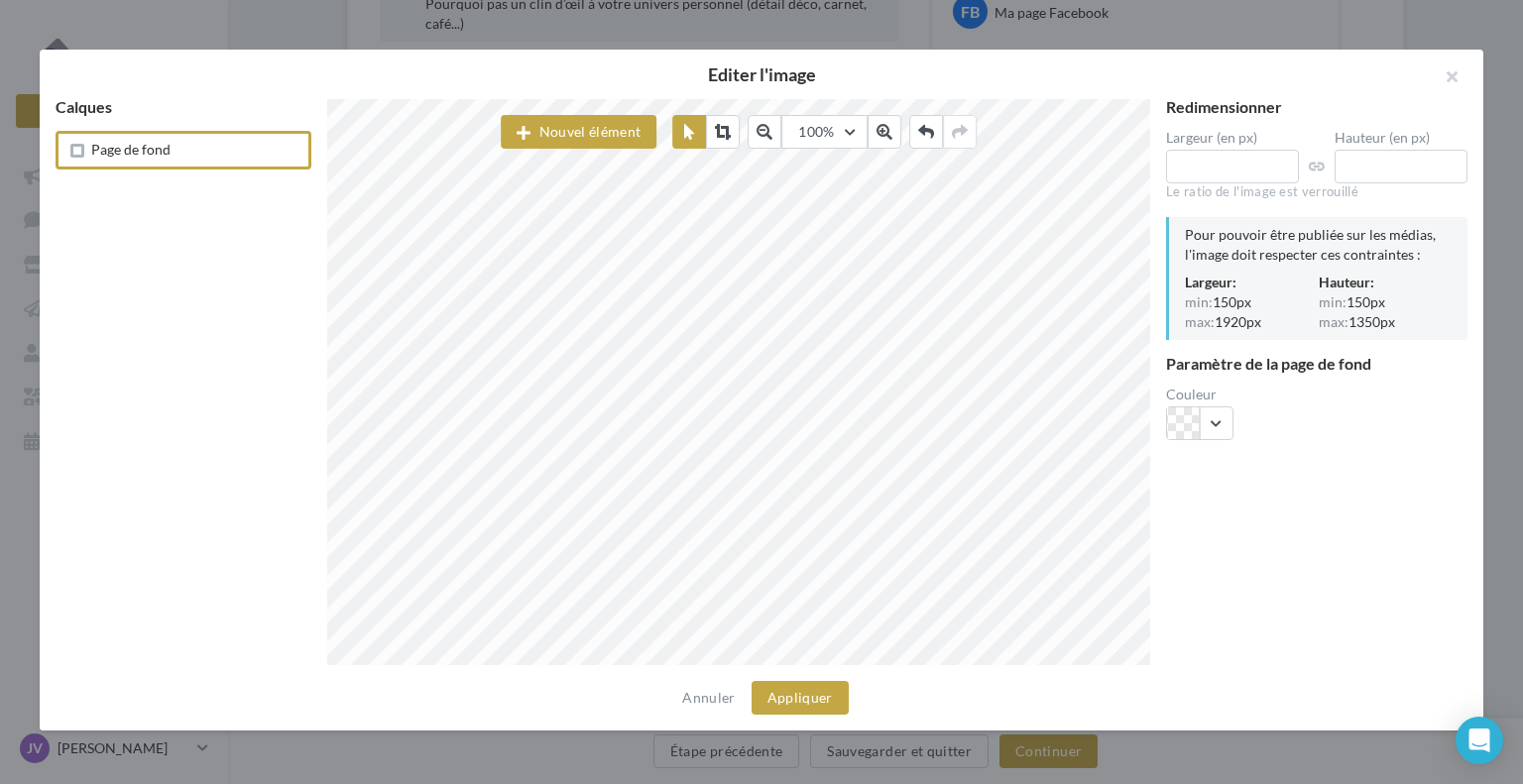 click on "Page de fond" at bounding box center (131, 149) 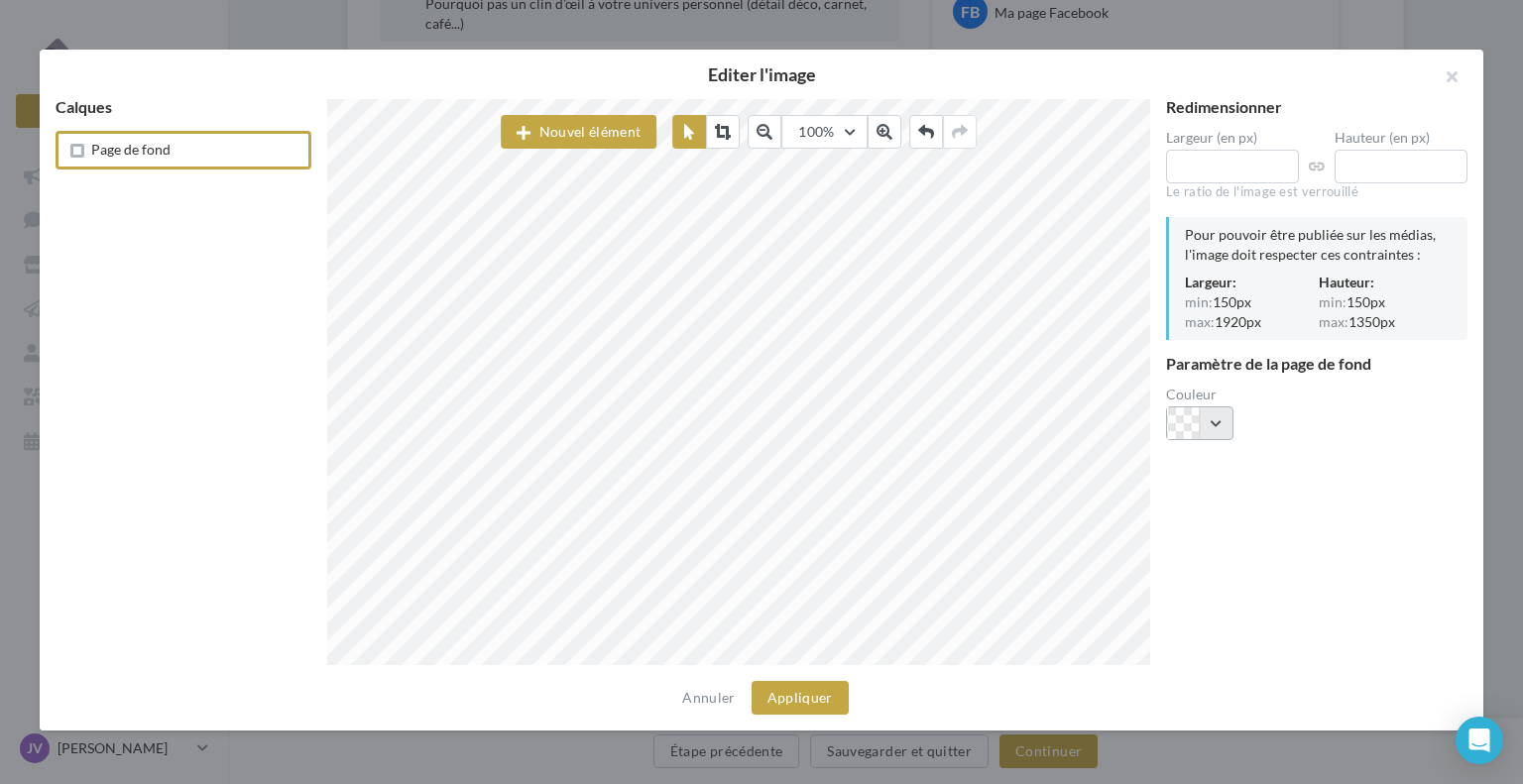 click at bounding box center [1200, 423] 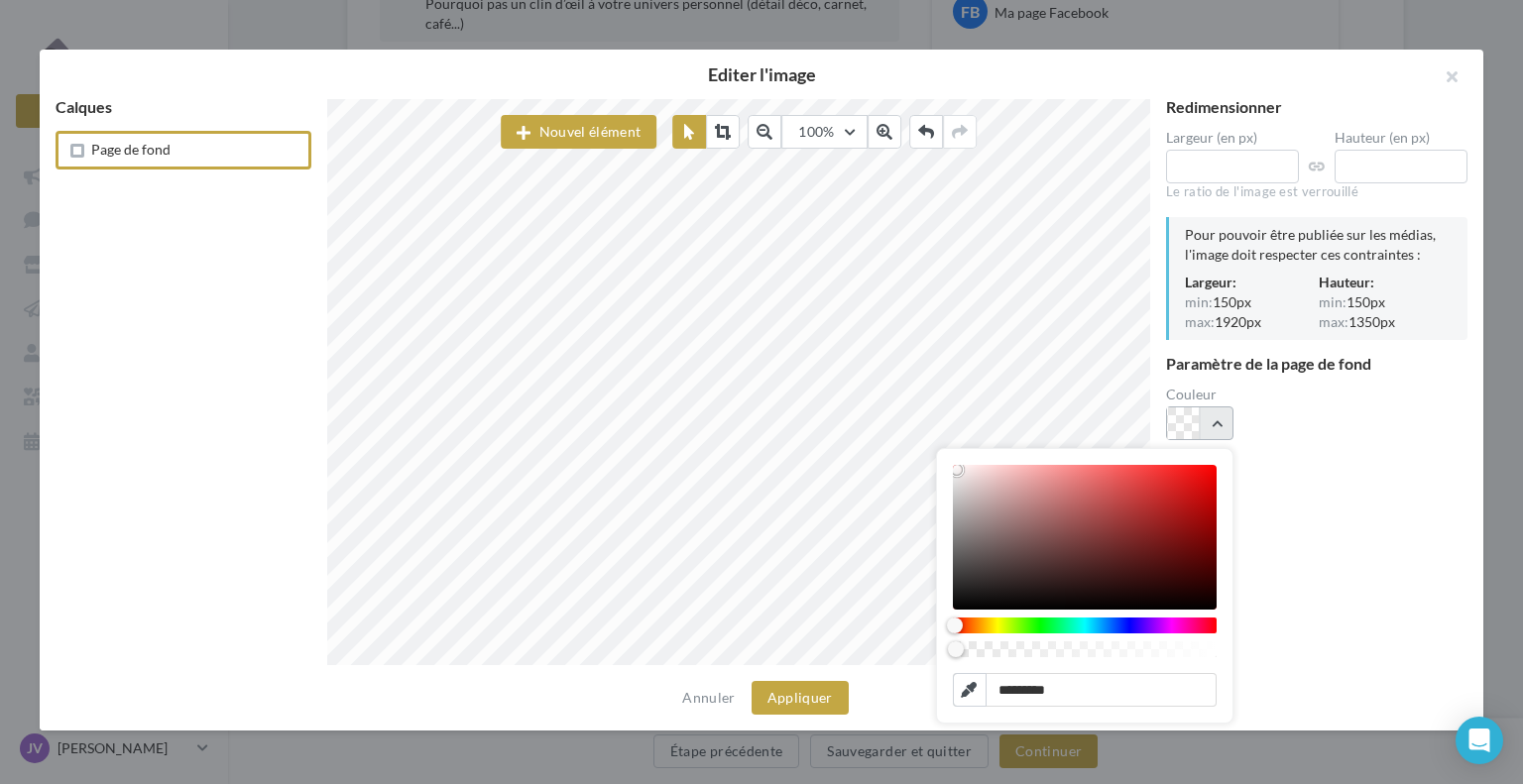click at bounding box center (1200, 423) 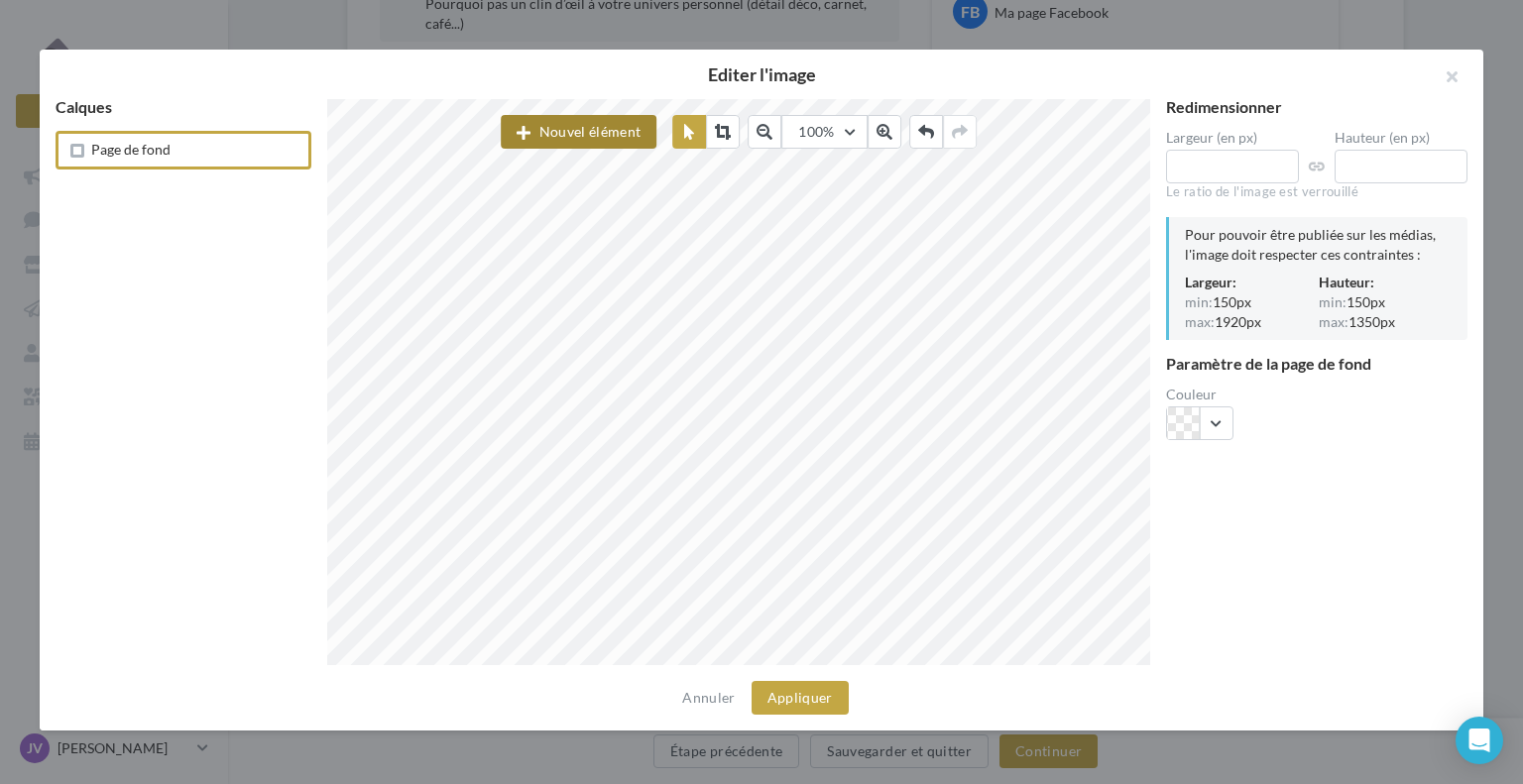 click on "Nouvel élément" at bounding box center [578, 132] 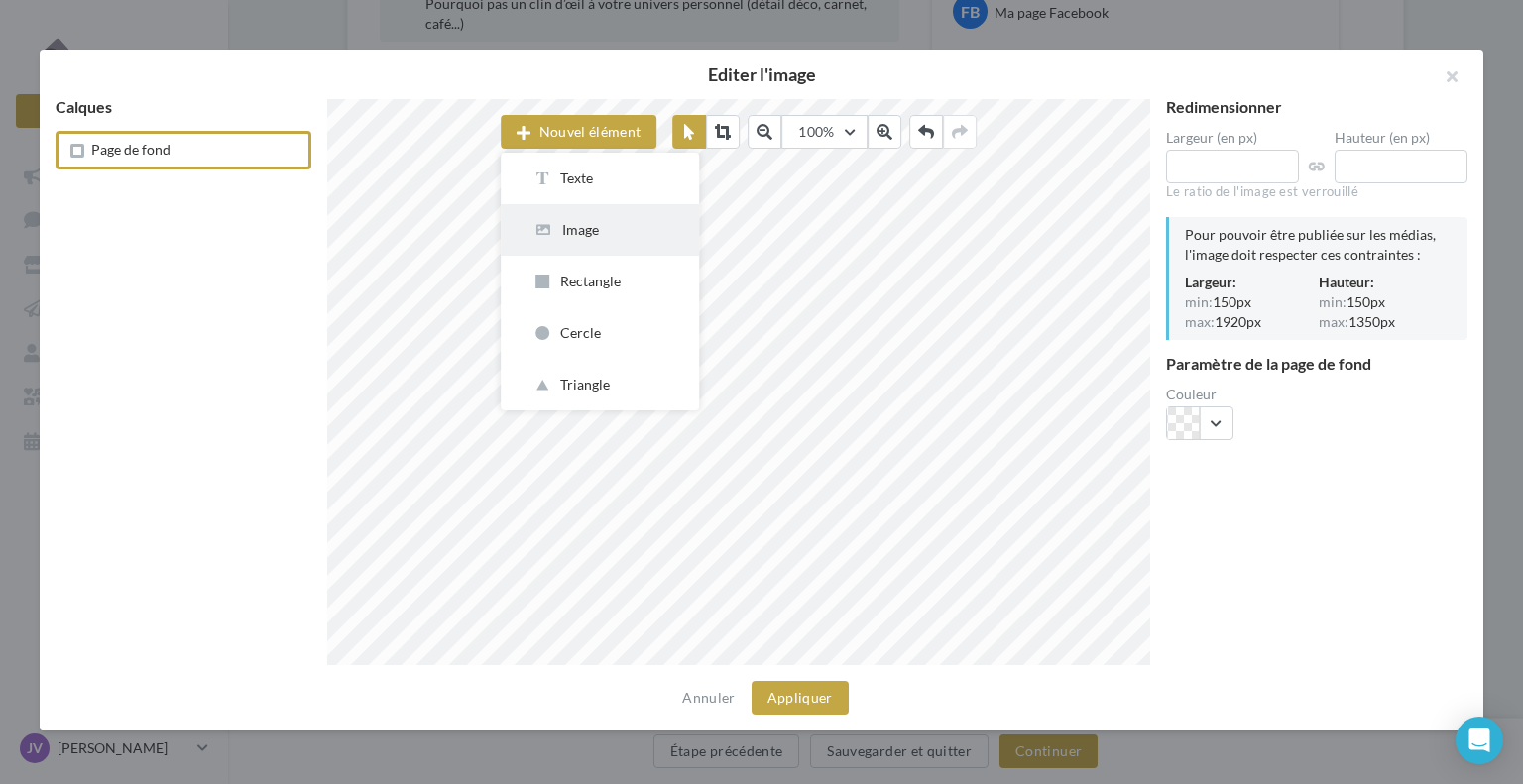 click on "Image" at bounding box center (600, 230) 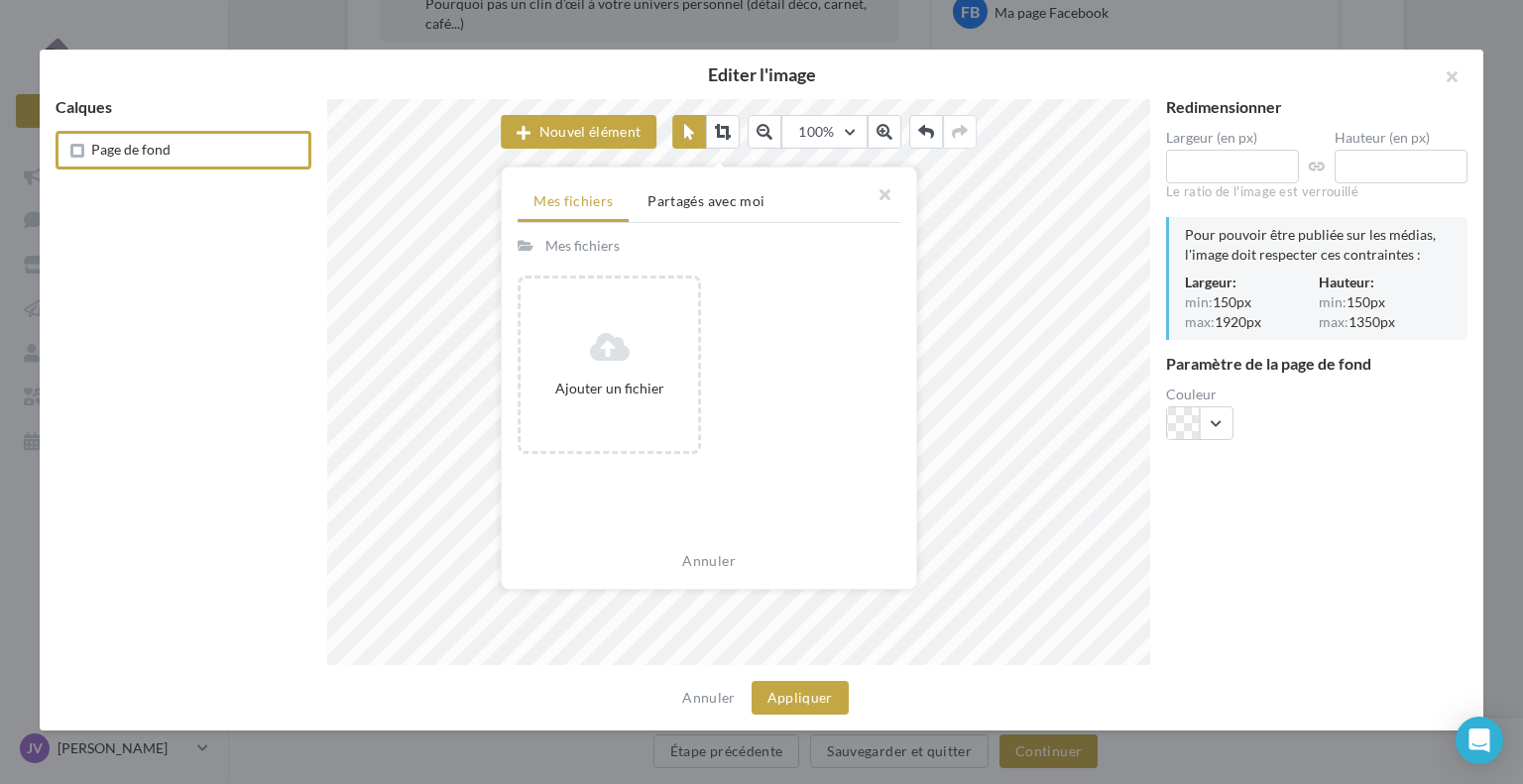 click on "Mes fichiers" at bounding box center [582, 246] 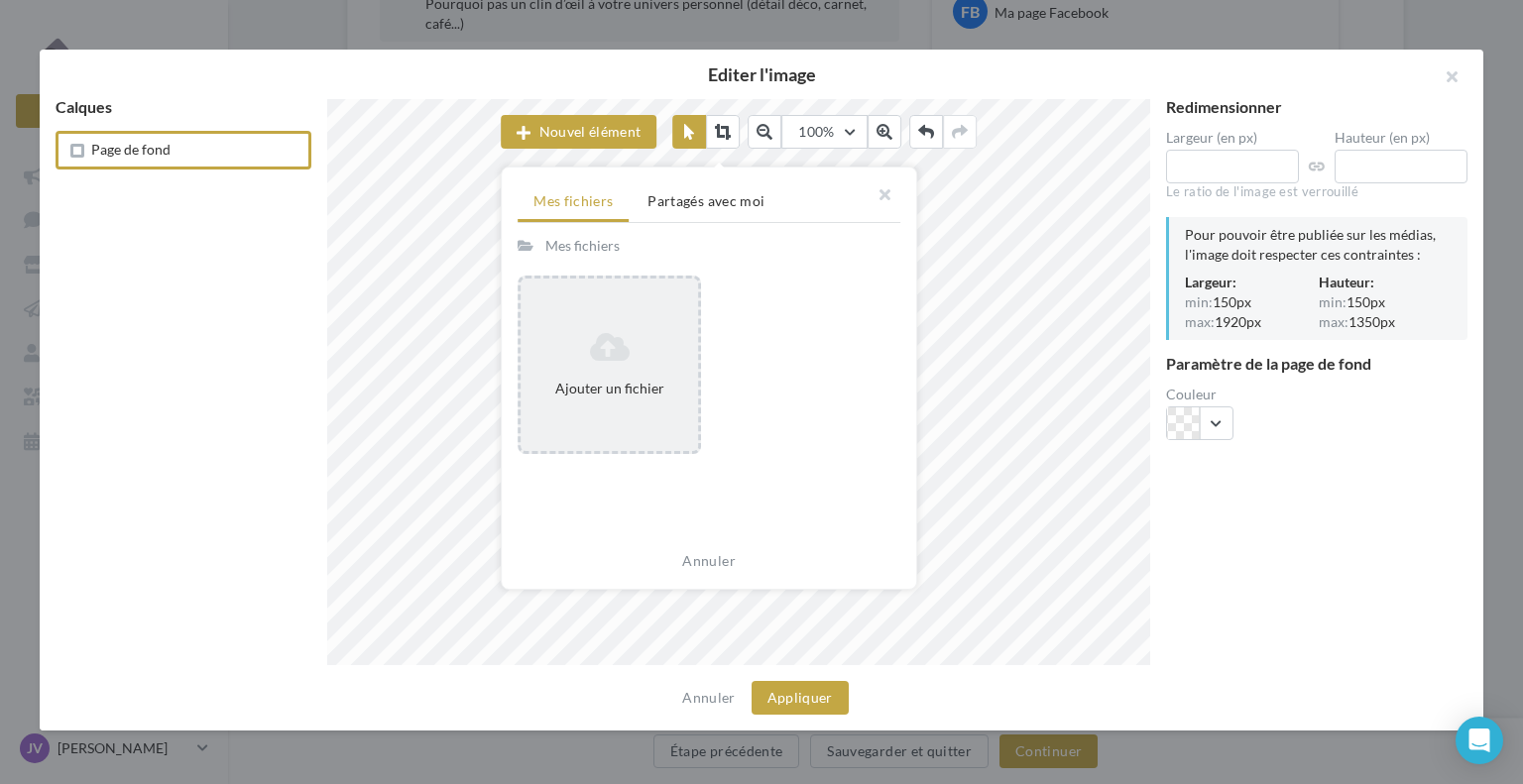 click at bounding box center (609, 347) 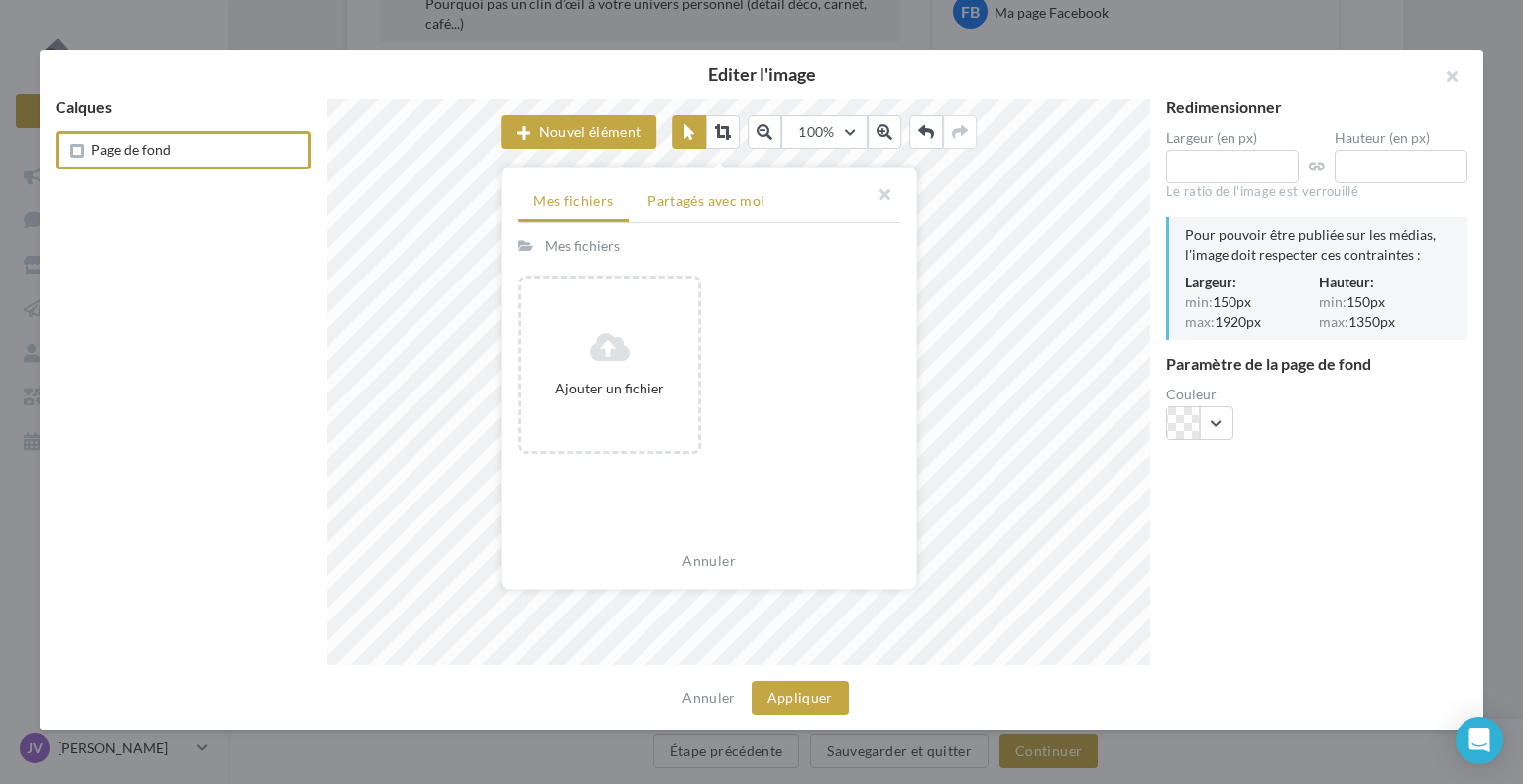 click on "Partagés avec moi" at bounding box center [706, 201] 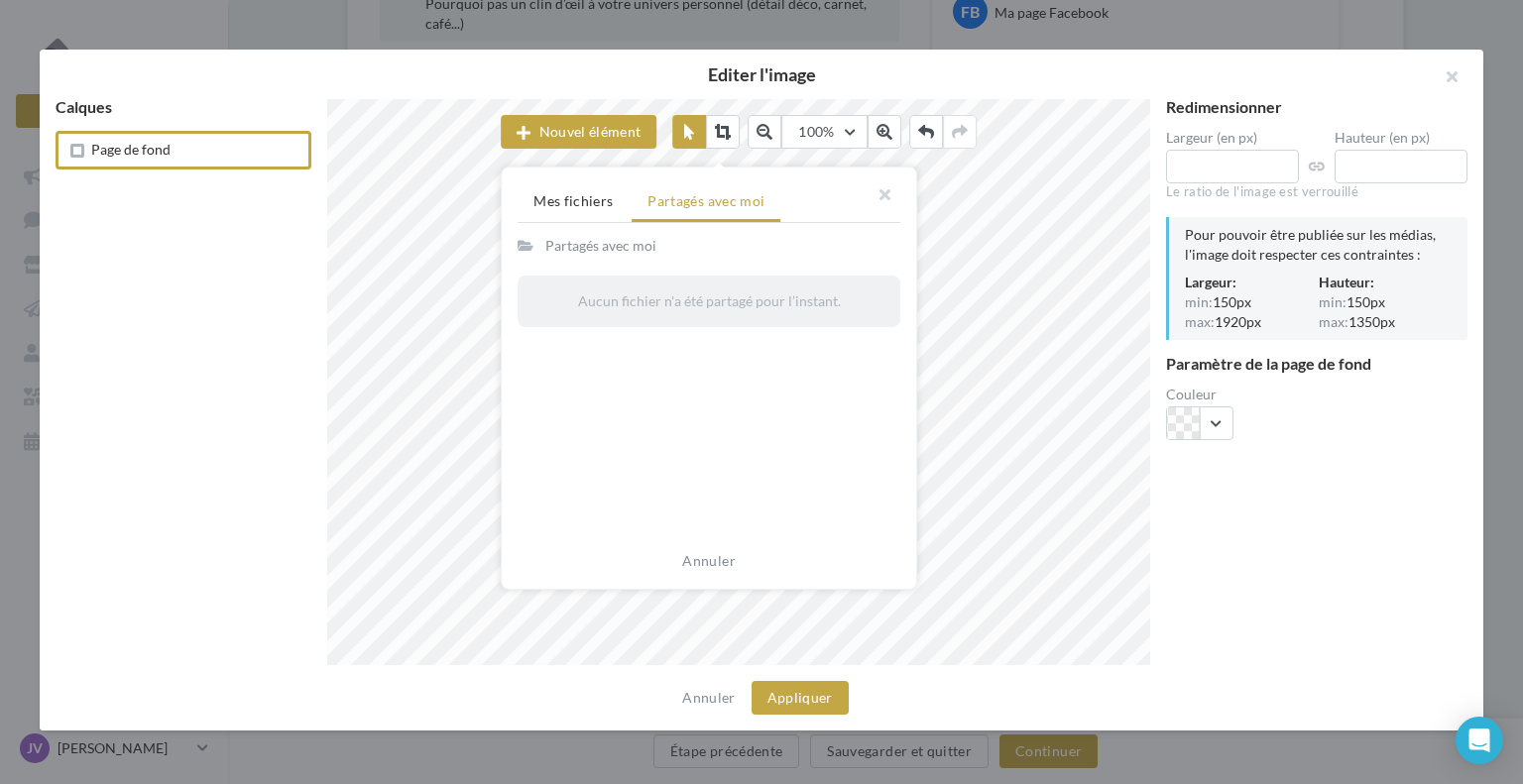 click on "Partagés avec moi" at bounding box center (601, 246) 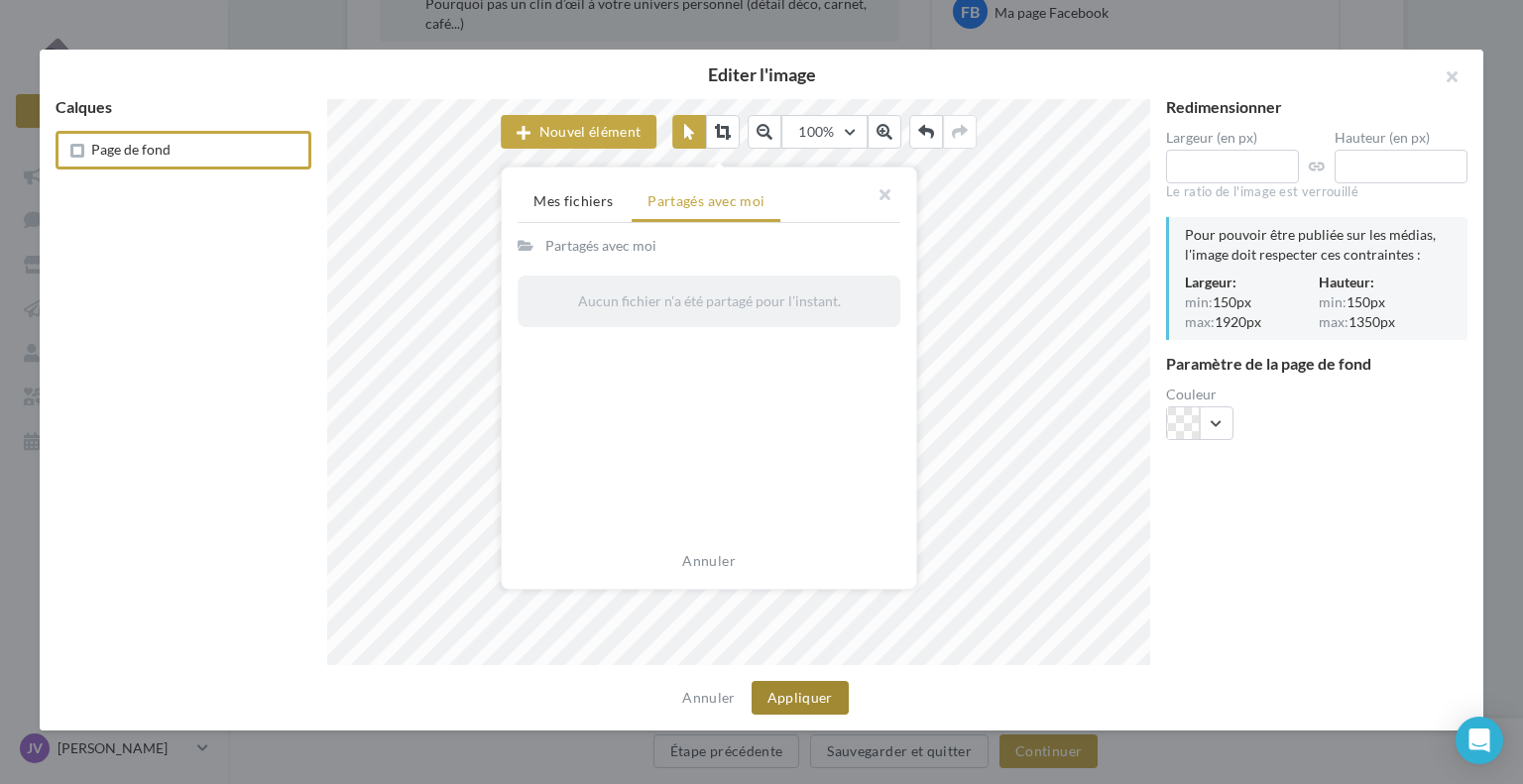 click on "Appliquer" at bounding box center [800, 698] 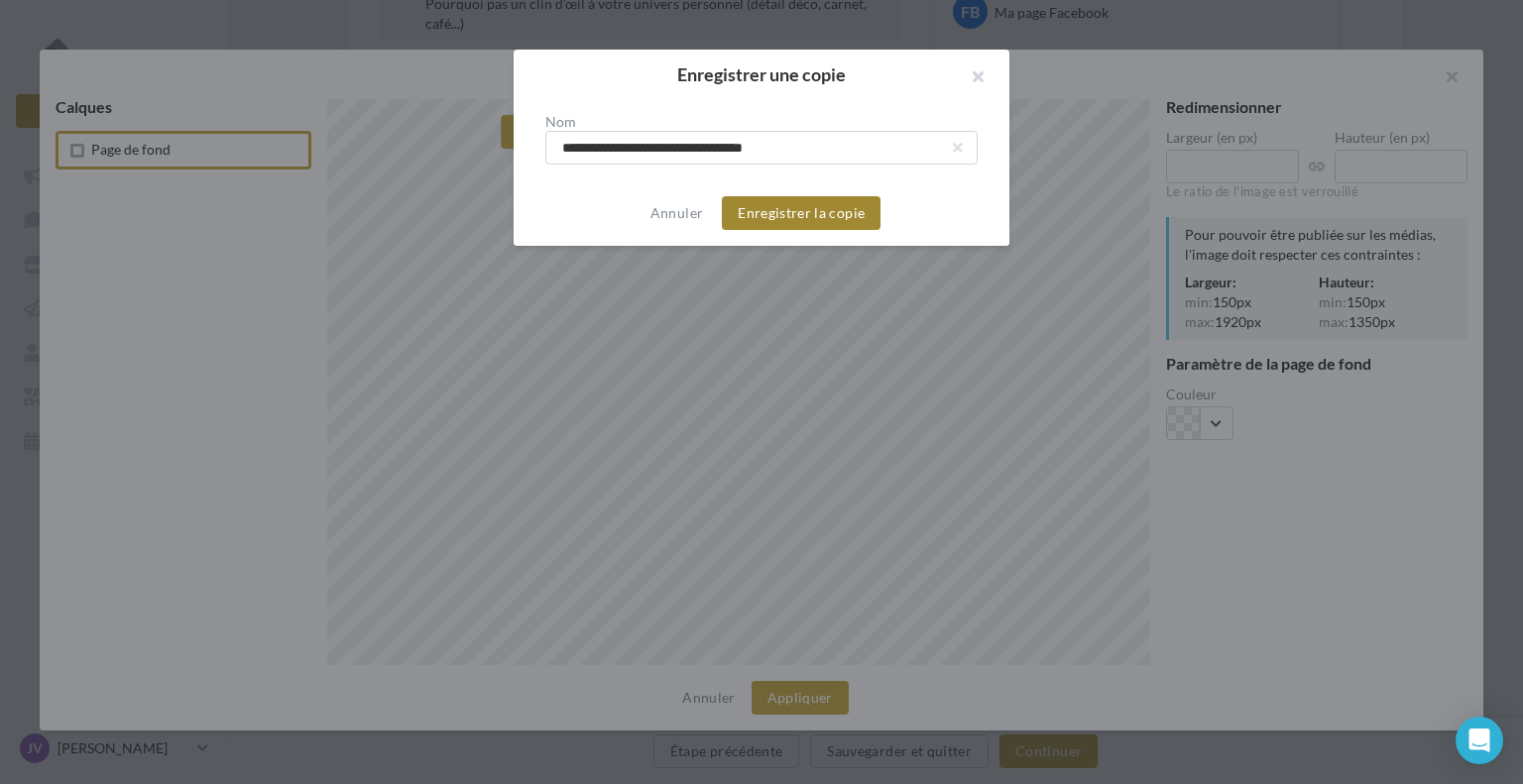 click on "Enregistrer la copie" at bounding box center [801, 213] 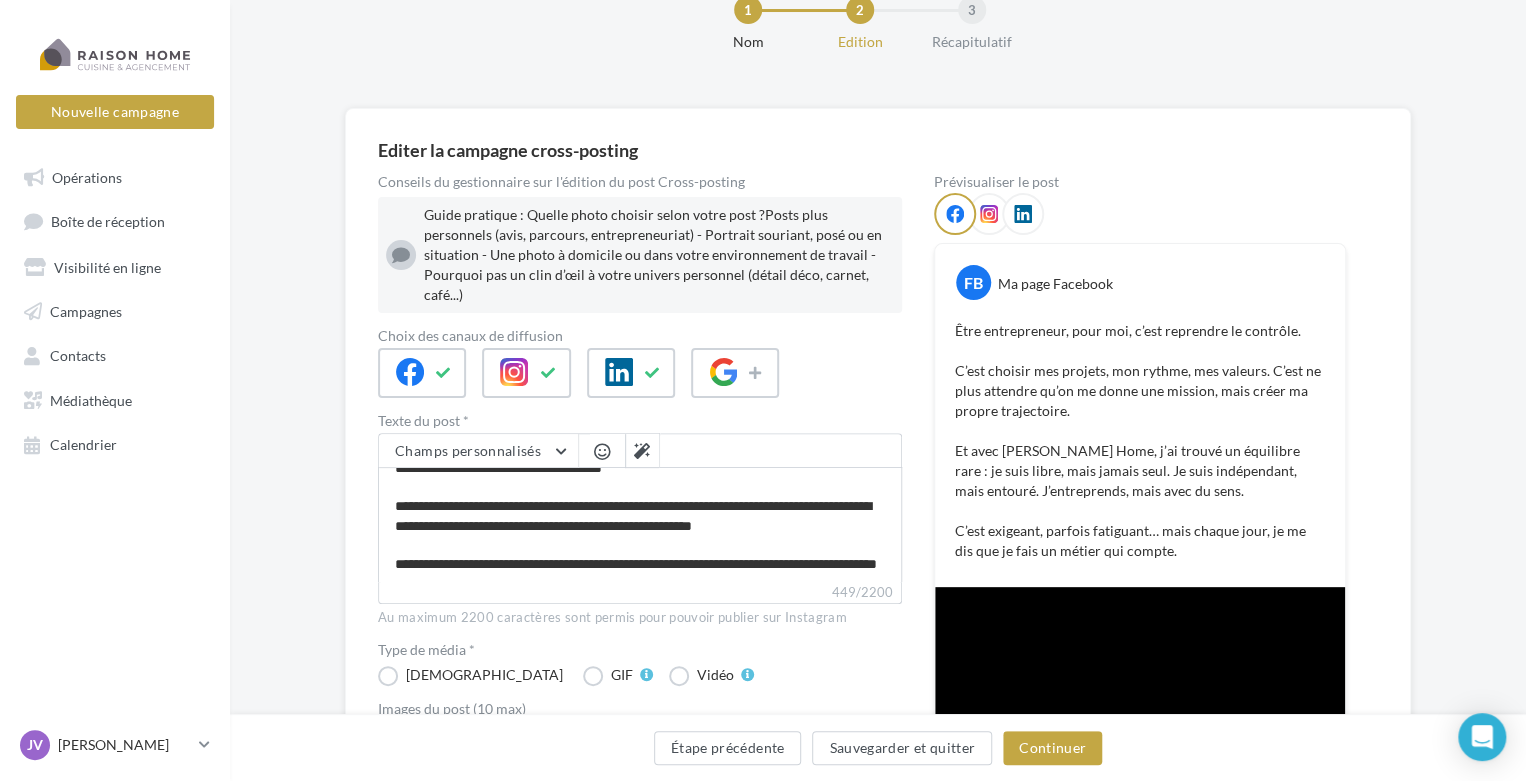 scroll, scrollTop: 60, scrollLeft: 0, axis: vertical 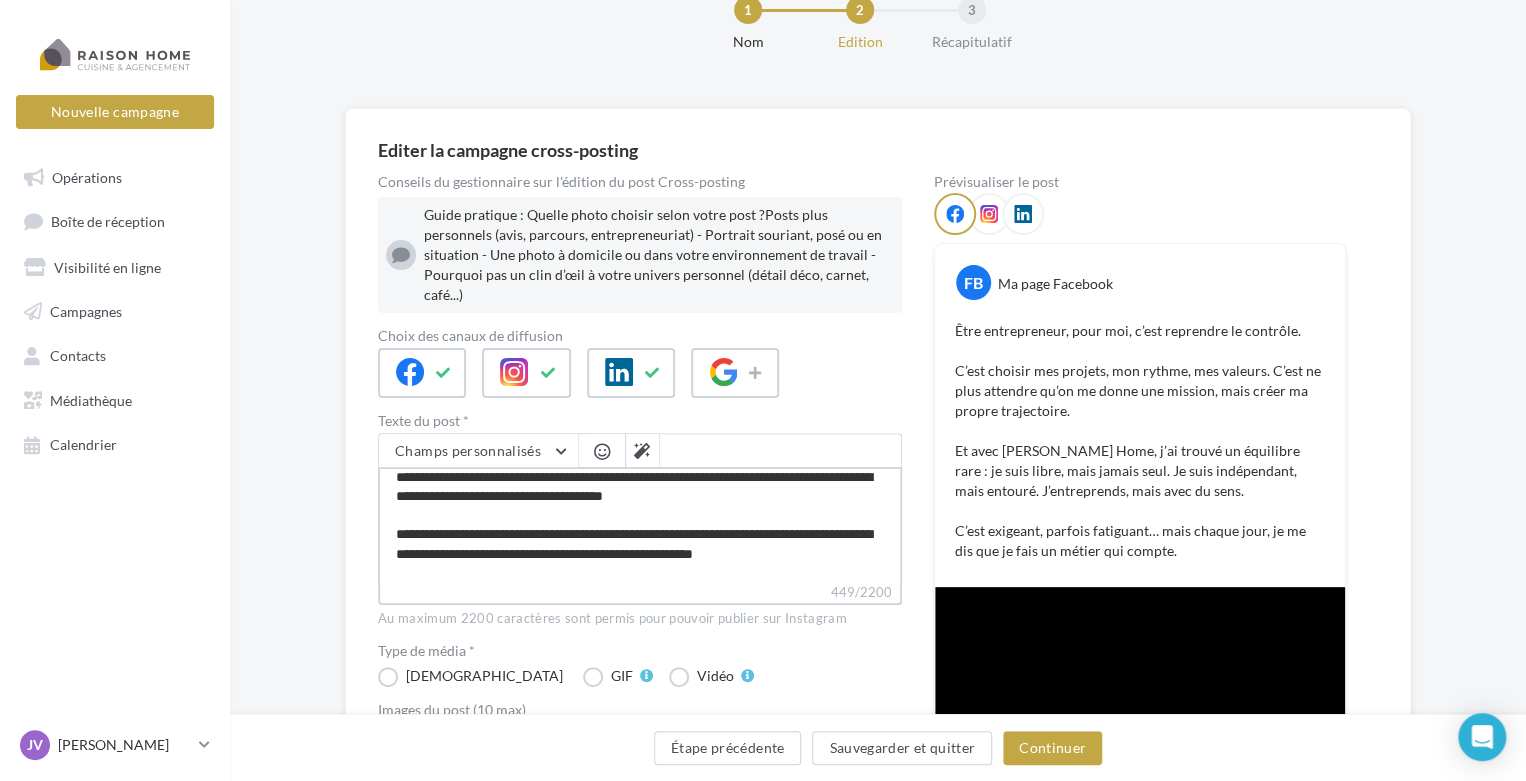 click on "**********" at bounding box center [640, 524] 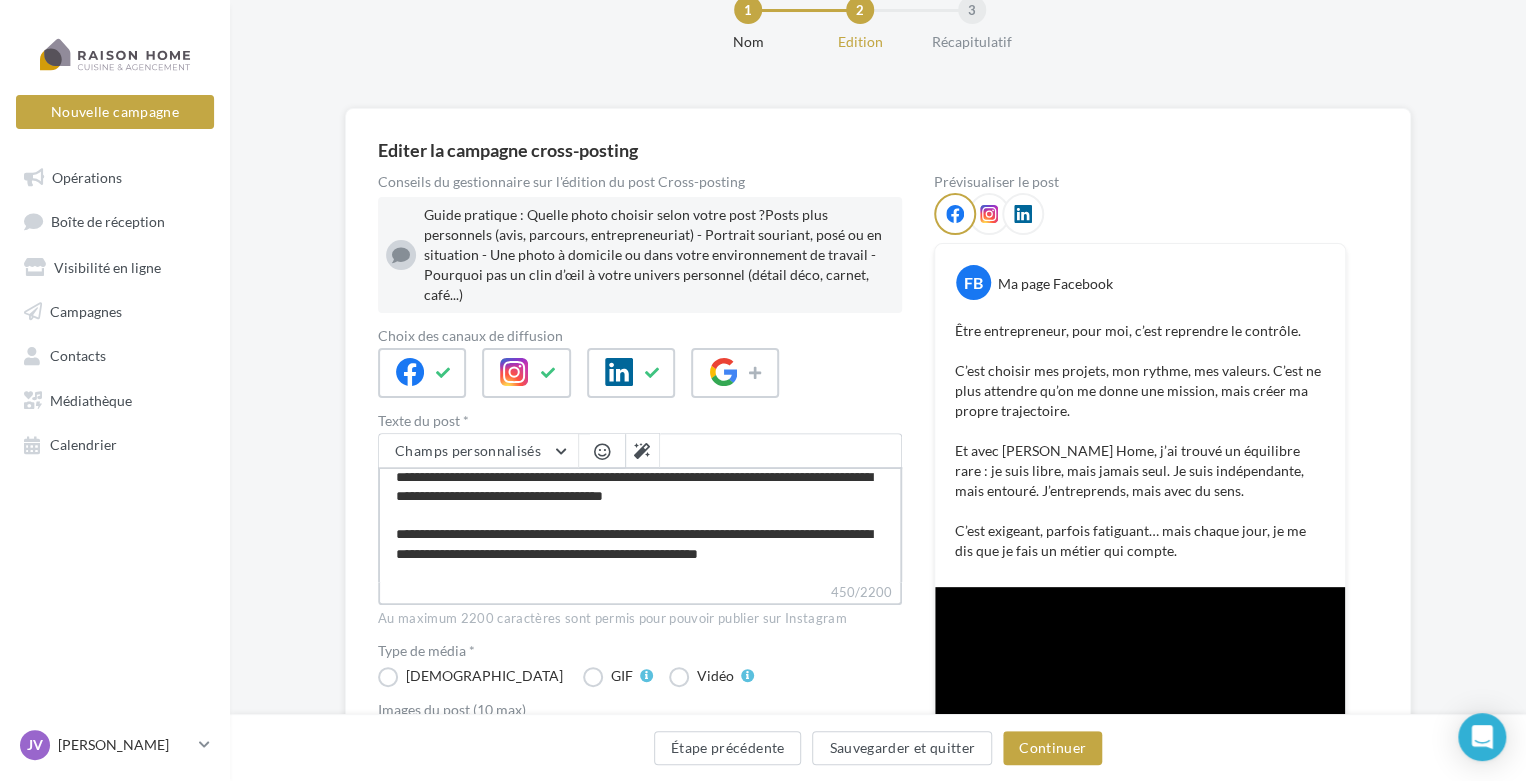 type on "**********" 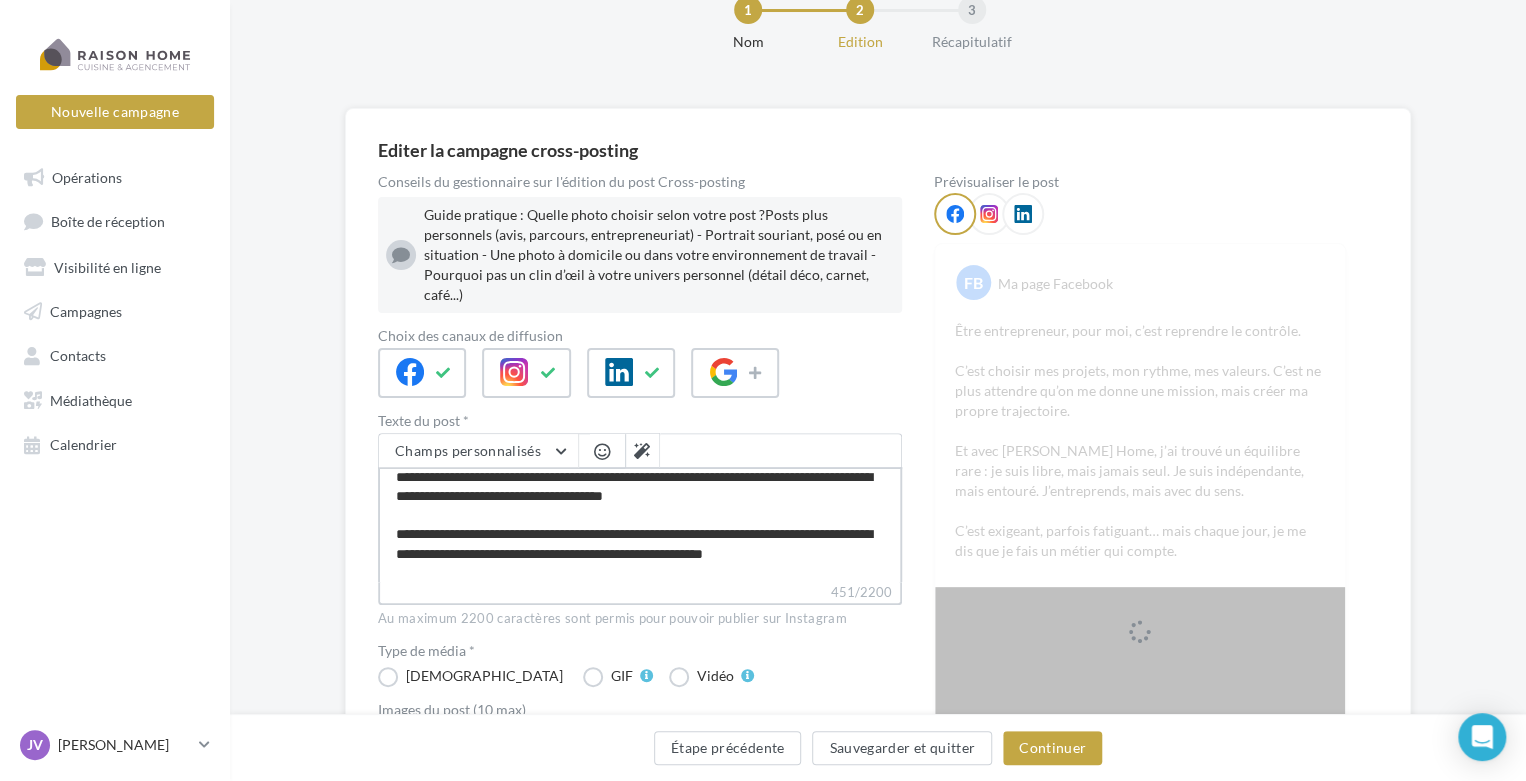 scroll, scrollTop: 95, scrollLeft: 0, axis: vertical 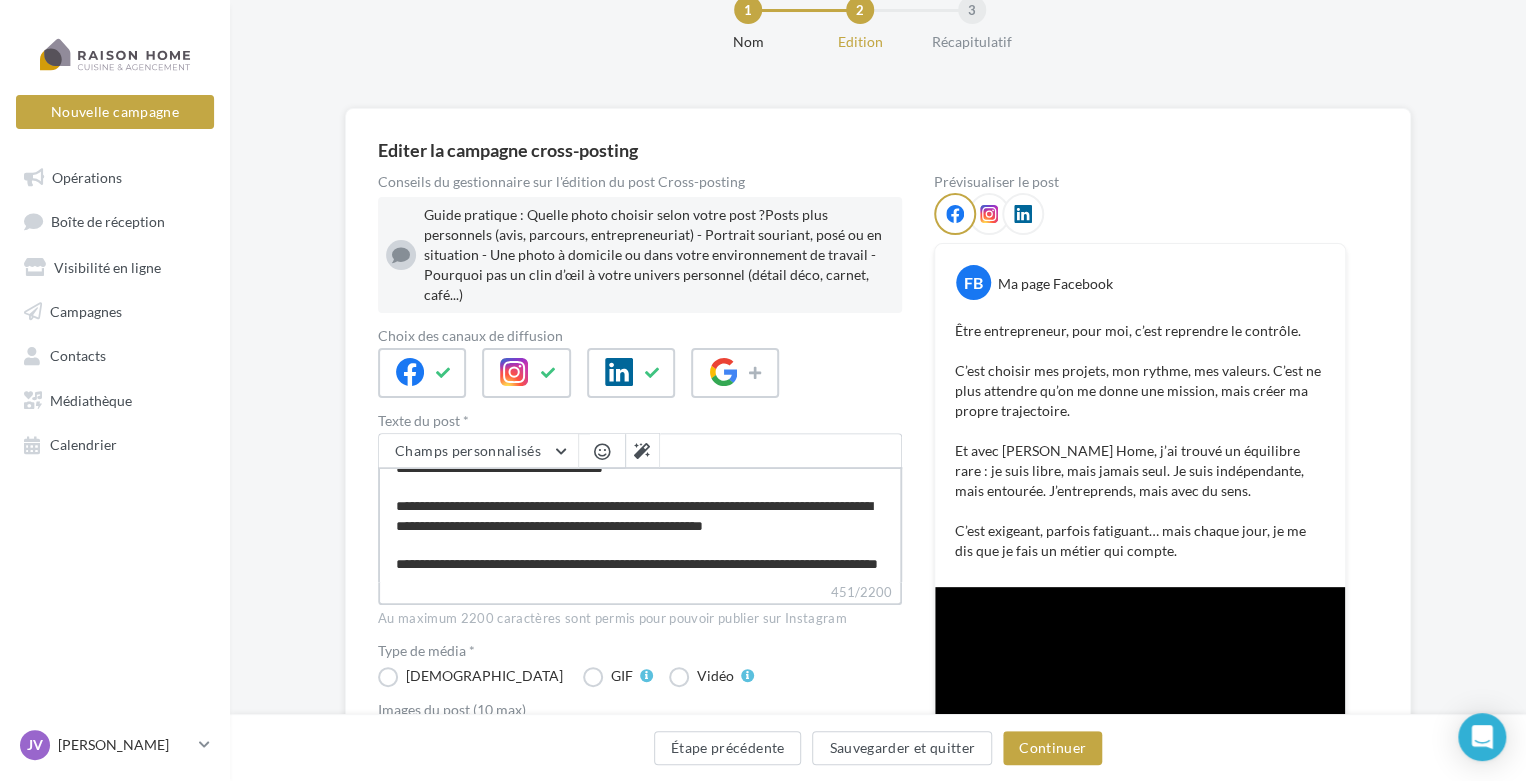 click on "**********" at bounding box center [640, 524] 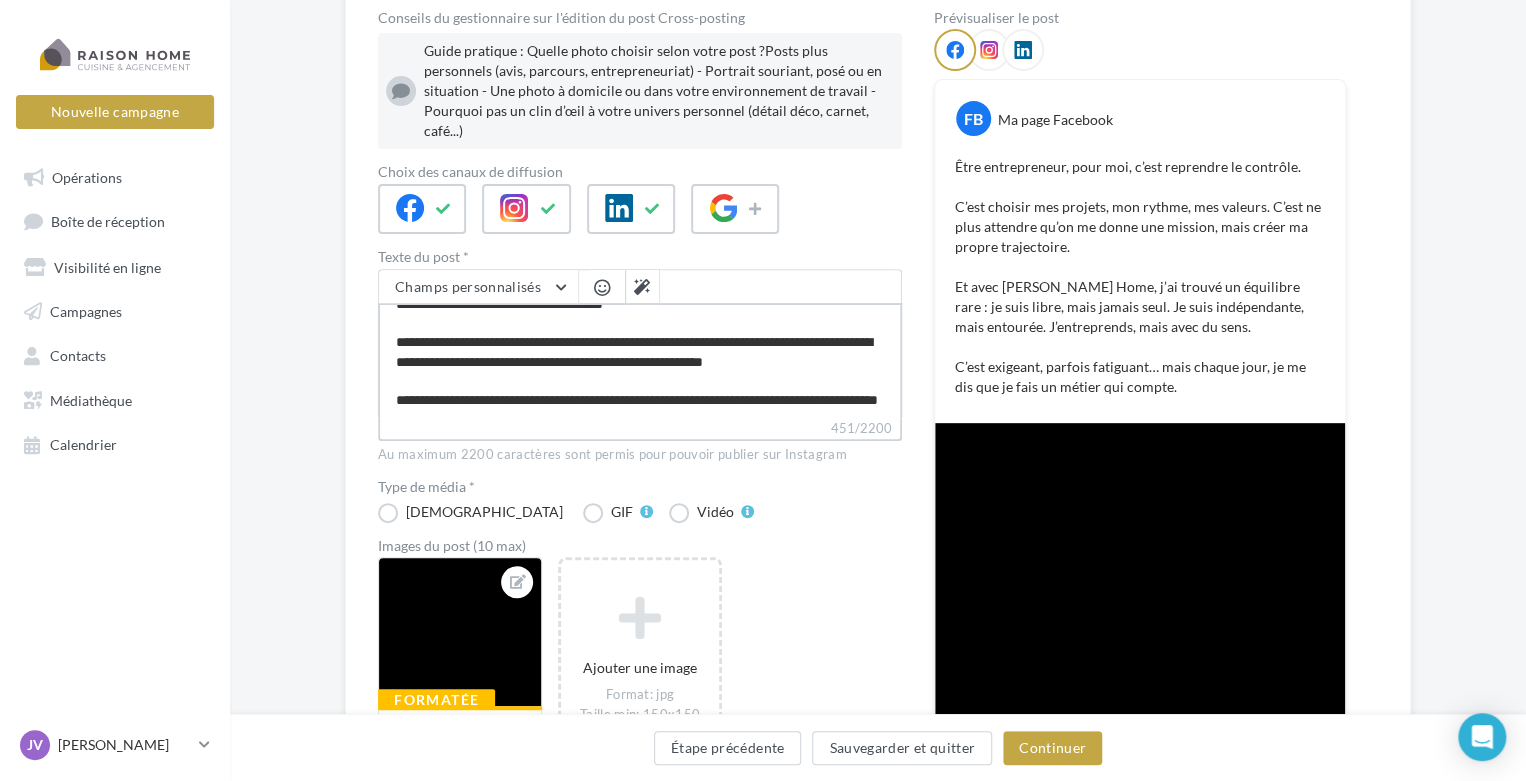 scroll, scrollTop: 212, scrollLeft: 0, axis: vertical 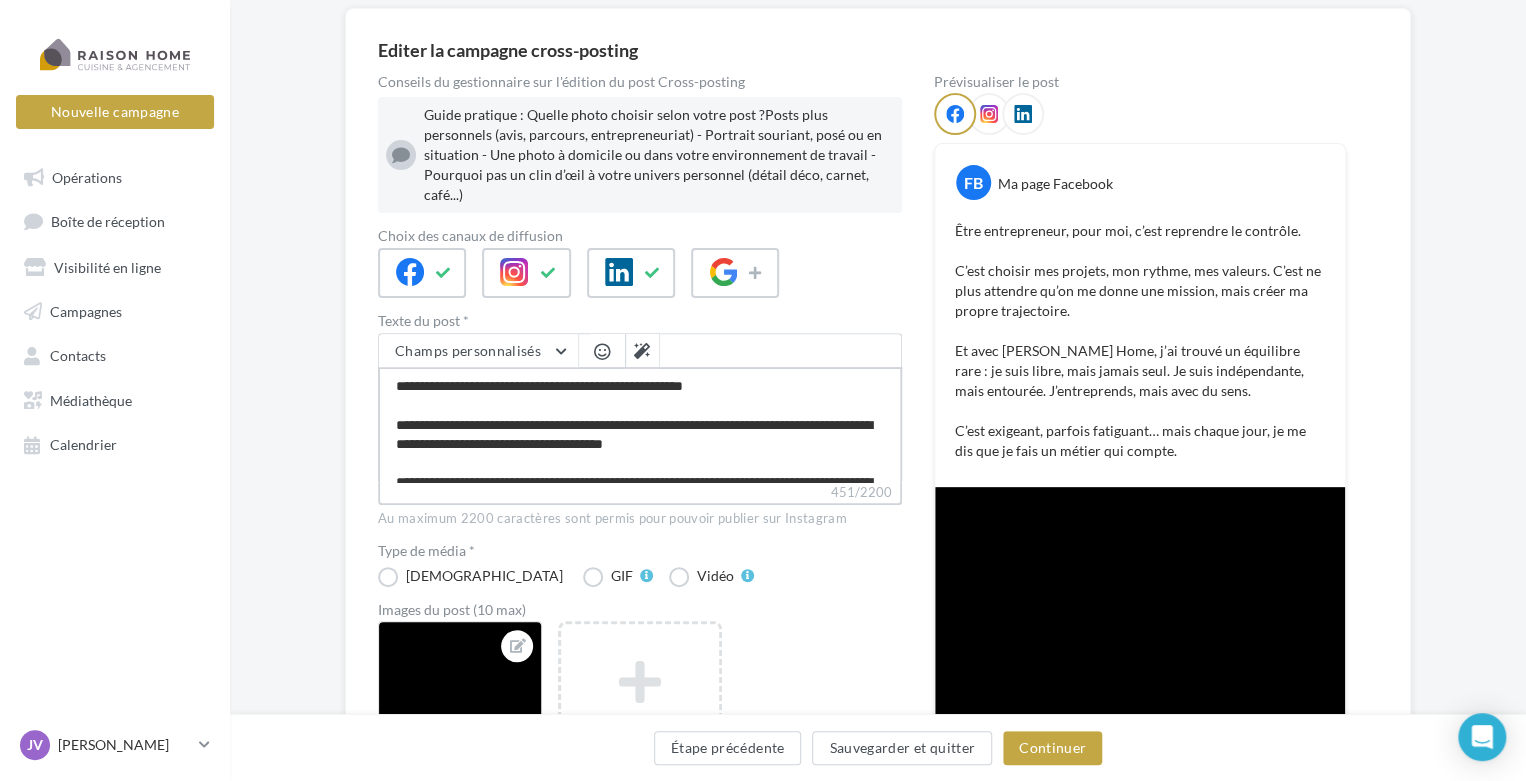 click on "**********" at bounding box center [640, 424] 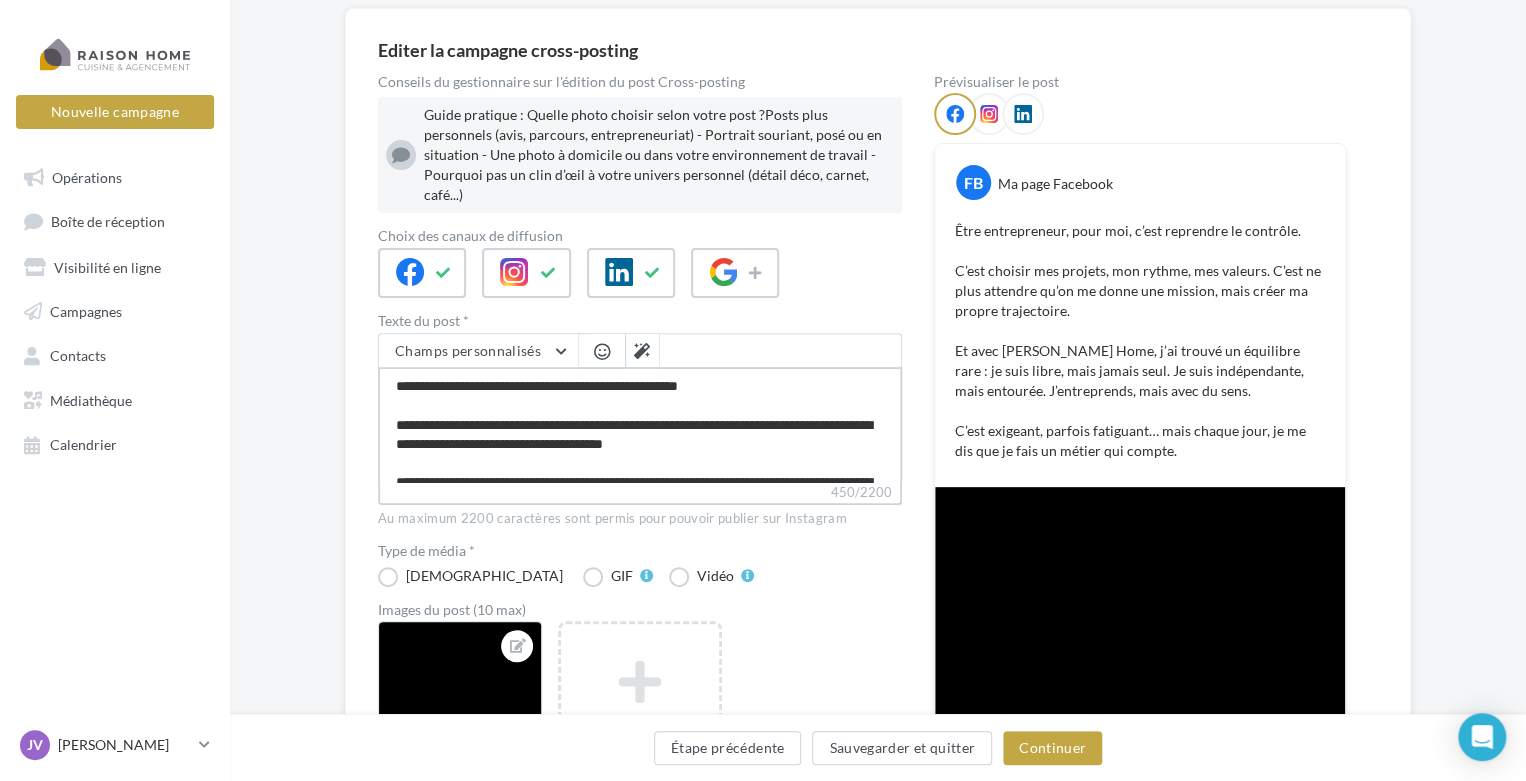 type on "**********" 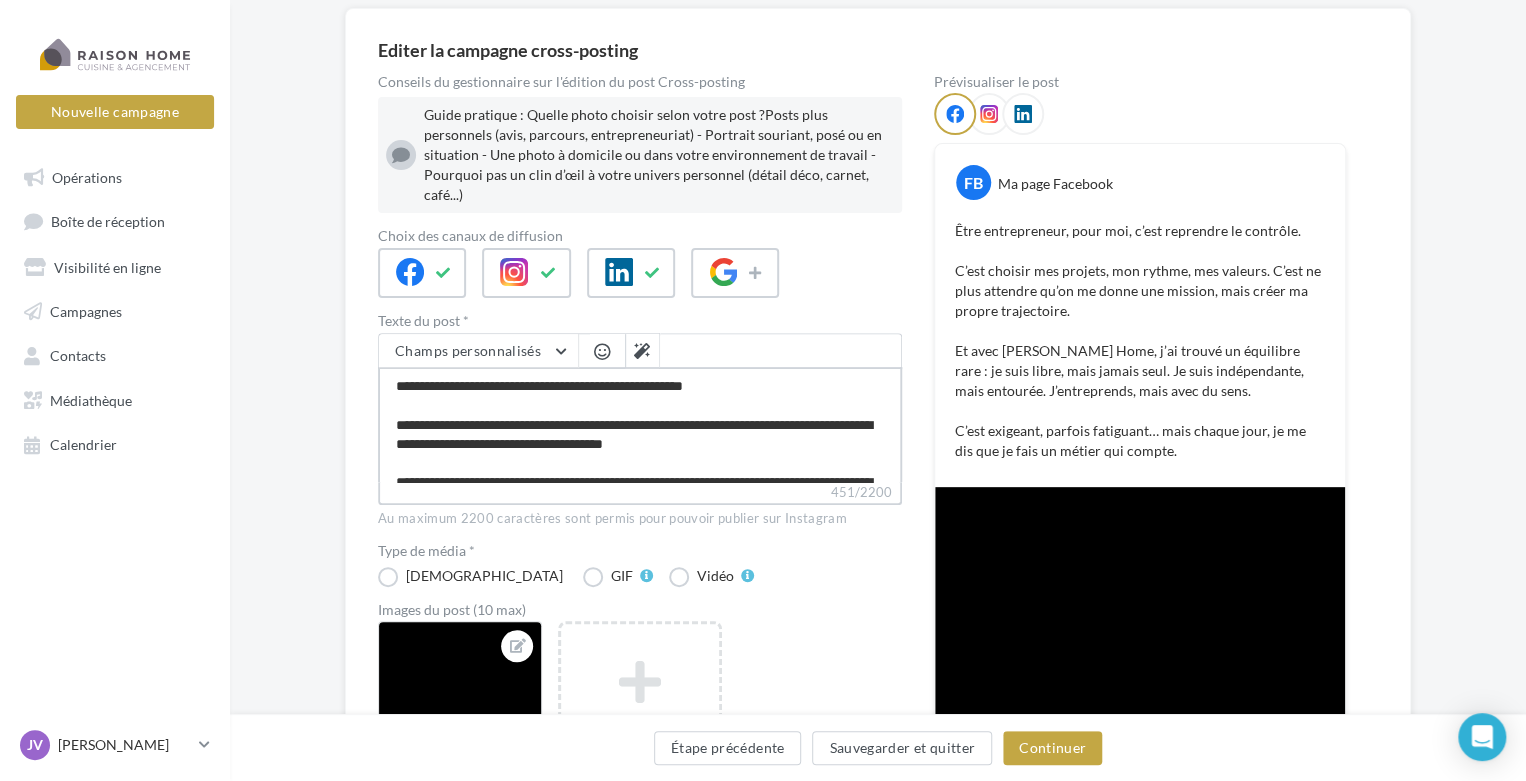type on "**********" 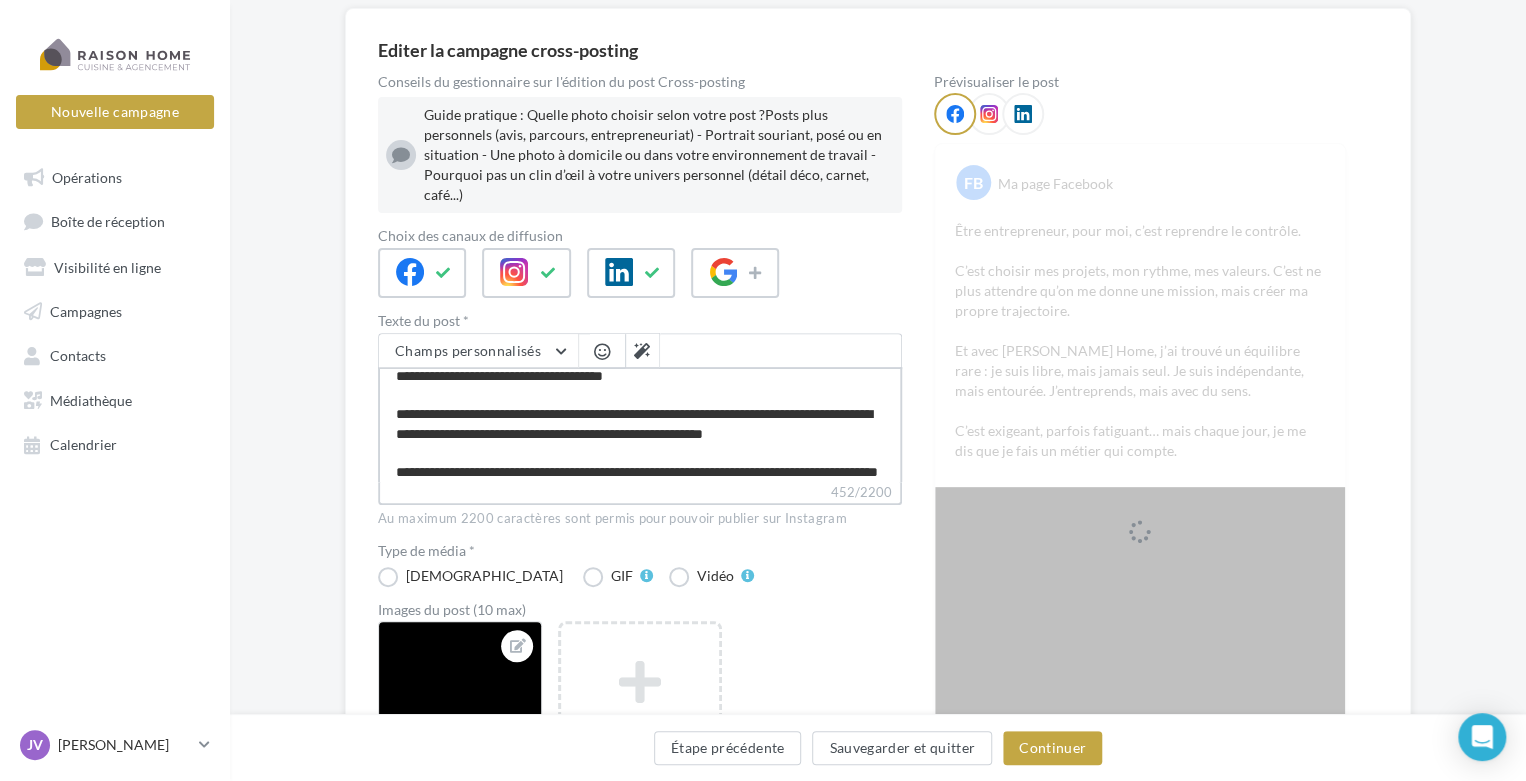 scroll, scrollTop: 95, scrollLeft: 0, axis: vertical 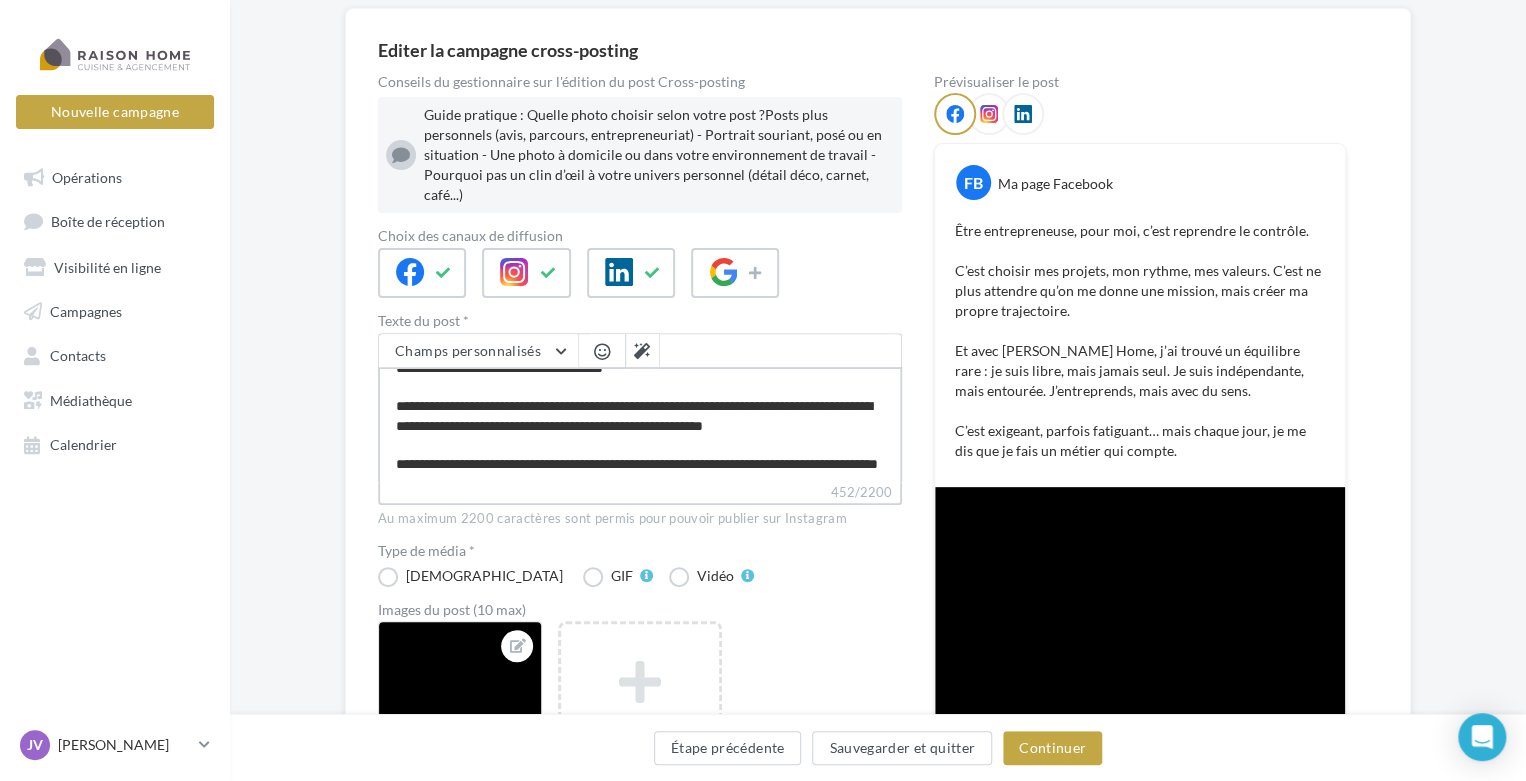 type on "**********" 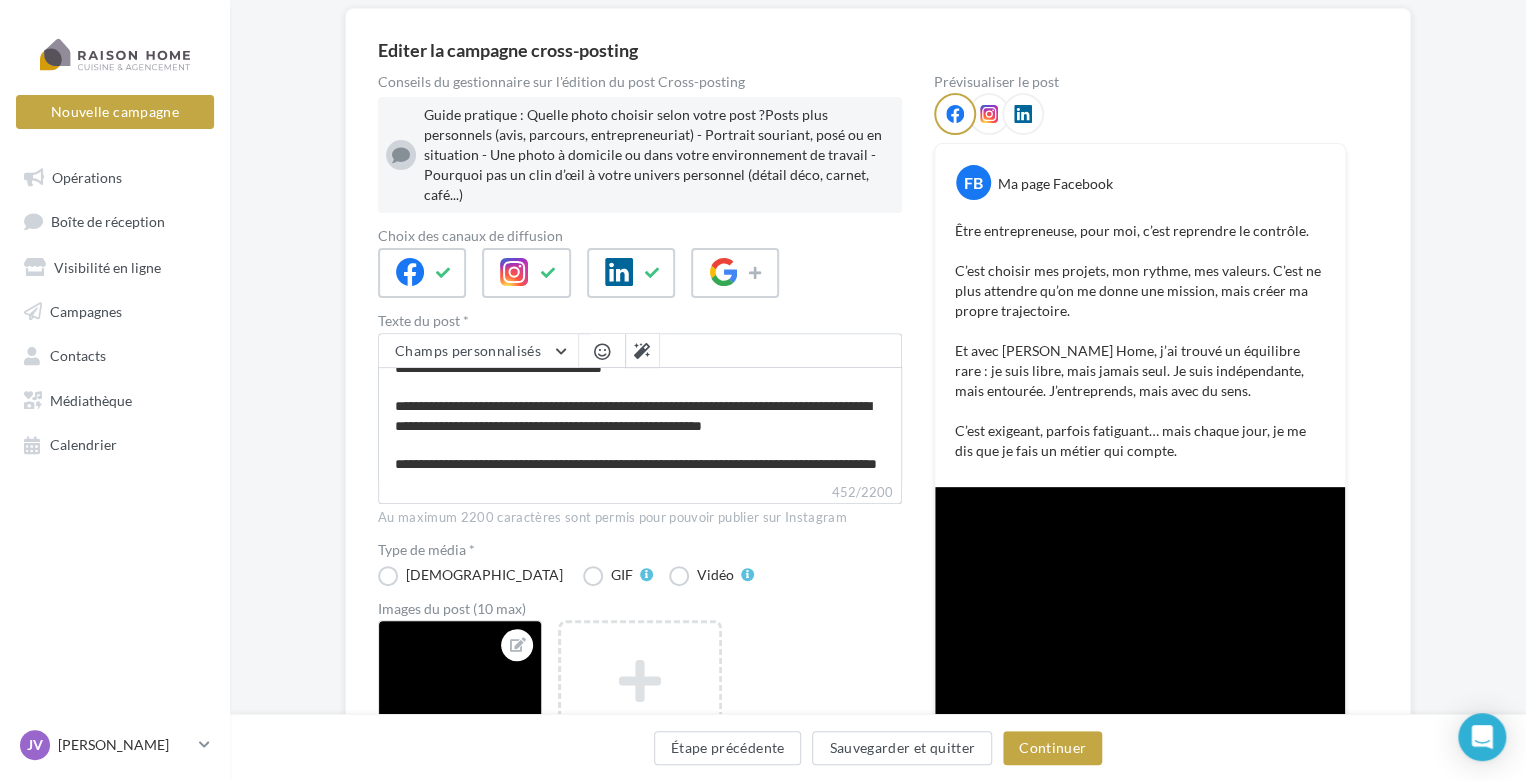 scroll, scrollTop: 94, scrollLeft: 0, axis: vertical 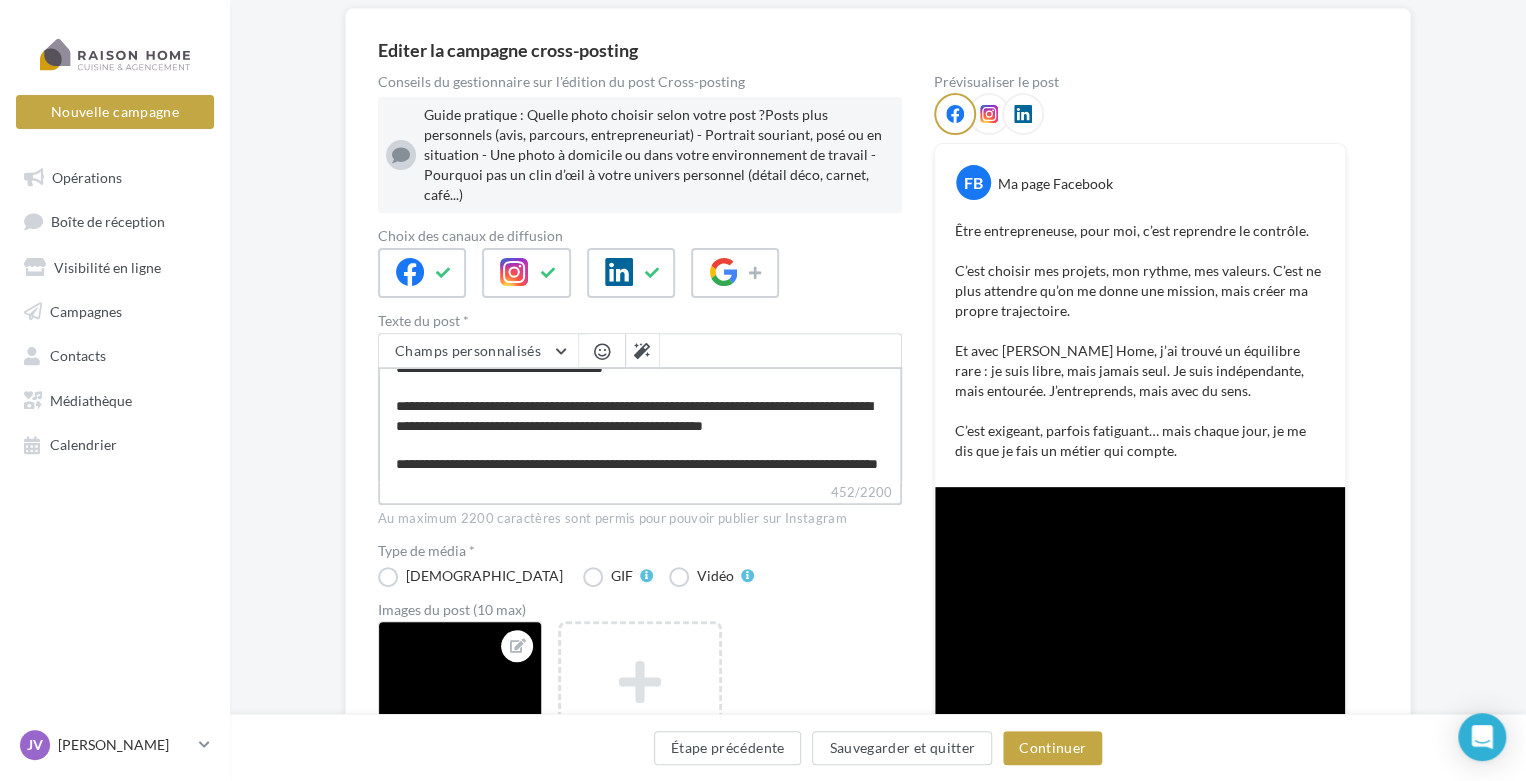 click on "**********" at bounding box center (640, 424) 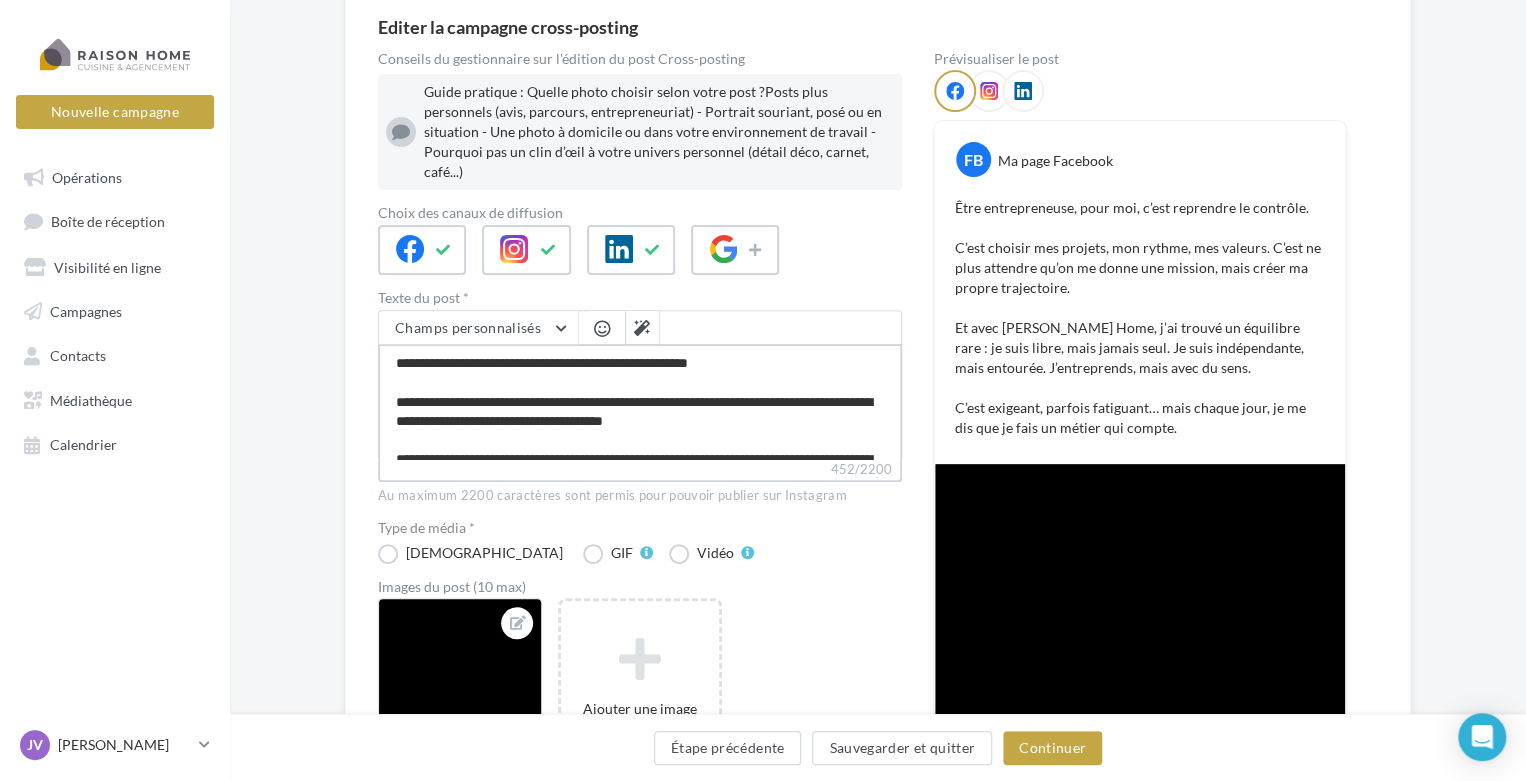scroll, scrollTop: 192, scrollLeft: 0, axis: vertical 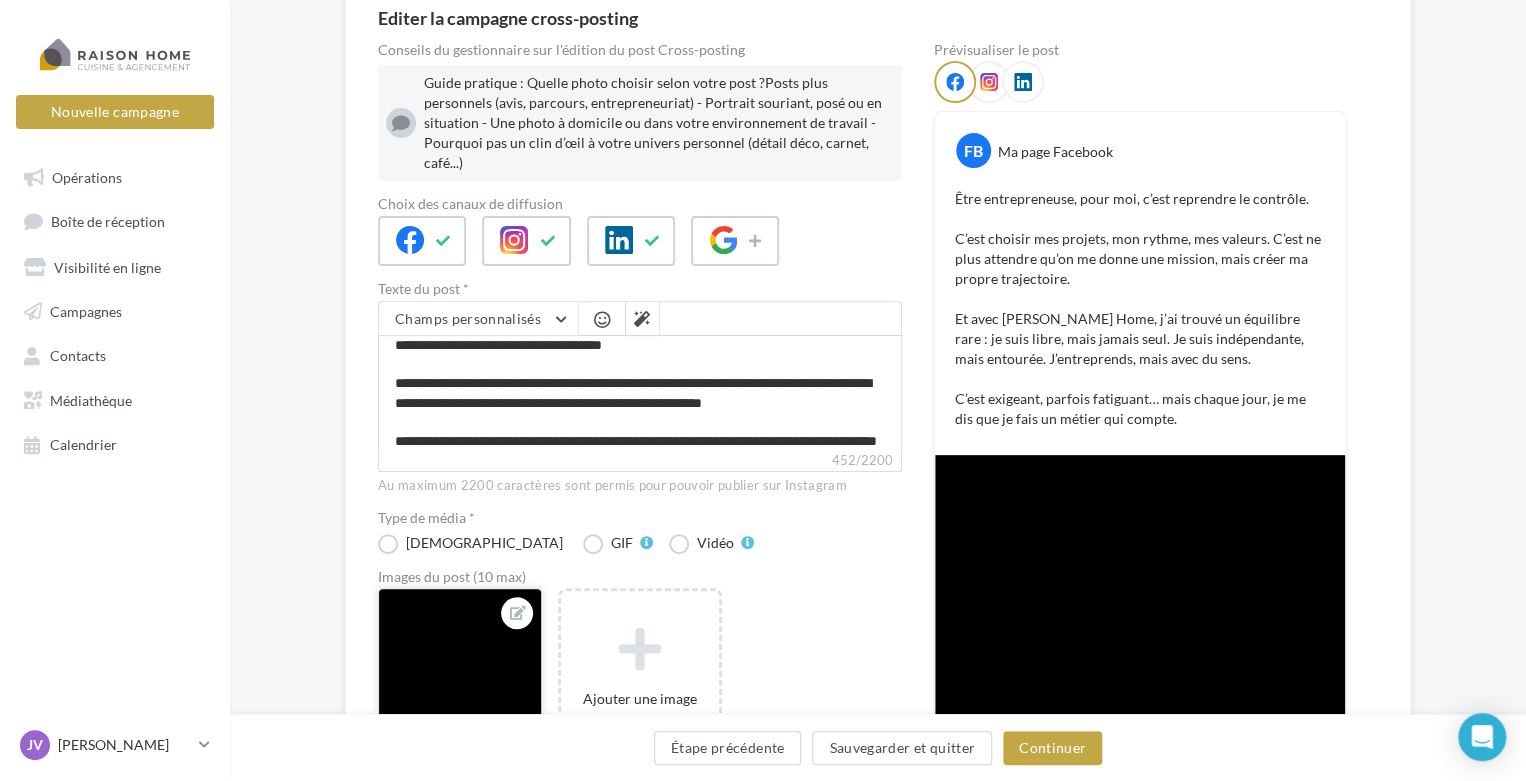 click at bounding box center [460, 664] 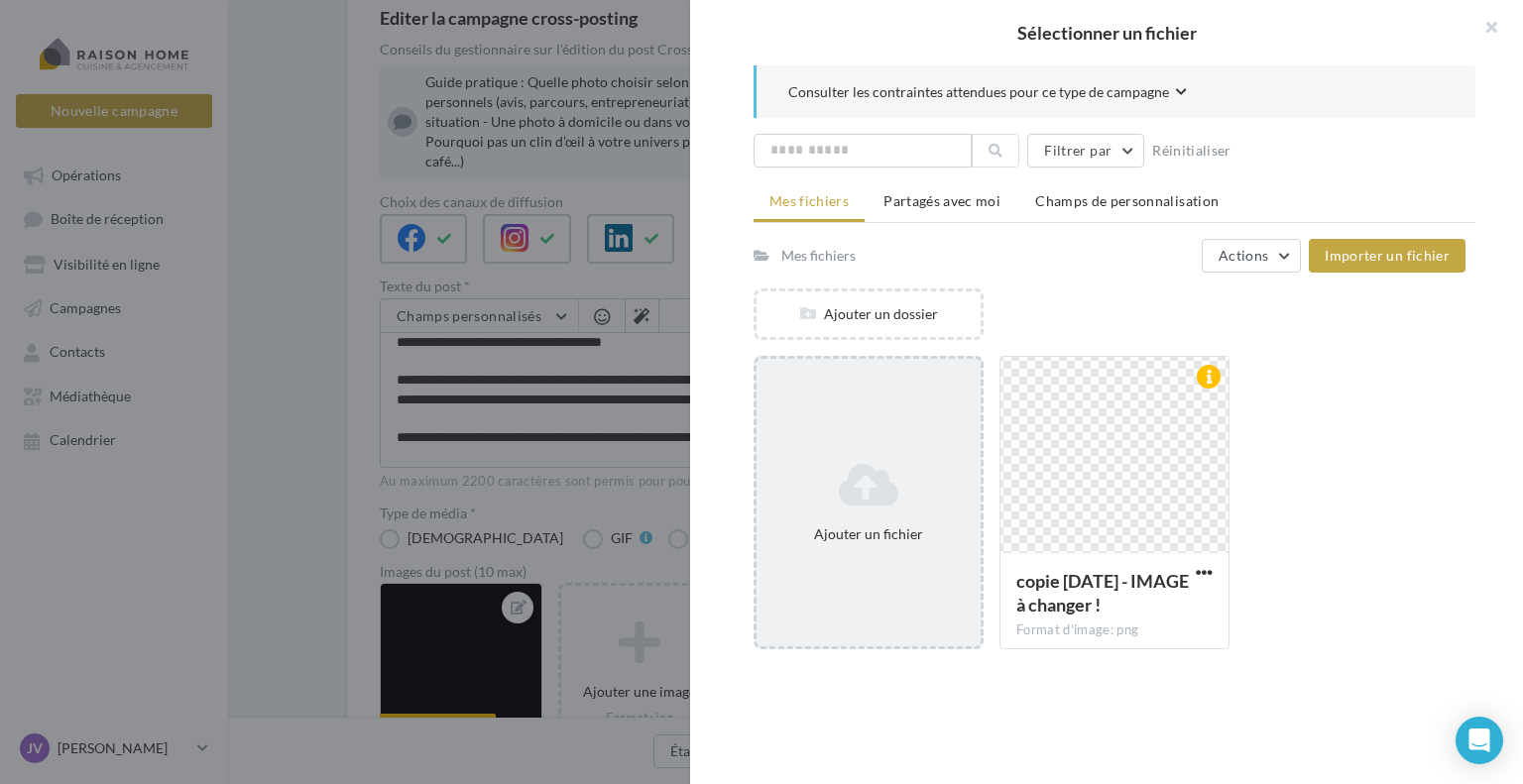 click on "Ajouter un fichier" at bounding box center [869, 503] 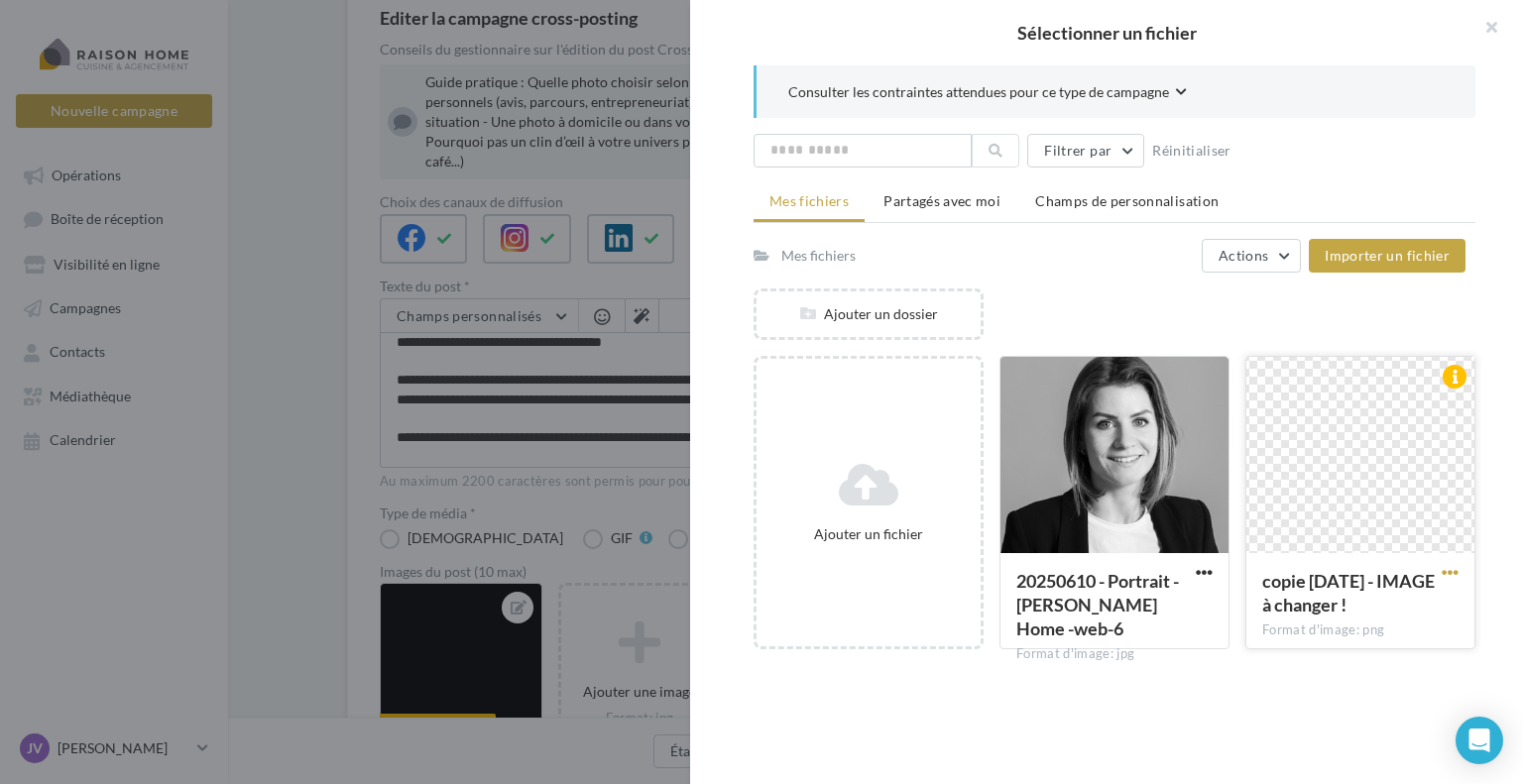 click at bounding box center (1450, 572) 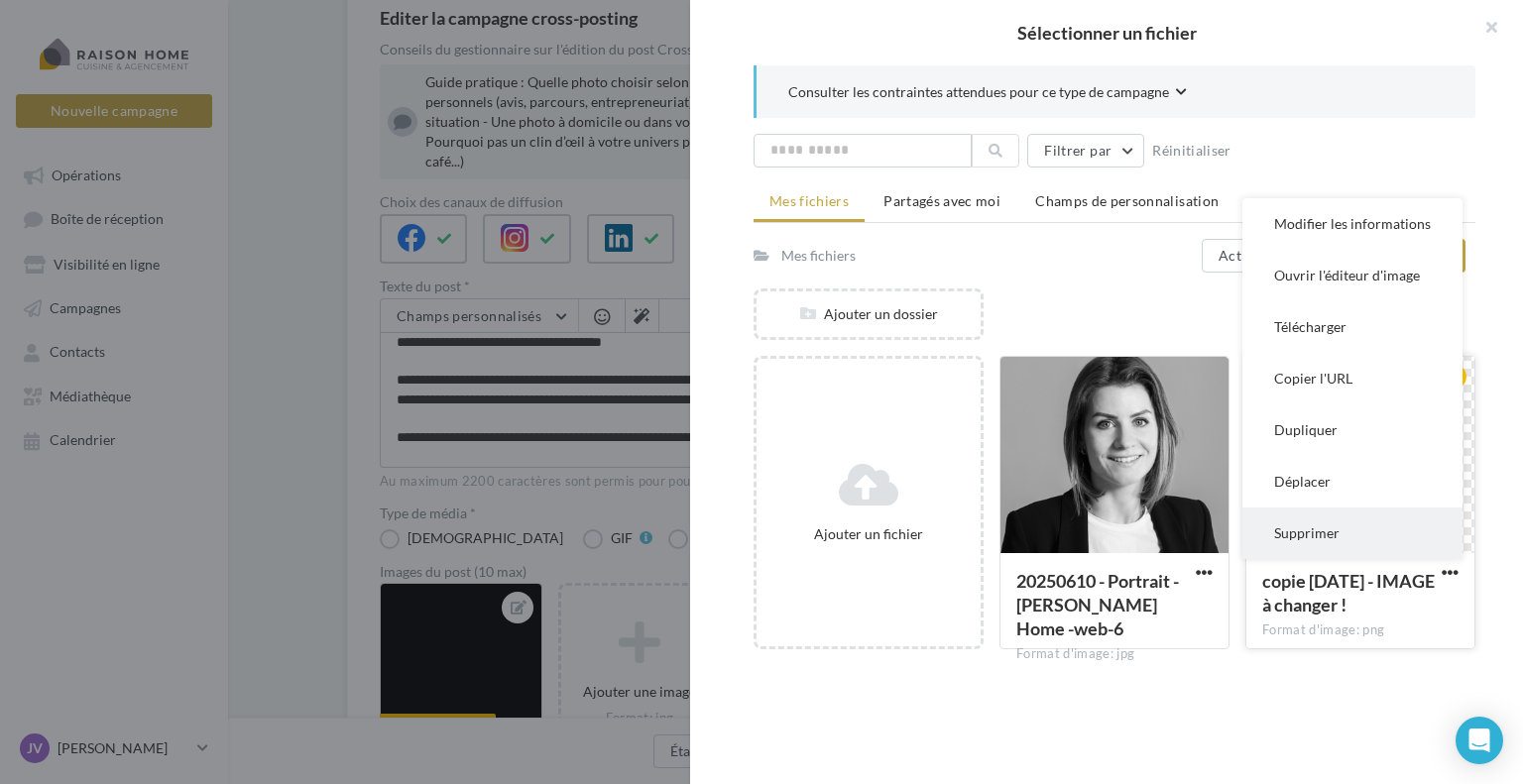 click on "Supprimer" at bounding box center [1352, 533] 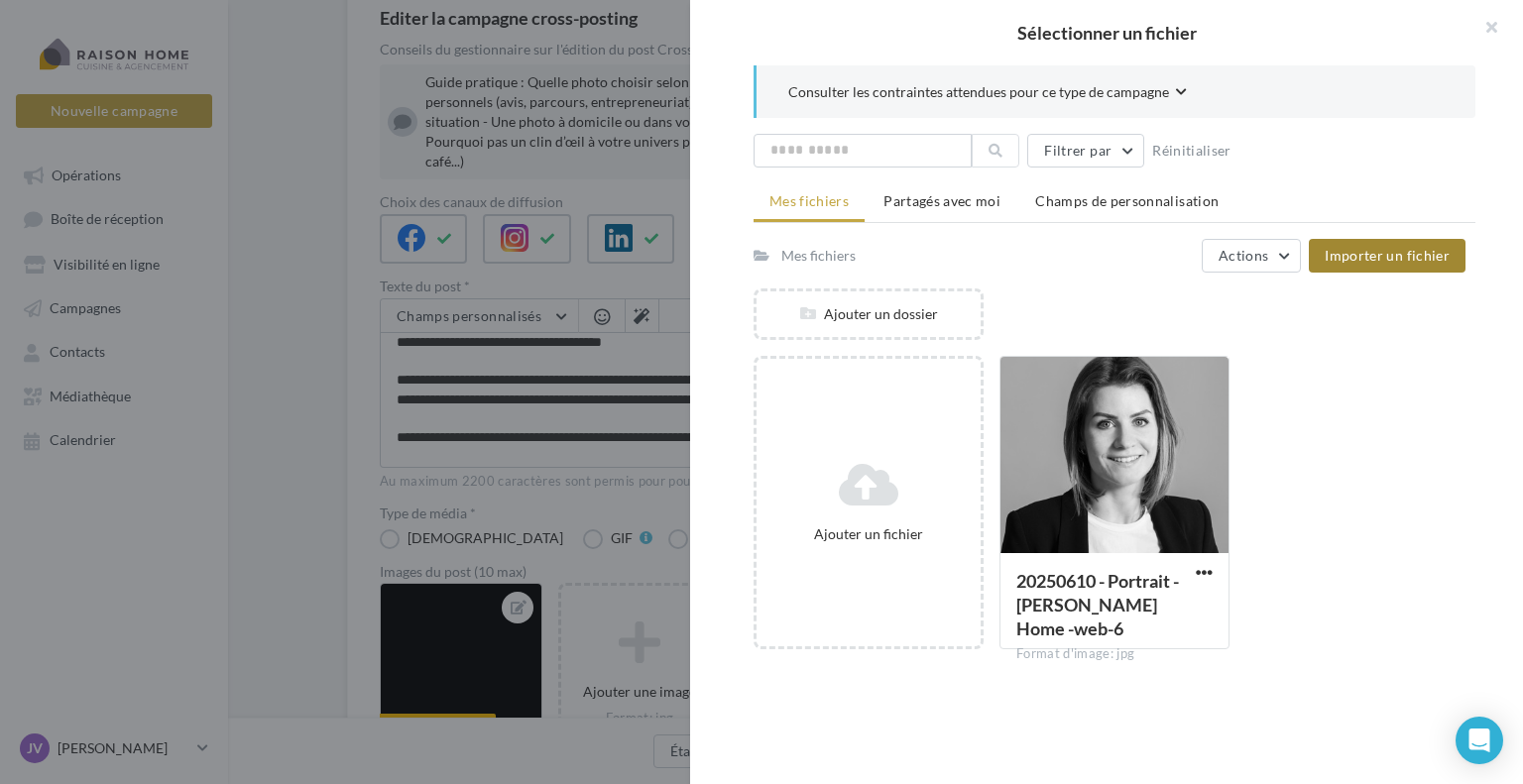 click on "Importer un fichier" at bounding box center [1387, 255] 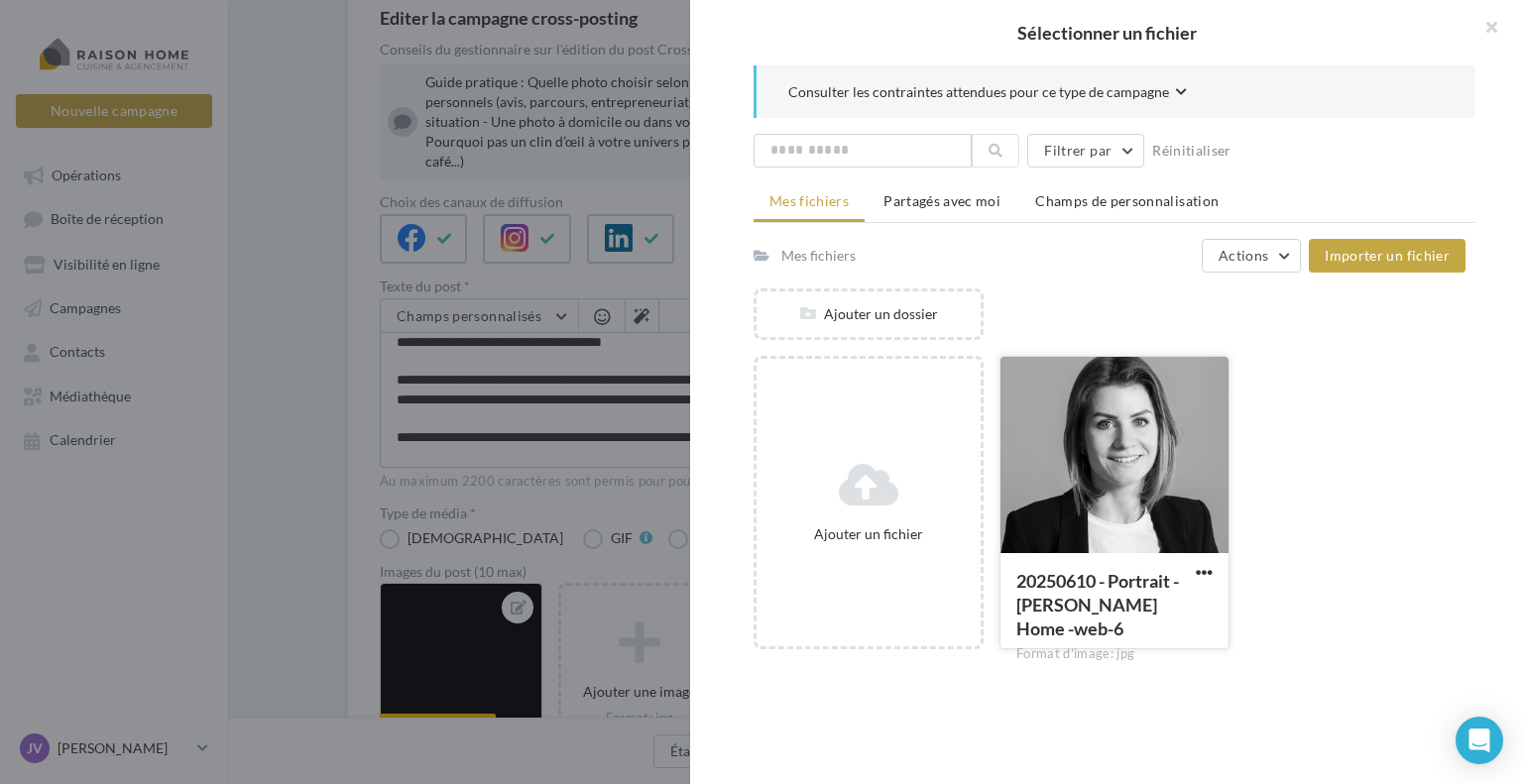 click at bounding box center (1114, 456) 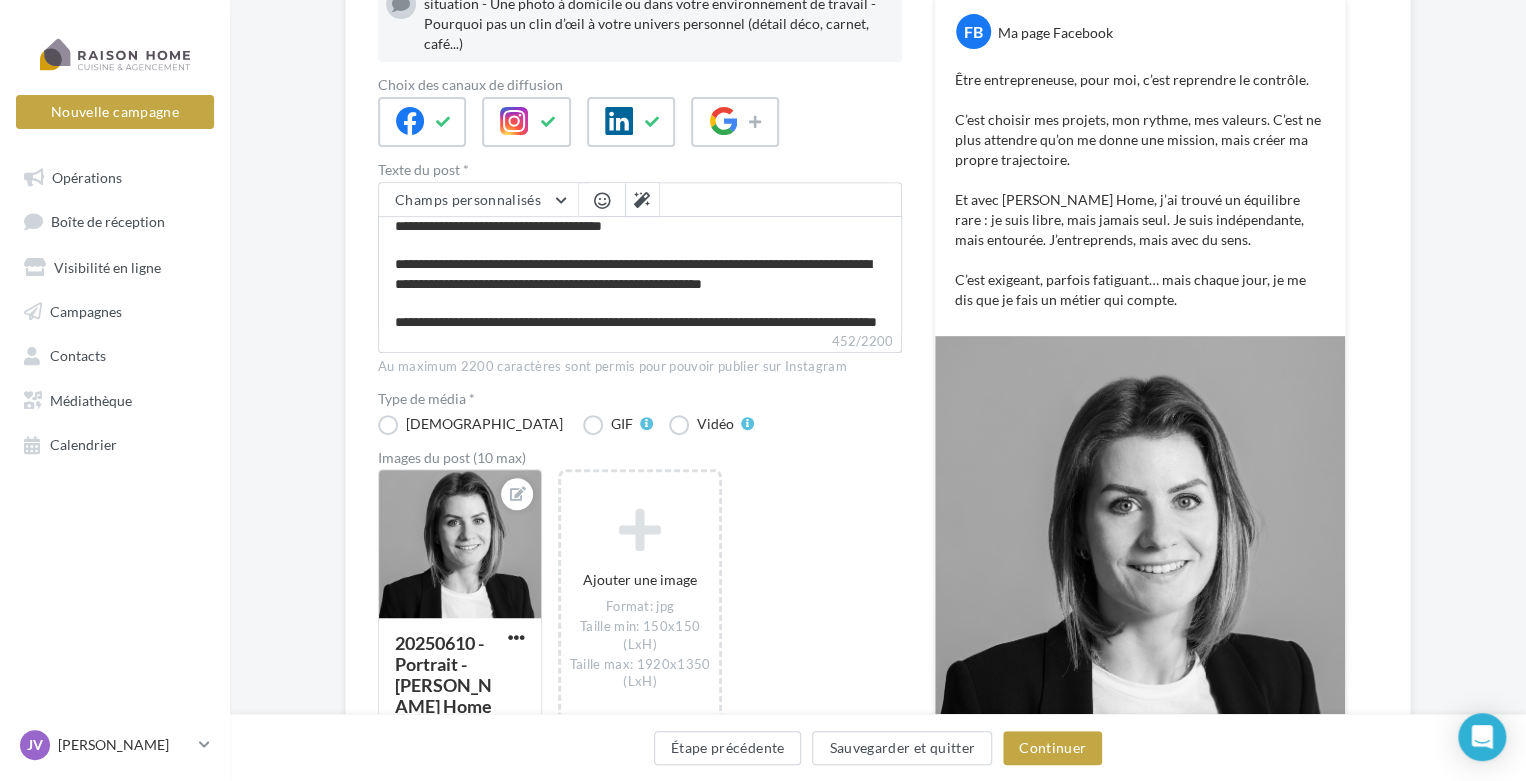 scroll, scrollTop: 316, scrollLeft: 0, axis: vertical 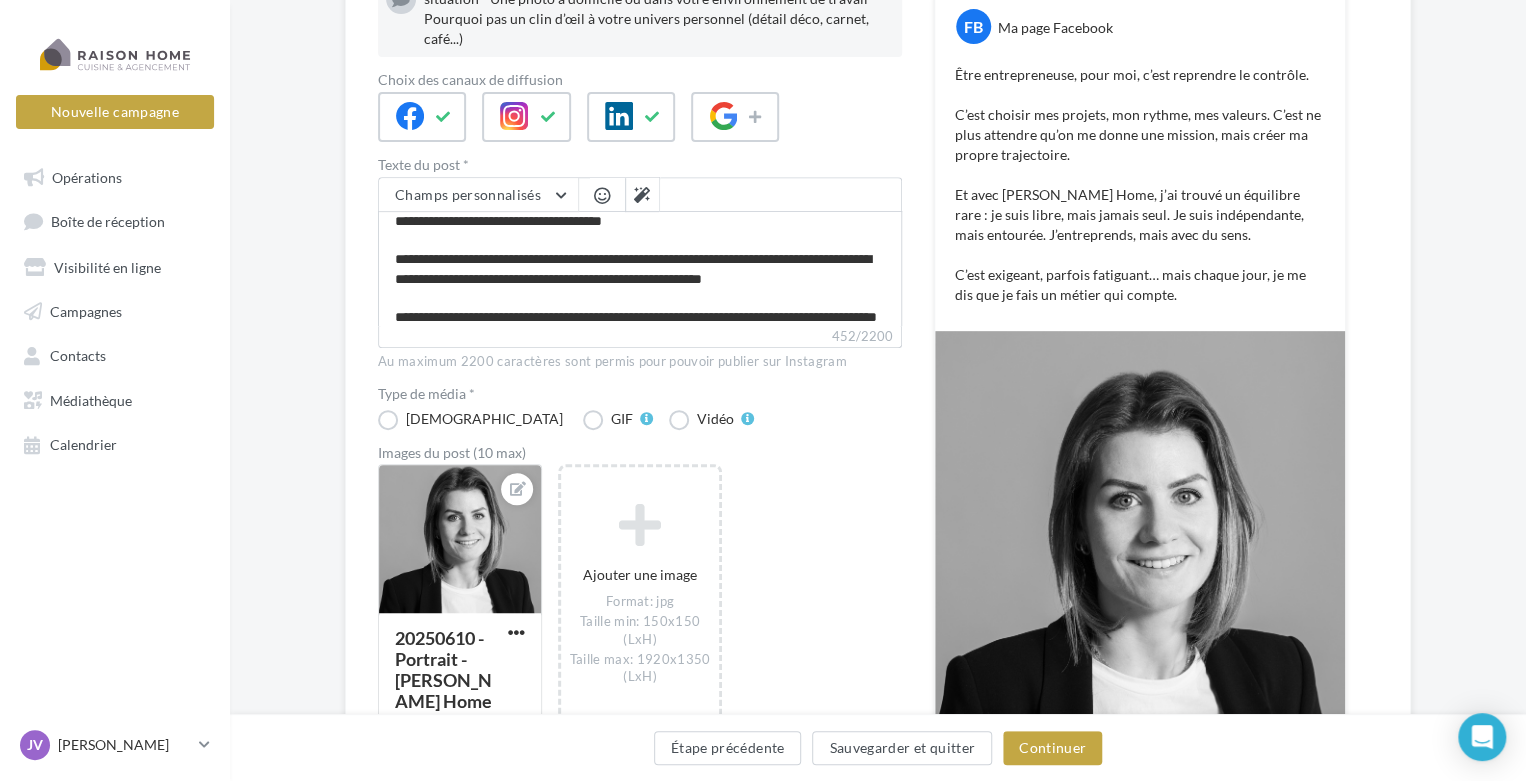 click on "Être entrepreneuse, pour moi, c’est reprendre le contrôle. C’est choisir mes projets, mon rythme, mes valeurs. C’est ne plus attendre qu’on me donne une mission, mais créer ma propre trajectoire. Et avec Raison Home, j’ai trouvé un équilibre rare : je suis libre, mais jamais seul. Je suis indépendante, mais entourée. J’entreprends, mais avec du sens. C’est exigeant, parfois fatiguant… mais chaque jour, je me dis que je fais un métier qui compte." at bounding box center [1140, 185] 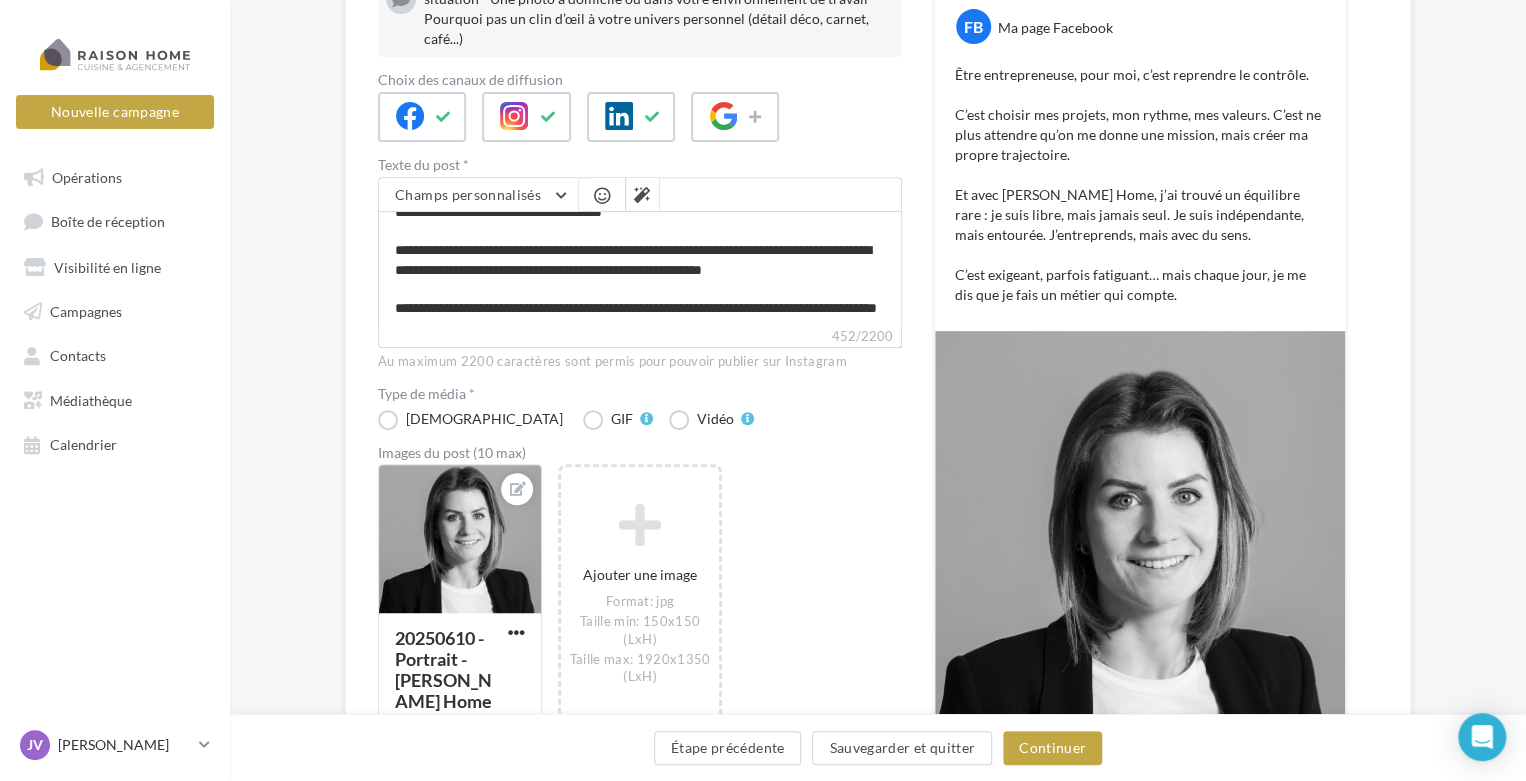 scroll, scrollTop: 0, scrollLeft: 0, axis: both 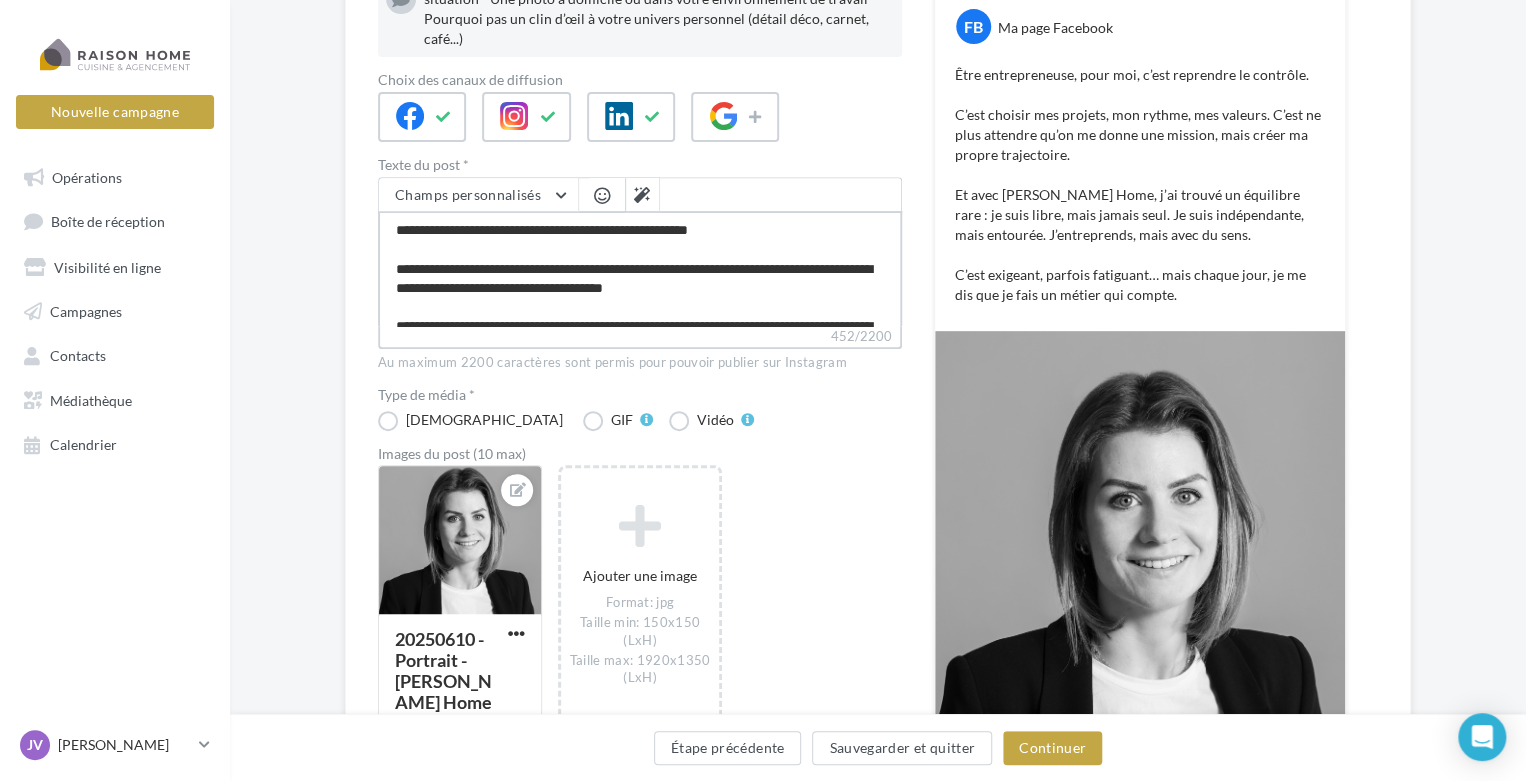 click on "**********" at bounding box center (640, 268) 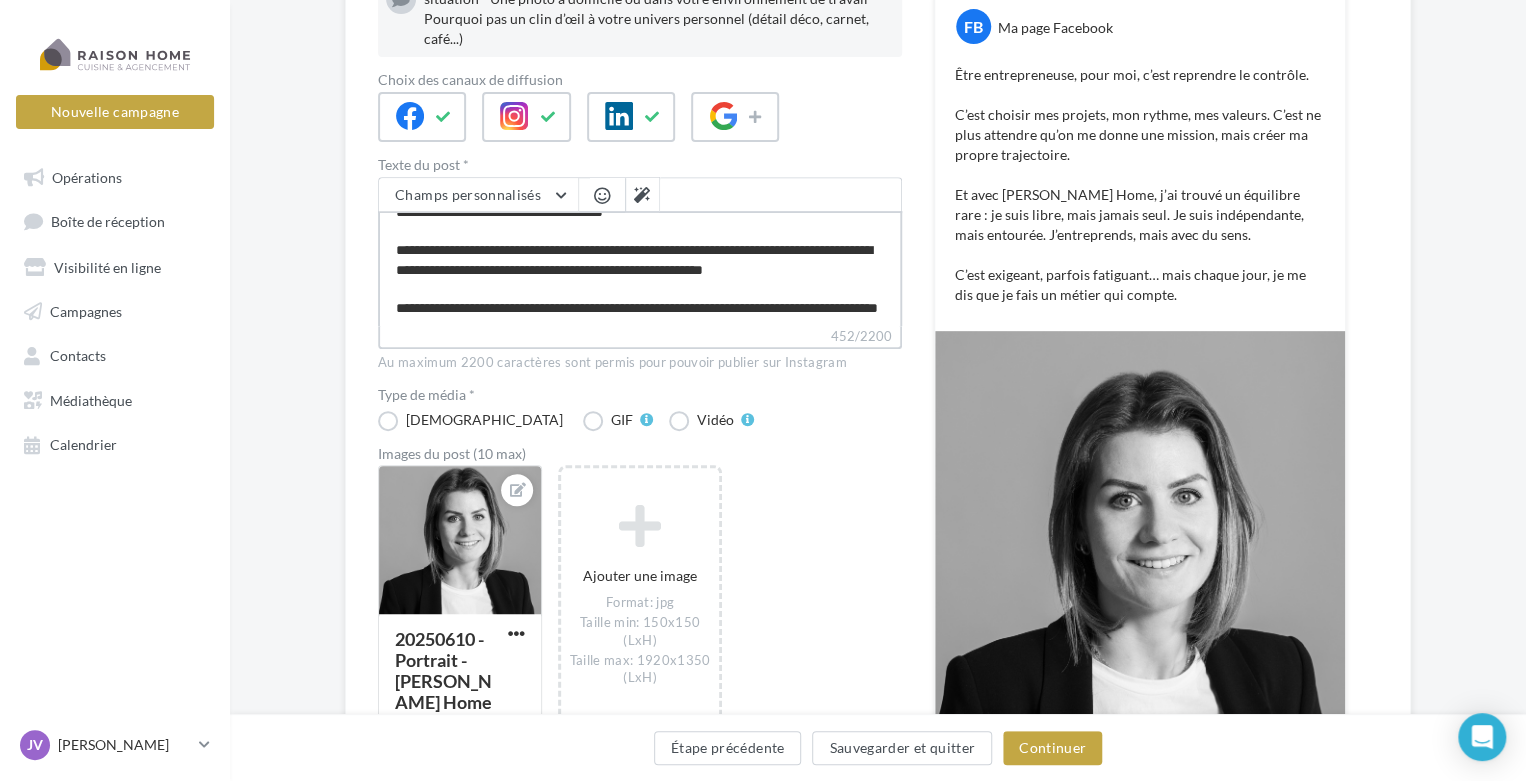 scroll, scrollTop: 83, scrollLeft: 0, axis: vertical 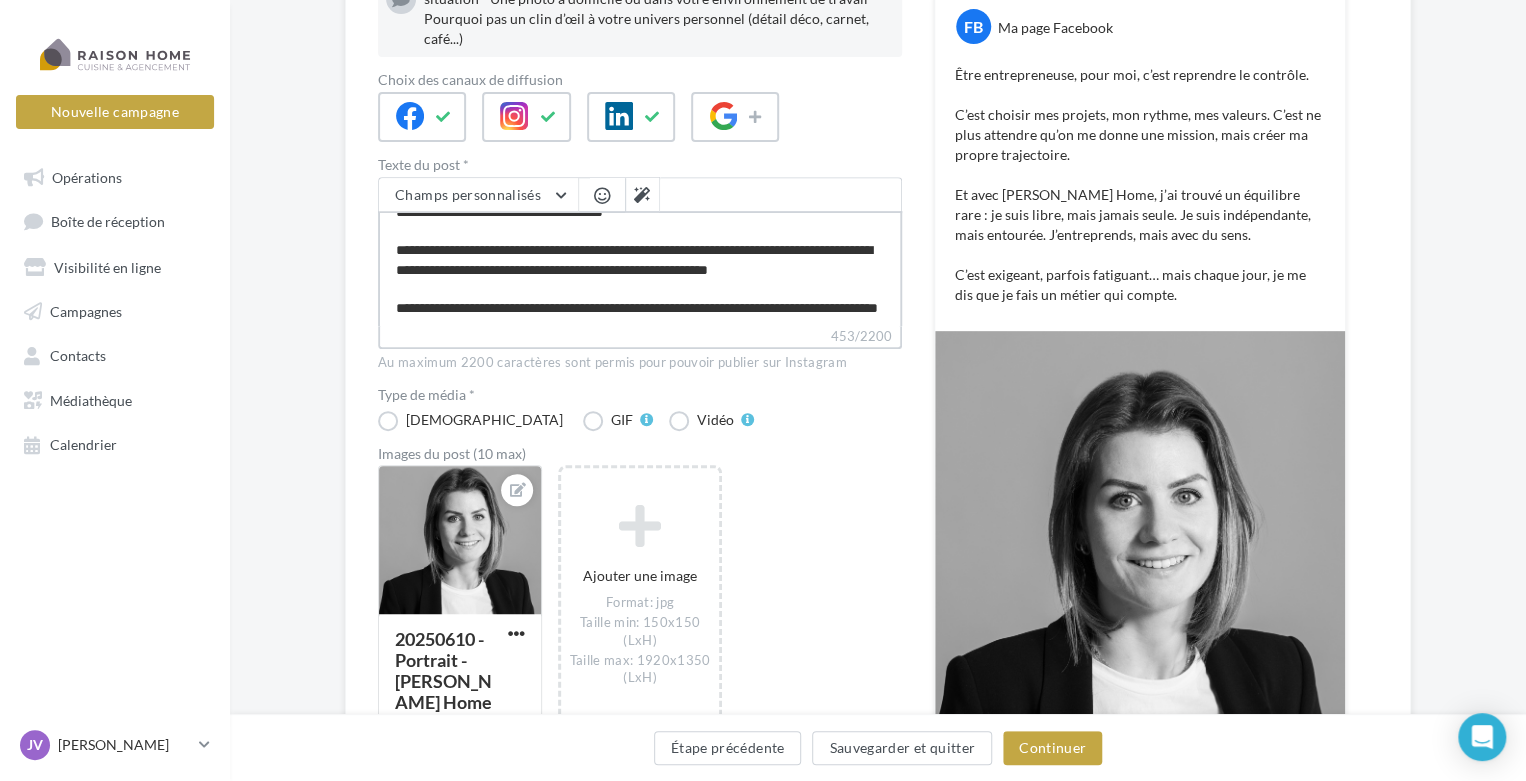 click on "**********" at bounding box center [640, 268] 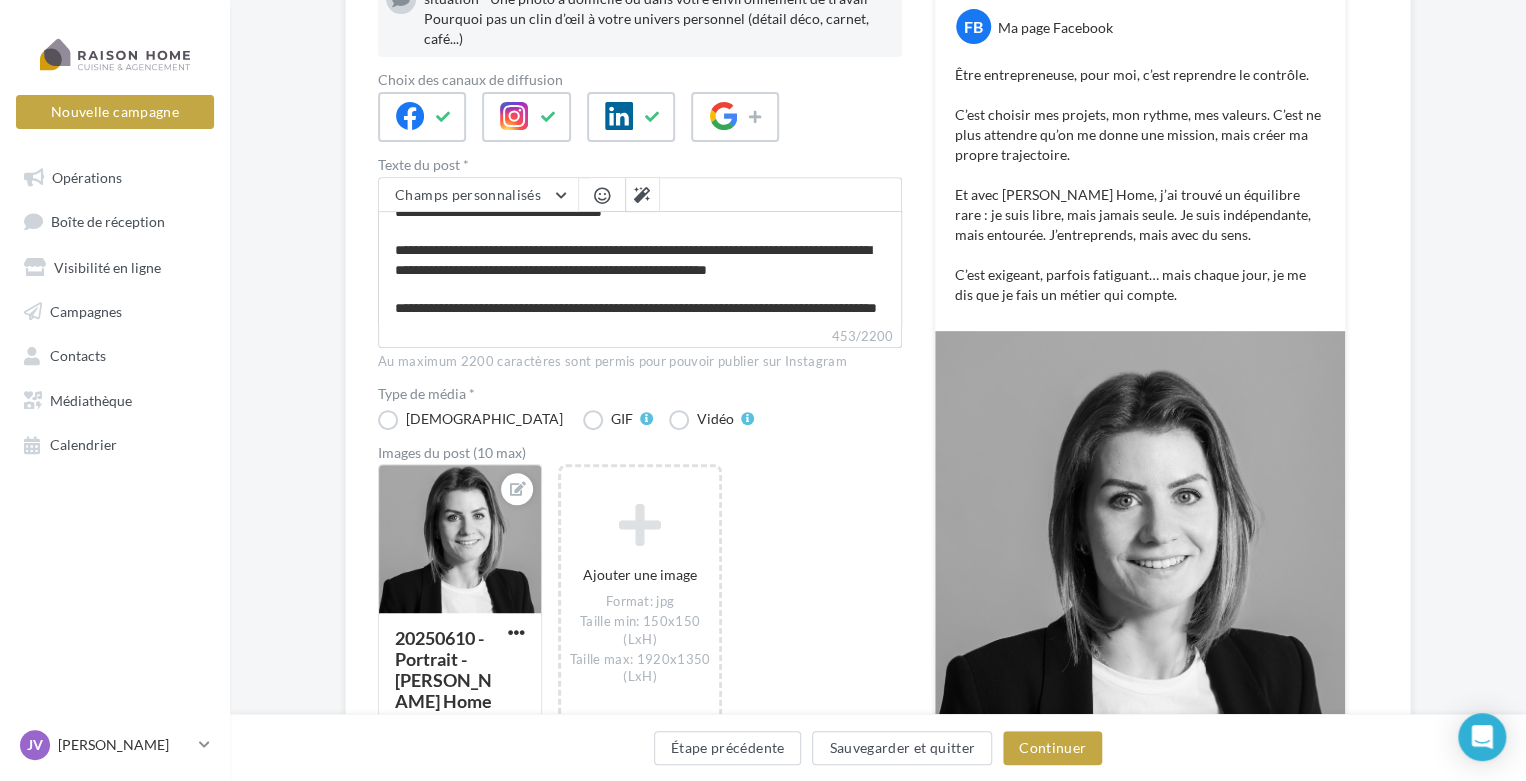 click on "453/2200" at bounding box center (640, 337) 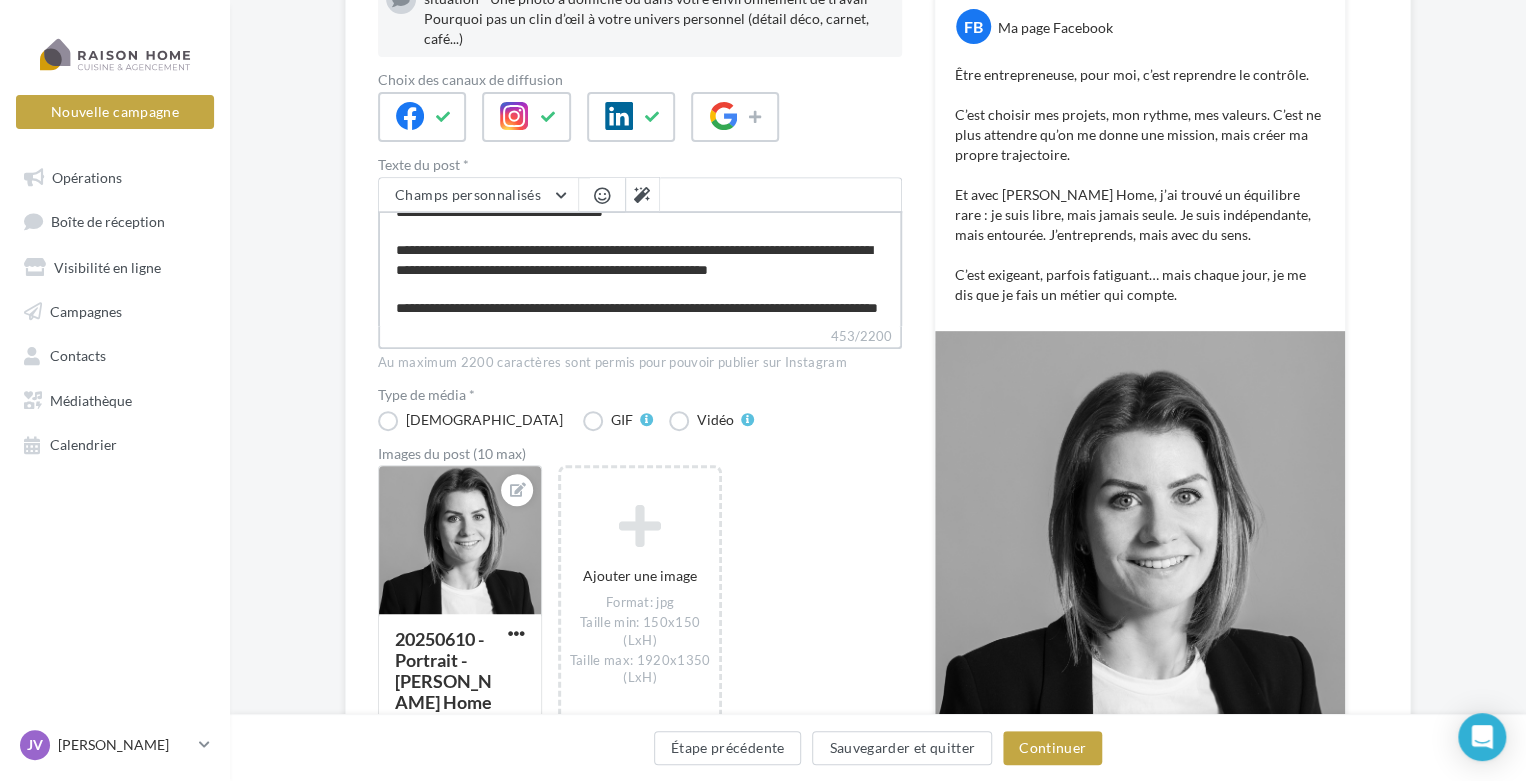 click on "**********" at bounding box center (640, 268) 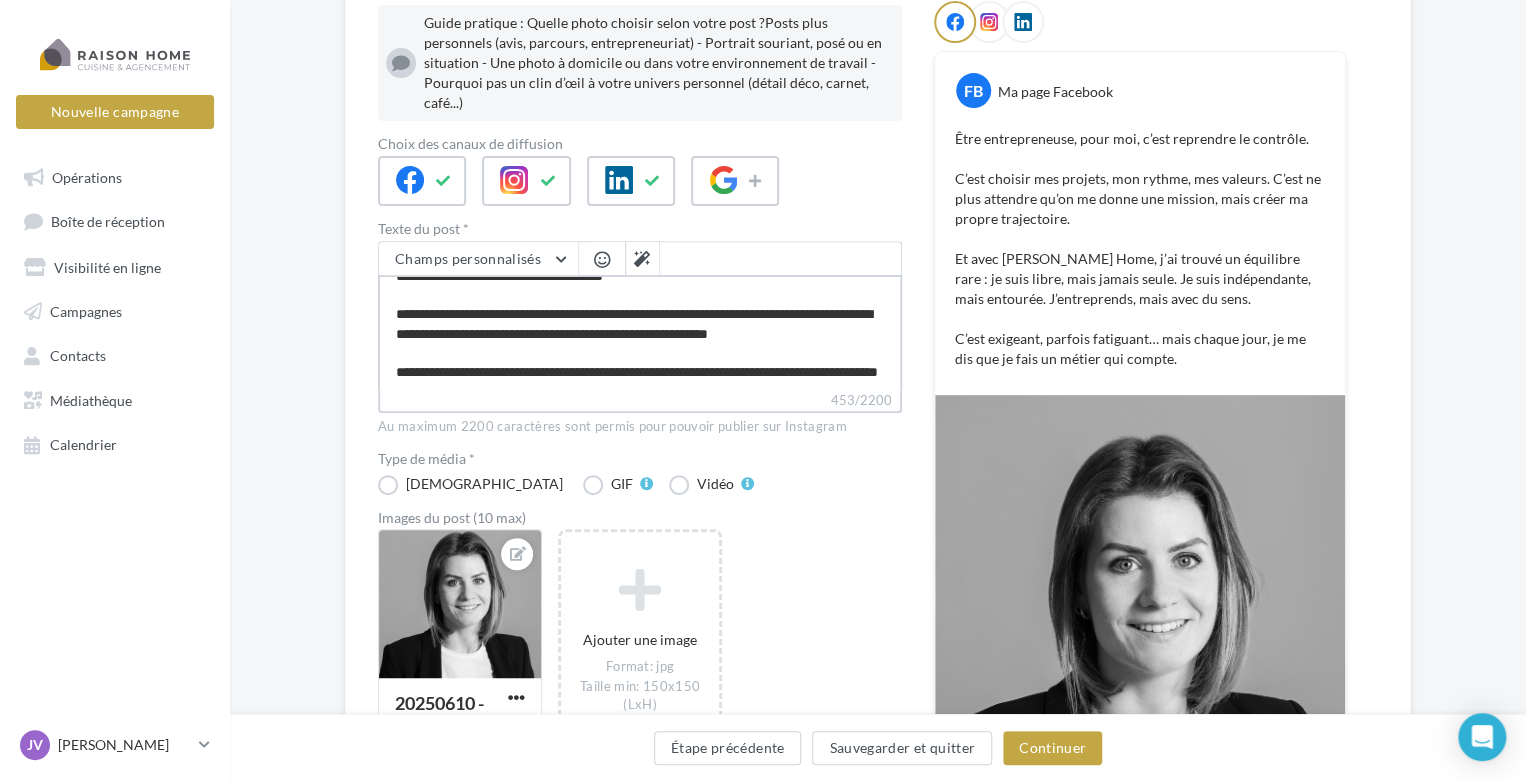 scroll, scrollTop: 249, scrollLeft: 0, axis: vertical 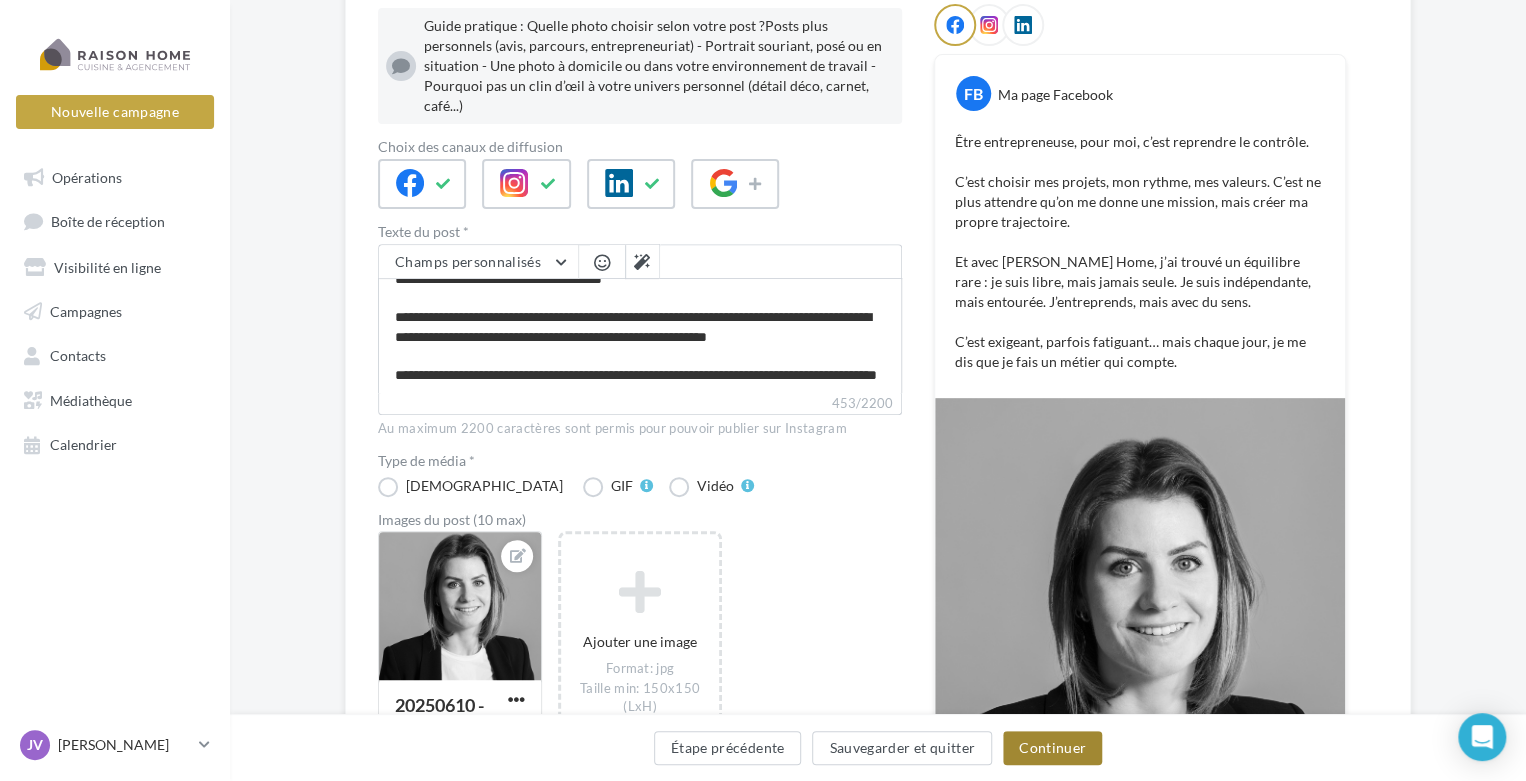 click on "Continuer" at bounding box center [1052, 748] 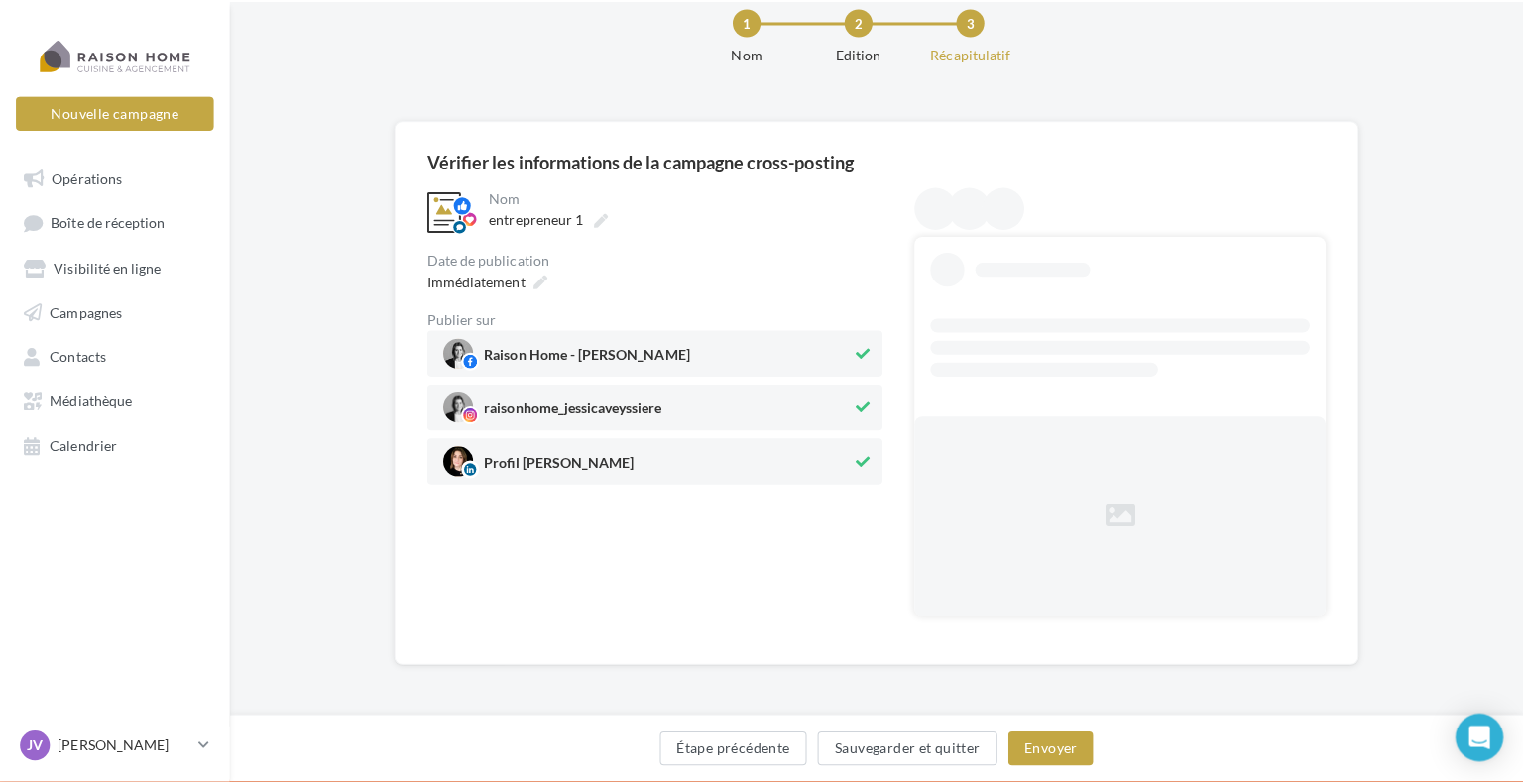 scroll, scrollTop: 0, scrollLeft: 0, axis: both 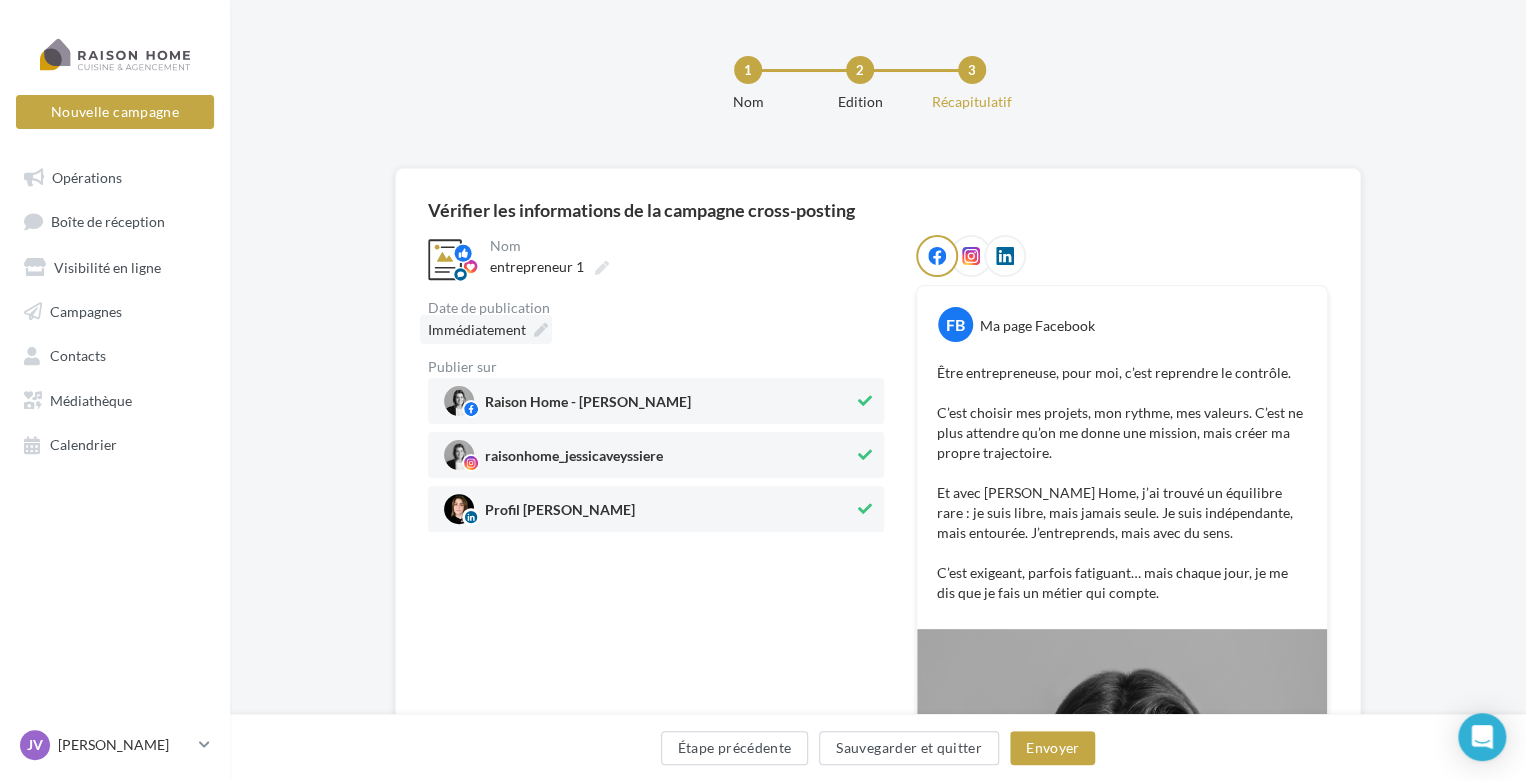 click on "Immédiatement" at bounding box center [486, 329] 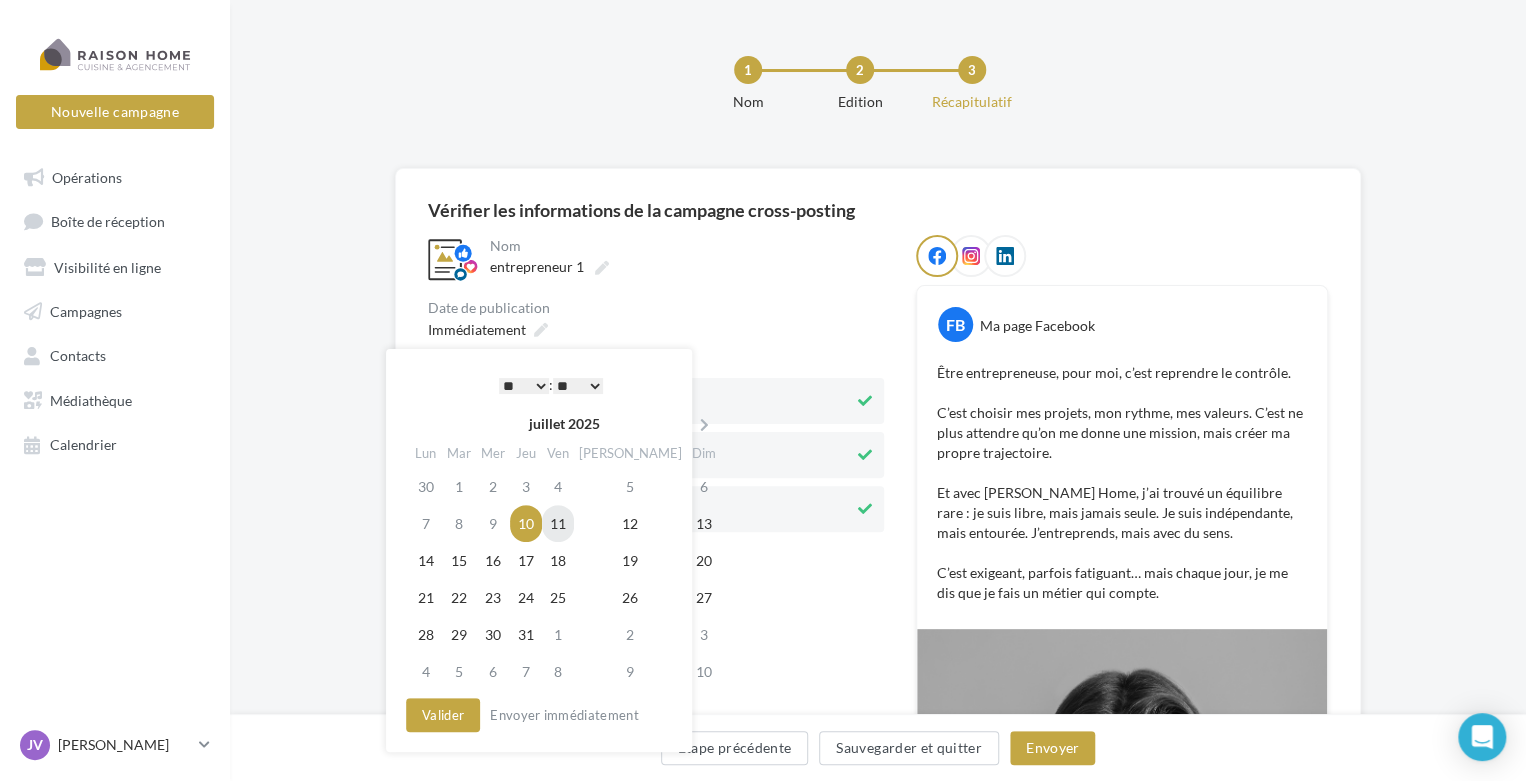 click on "11" at bounding box center (558, 523) 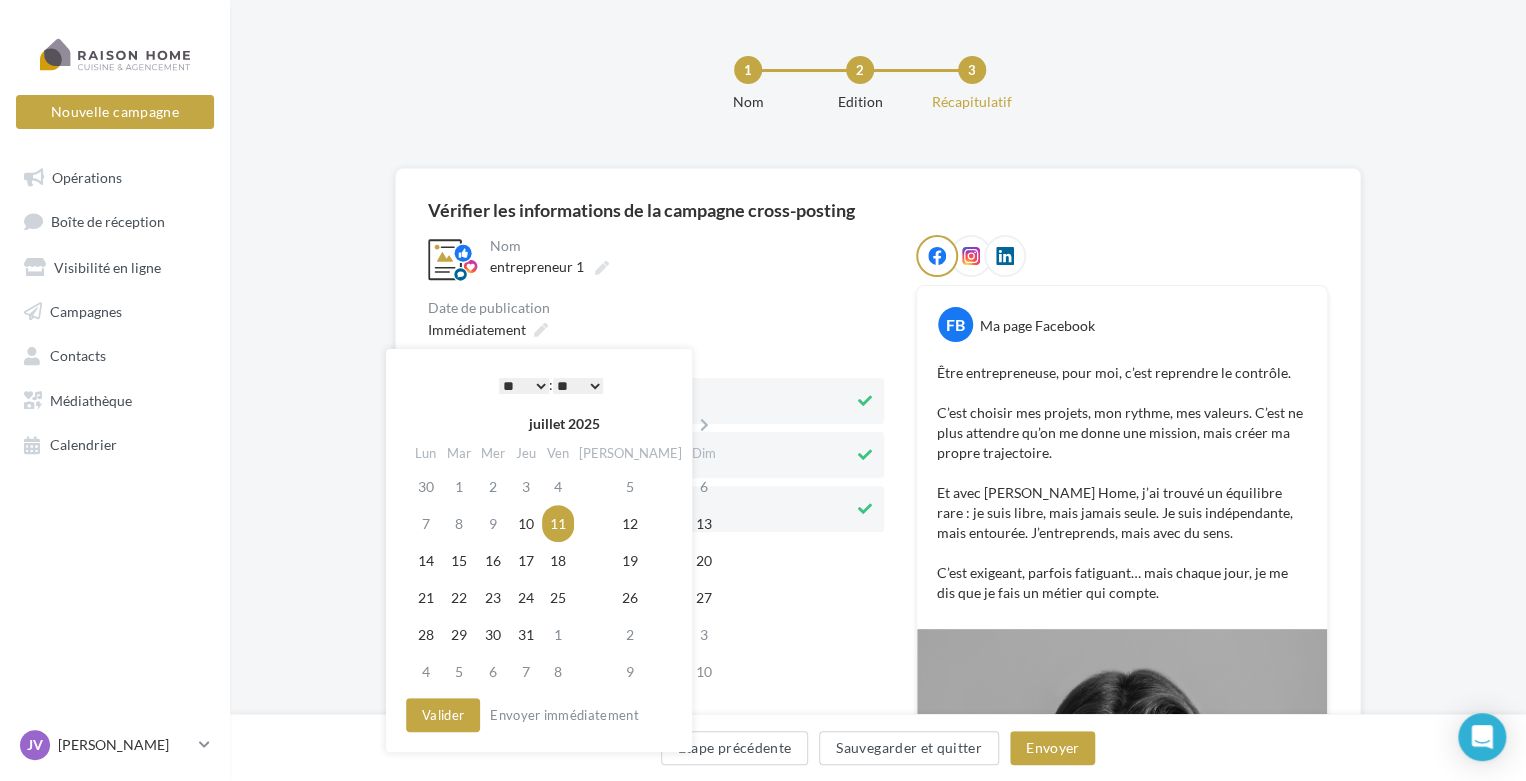 click on "* * * * * * * * * * ** ** ** ** ** ** ** ** ** ** ** ** ** **" at bounding box center (524, 386) 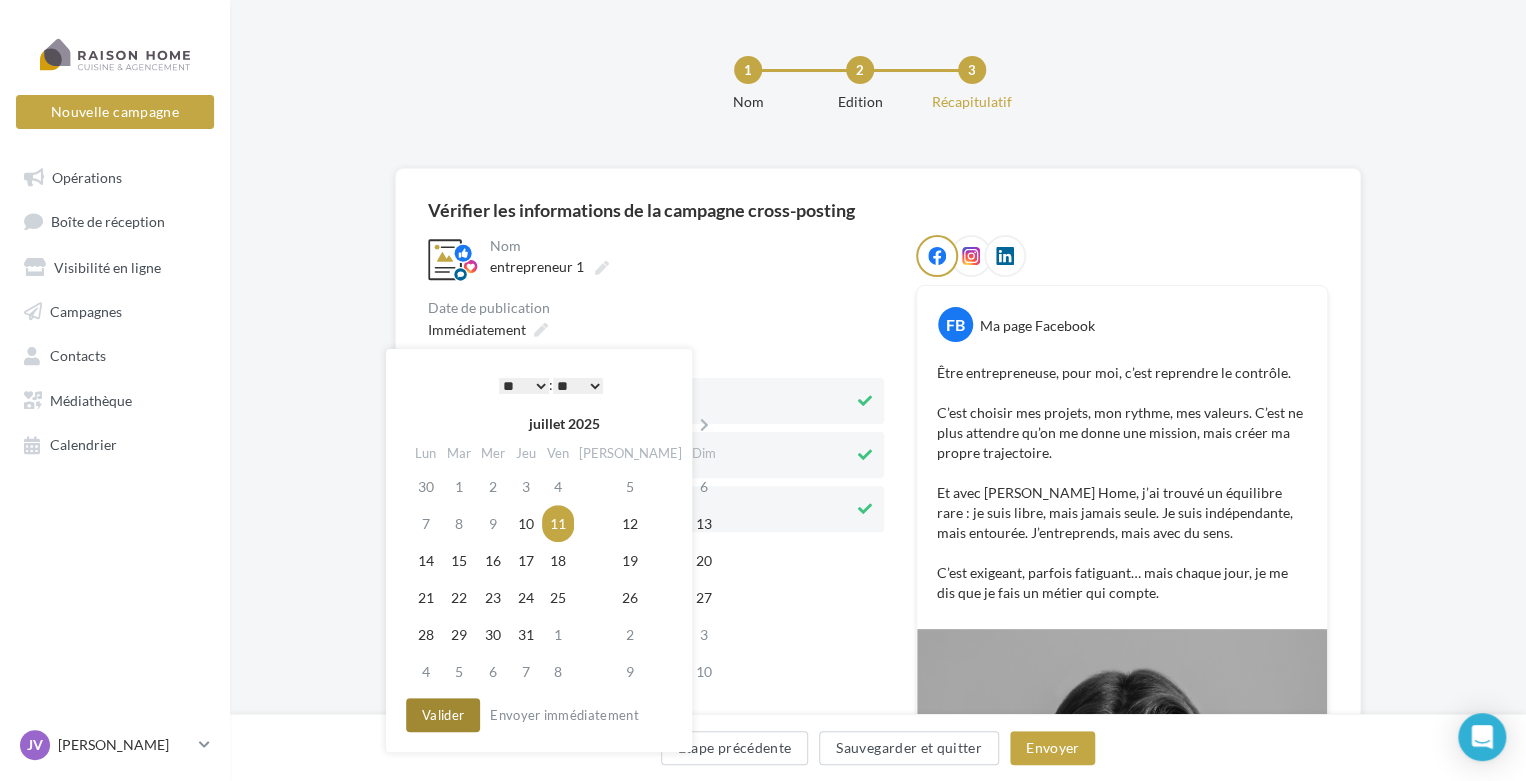 click on "Valider" at bounding box center (443, 715) 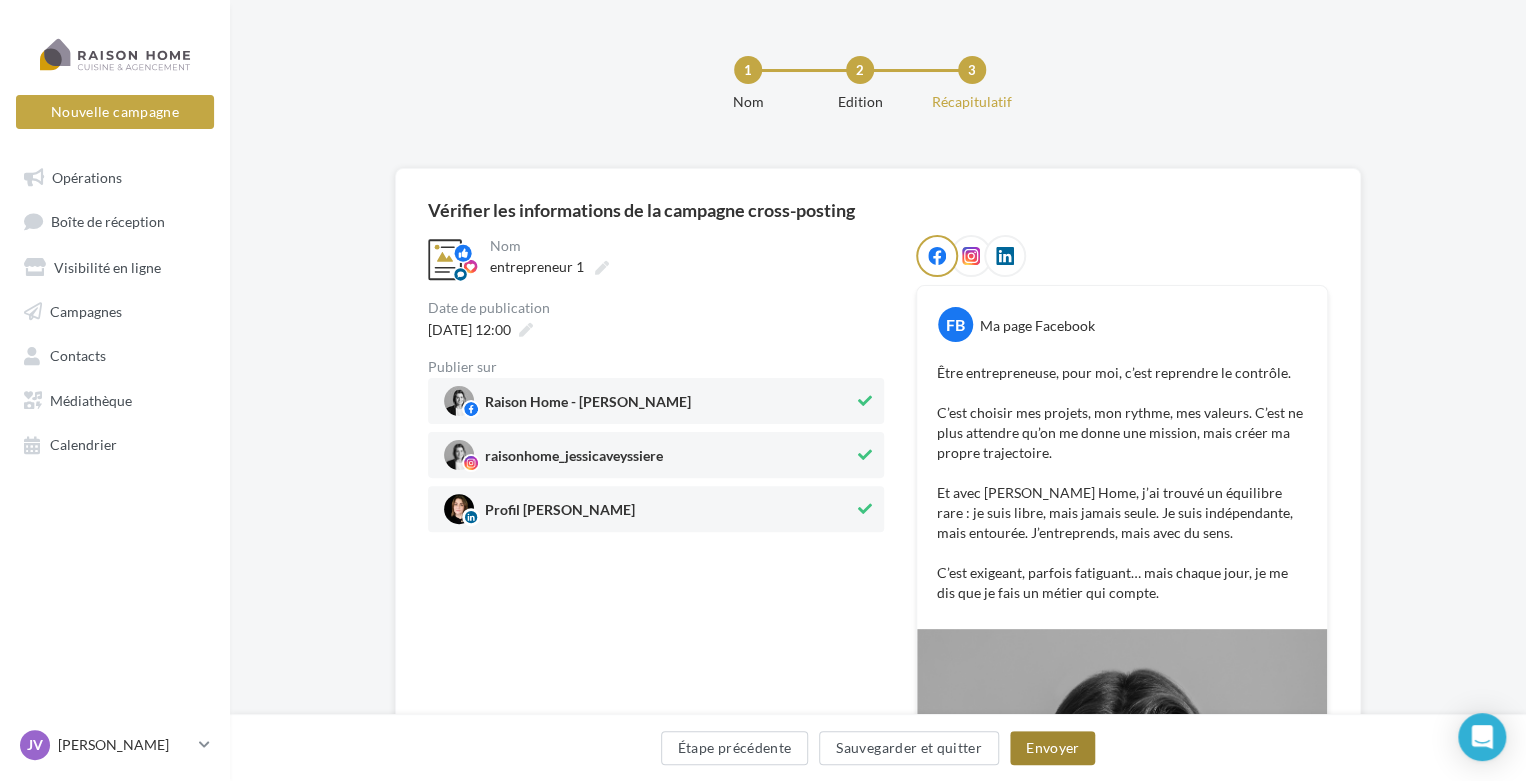 click on "Envoyer" at bounding box center (1052, 748) 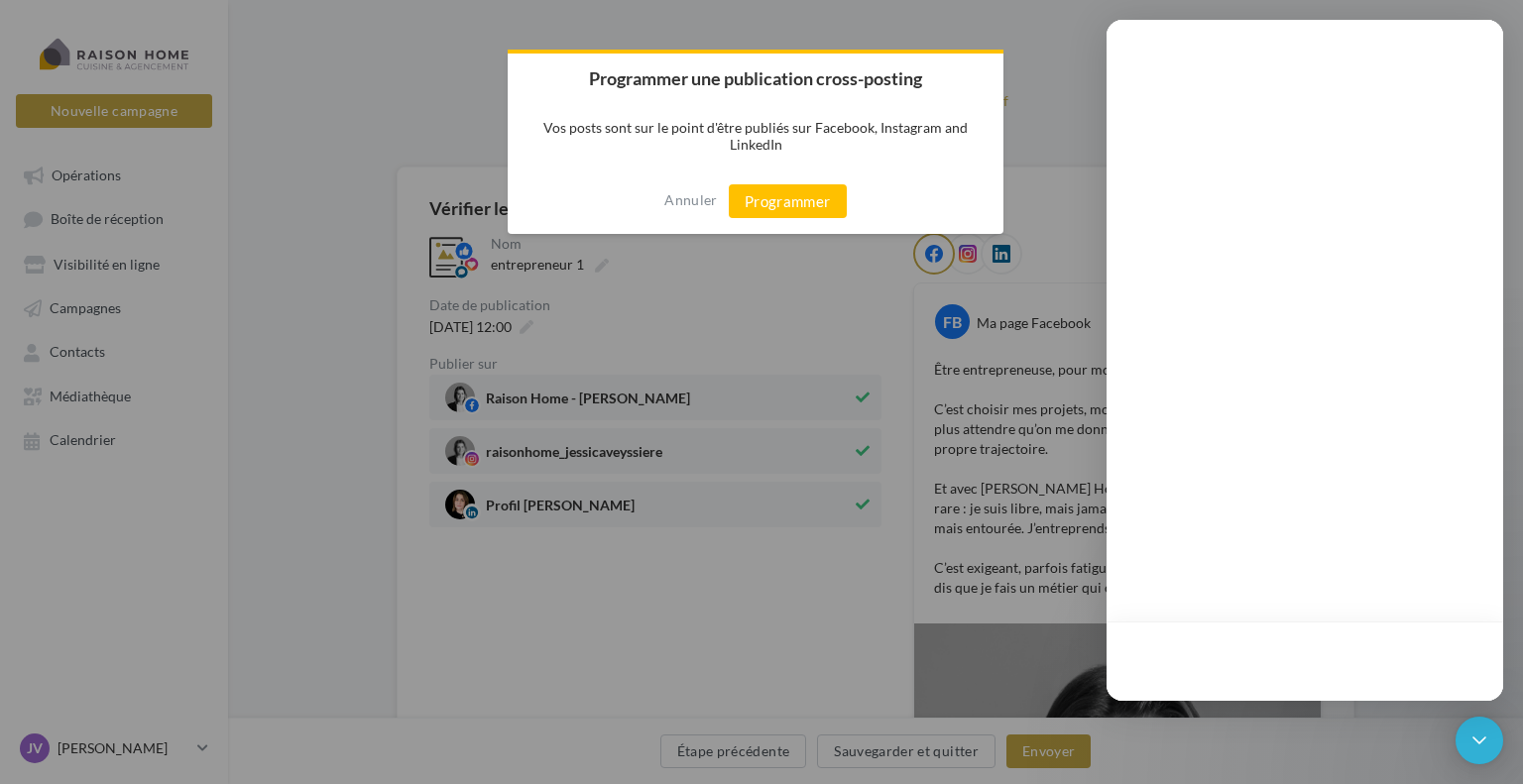 scroll, scrollTop: 0, scrollLeft: 0, axis: both 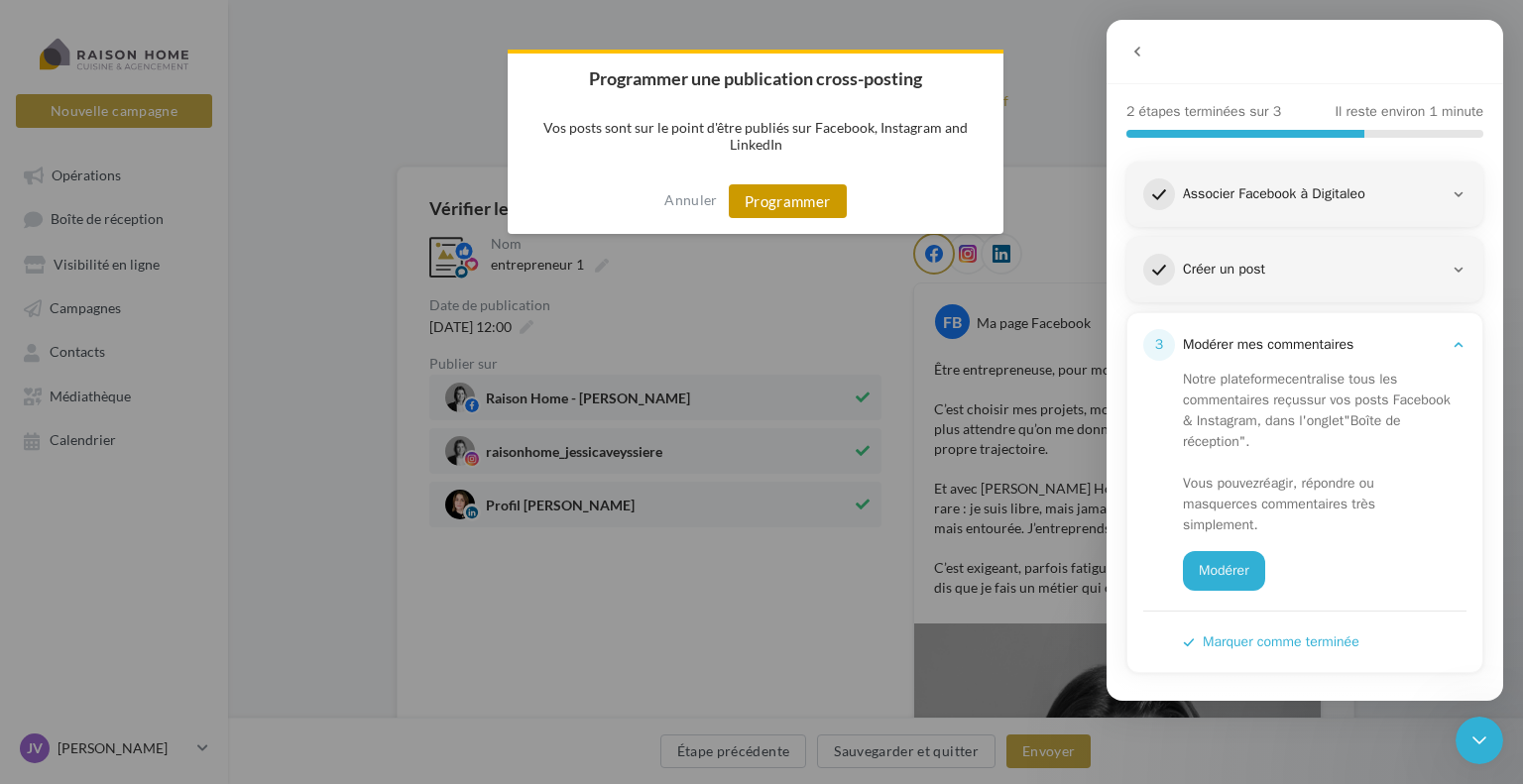 click on "Programmer" at bounding box center [787, 201] 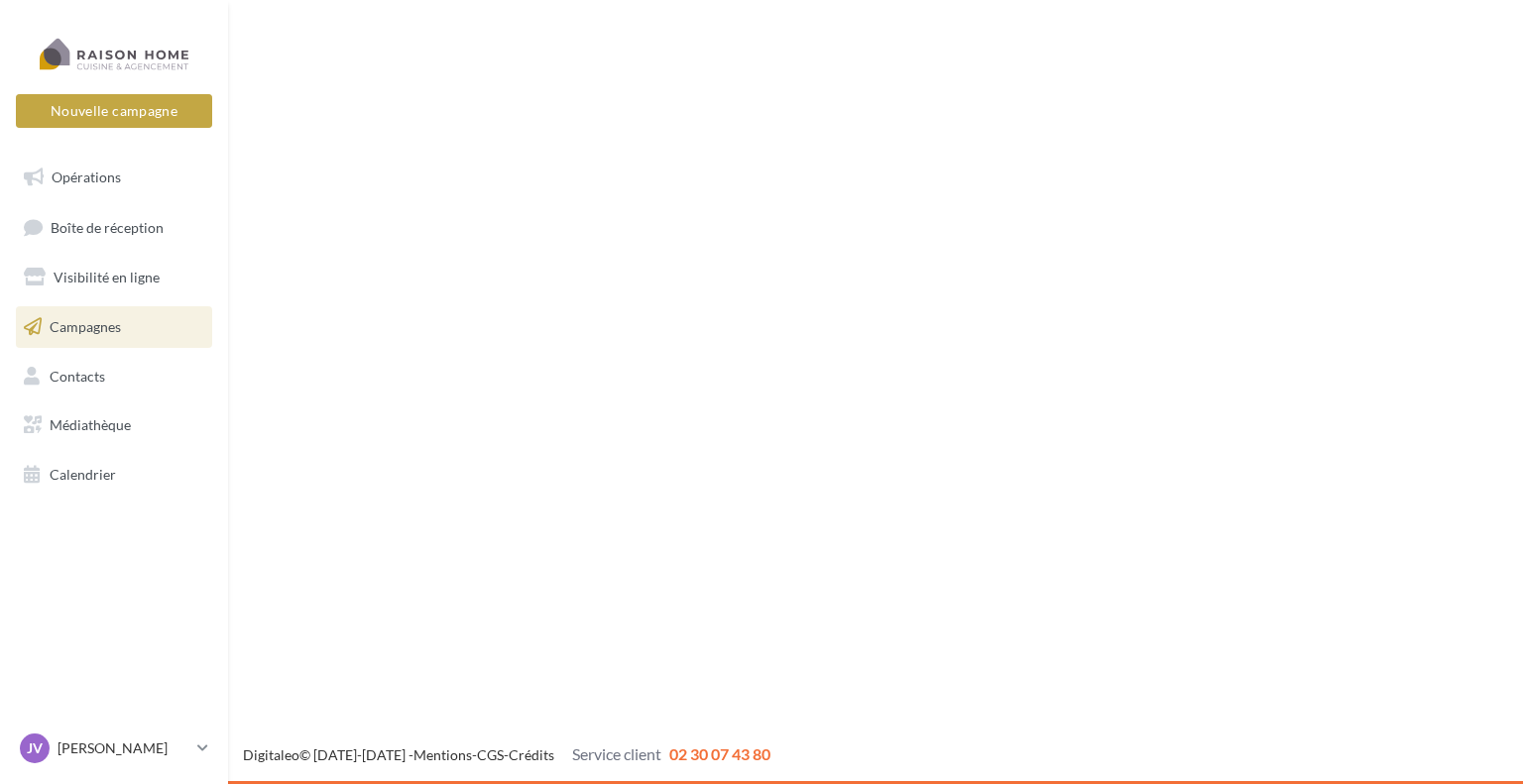 scroll, scrollTop: 0, scrollLeft: 0, axis: both 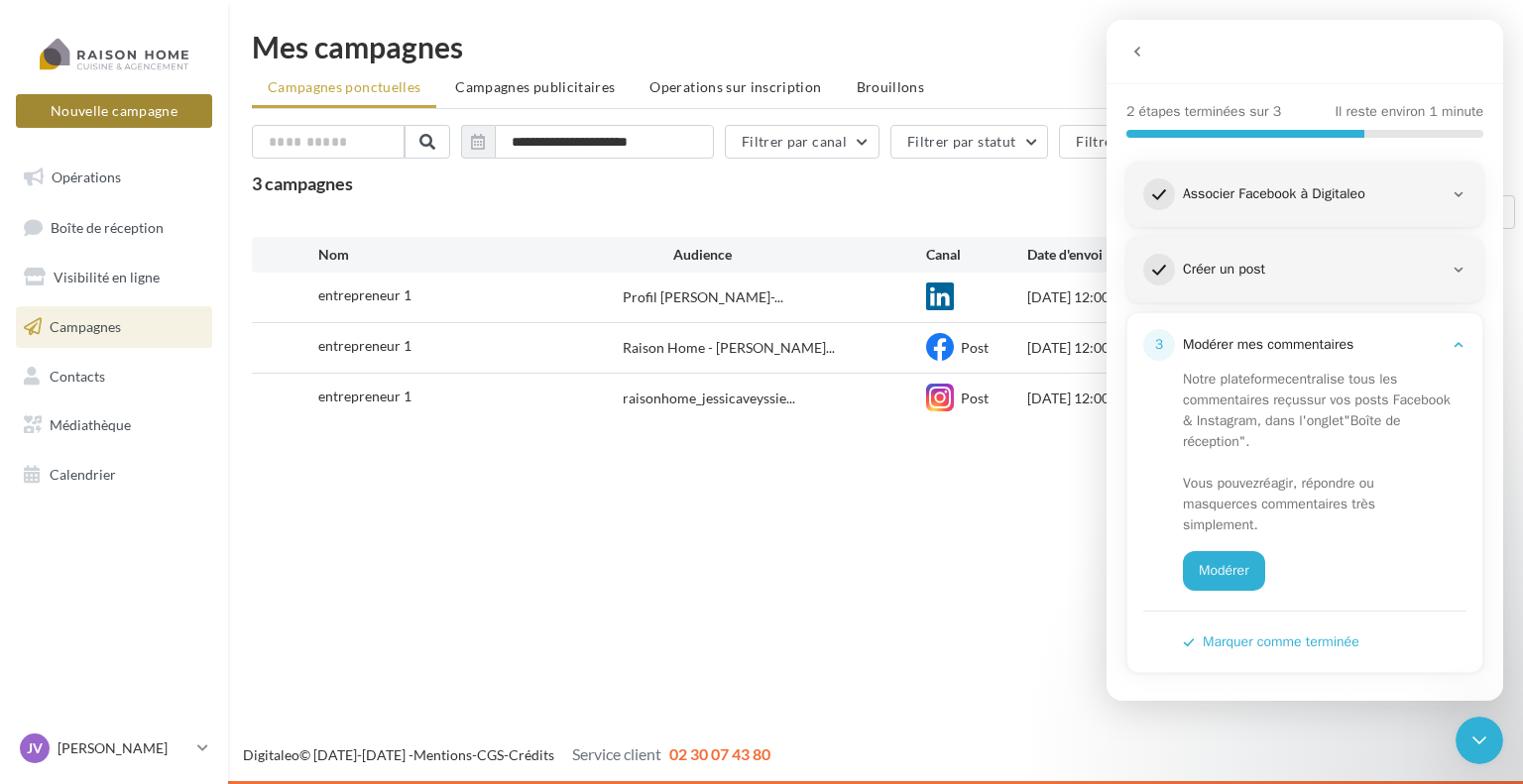 click on "Nouvelle campagne" at bounding box center [114, 111] 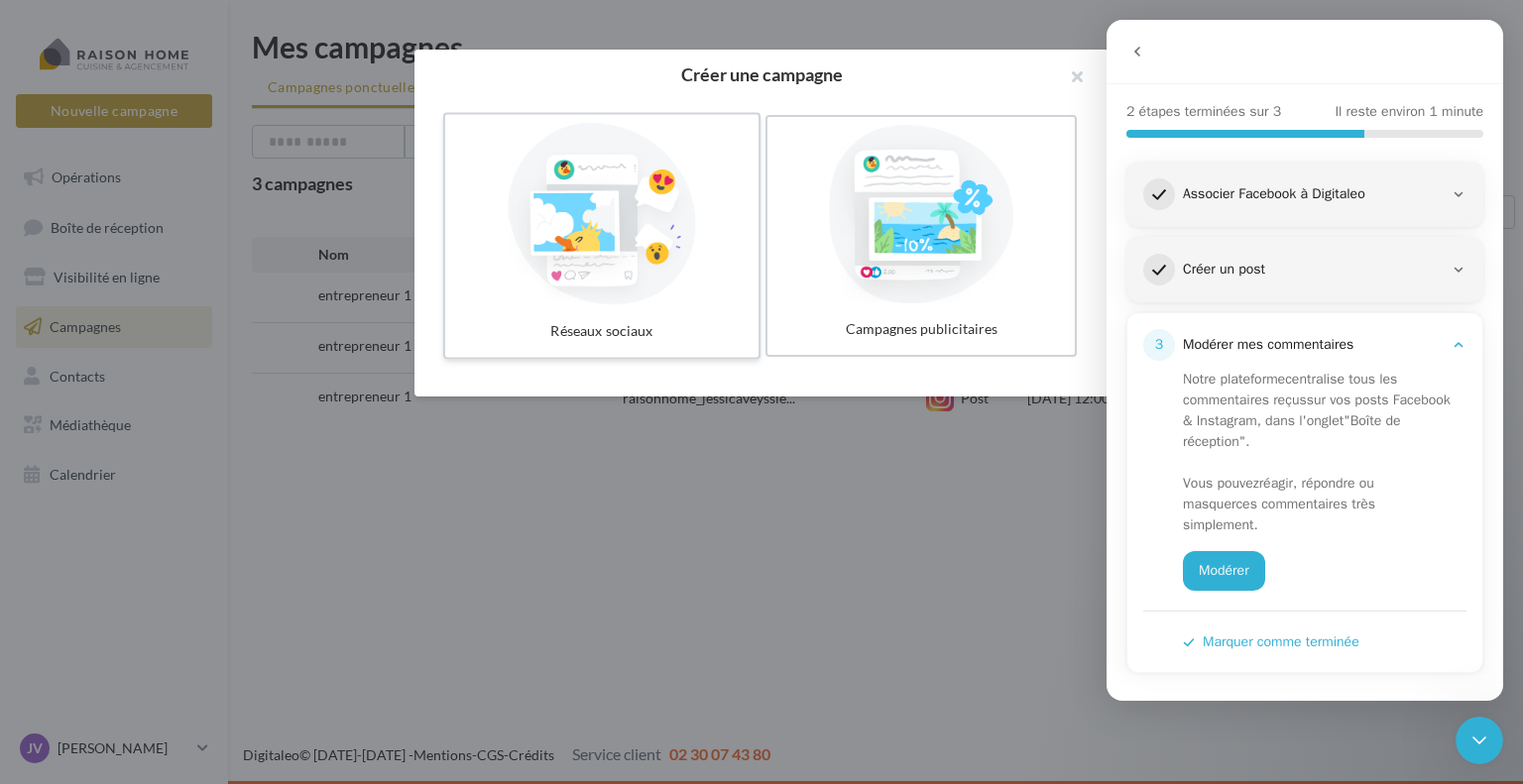 click at bounding box center (602, 214) 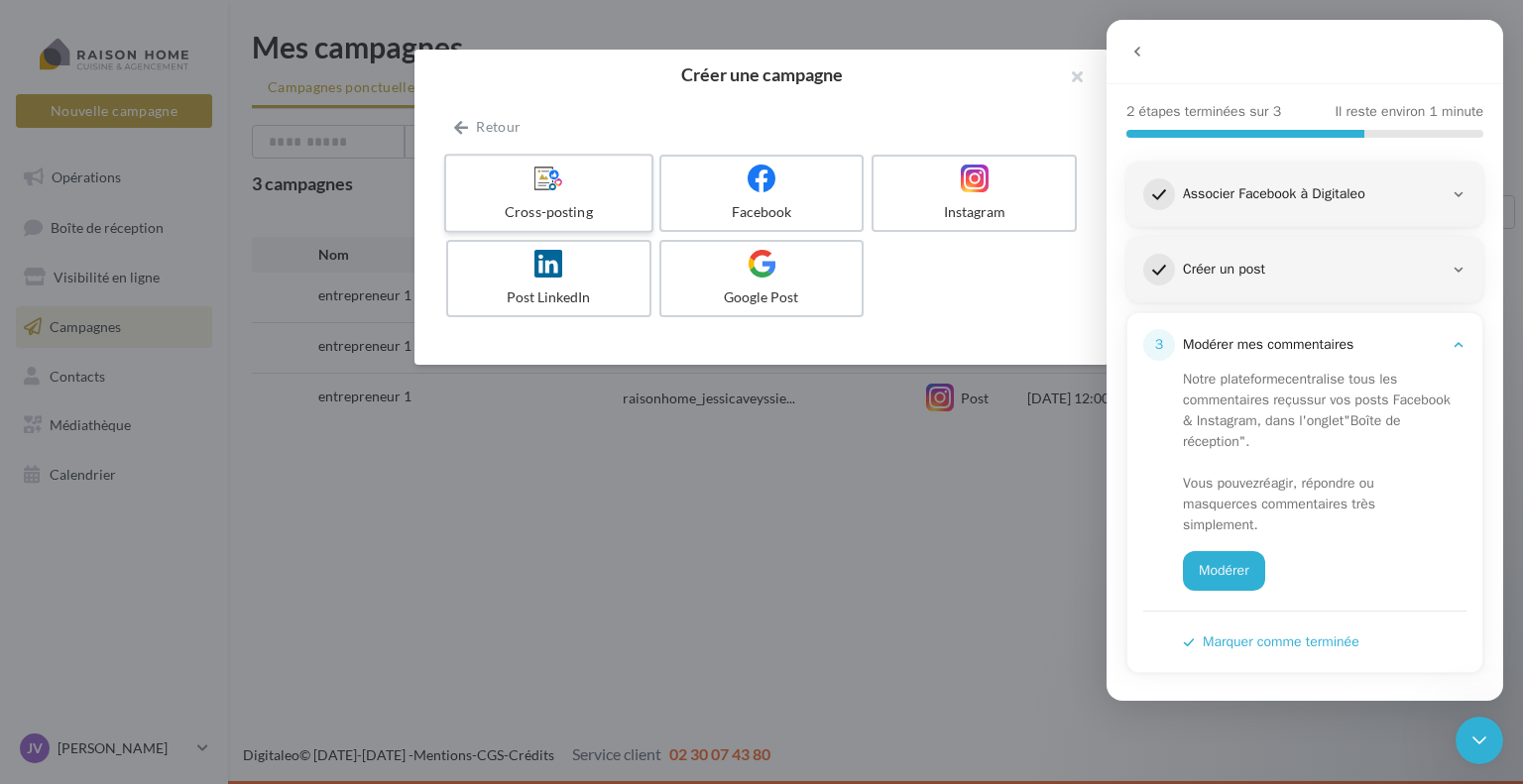 click on "Cross-posting" at bounding box center [548, 193] 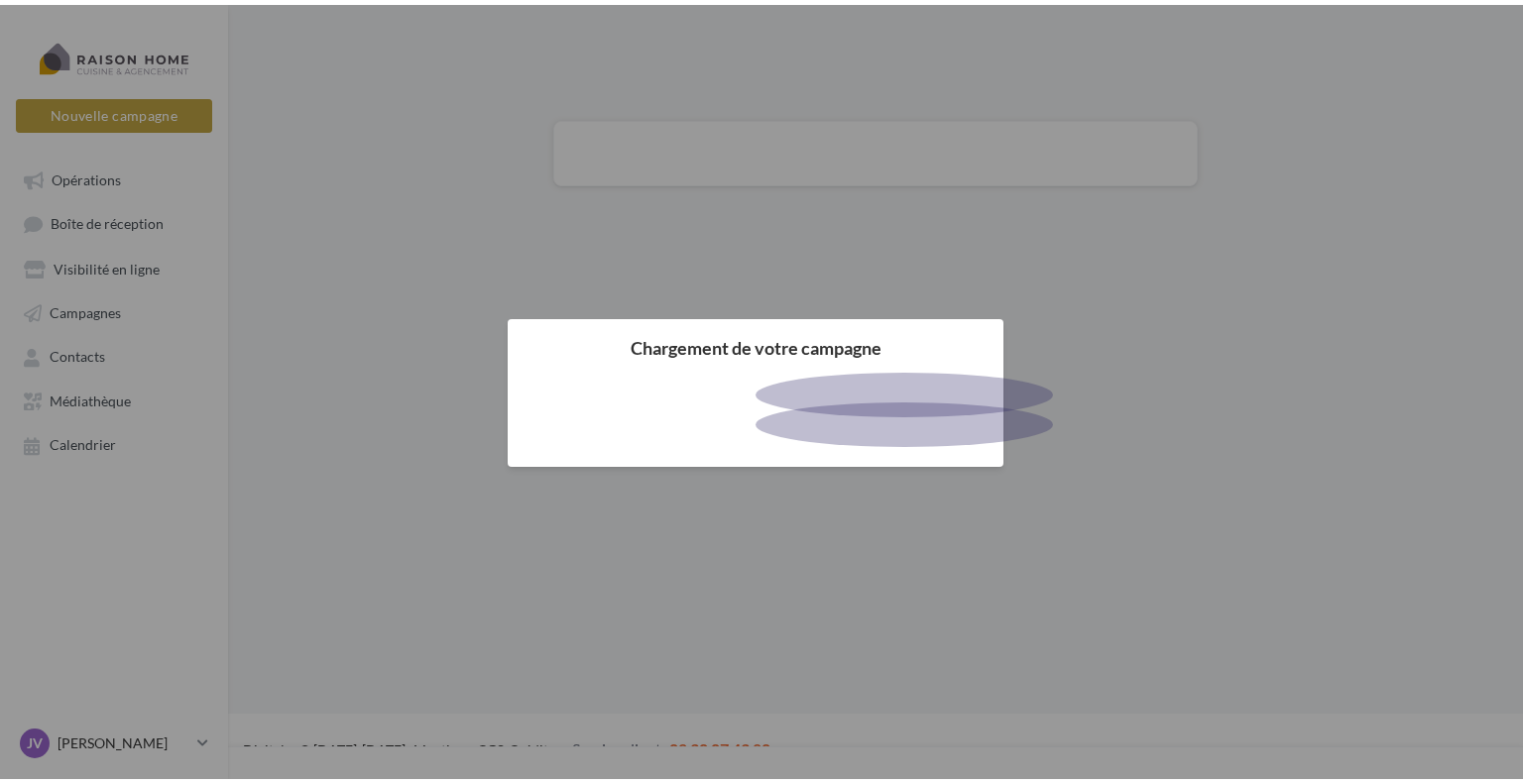 scroll, scrollTop: 0, scrollLeft: 0, axis: both 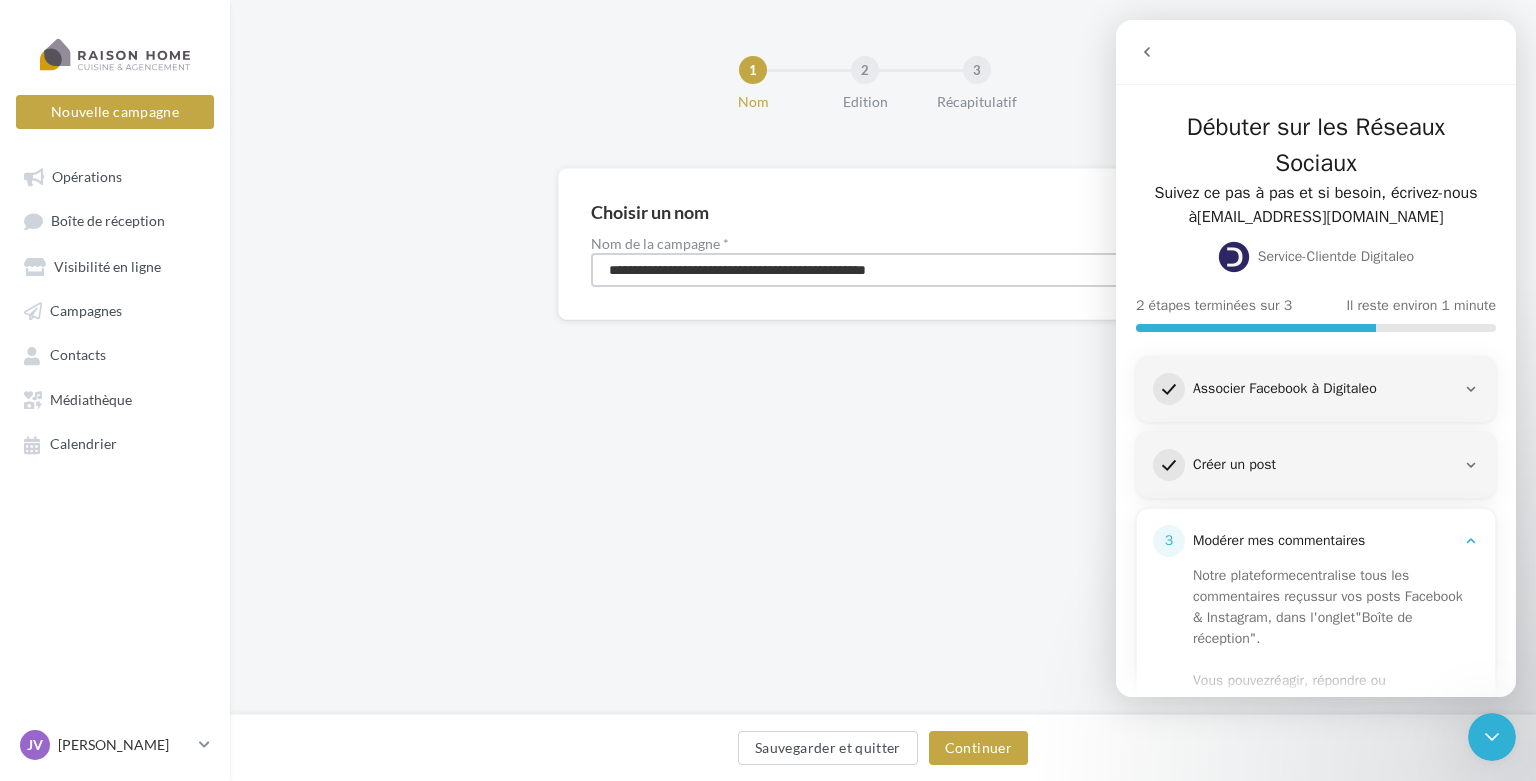 click on "**********" at bounding box center [883, 270] 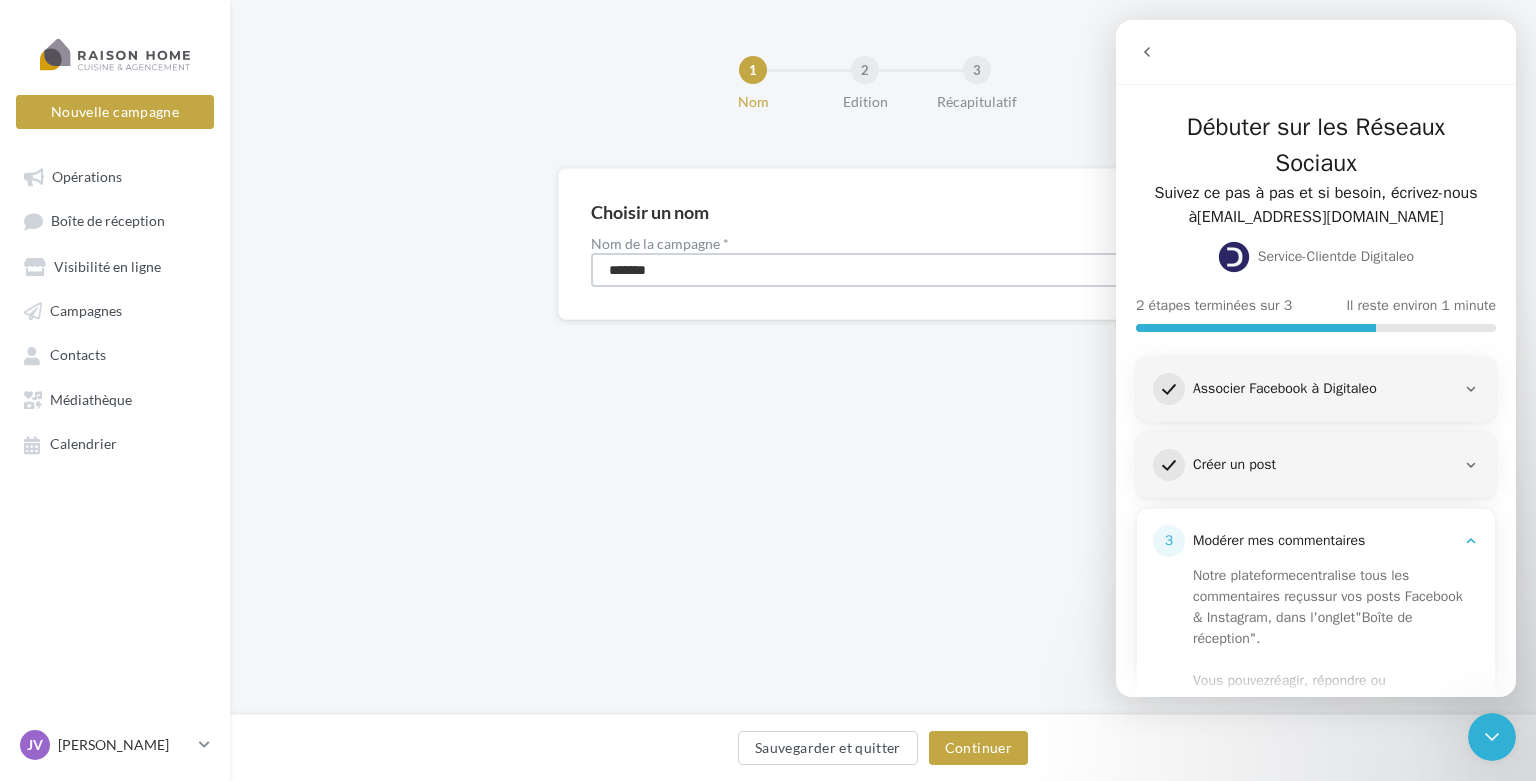 type on "*******" 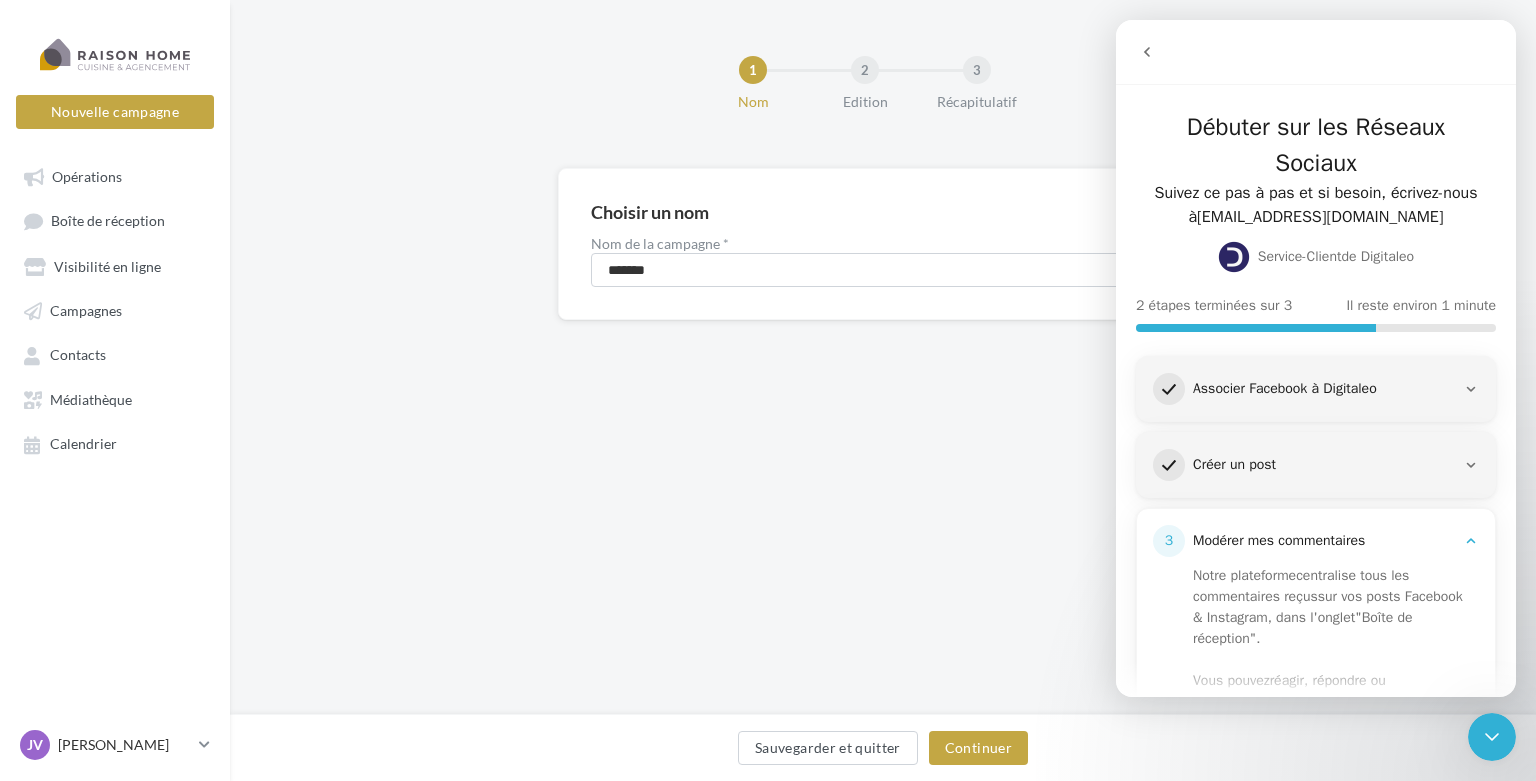 click on "1 Nom 2 Edition 3 Récapitulatif Choisir un nom Nom de la campagne * *******   Sauvegarder et quitter      Continuer" at bounding box center [883, 357] 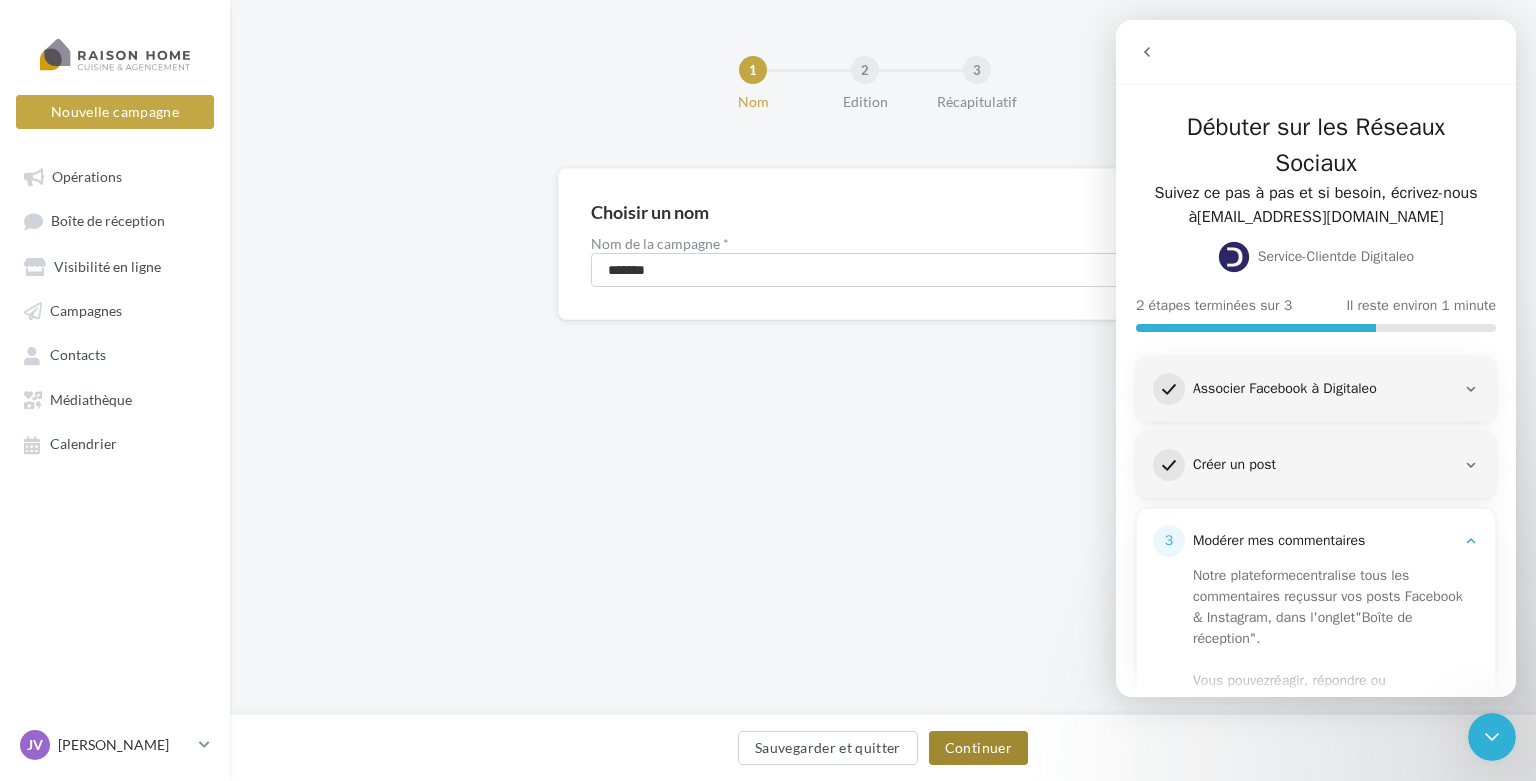 click on "Continuer" at bounding box center (978, 748) 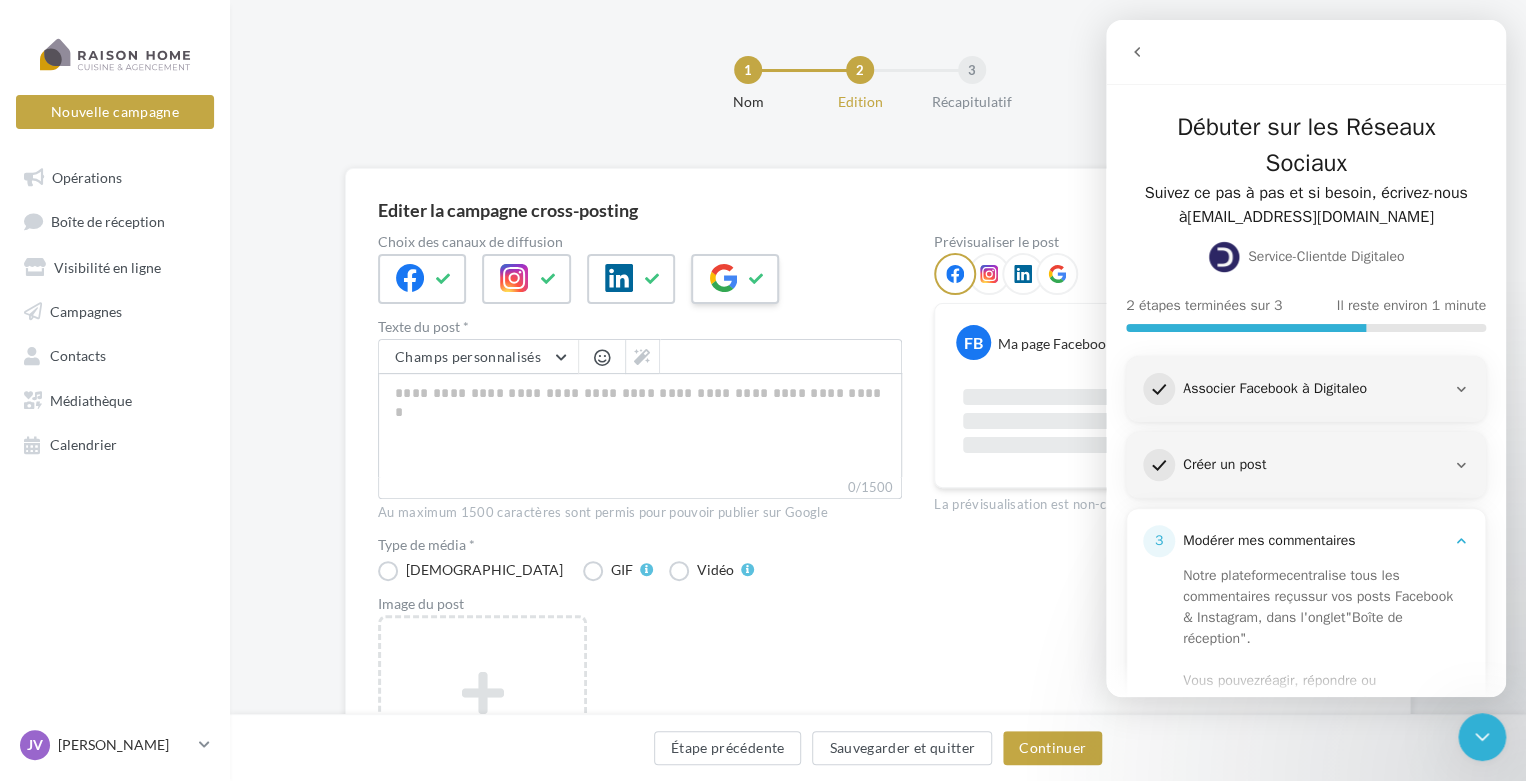 click at bounding box center [757, 279] 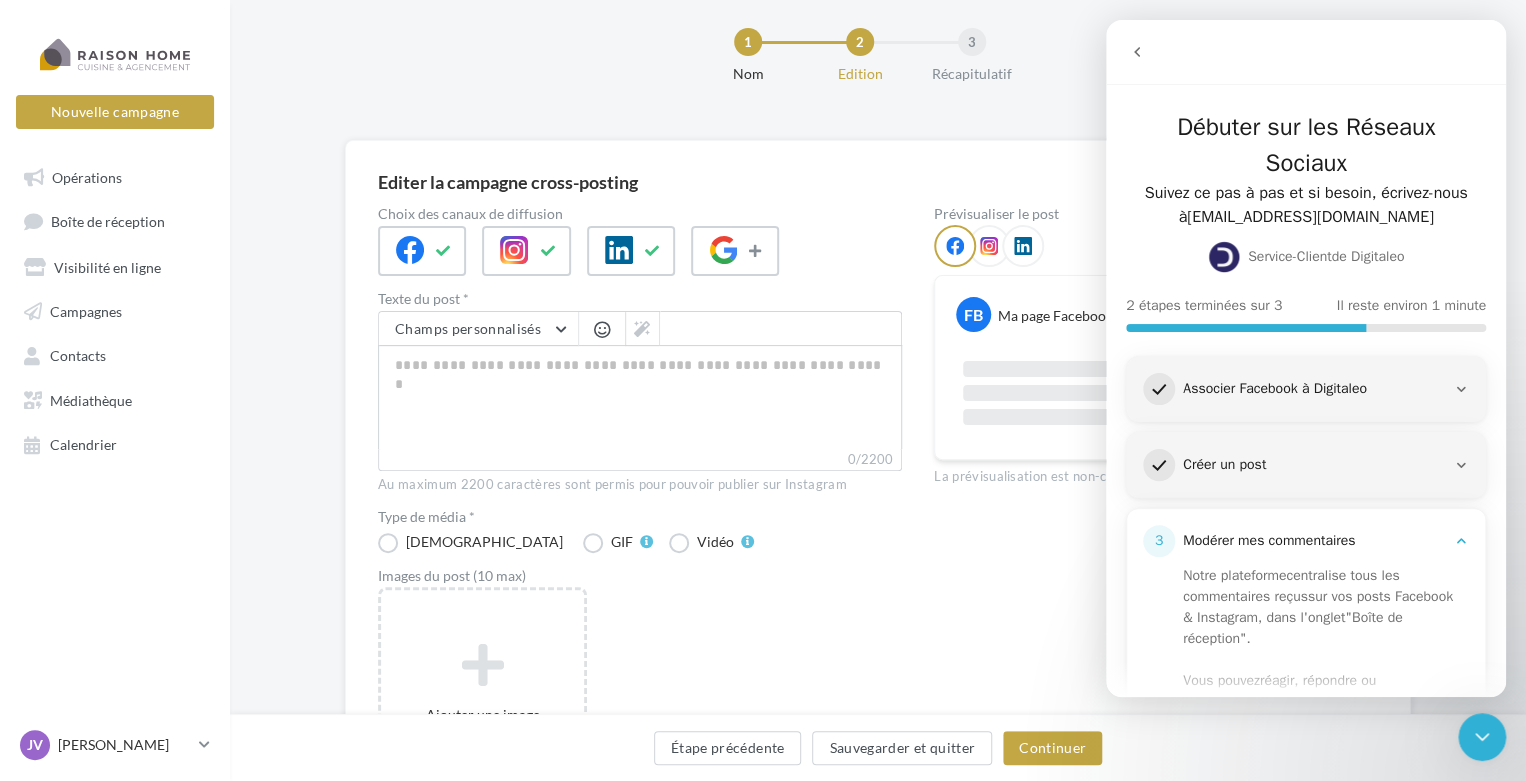 scroll, scrollTop: 0, scrollLeft: 0, axis: both 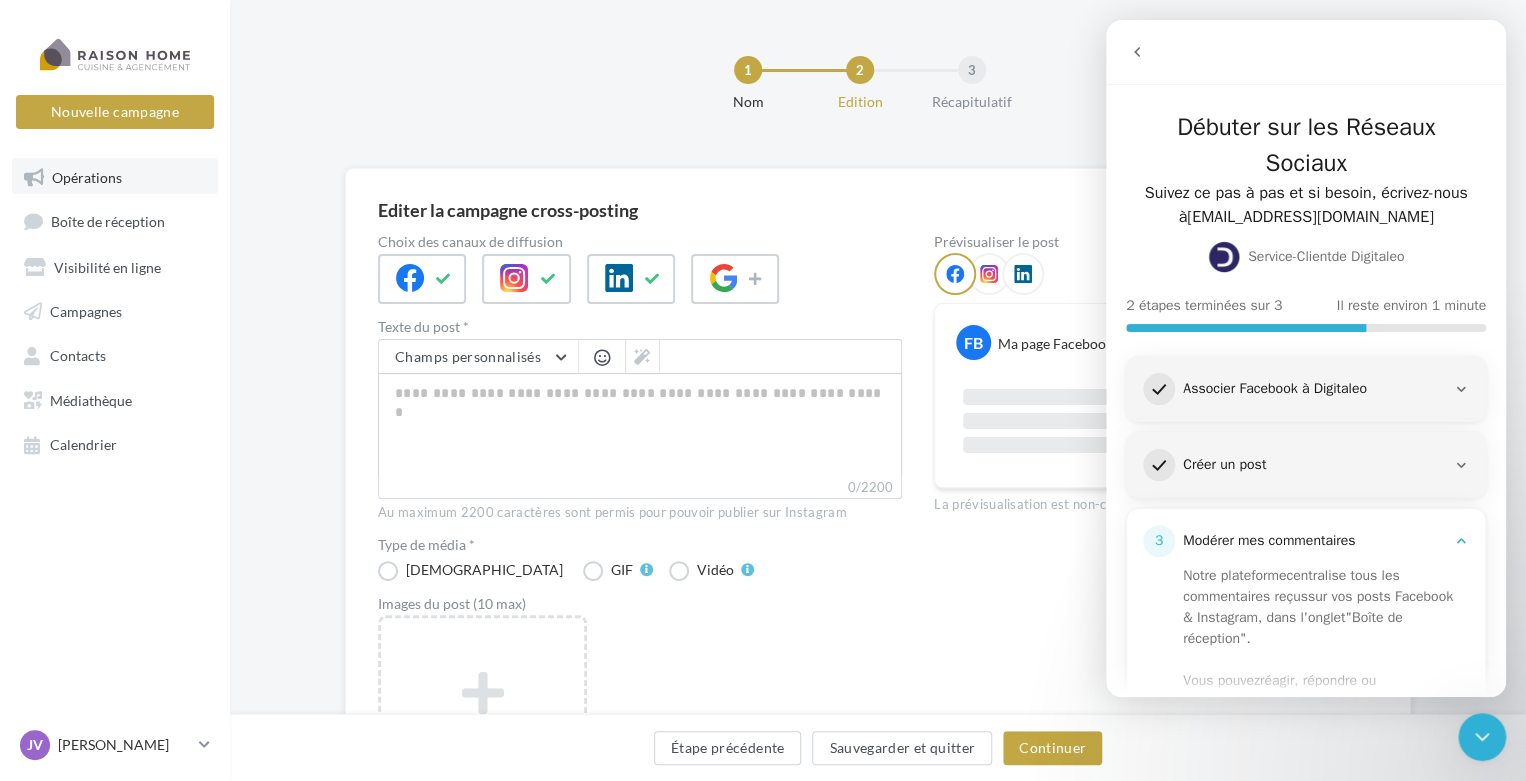 click on "Opérations" at bounding box center (115, 176) 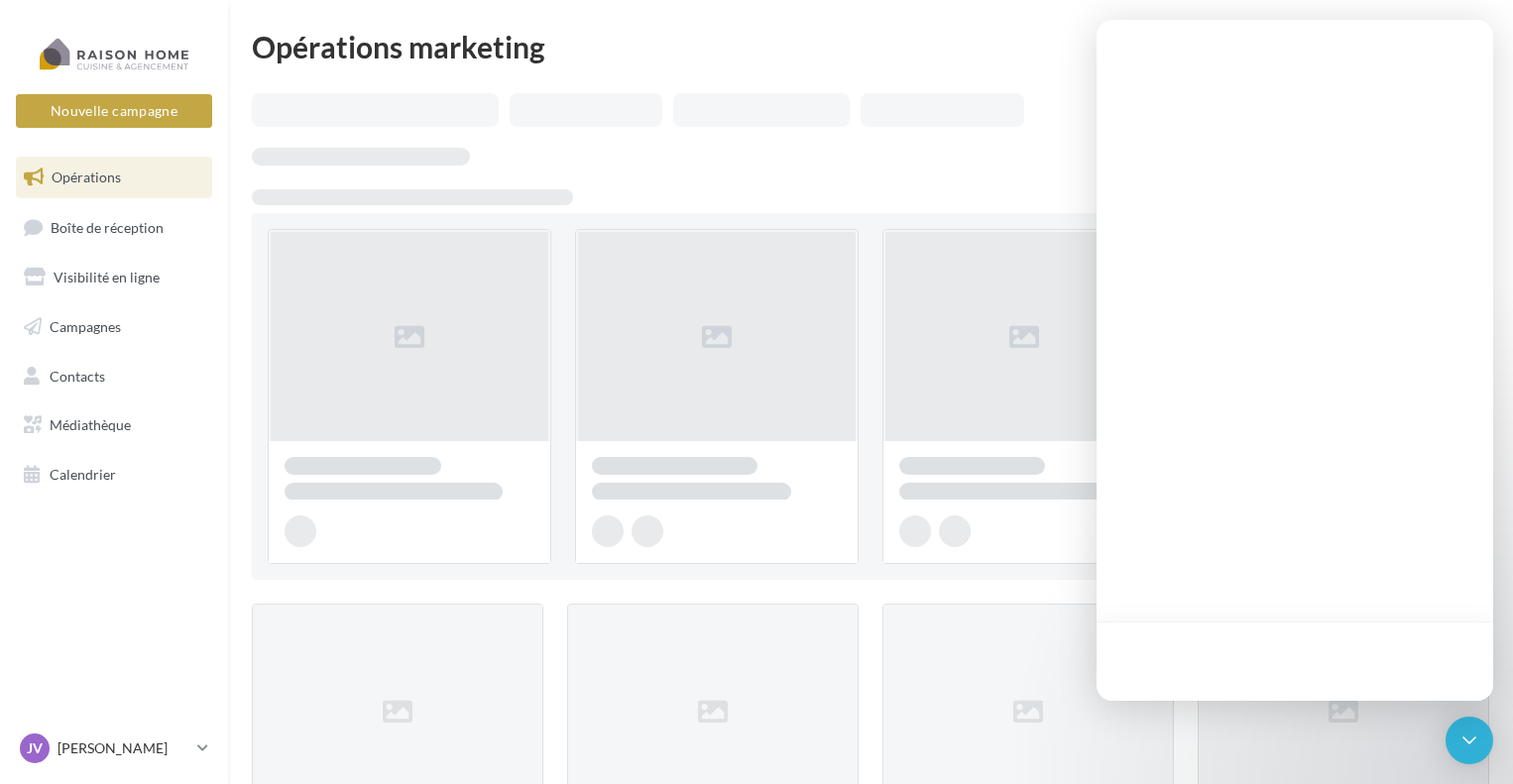 scroll, scrollTop: 0, scrollLeft: 0, axis: both 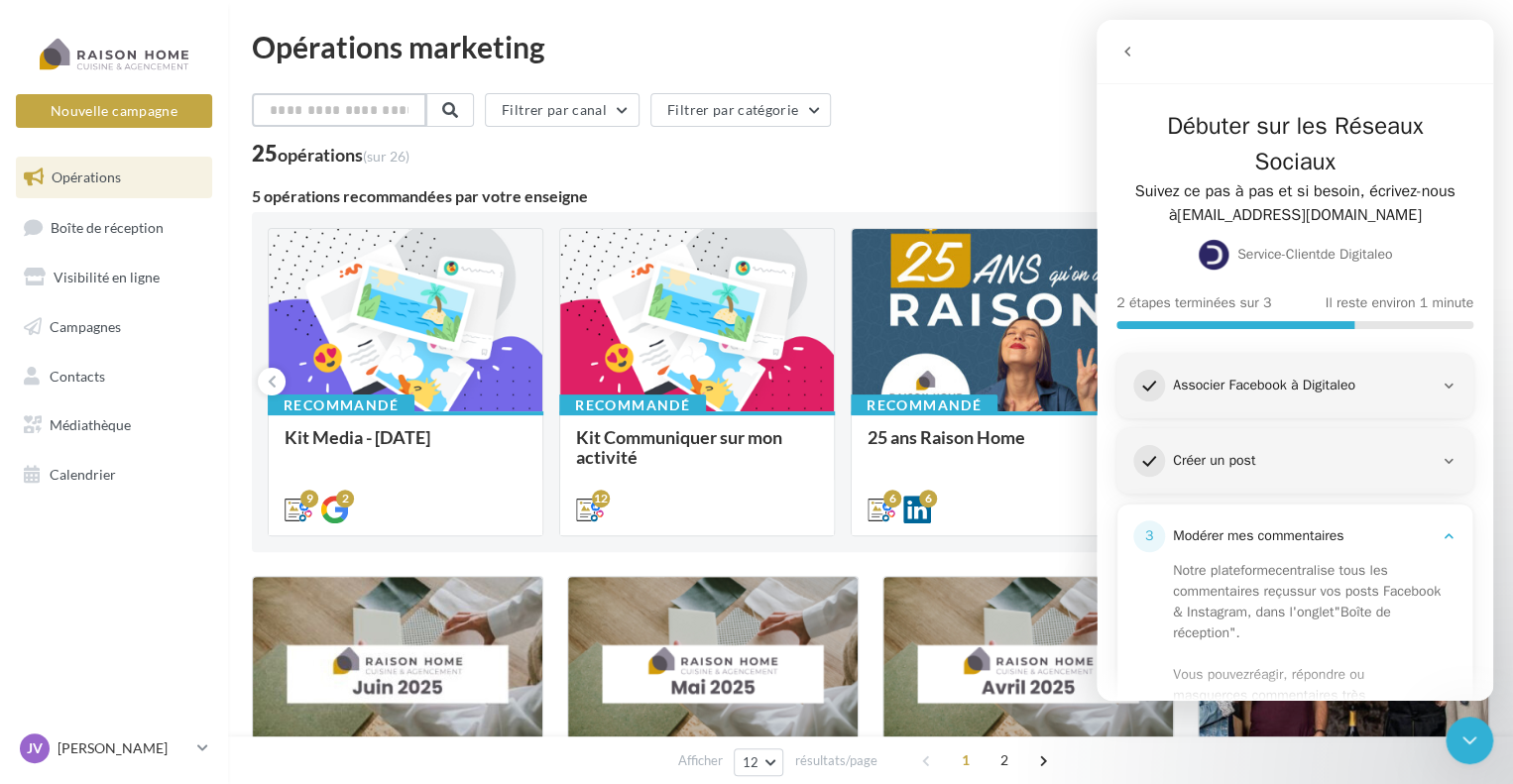 click at bounding box center (339, 110) 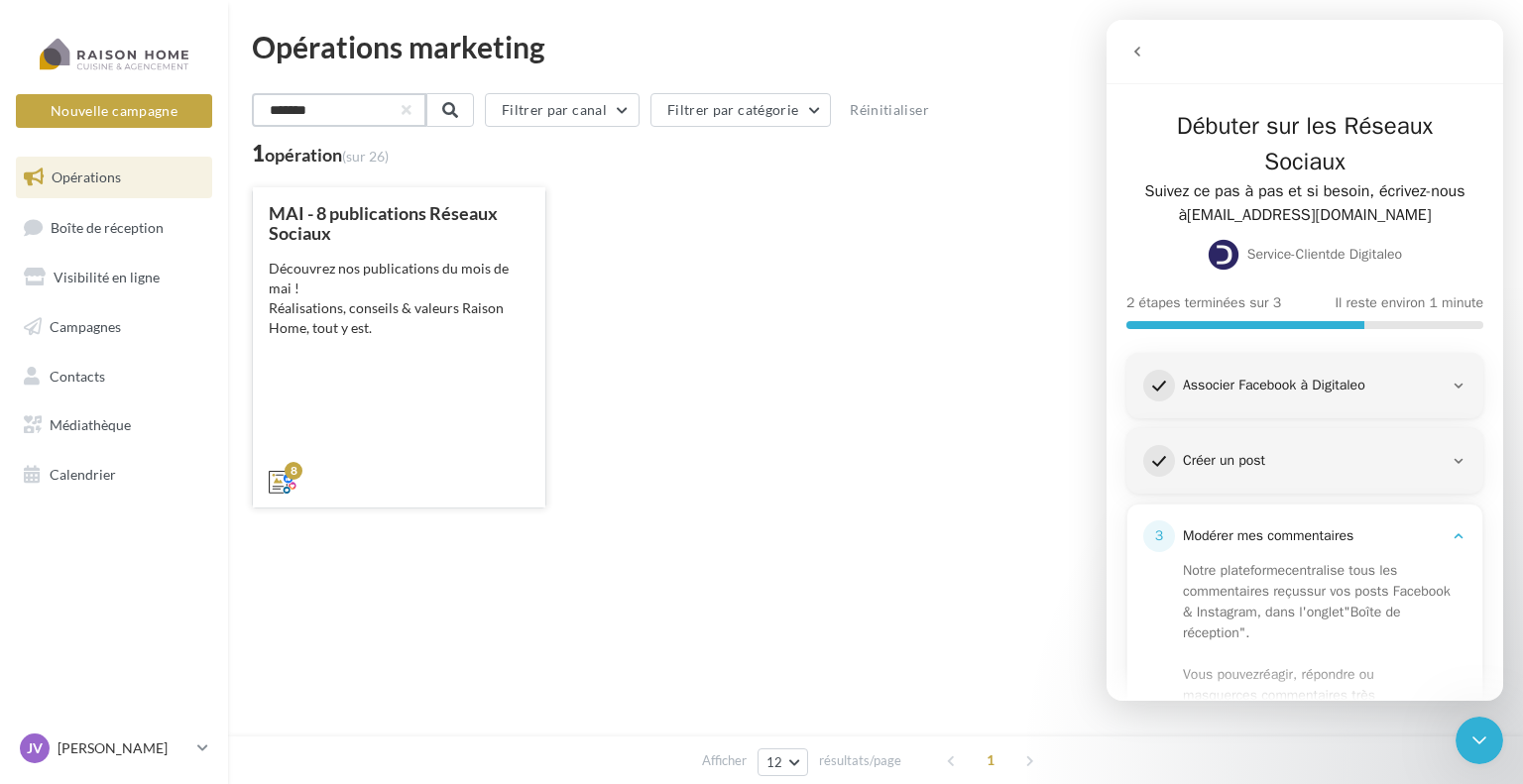 type on "*******" 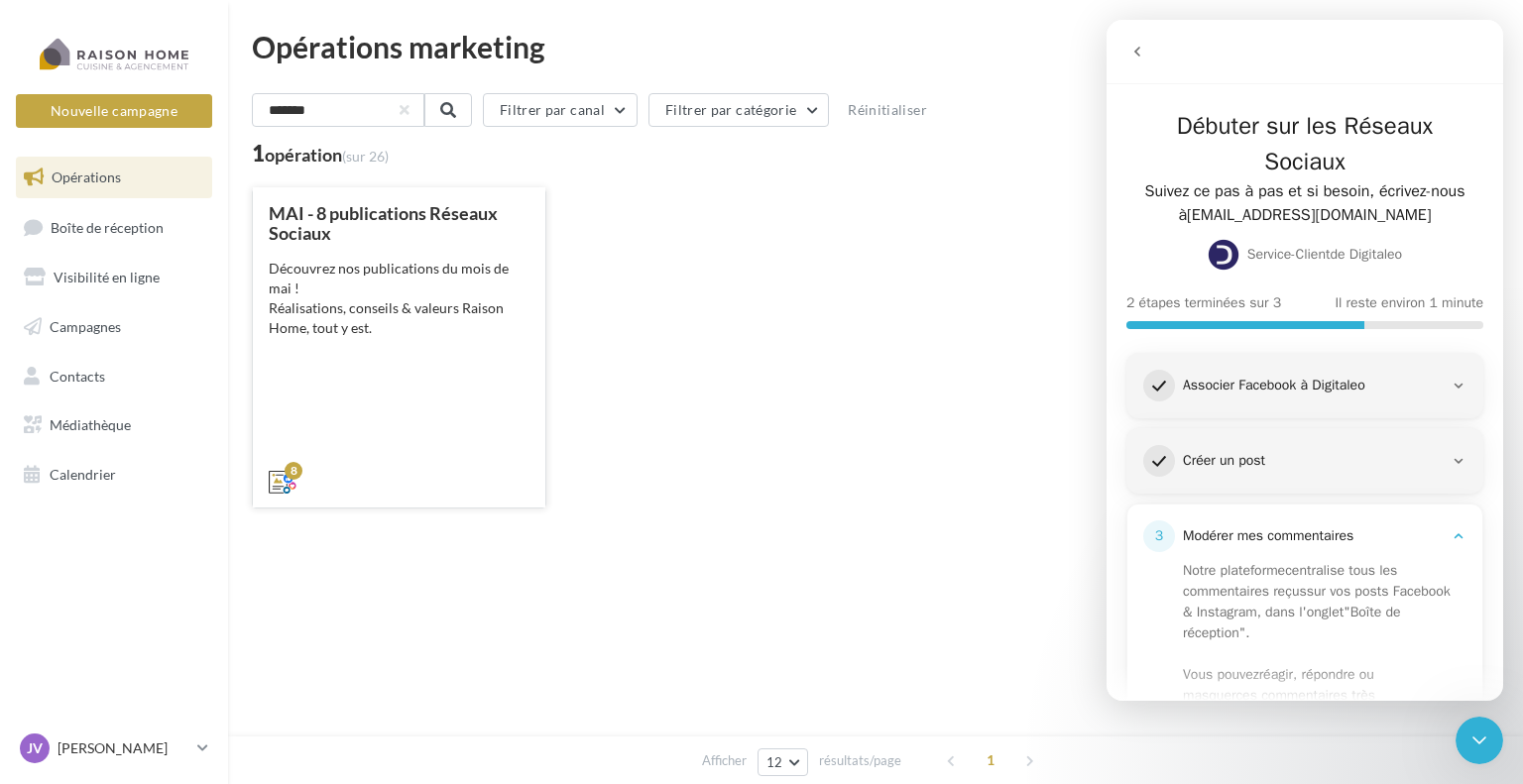 click on "Découvrez nos publications du mois de mai !
Réalisations, conseils & valeurs Raison Home, tout y est." at bounding box center (399, 318) 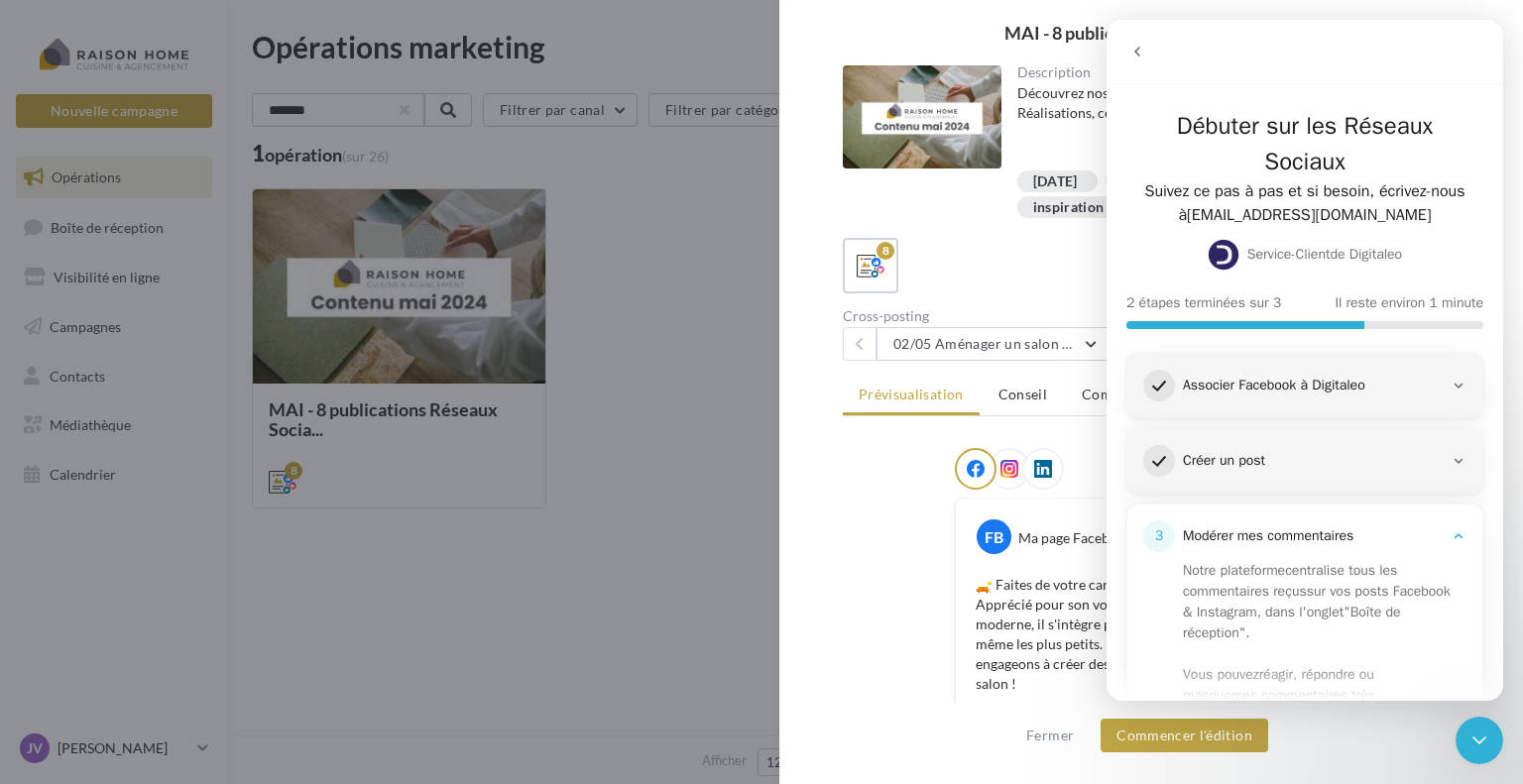 click 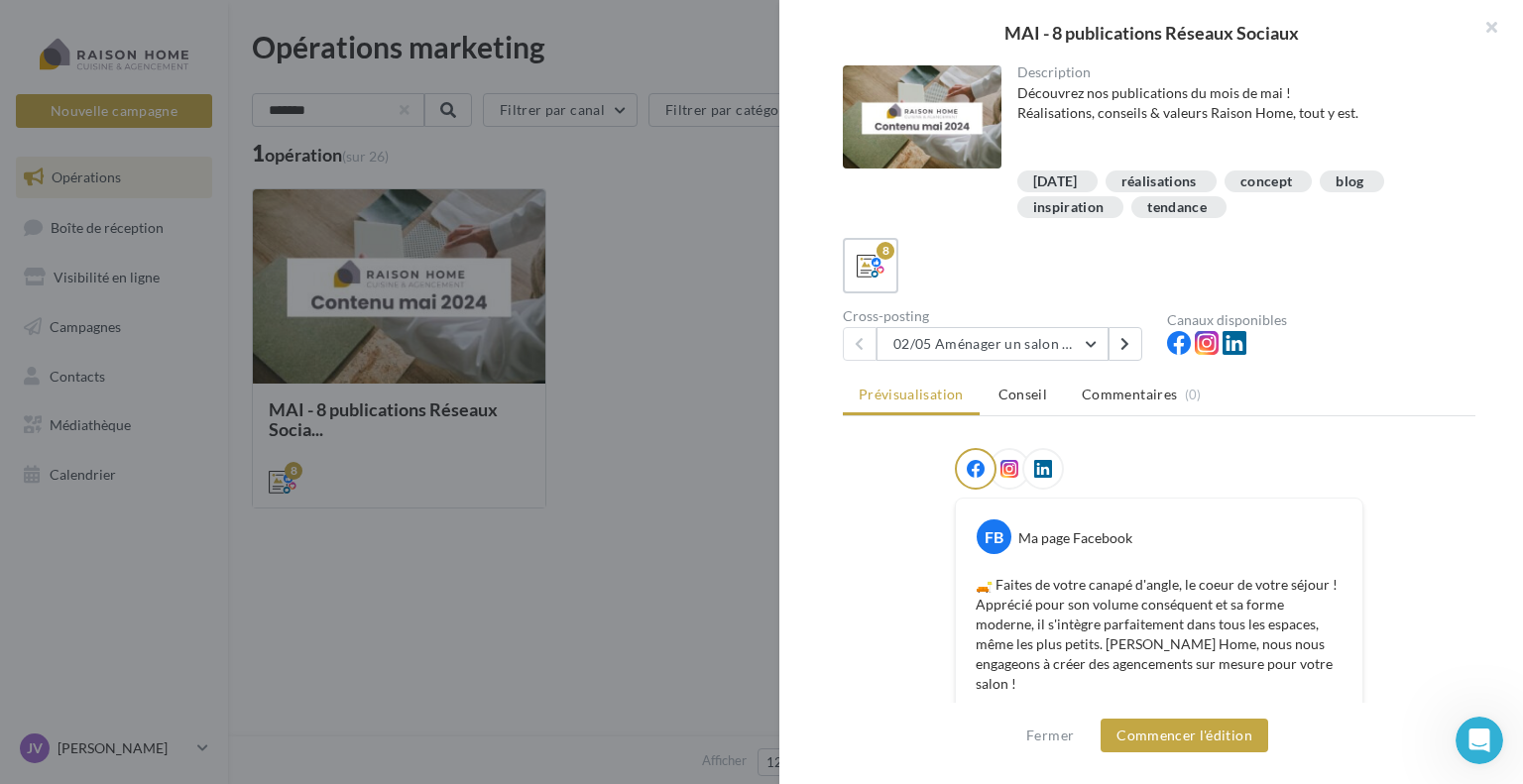scroll, scrollTop: 0, scrollLeft: 0, axis: both 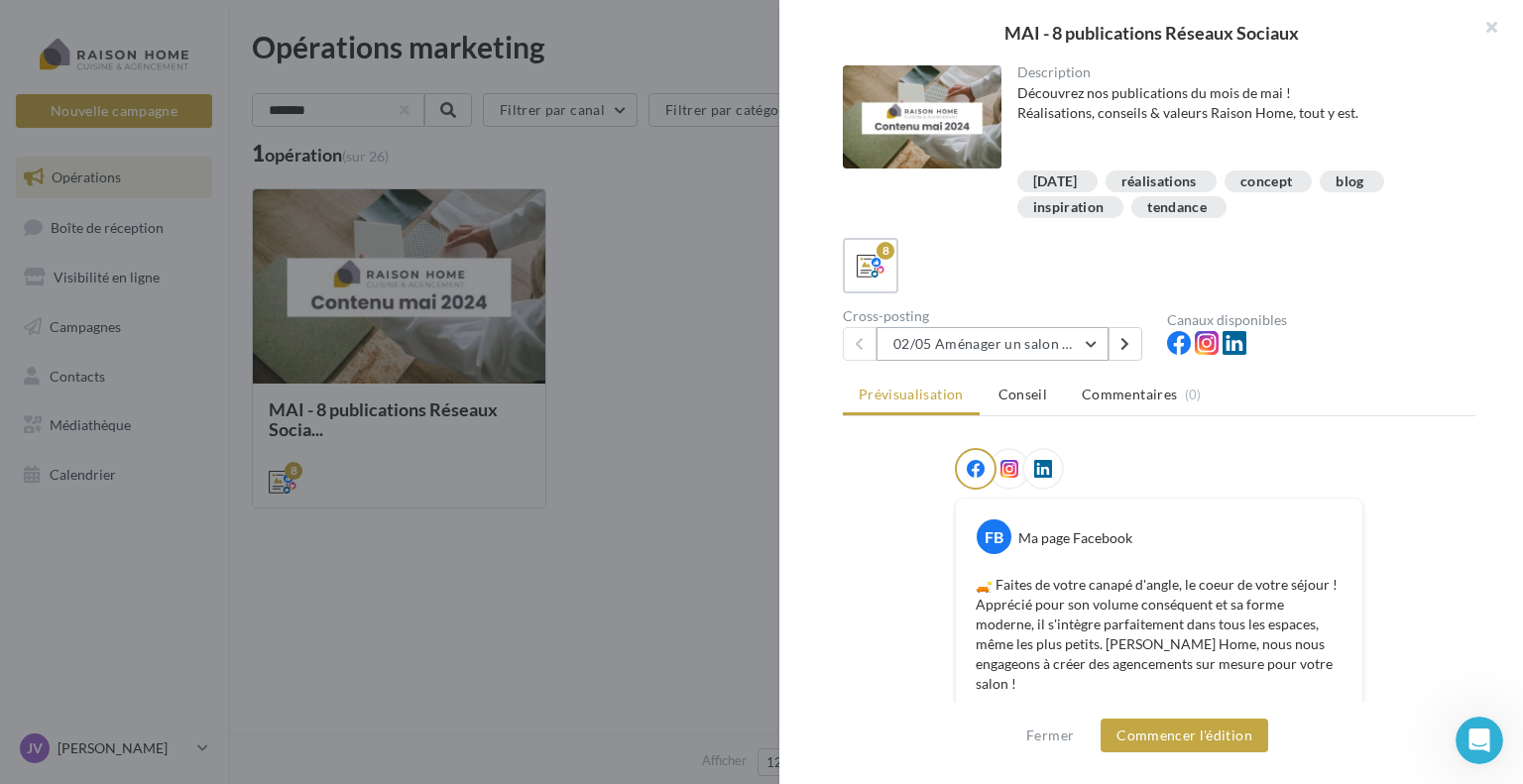 click on "02/05 Aménager un salon avec un canapé d'angle" at bounding box center (993, 344) 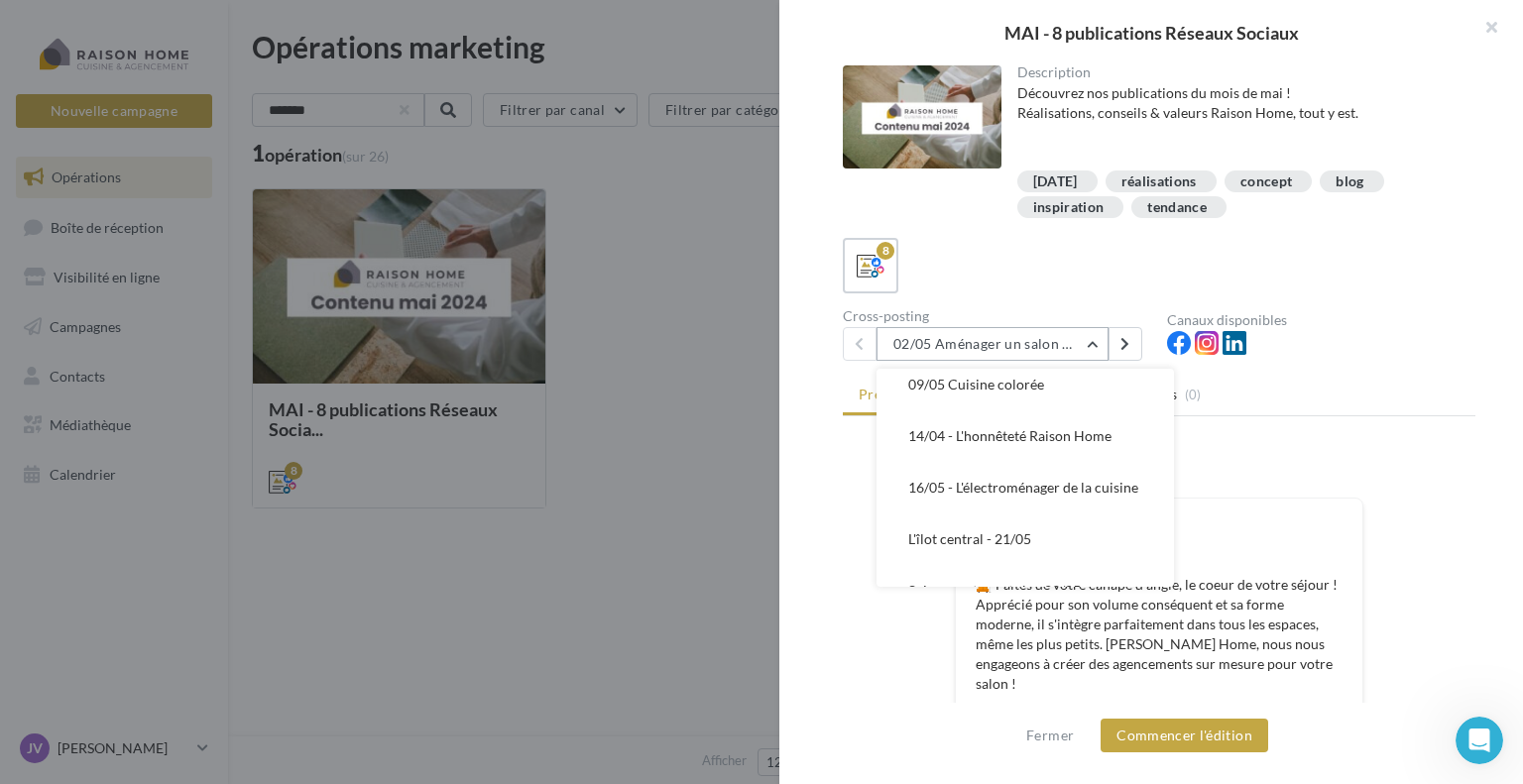 scroll, scrollTop: 155, scrollLeft: 0, axis: vertical 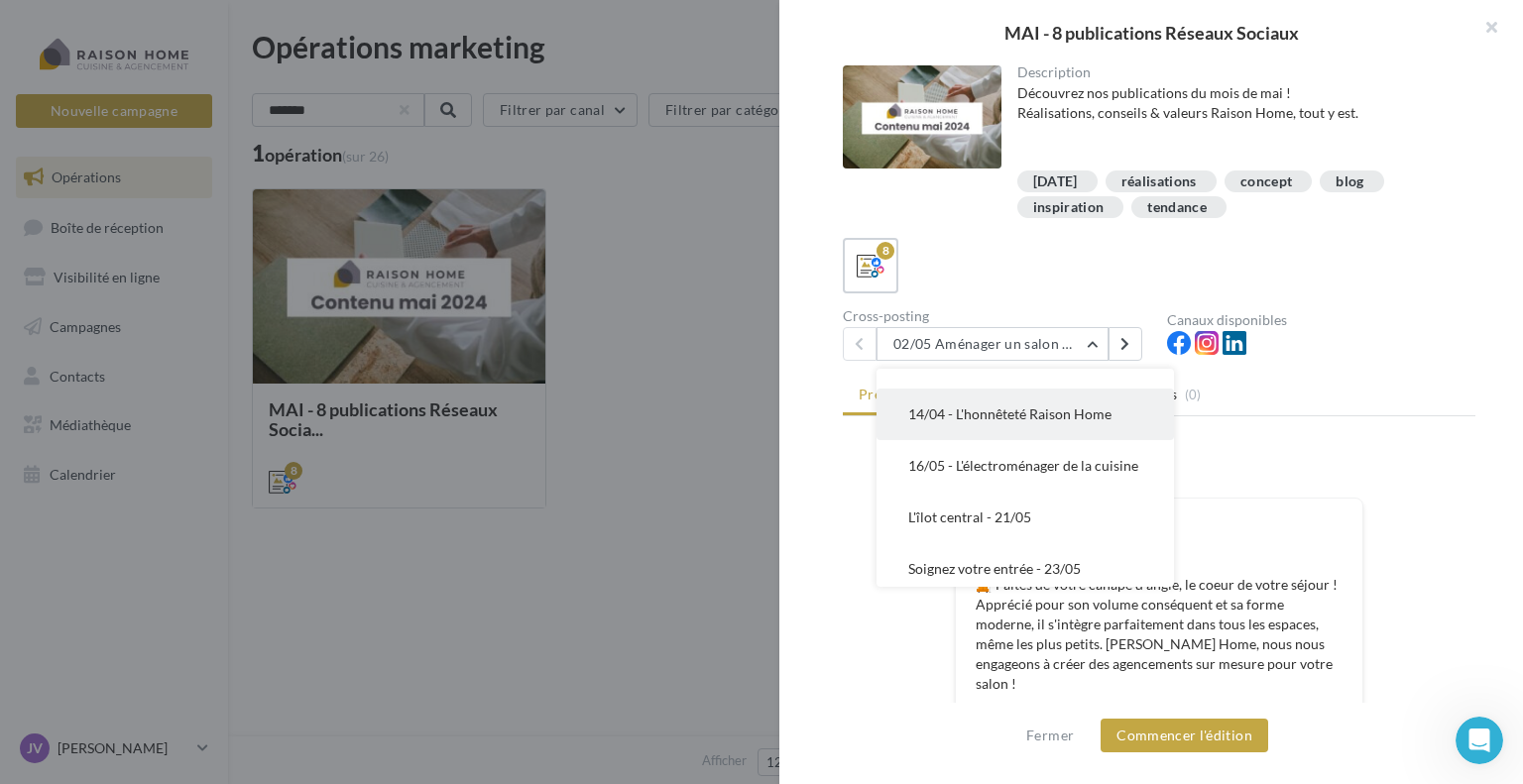 click on "14/04 - L'honnêteté Raison Home" at bounding box center [1009, 413] 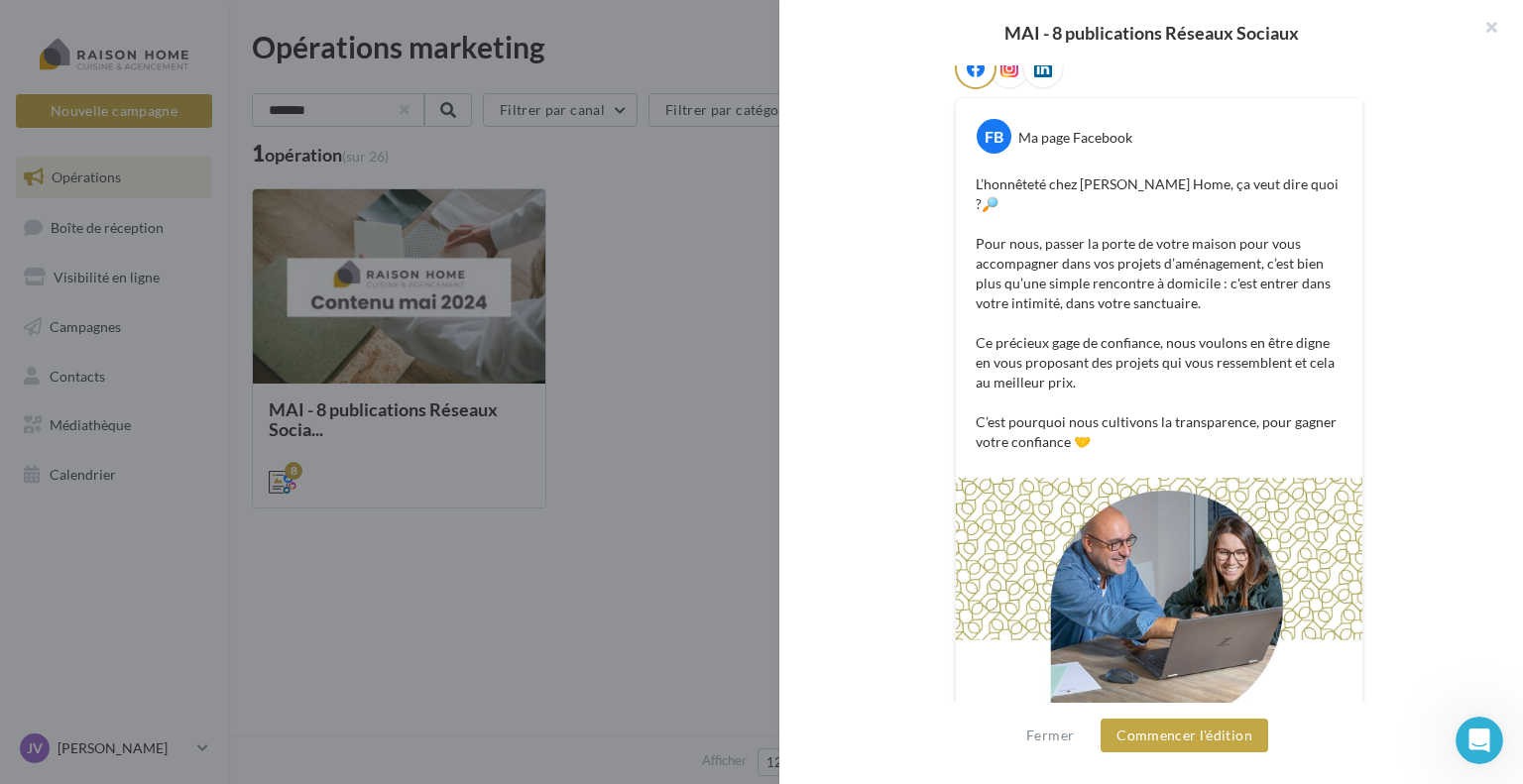 scroll, scrollTop: 0, scrollLeft: 0, axis: both 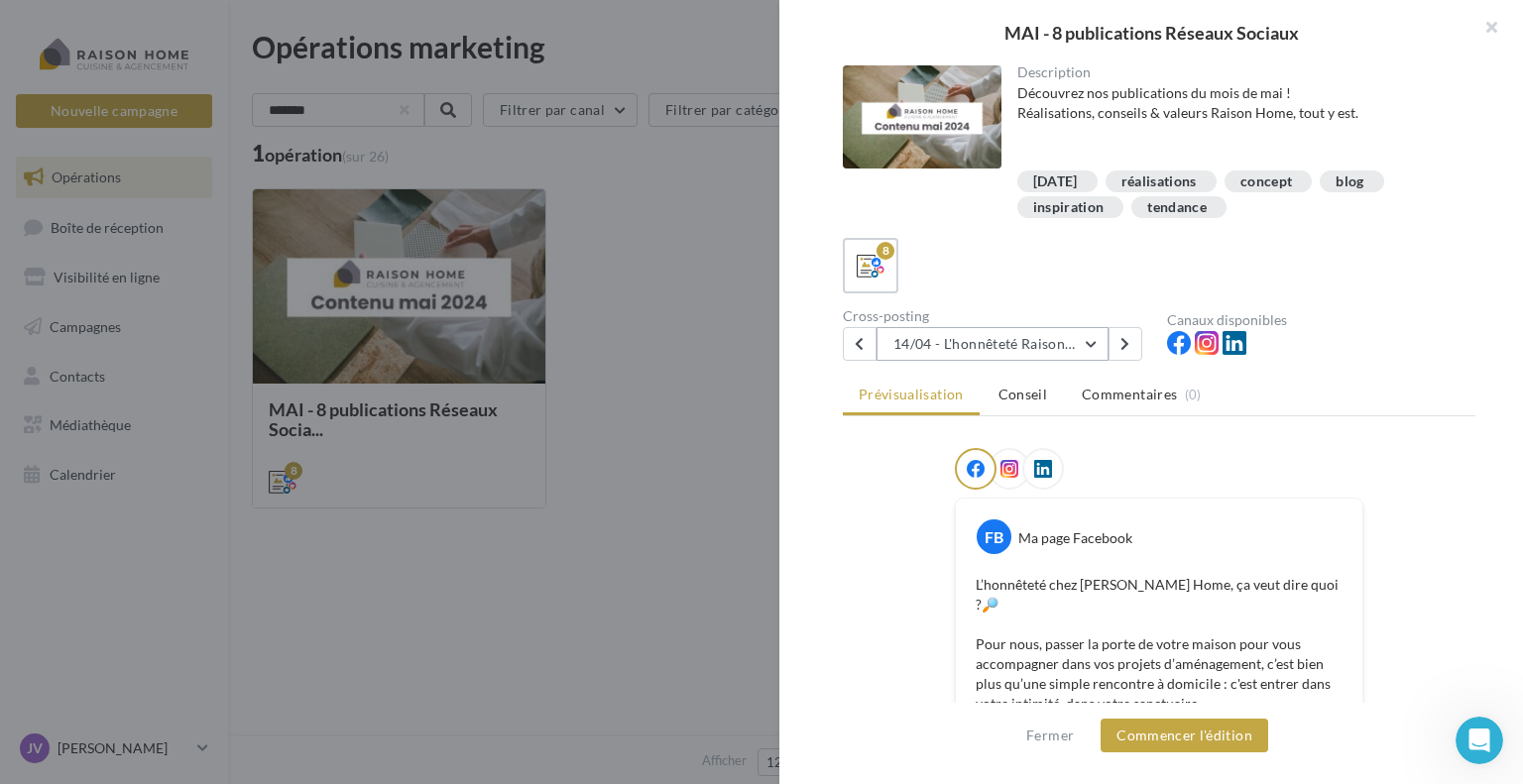 click on "14/04 - L'honnêteté Raison Home" at bounding box center [993, 344] 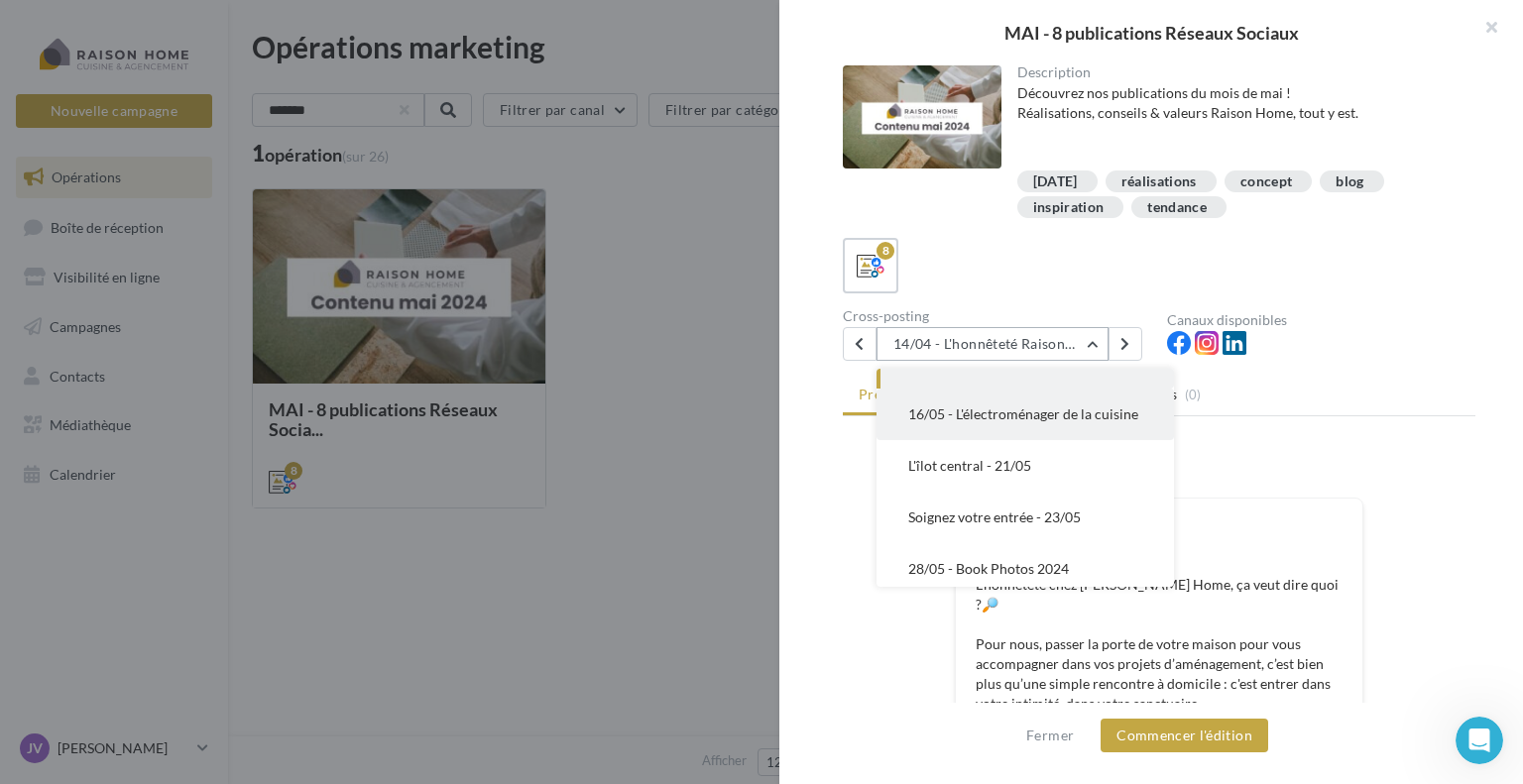 scroll, scrollTop: 234, scrollLeft: 0, axis: vertical 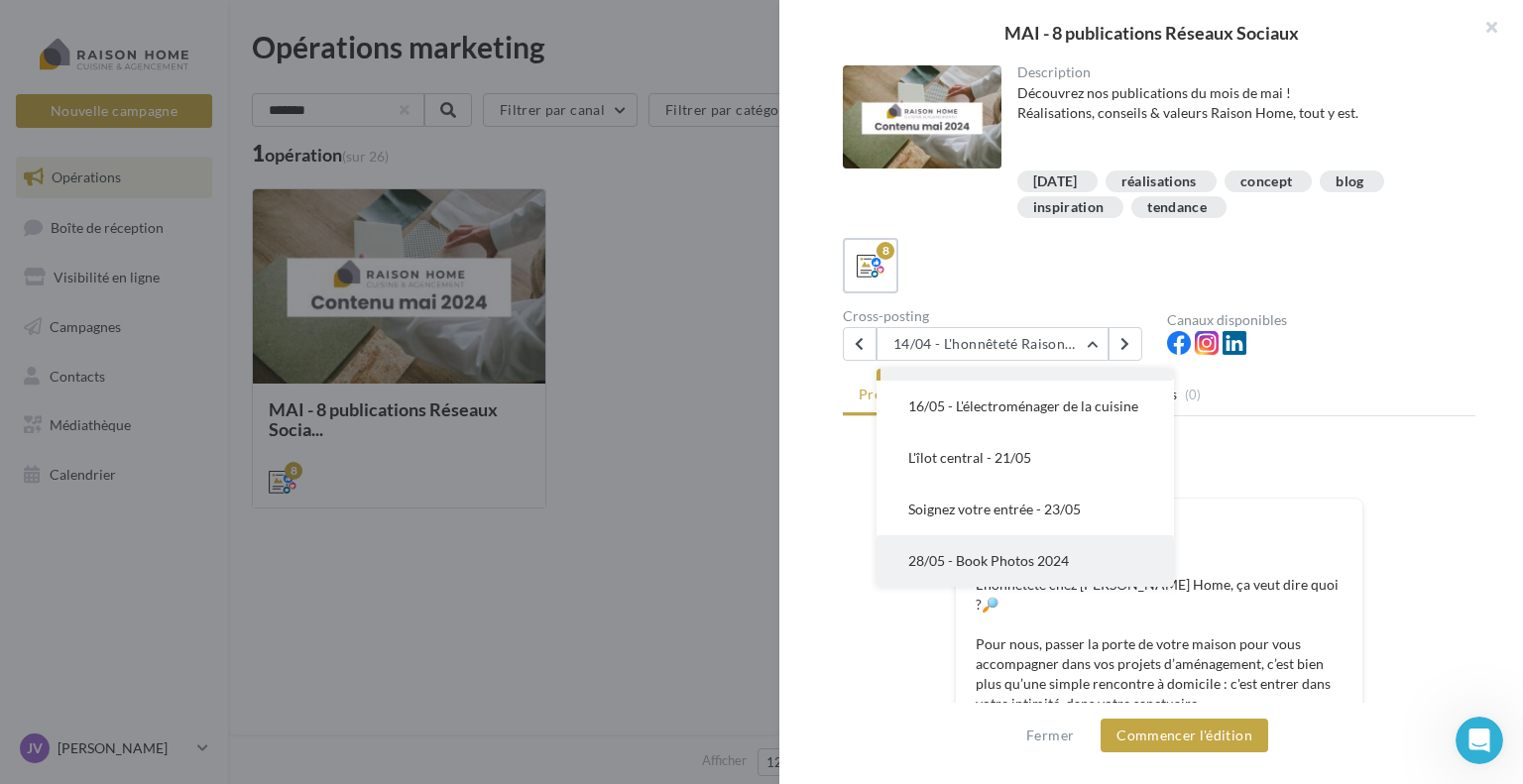 click on "28/05 - Book Photos 2024" at bounding box center [989, 560] 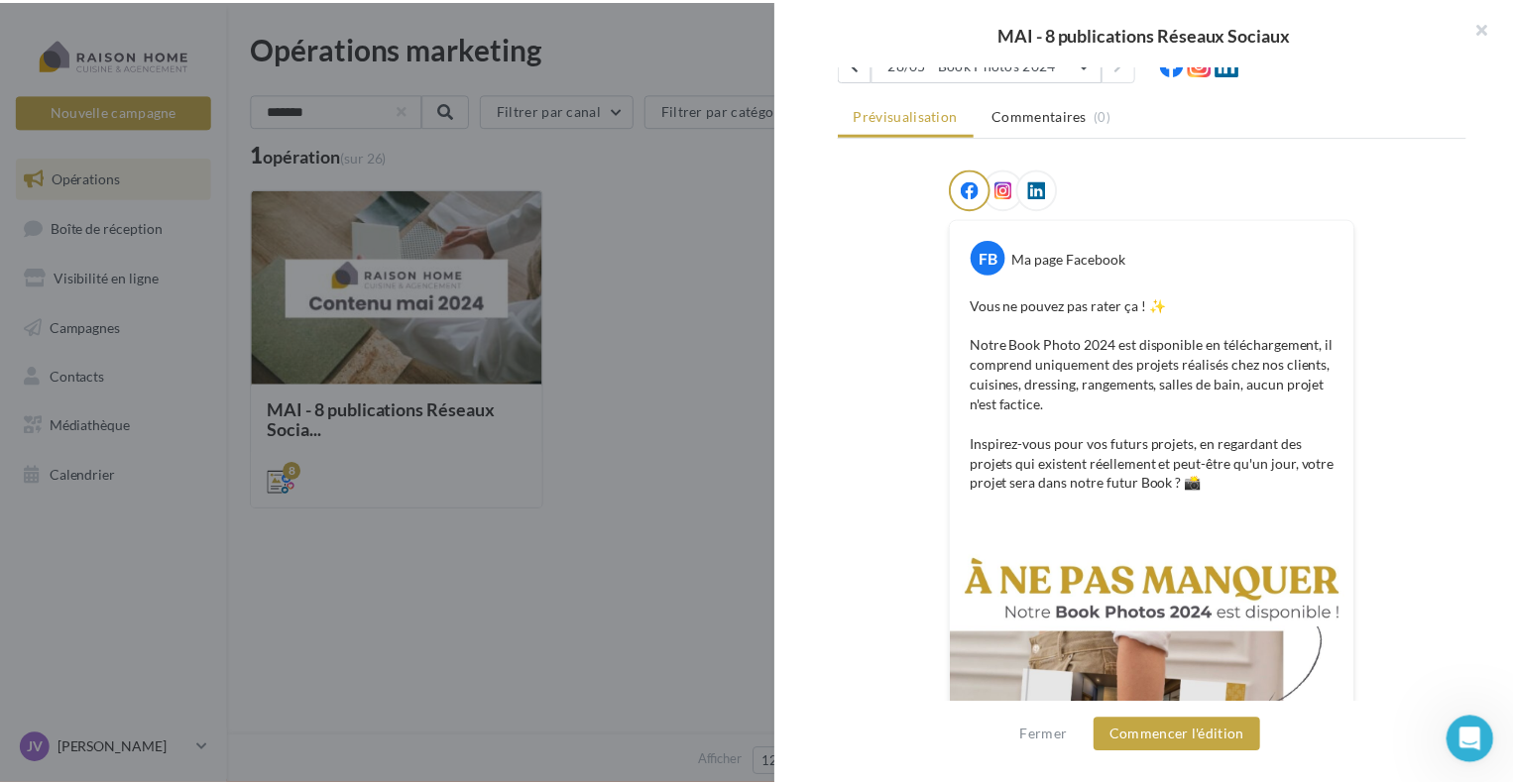scroll, scrollTop: 0, scrollLeft: 0, axis: both 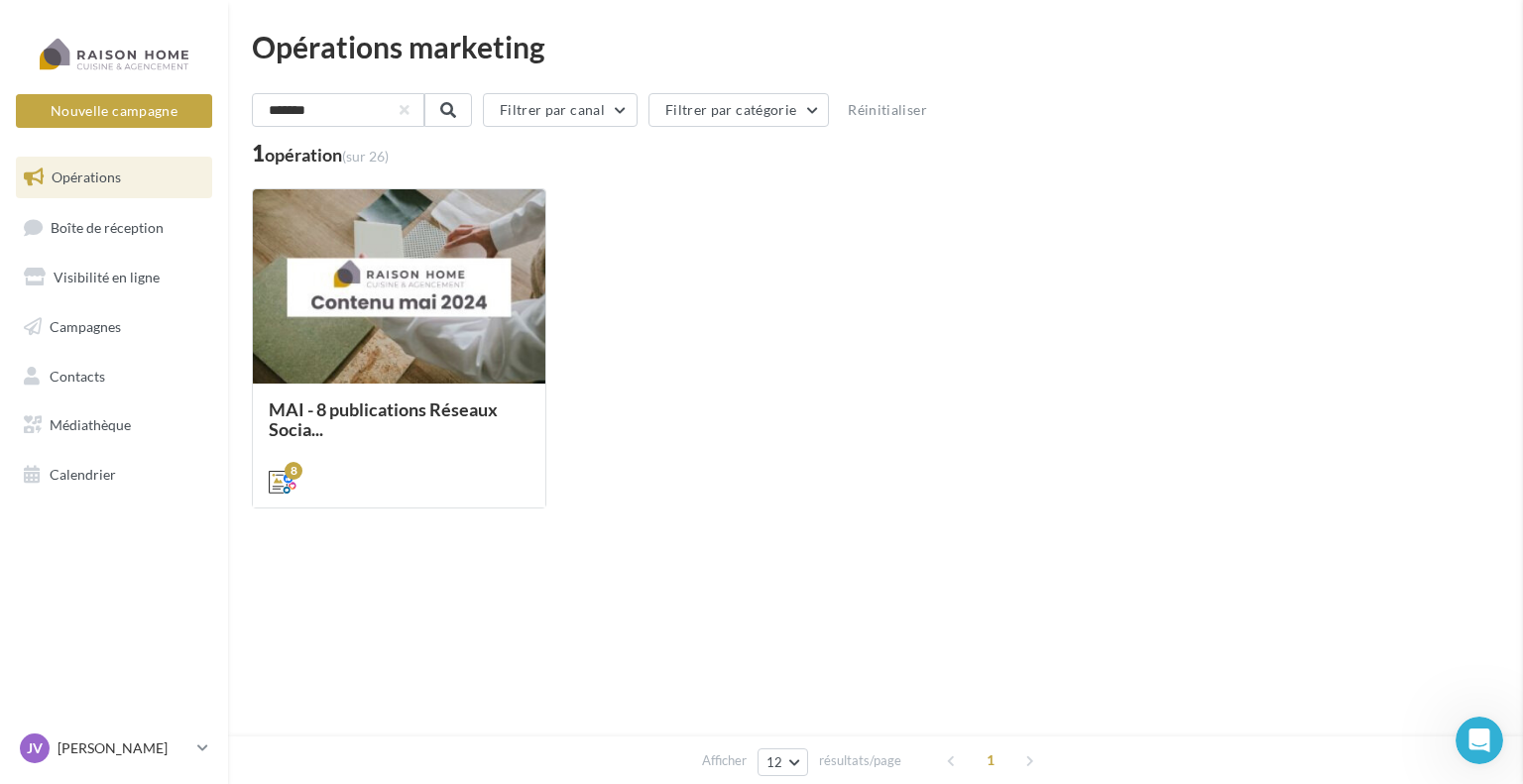 click on "Opérations marketing
*******         Filtrer par canal         Filtrer par catégorie
Réinitialiser
1
opération
(sur 26)
MAI - 8 publications Réseaux Socia...        Découvrez nos publications du mois de mai !
Réalisations, conseils & valeurs Raison Home, tout y est.
8             Afficher   12         12     24     48     96         résultats/page     1
MAI - 8 publications Réseaux Sociaux
Description
Découvrez nos publications du mois de mai !
Réalisations, conseils & valeurs Raison Home, tout y est.
mai2024
réalisations
concept
blog" at bounding box center [876, 301] 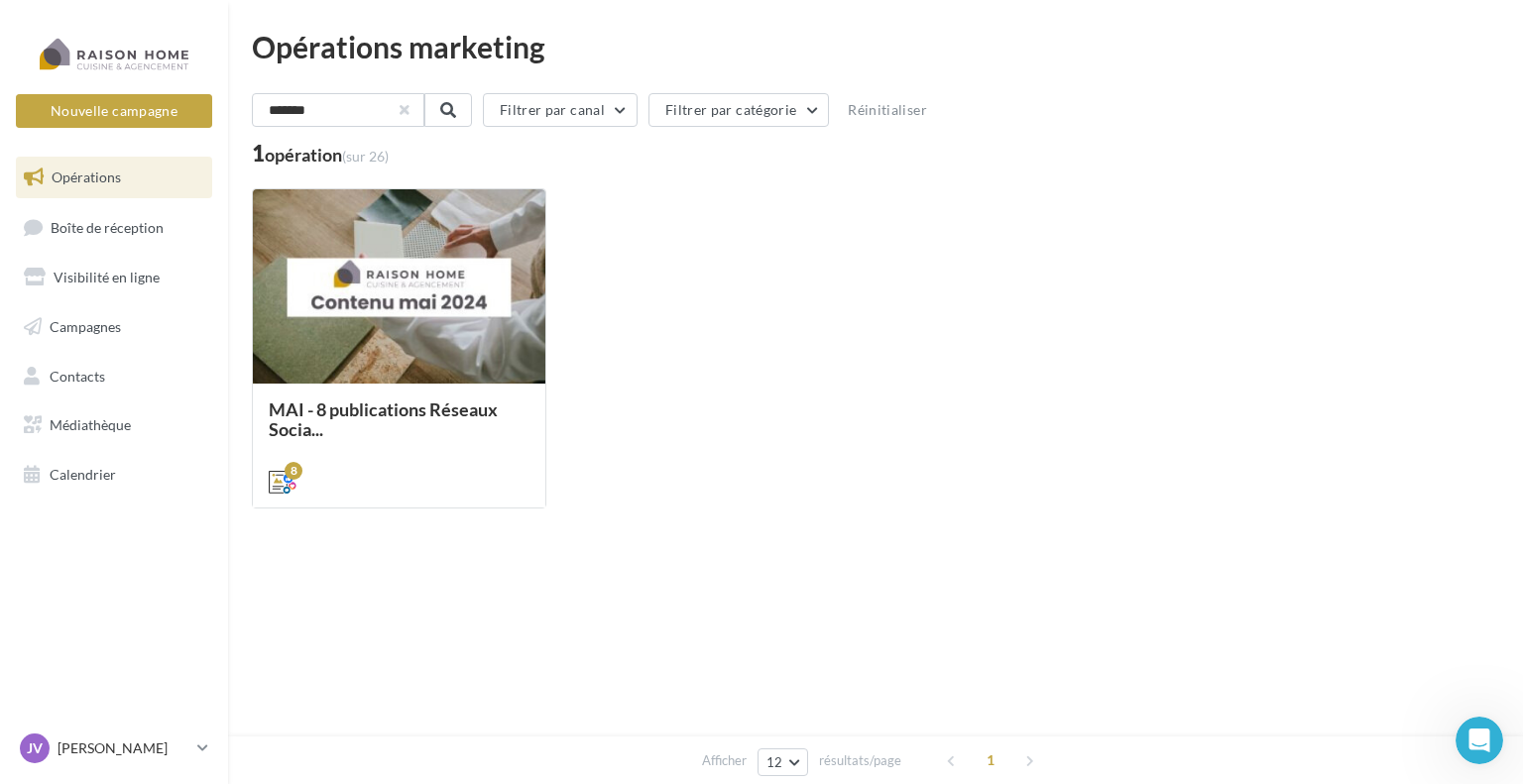 click at bounding box center (405, 110) 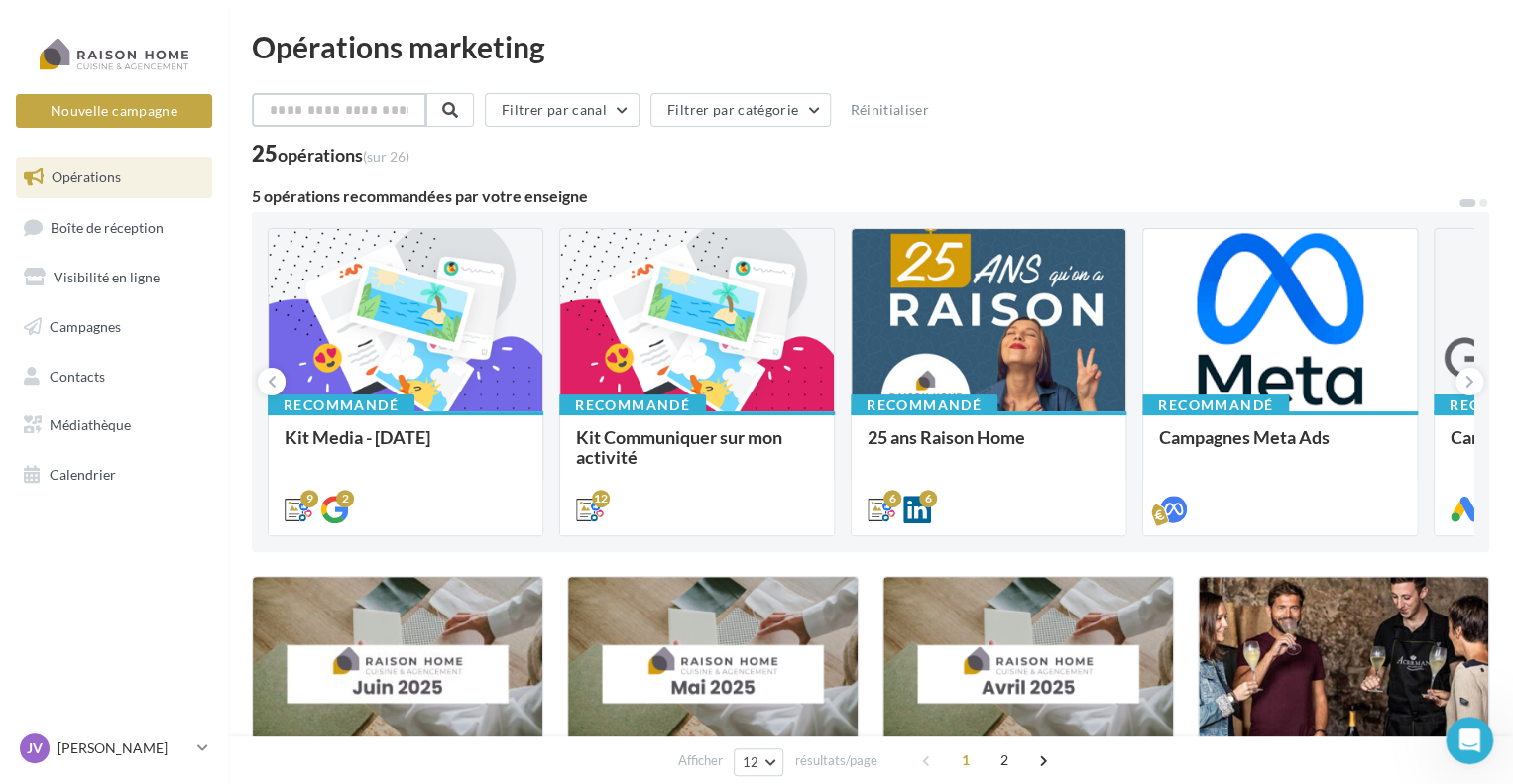 click at bounding box center (339, 110) 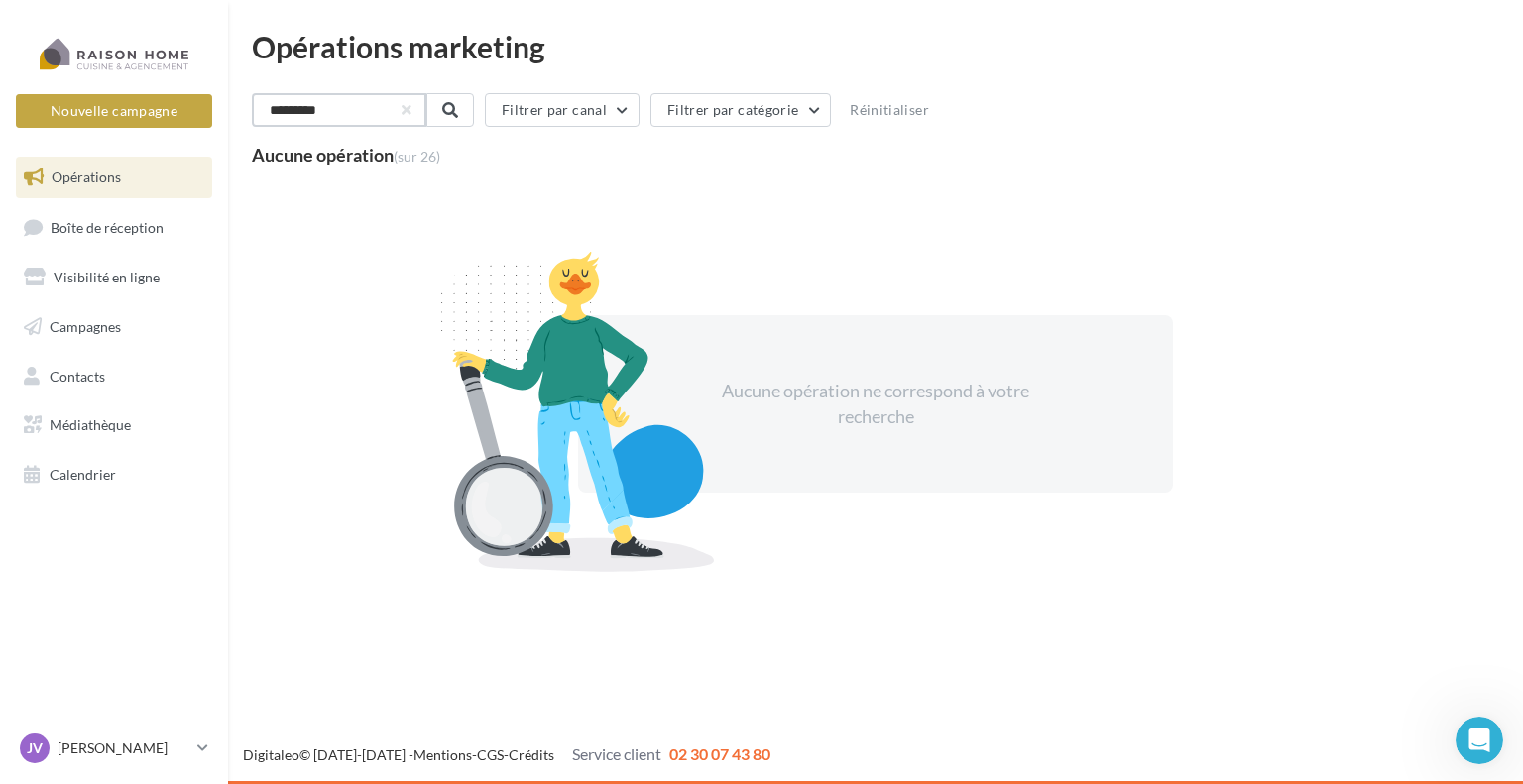 click on "*********" at bounding box center (339, 110) 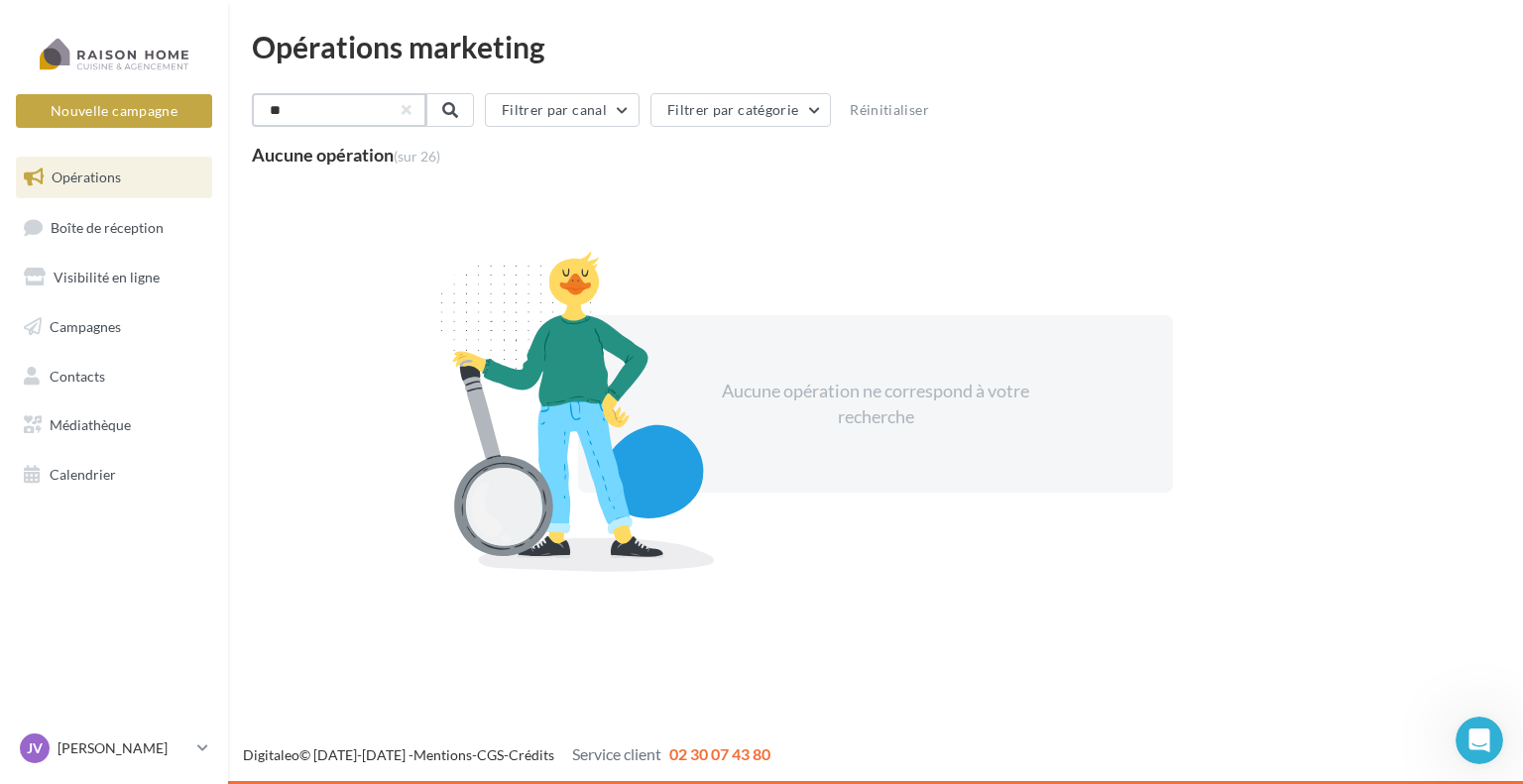 type on "*" 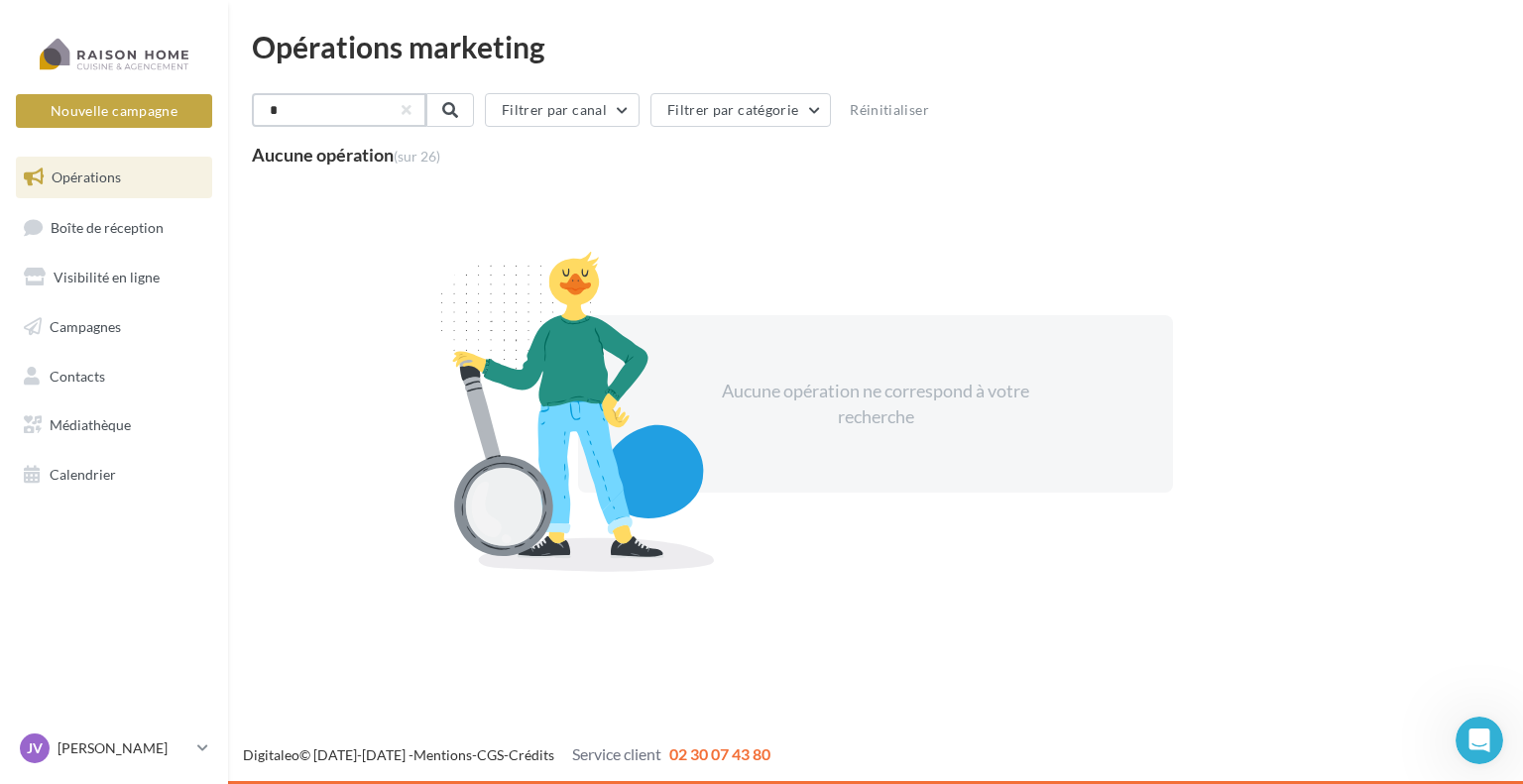 type 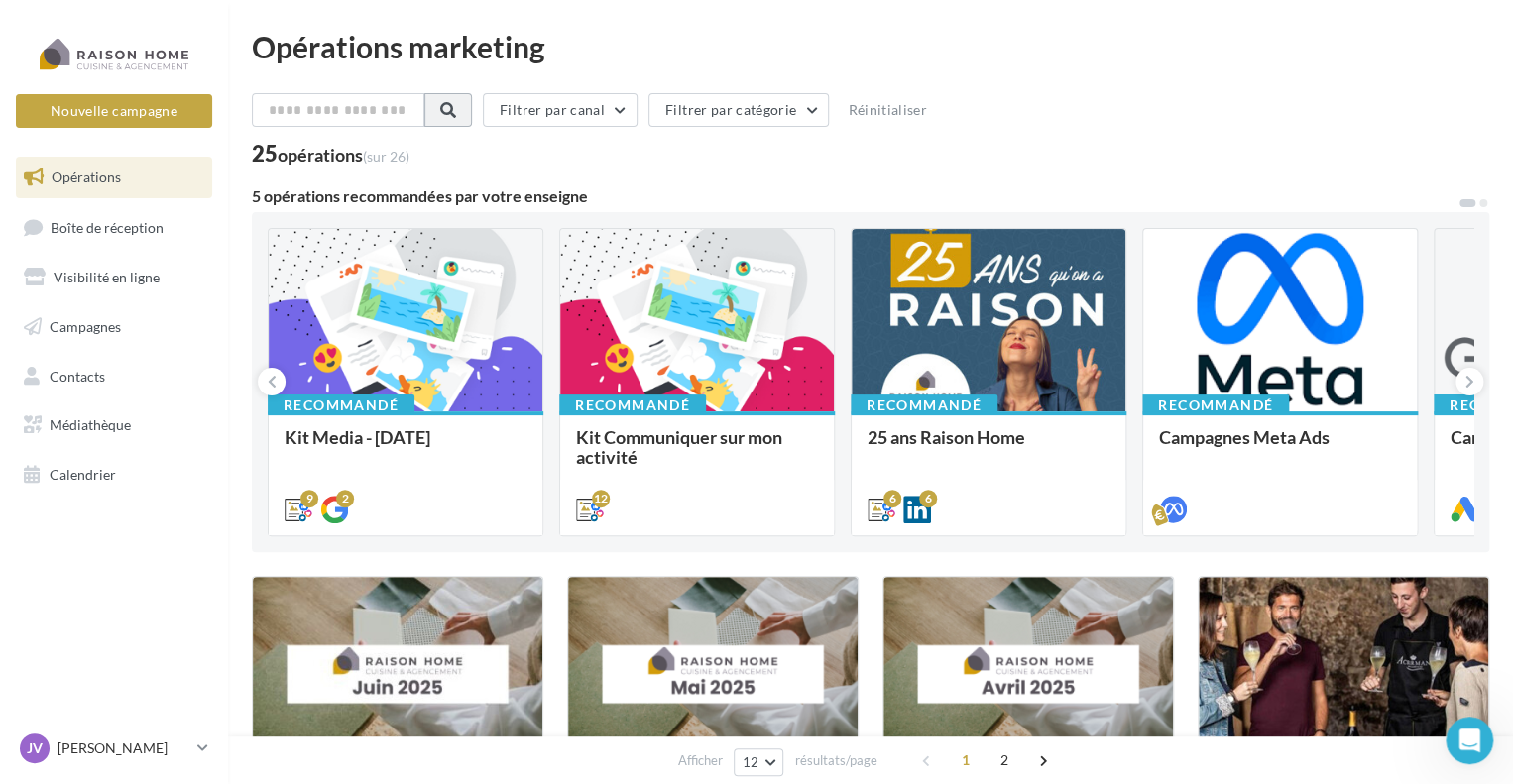 click at bounding box center [448, 110] 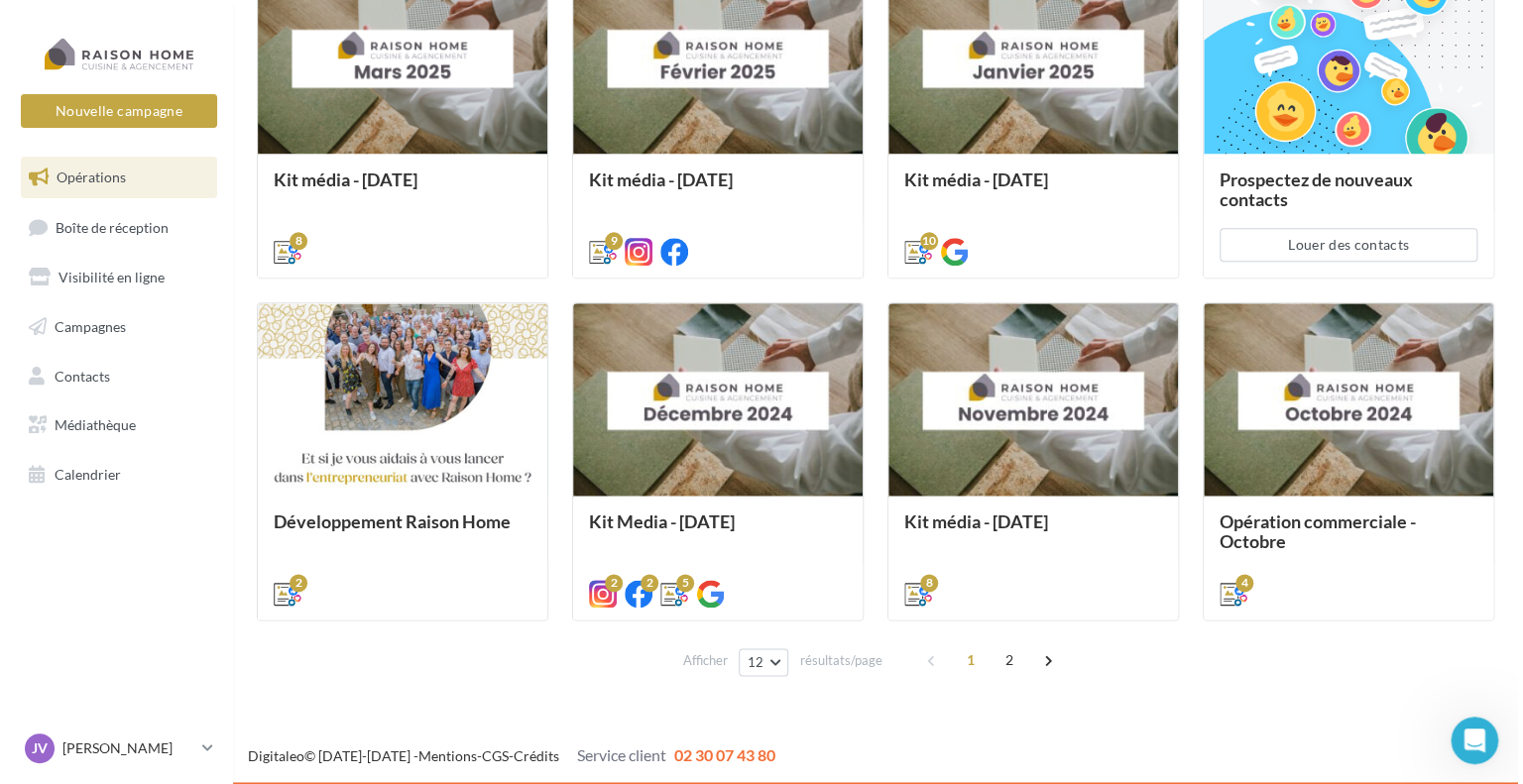 scroll, scrollTop: 958, scrollLeft: 0, axis: vertical 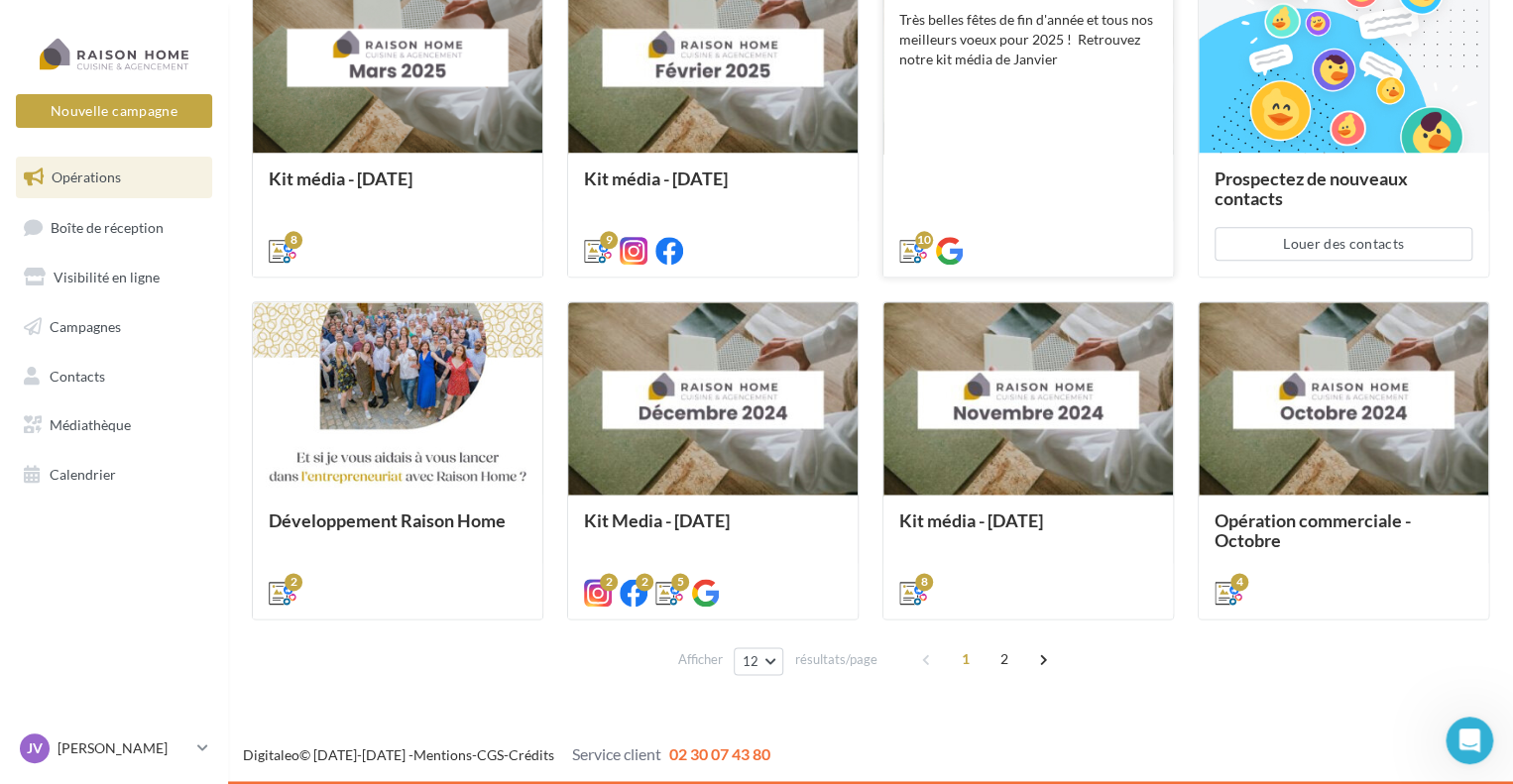 click on "Kit média - Janvier 2025        Très belles fêtes de fin d'année et tous nos meilleurs voeux pour 2025 !  Retrouvez notre kit média de Janvier" at bounding box center (1028, 116) 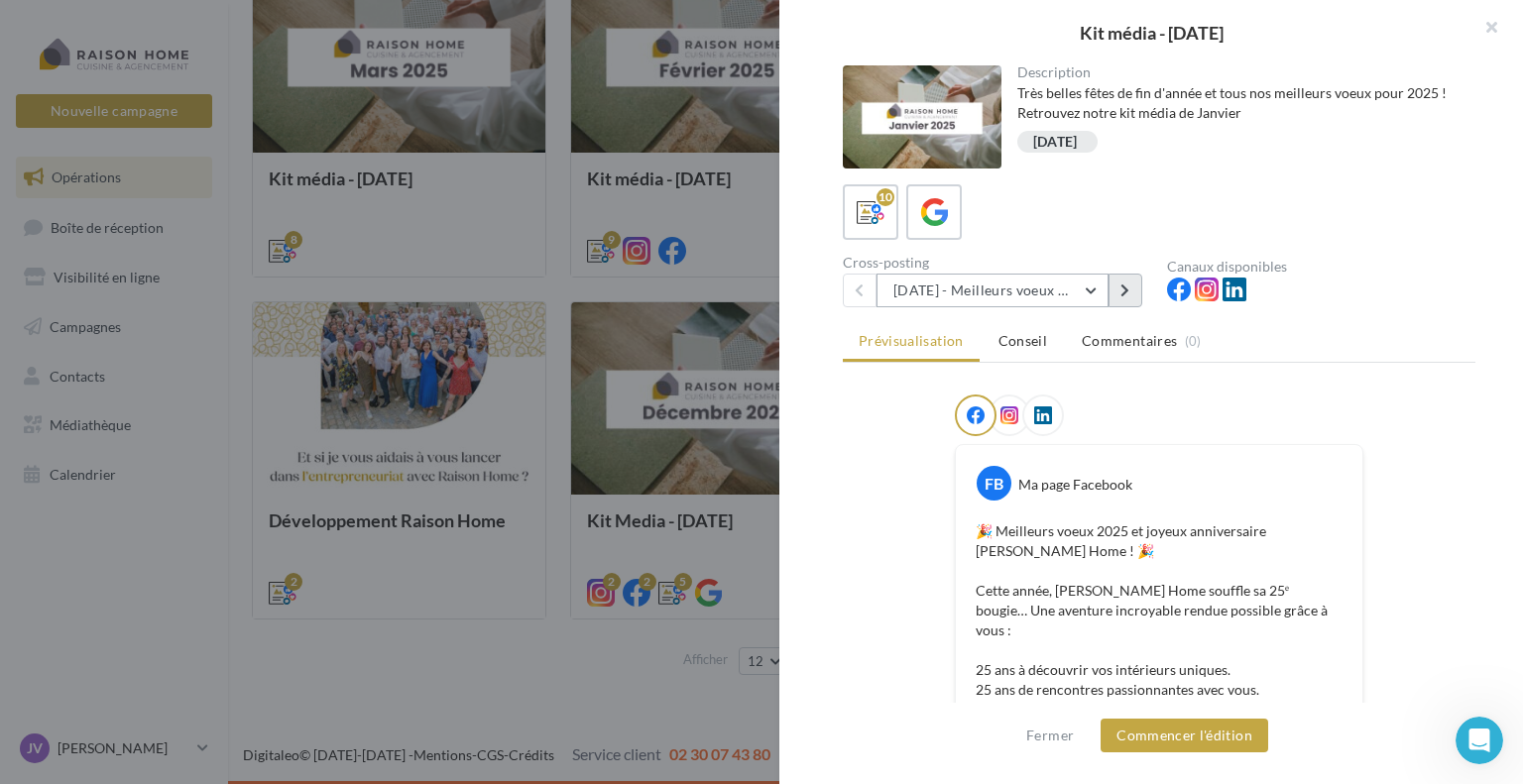 drag, startPoint x: 1112, startPoint y: 288, endPoint x: 1093, endPoint y: 288, distance: 19 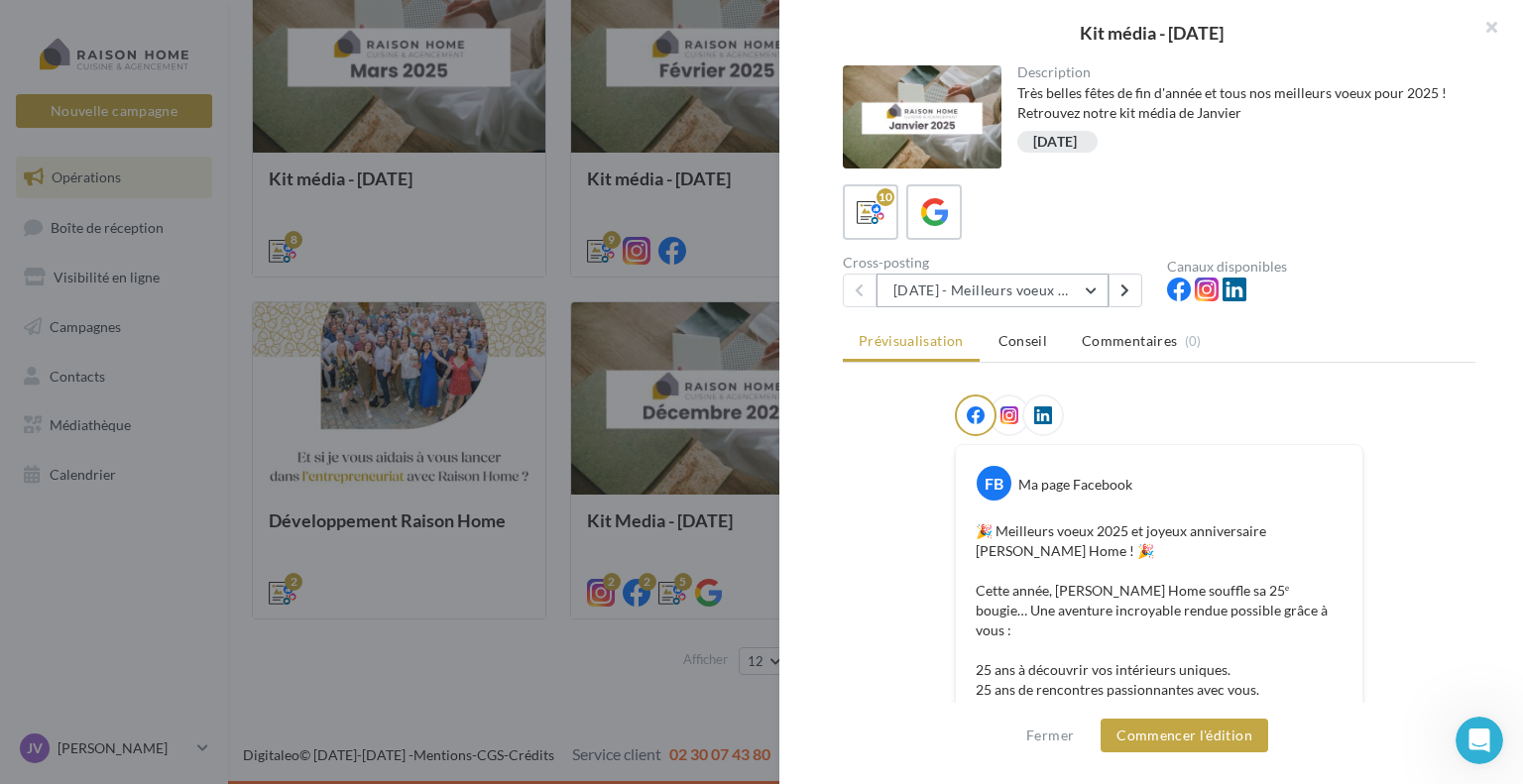 click on "01/01/25 - Meilleurs voeux 2025" at bounding box center [993, 290] 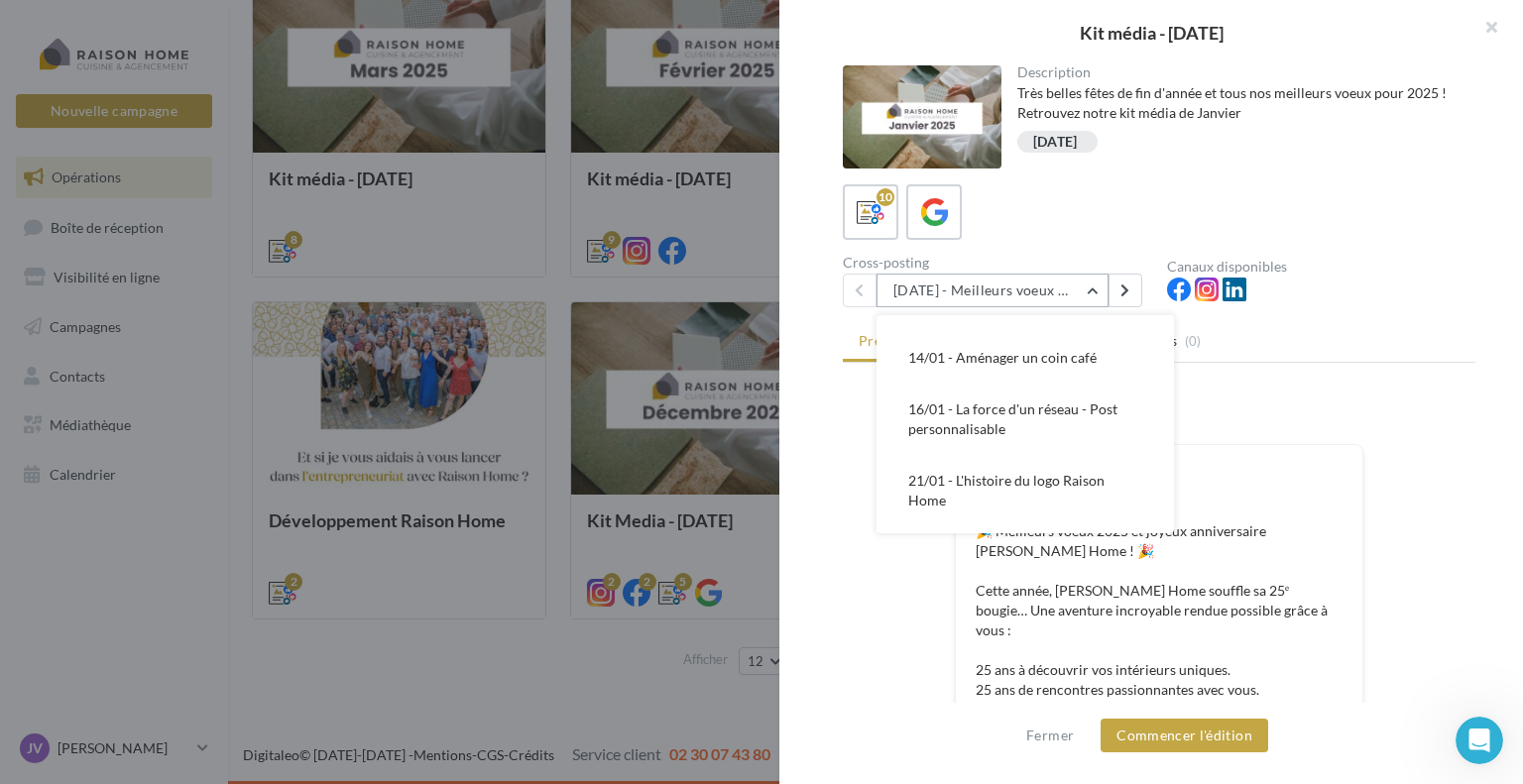 scroll, scrollTop: 151, scrollLeft: 0, axis: vertical 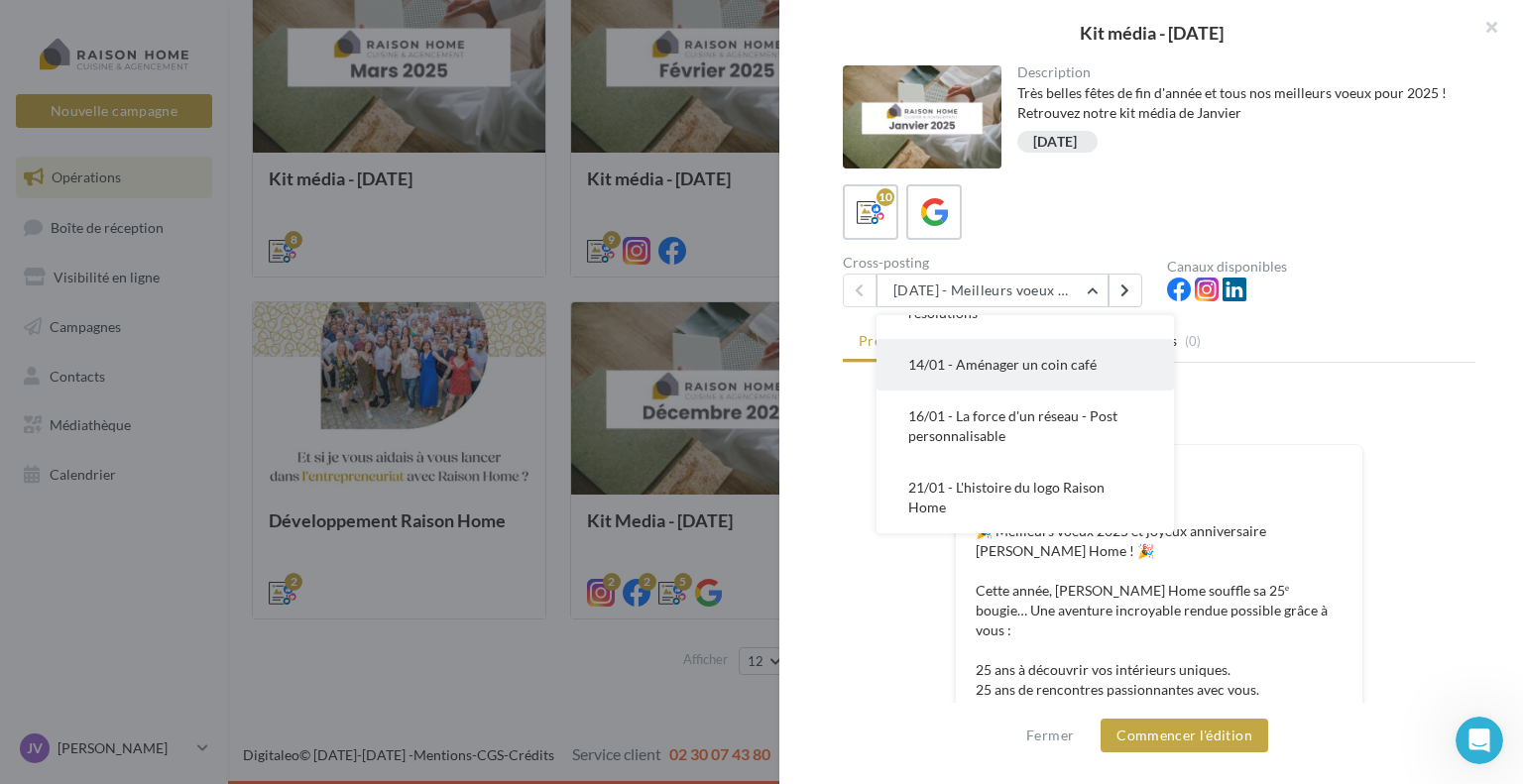 click on "14/01 - Aménager un coin café" at bounding box center (1002, 364) 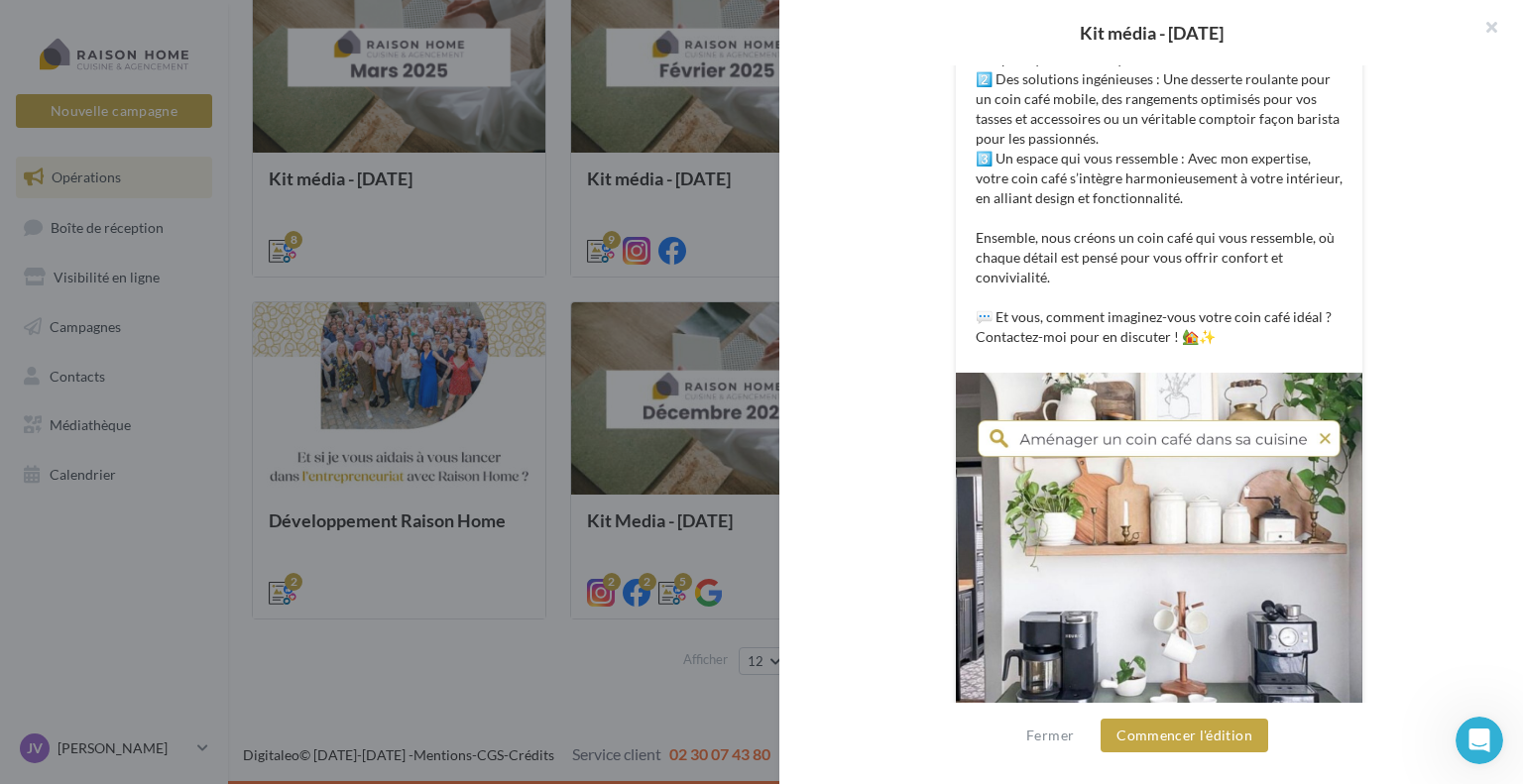 scroll, scrollTop: 732, scrollLeft: 0, axis: vertical 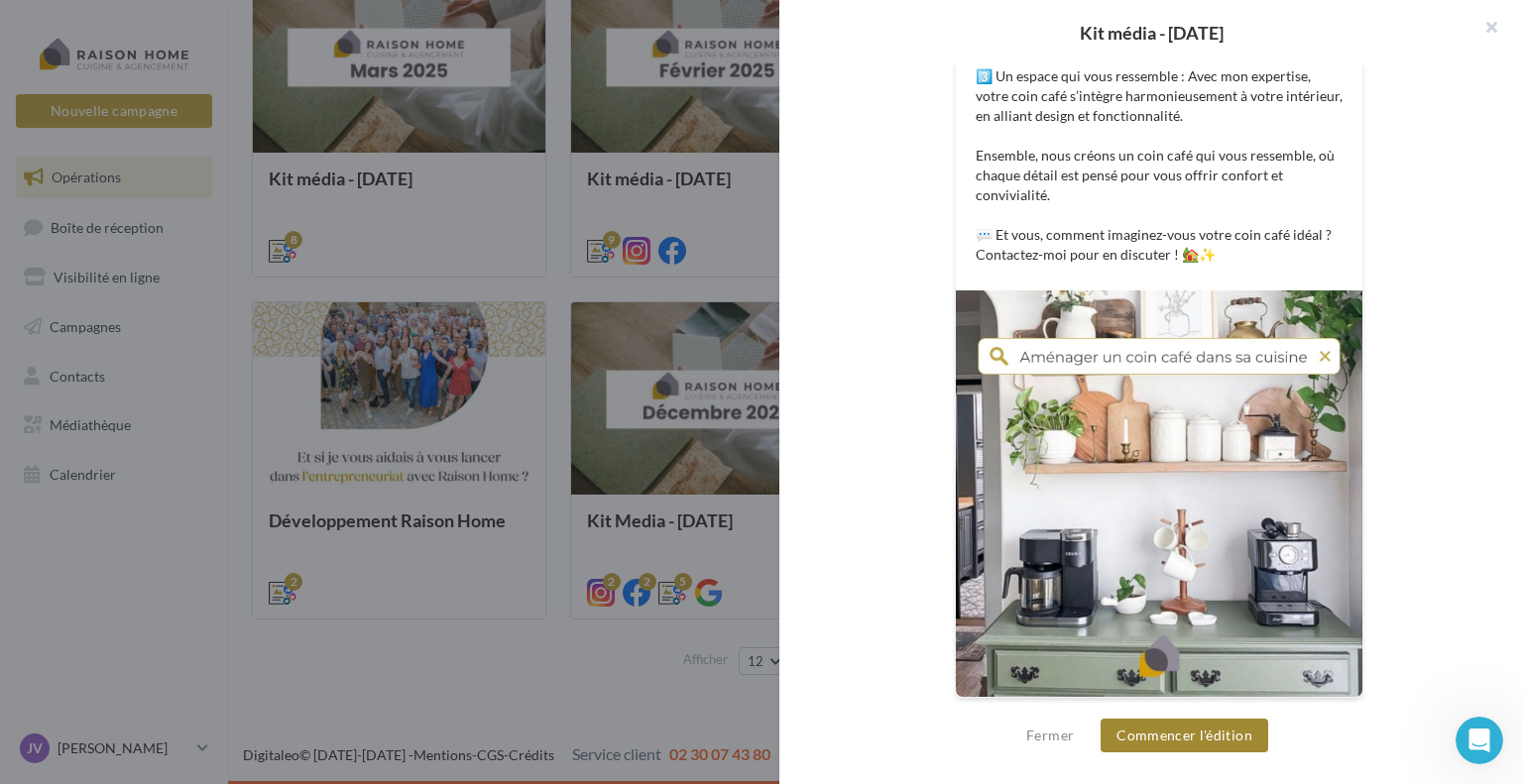 click on "Commencer l'édition" at bounding box center [1184, 735] 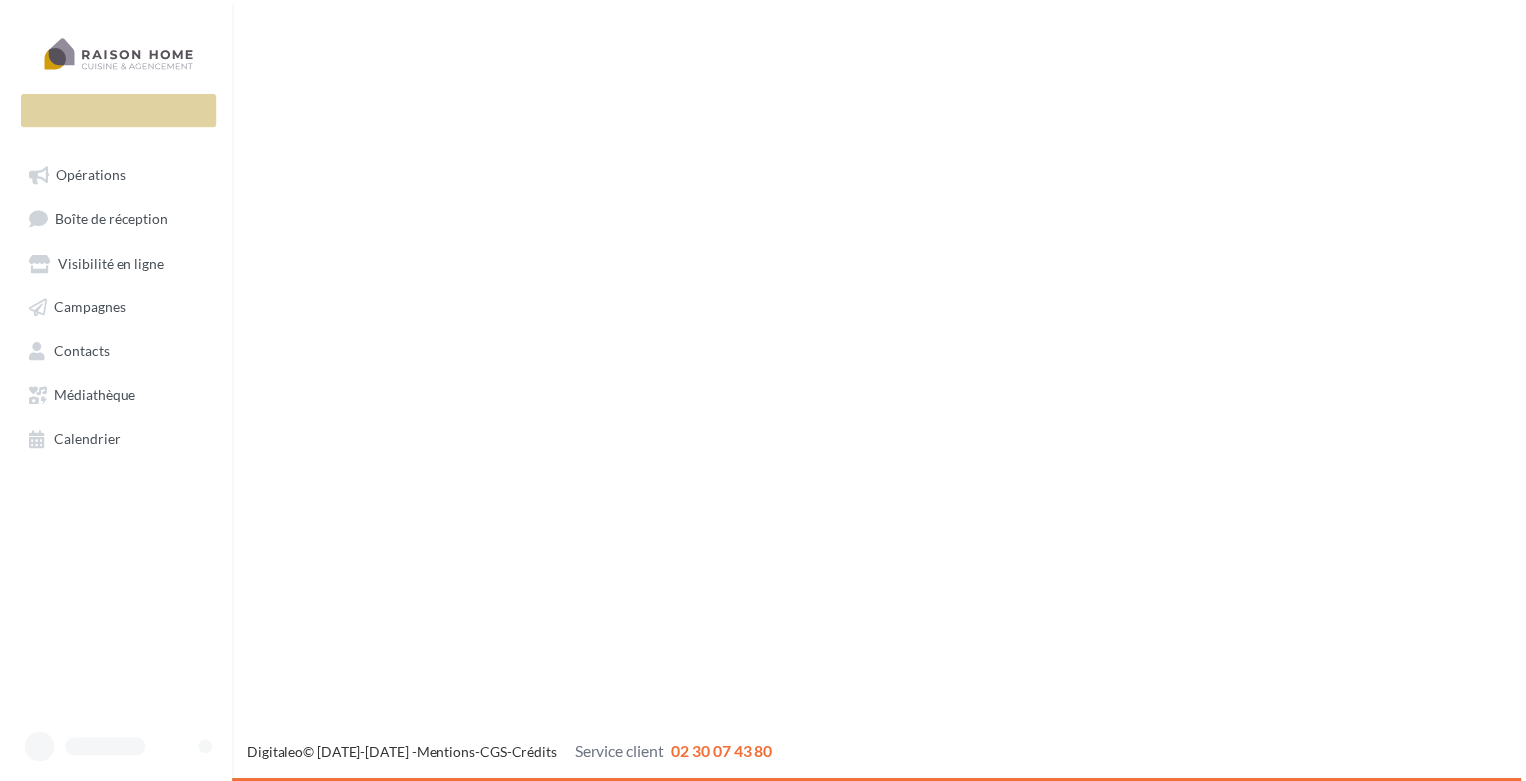 scroll, scrollTop: 0, scrollLeft: 0, axis: both 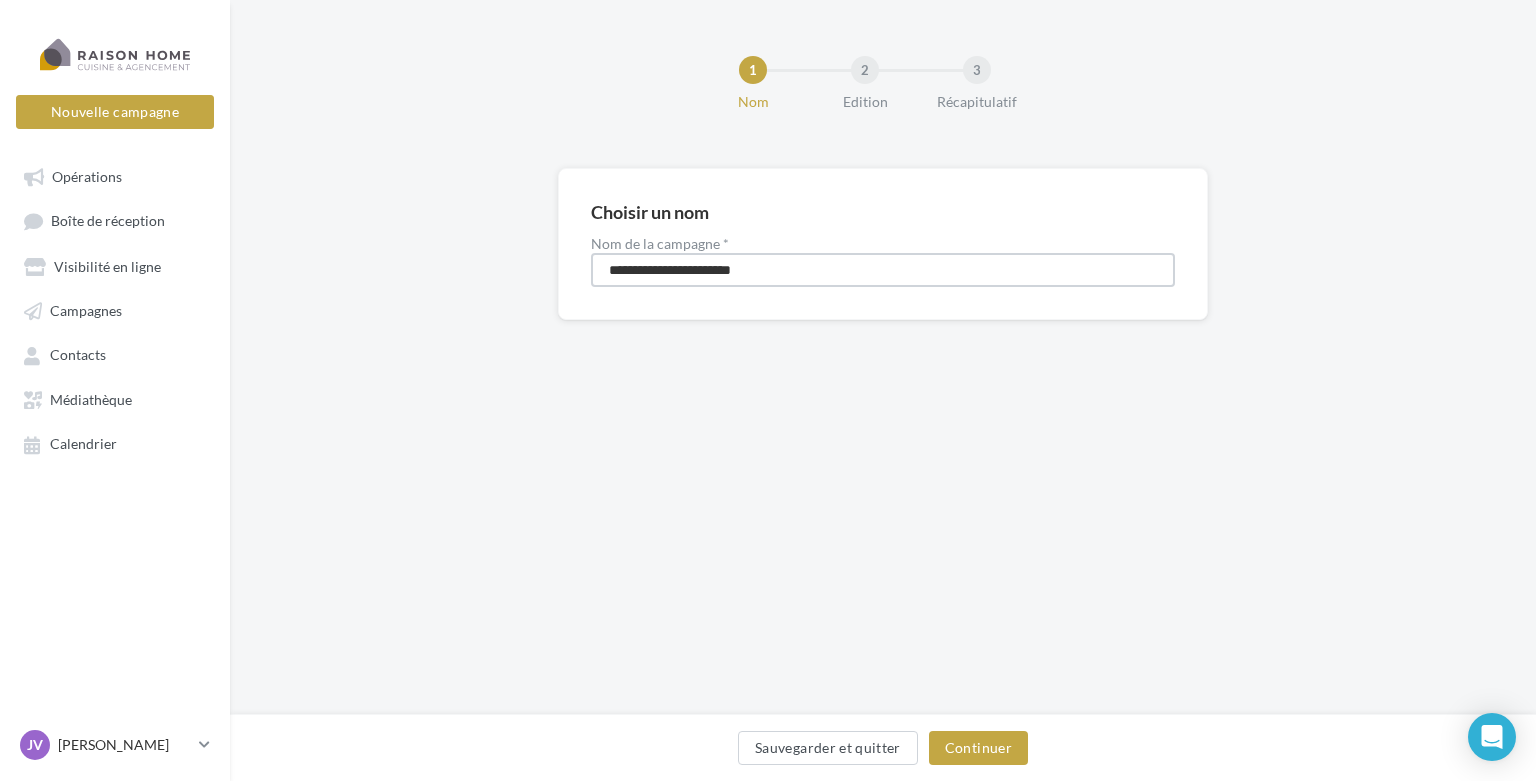 drag, startPoint x: 760, startPoint y: 260, endPoint x: 527, endPoint y: 279, distance: 233.77339 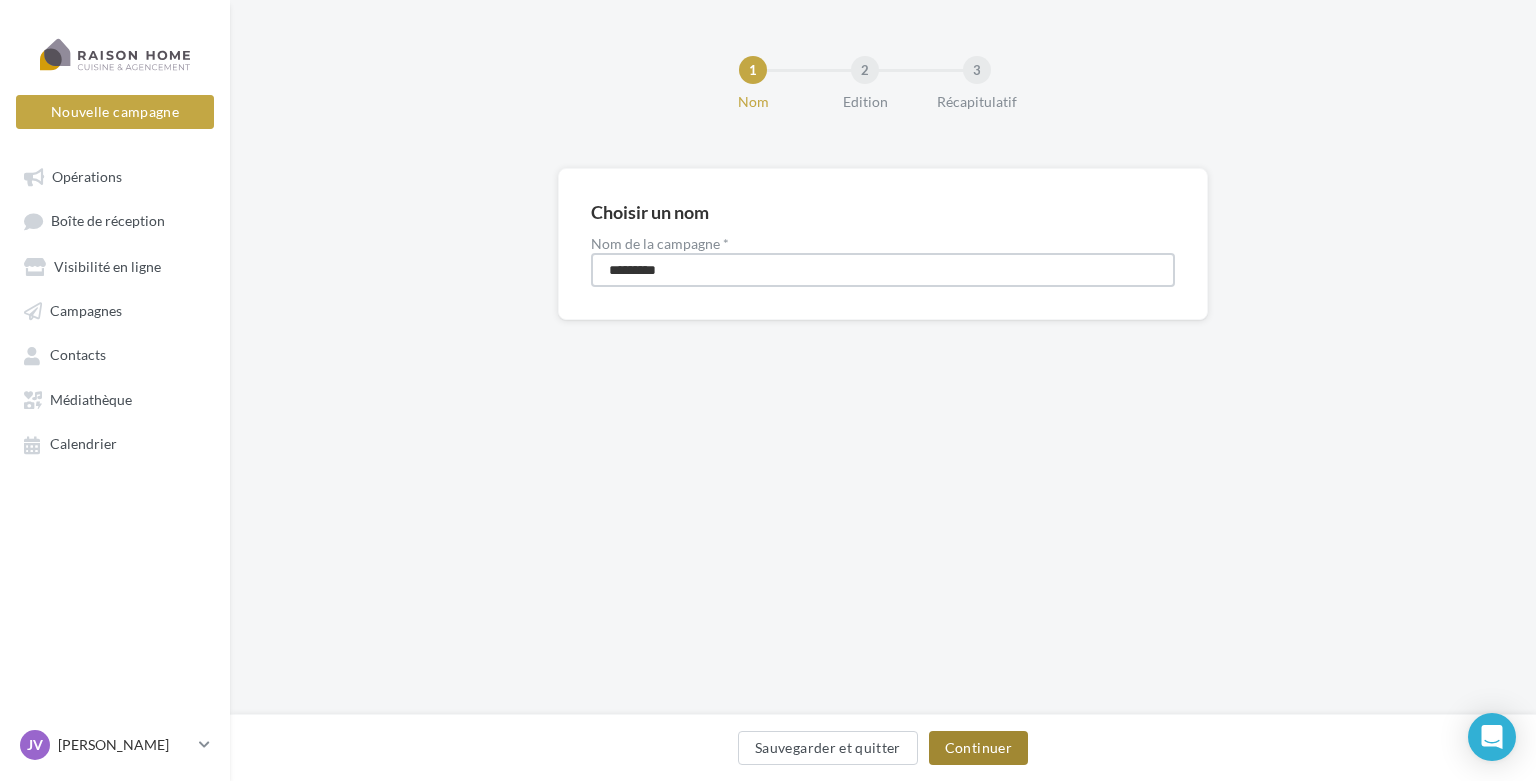 type on "*********" 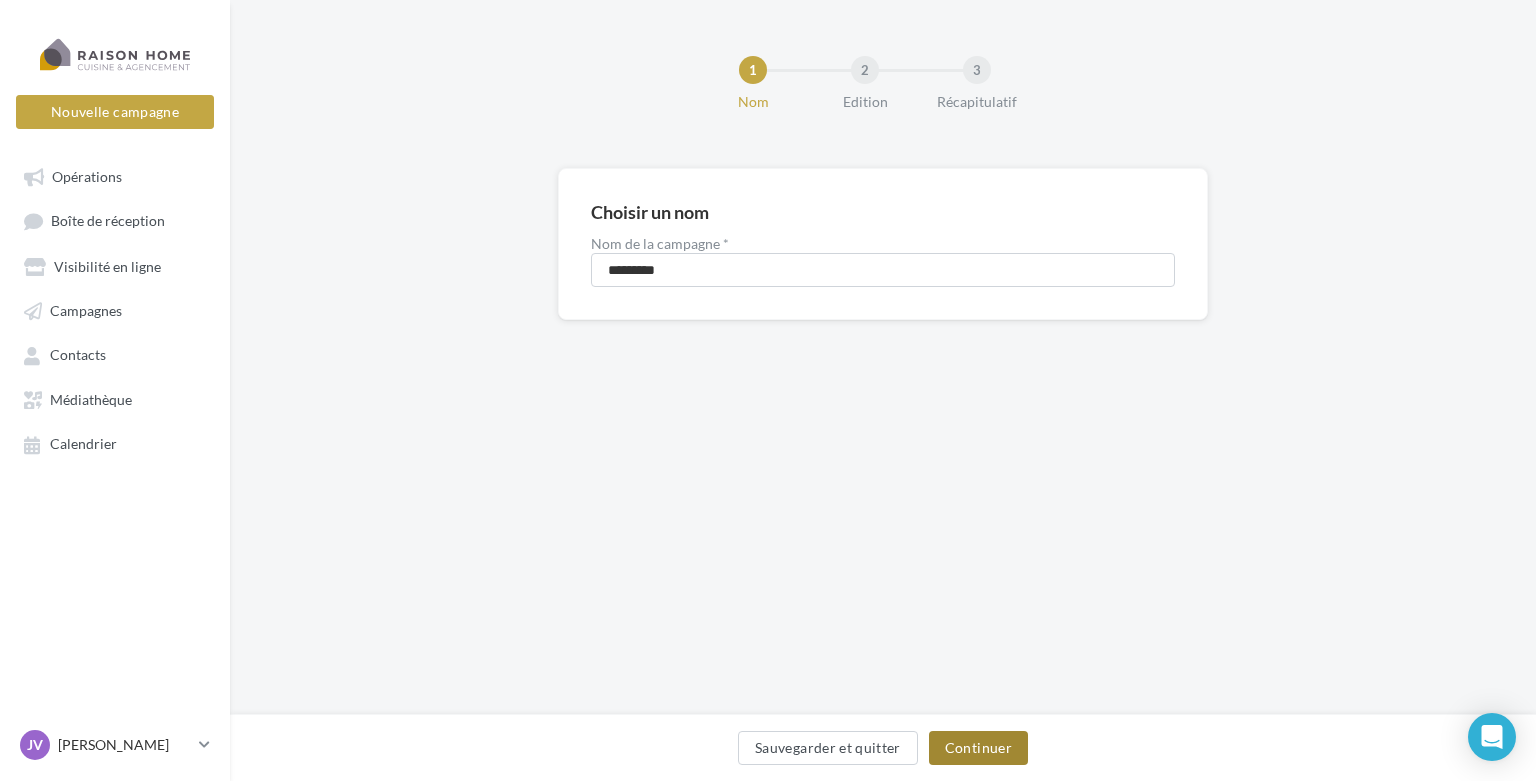 click on "Continuer" at bounding box center (978, 748) 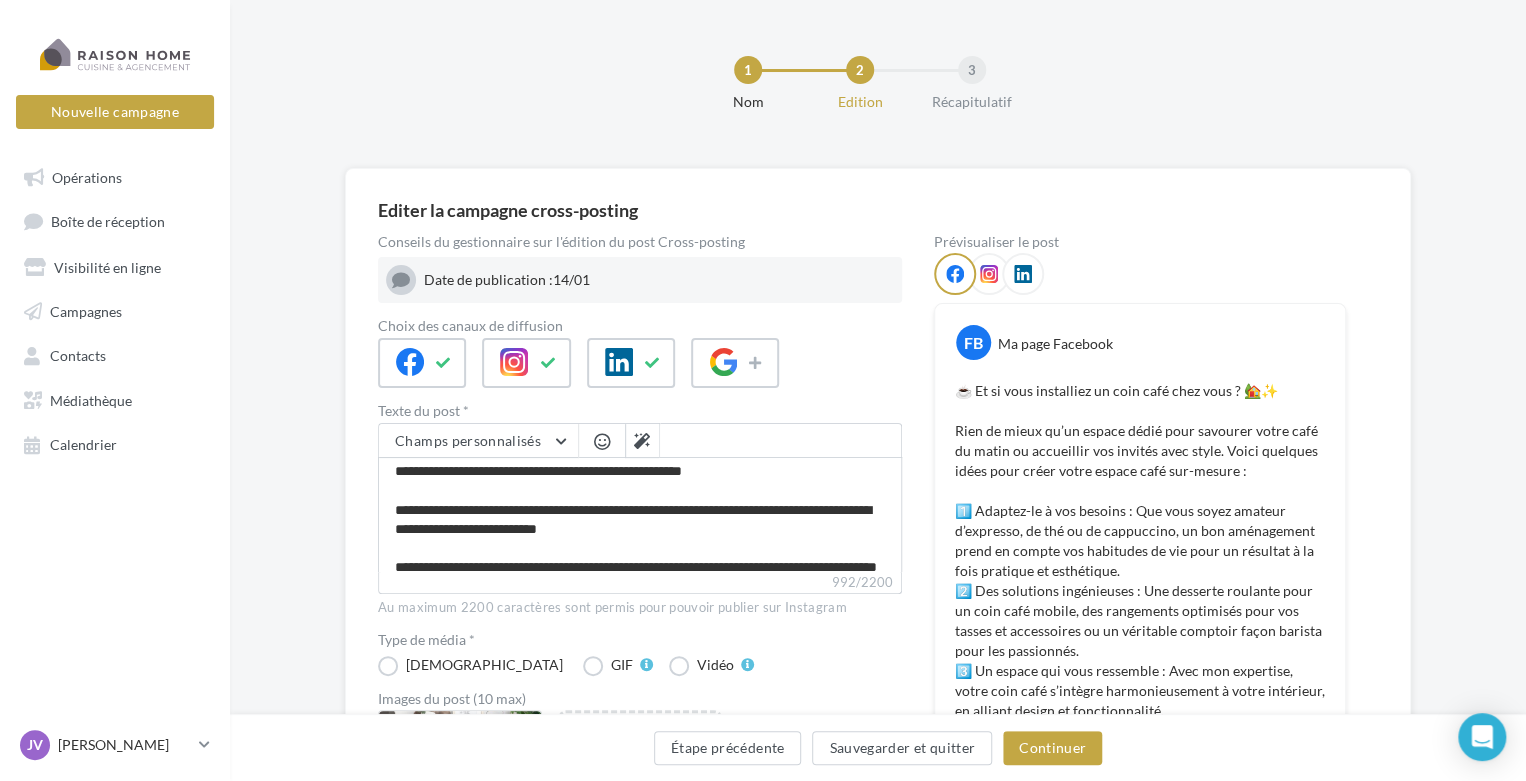 scroll, scrollTop: 236, scrollLeft: 0, axis: vertical 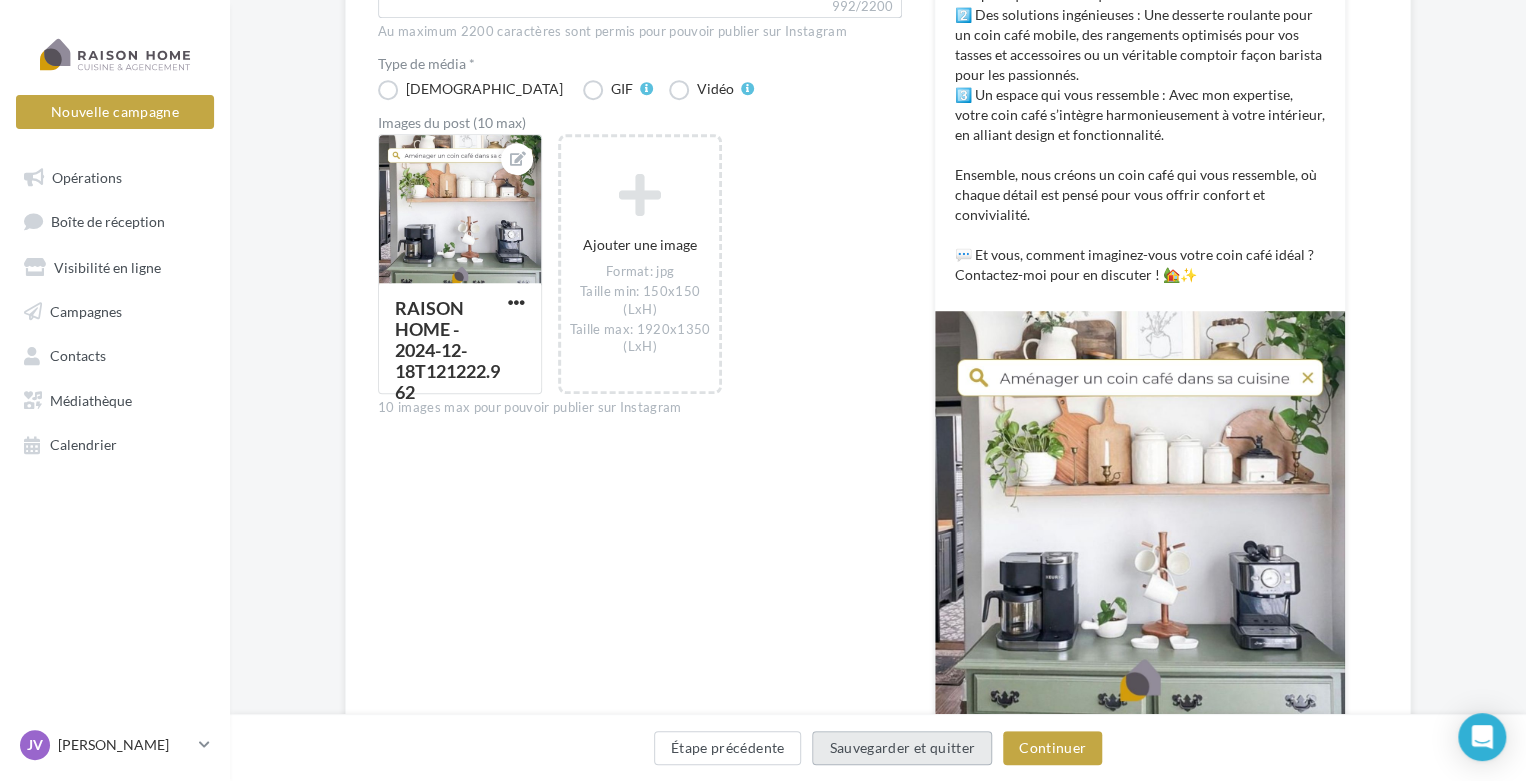 click on "Sauvegarder et quitter" at bounding box center (902, 748) 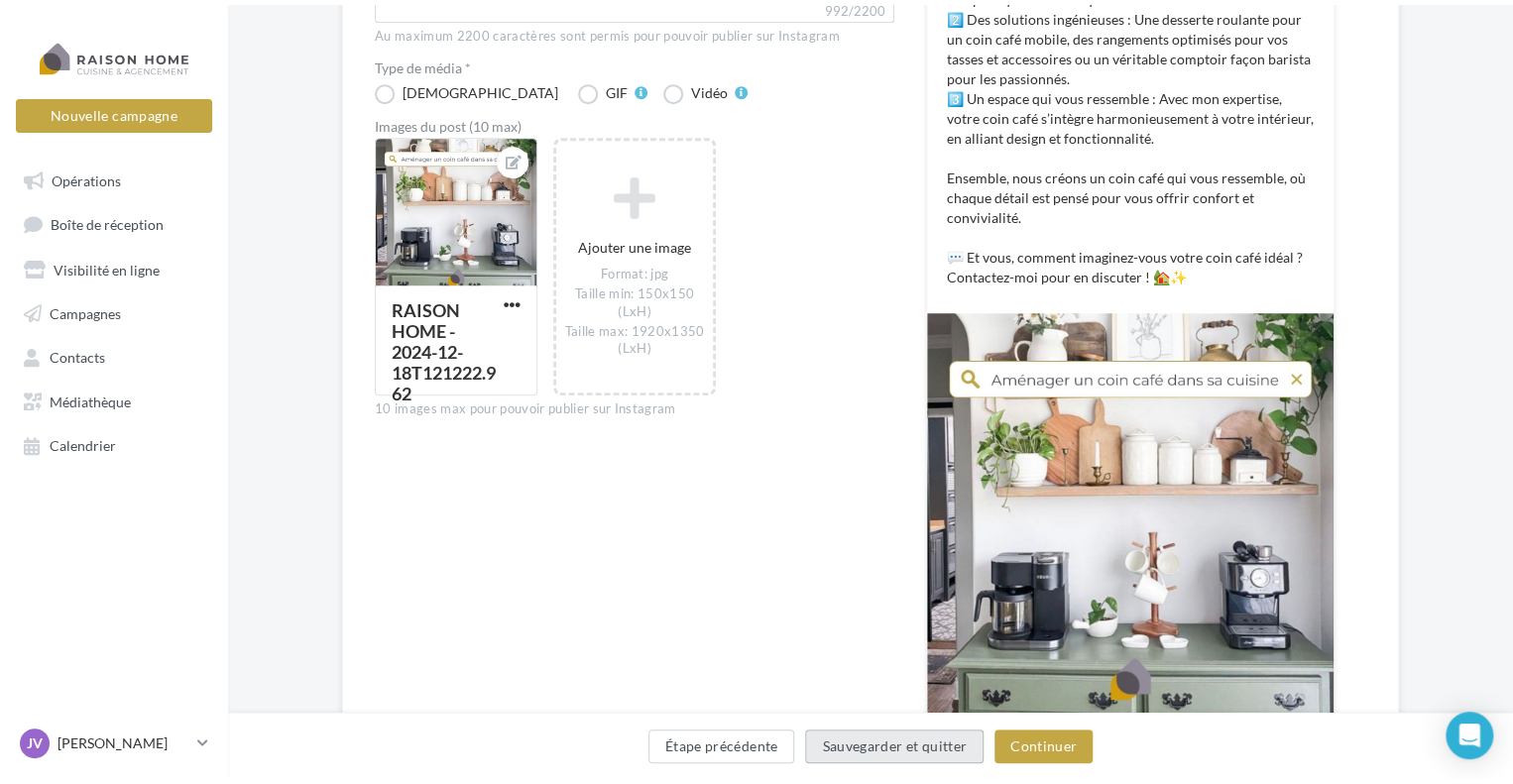 scroll, scrollTop: 32, scrollLeft: 0, axis: vertical 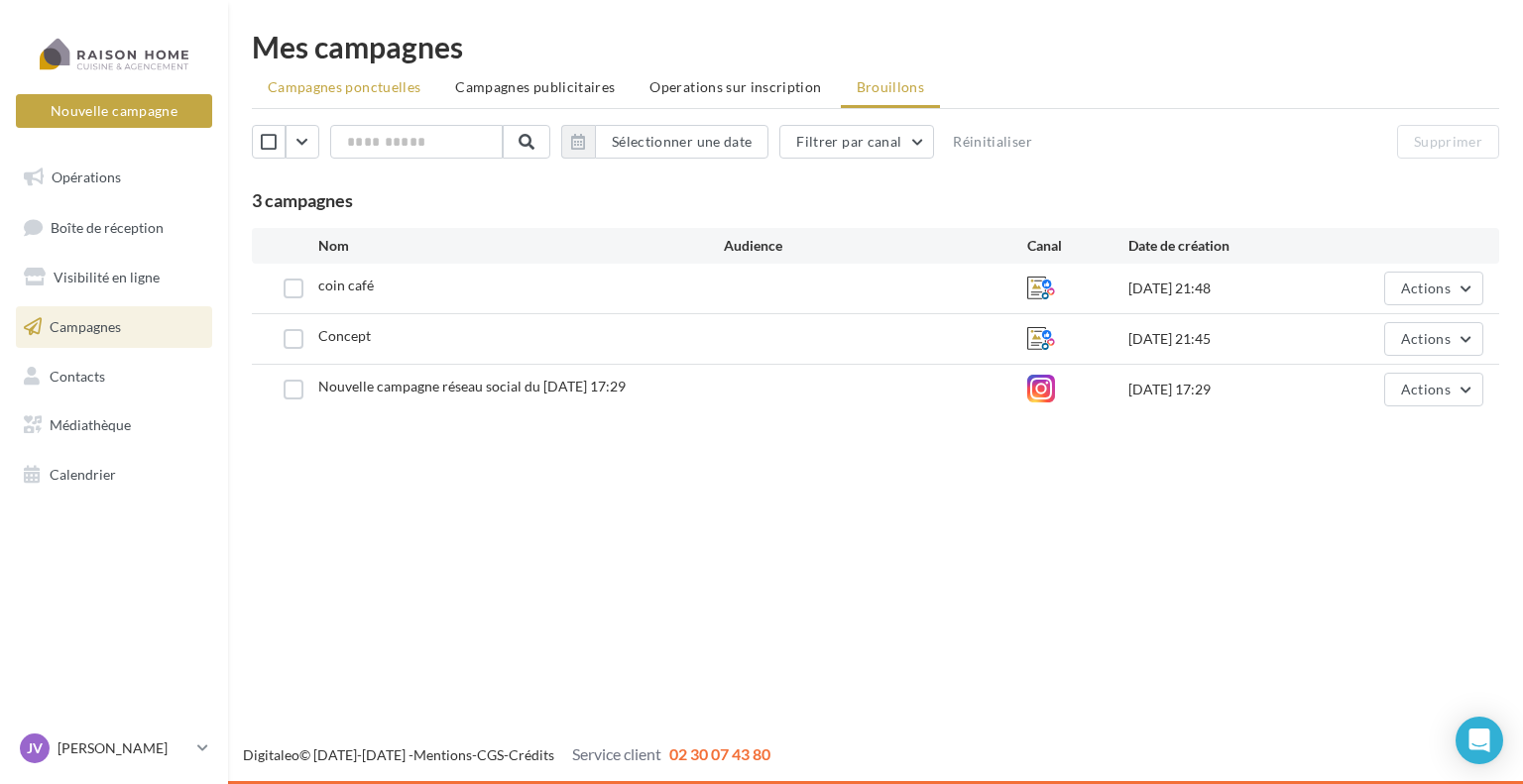 click on "Campagnes ponctuelles" at bounding box center (344, 86) 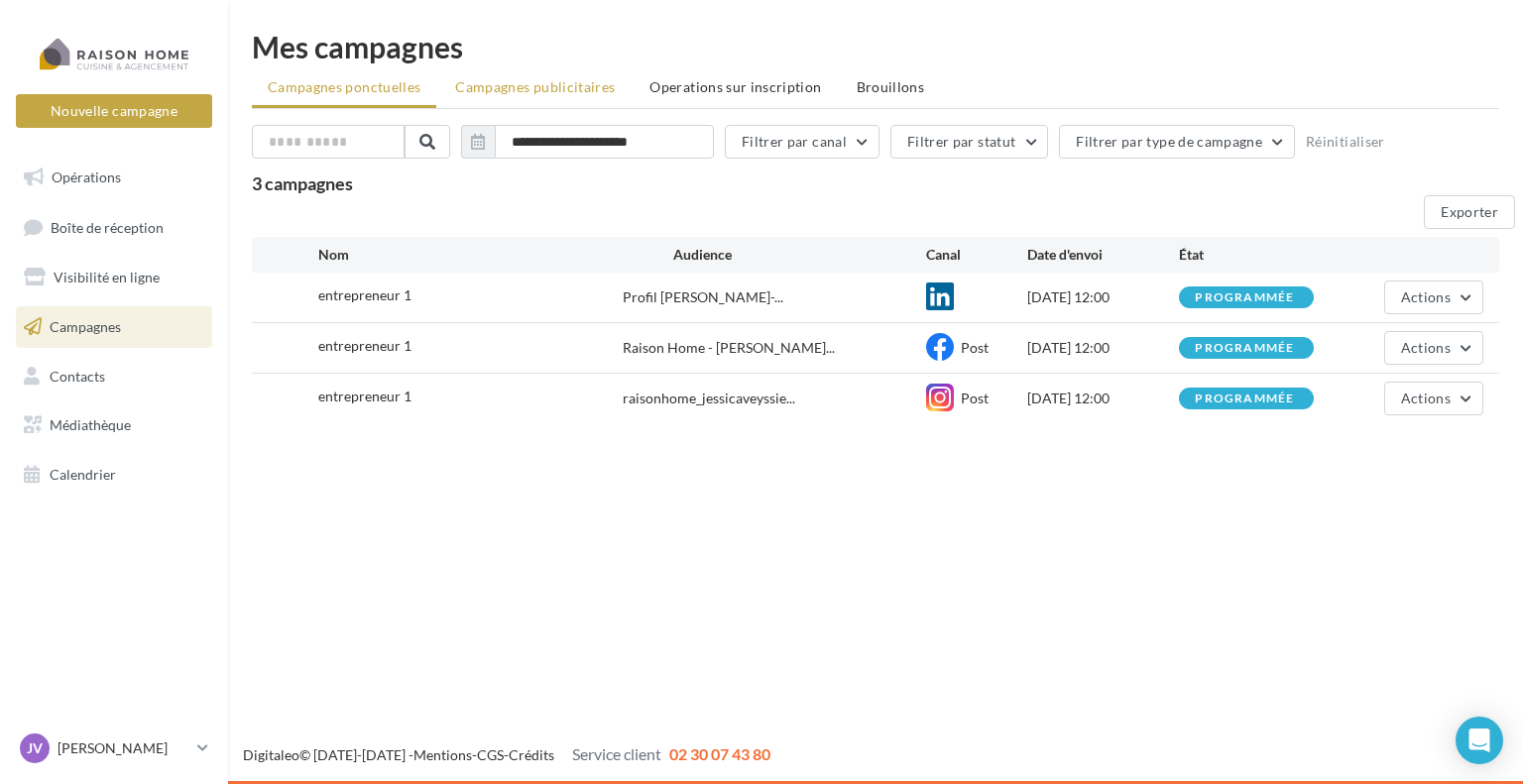 click on "Campagnes publicitaires" at bounding box center [534, 86] 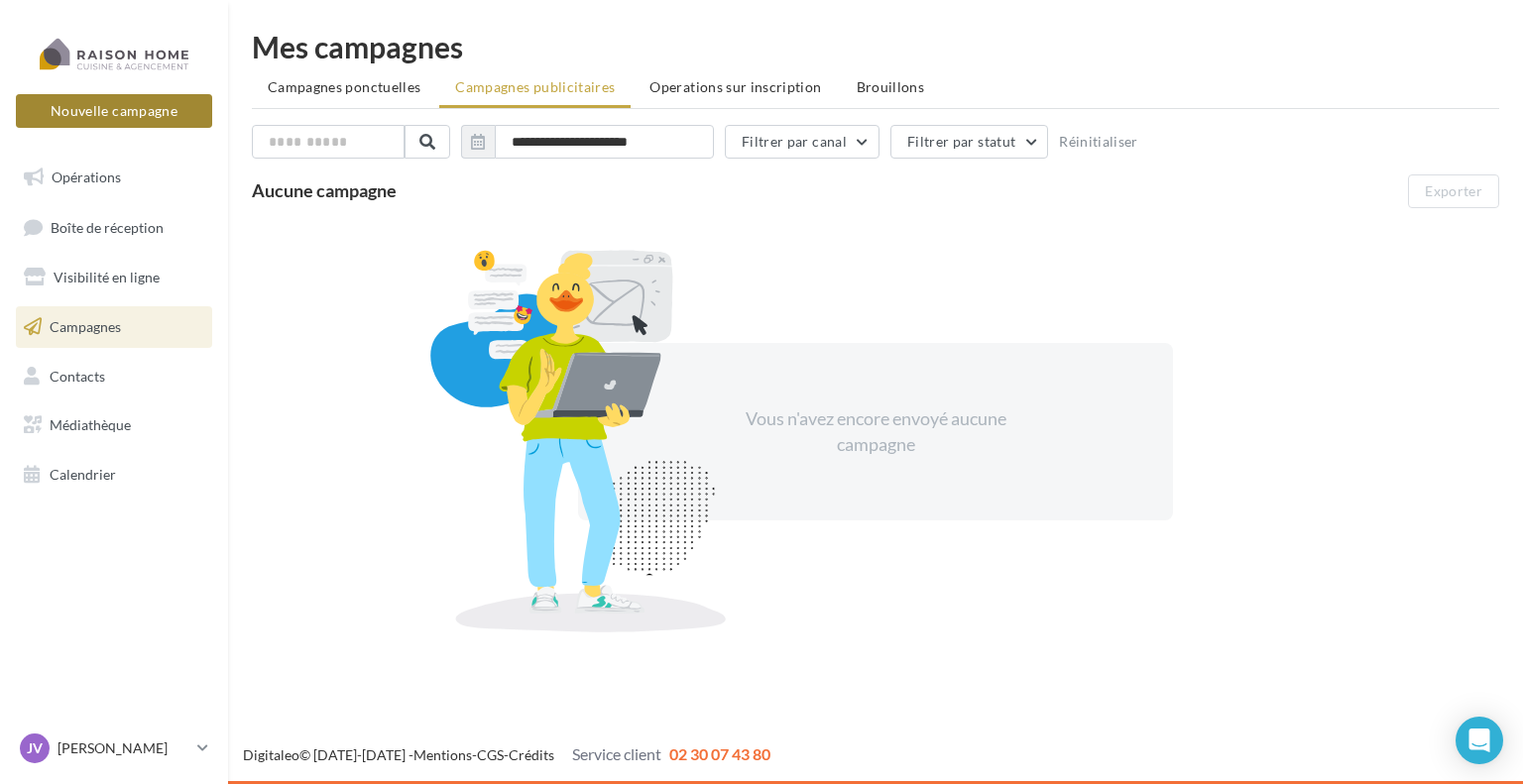 click on "Nouvelle campagne" at bounding box center [114, 111] 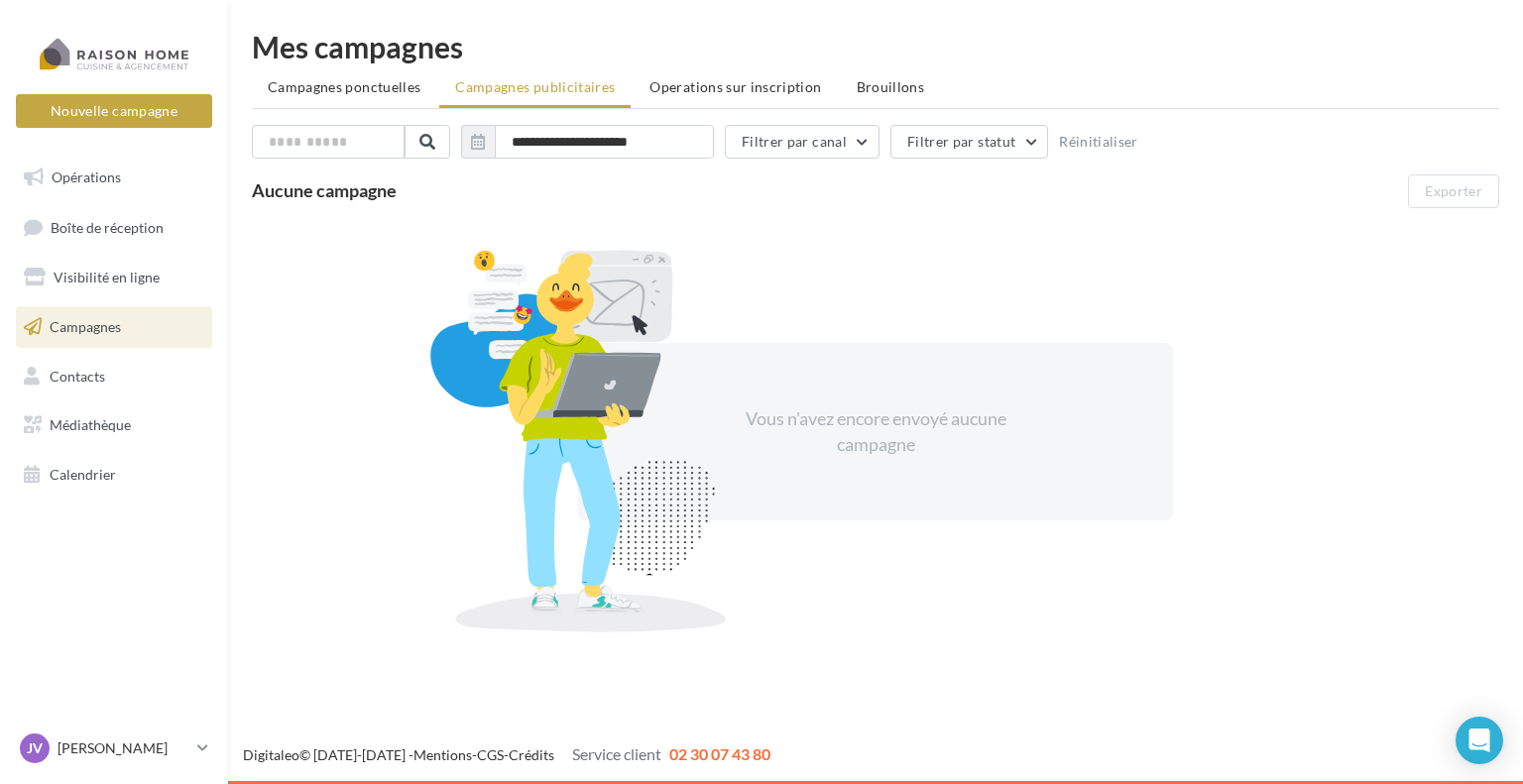 click at bounding box center (762, 362) 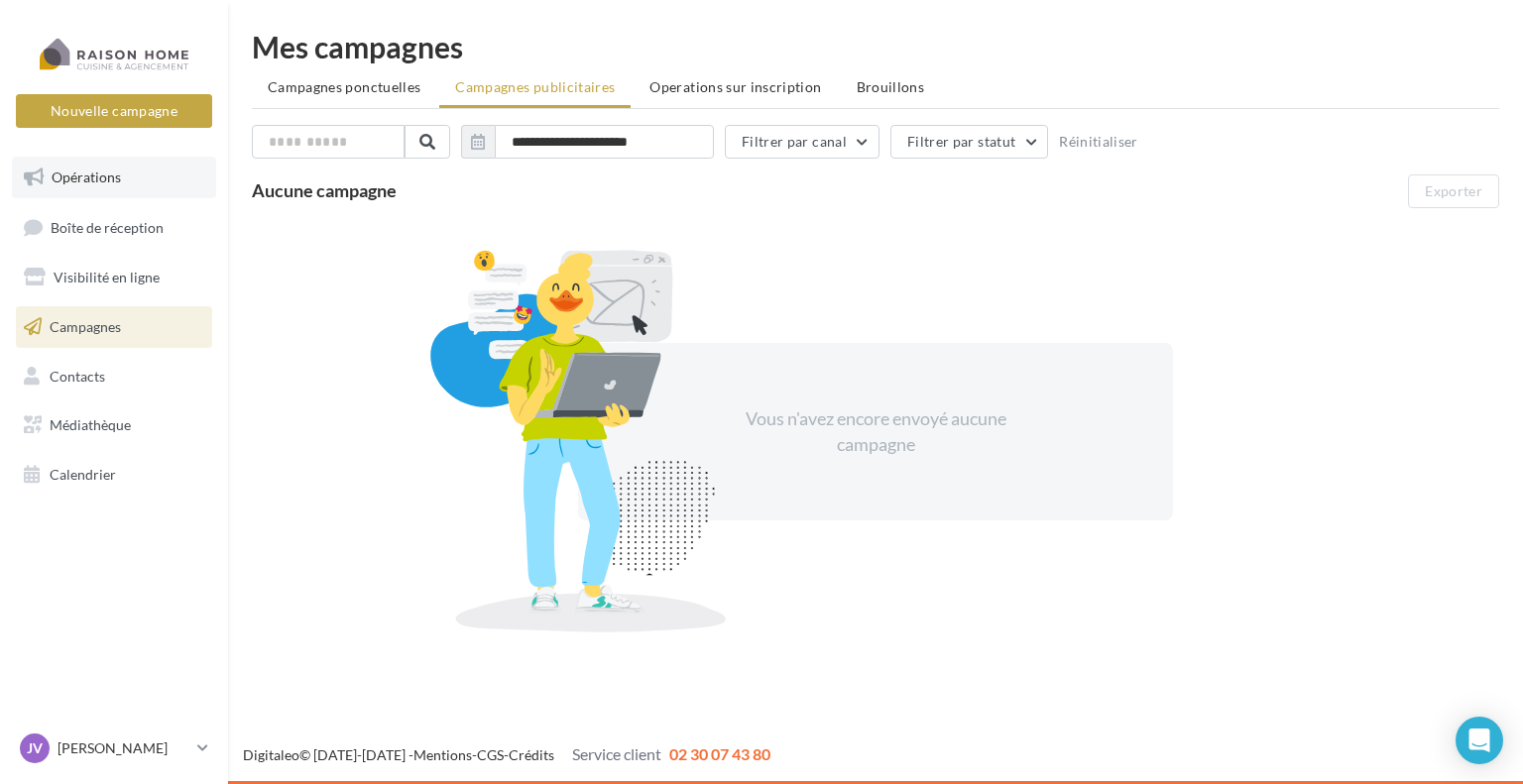 click on "Opérations" at bounding box center (114, 177) 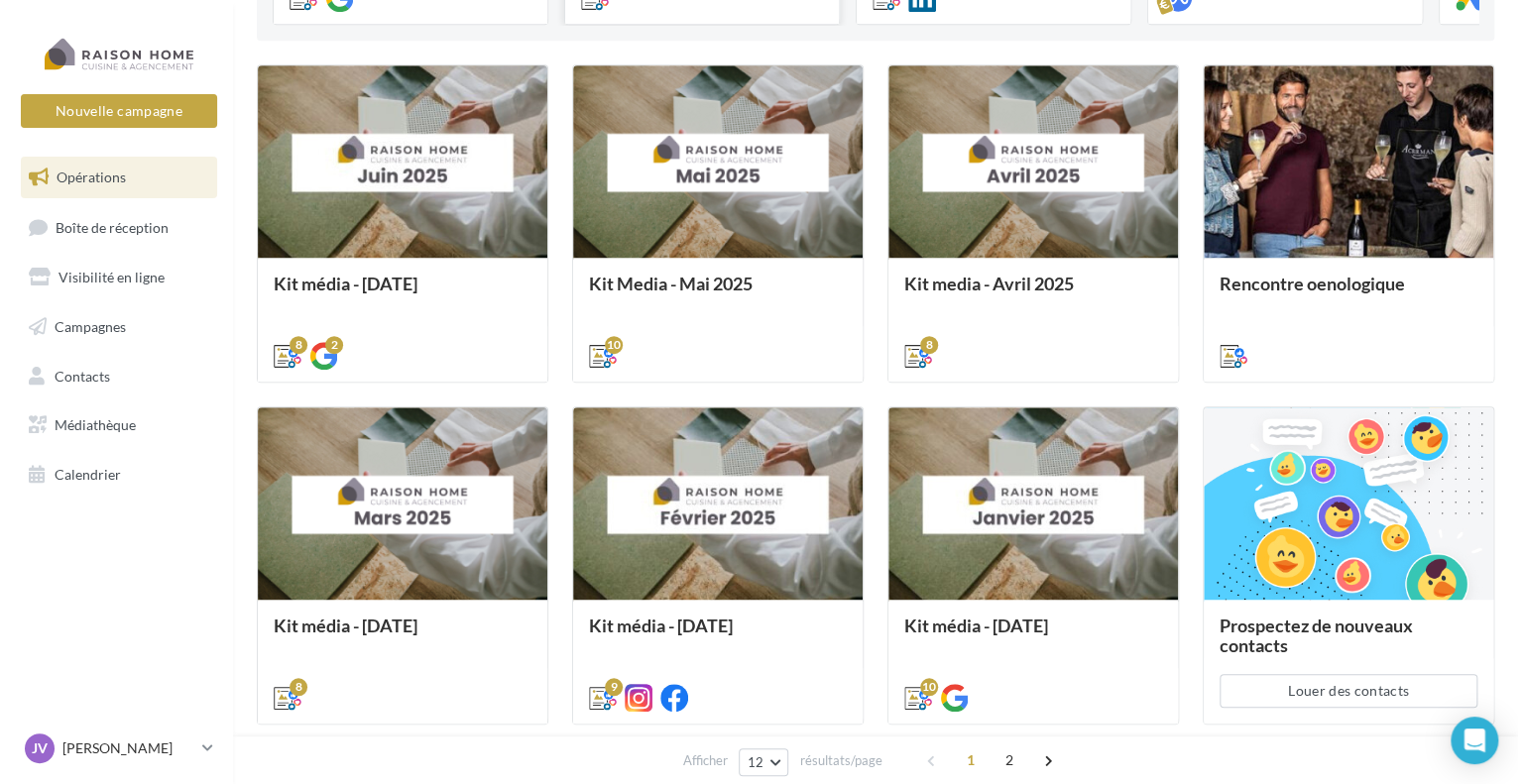scroll, scrollTop: 513, scrollLeft: 0, axis: vertical 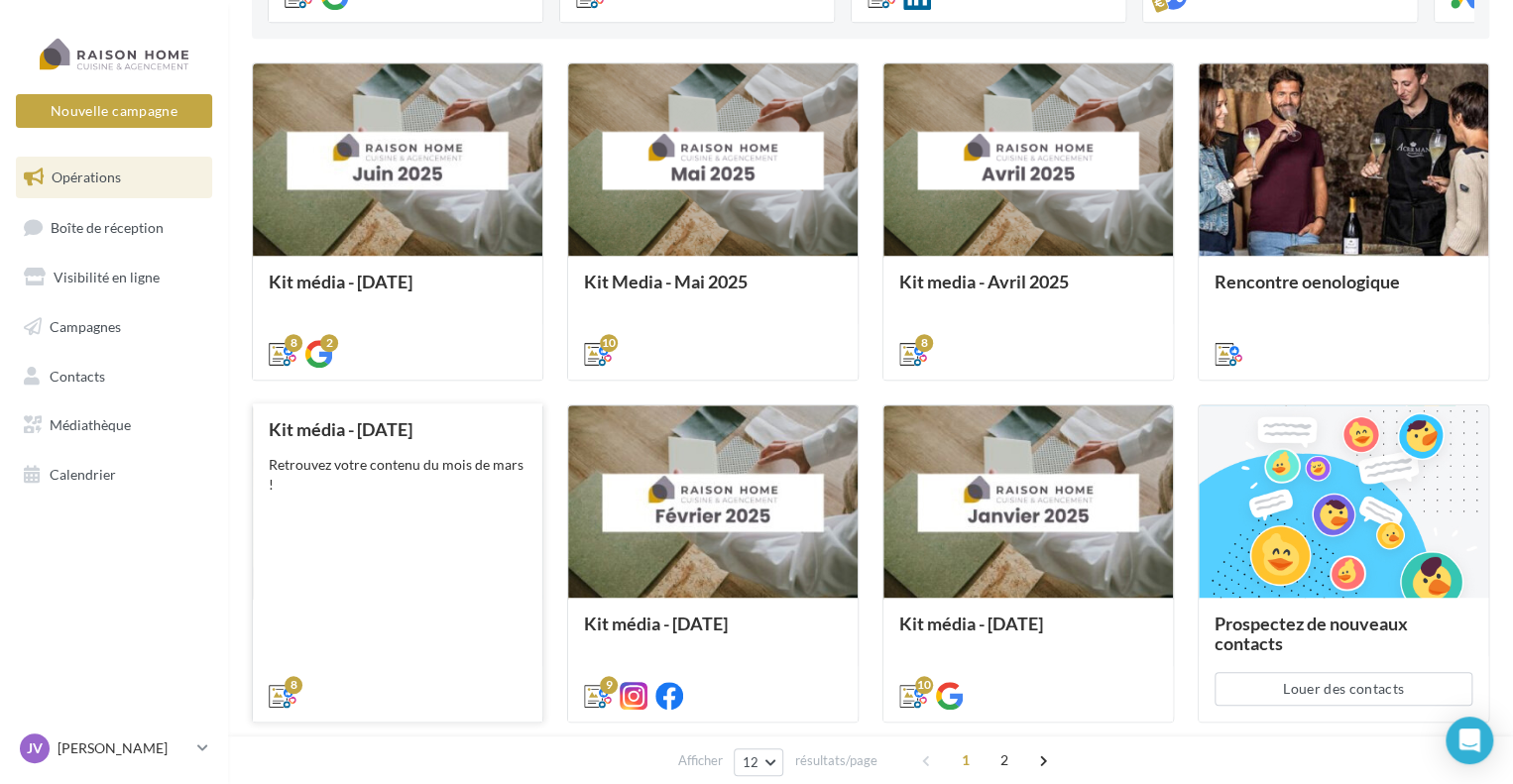 click on "Retrouvez votre contenu du mois de mars !" at bounding box center [398, 485] 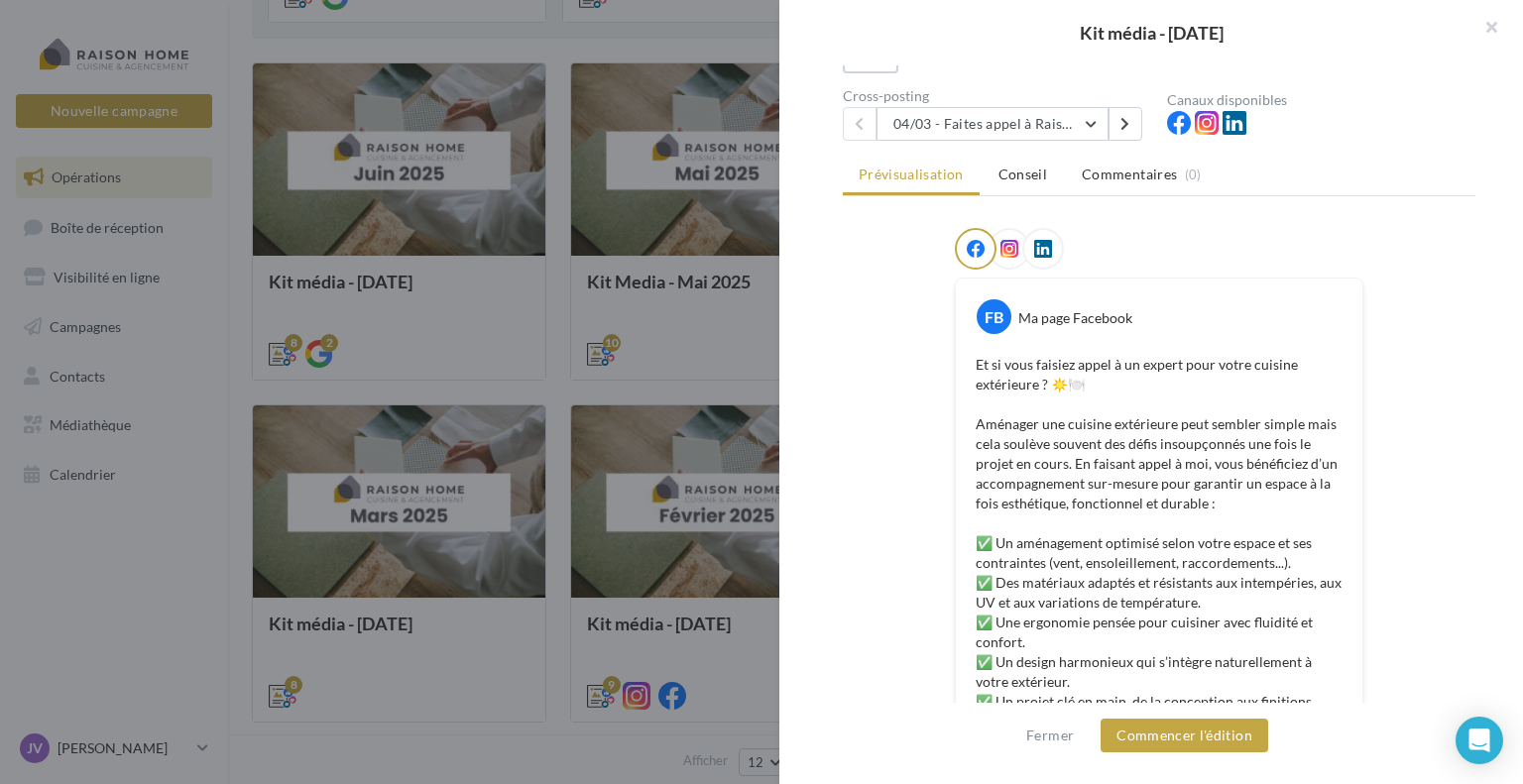 scroll, scrollTop: 115, scrollLeft: 0, axis: vertical 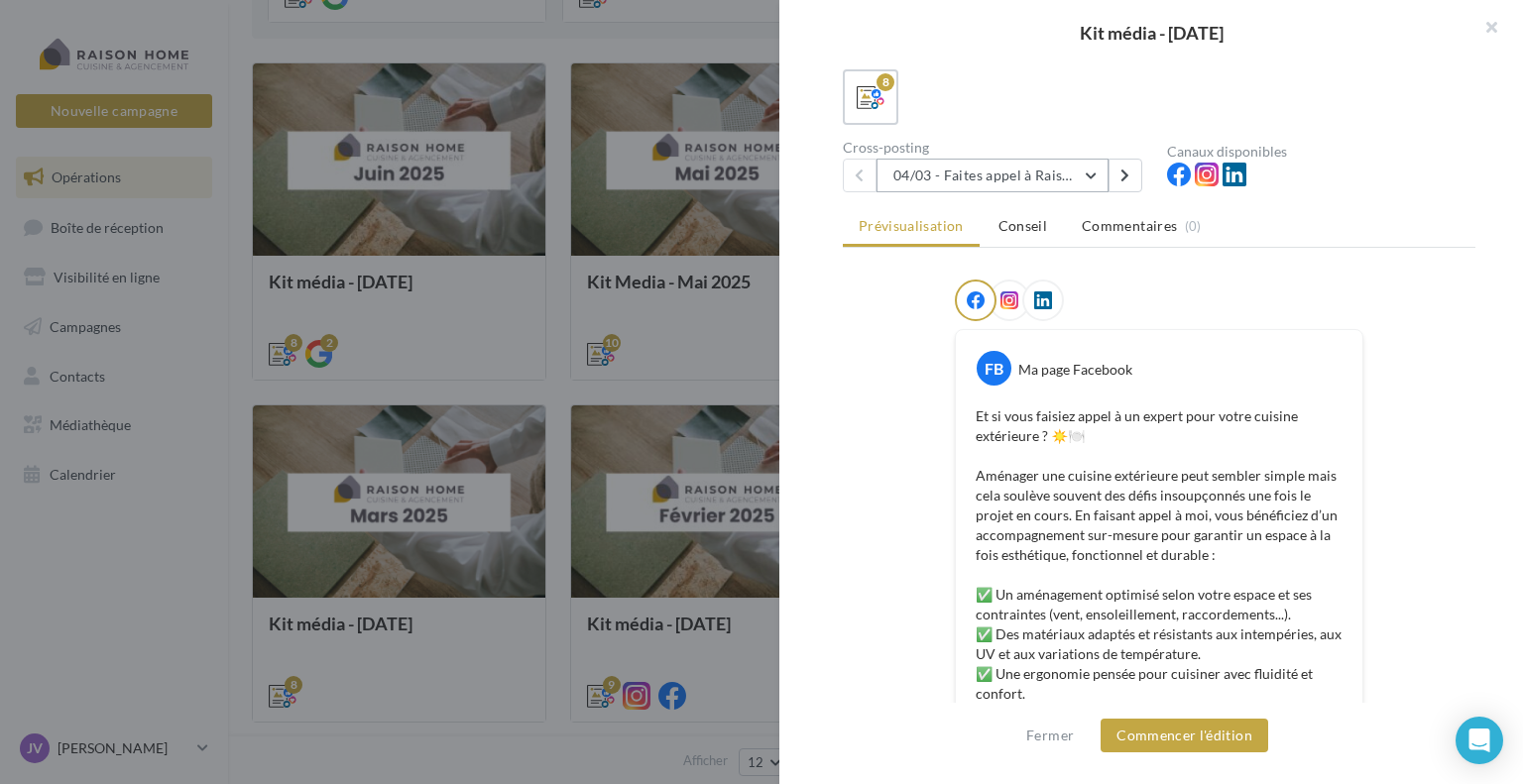 click on "04/03 - Faites appel à Raison Home pour votre cuisine extérieure" at bounding box center (993, 175) 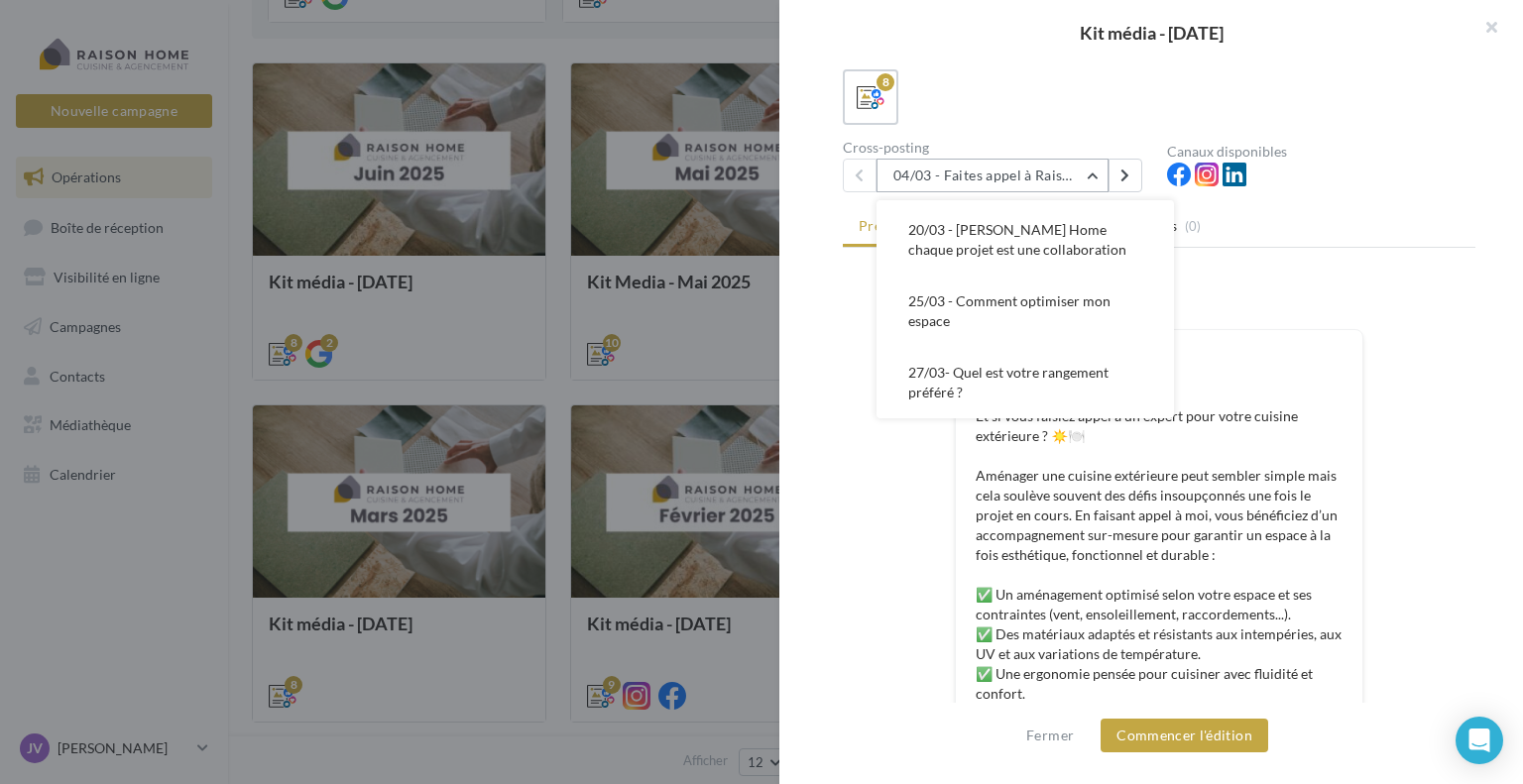 scroll, scrollTop: 333, scrollLeft: 0, axis: vertical 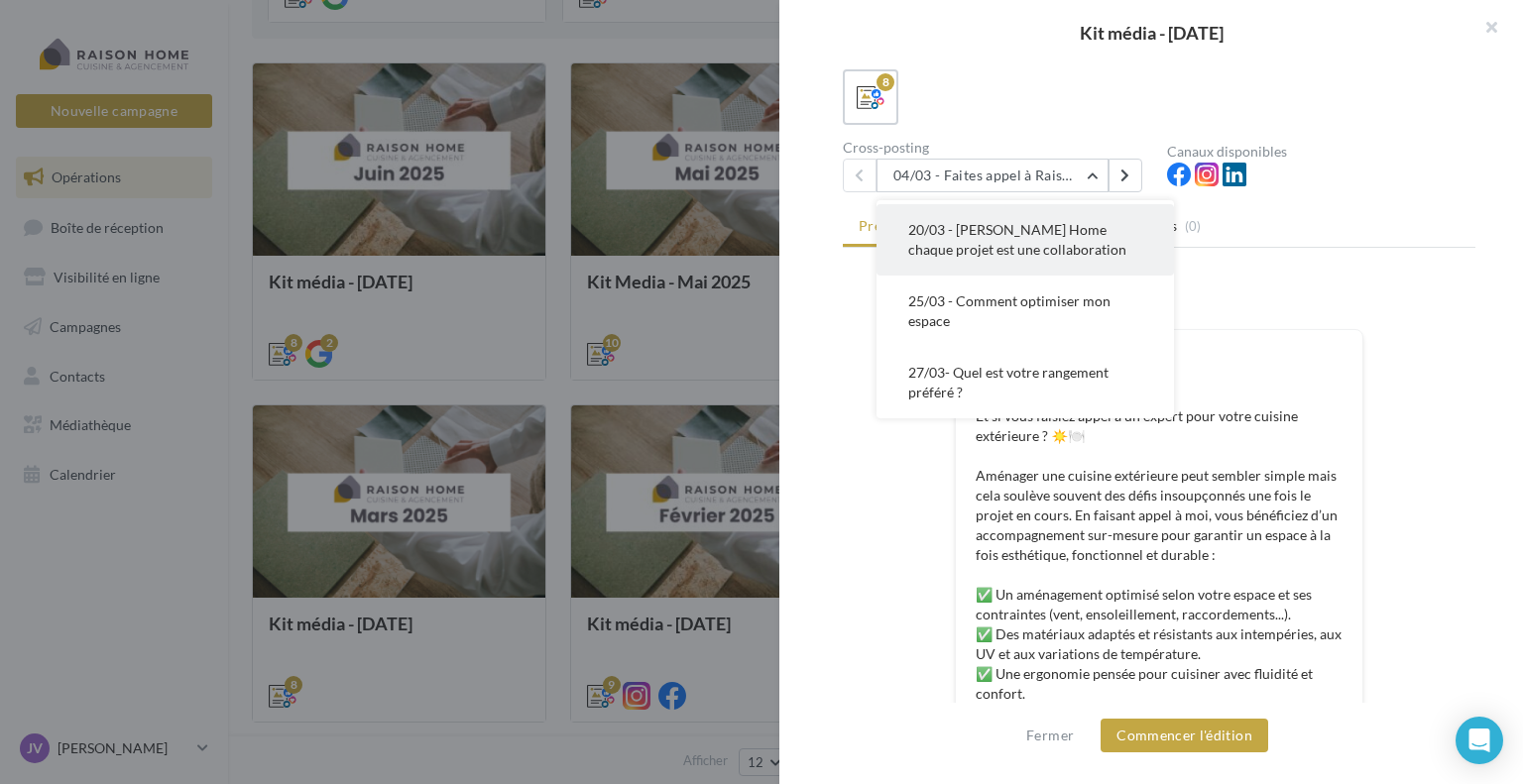 click on "20/03 - Chez Raison Home chaque projet est une collaboration" at bounding box center [1025, 240] 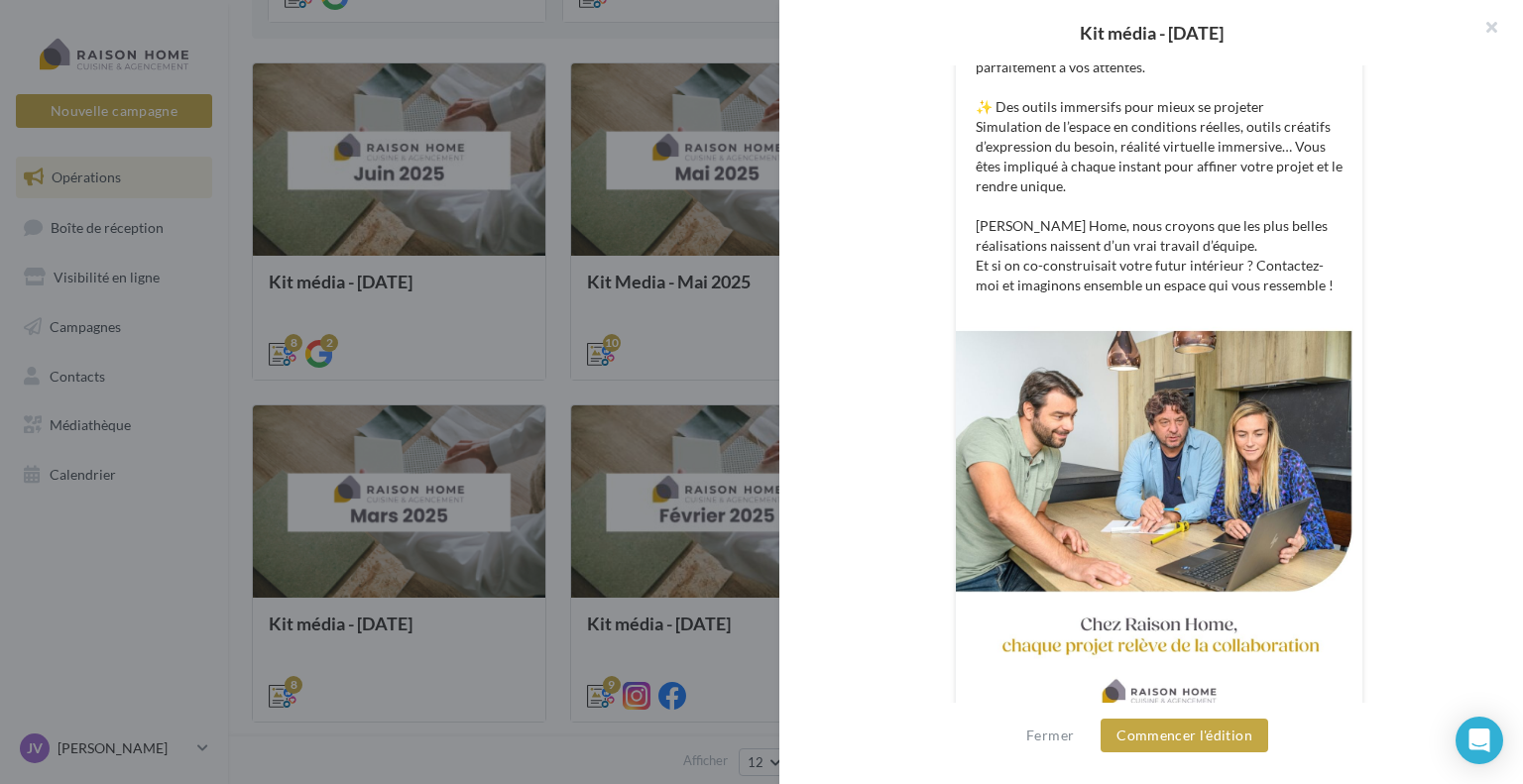 scroll, scrollTop: 828, scrollLeft: 0, axis: vertical 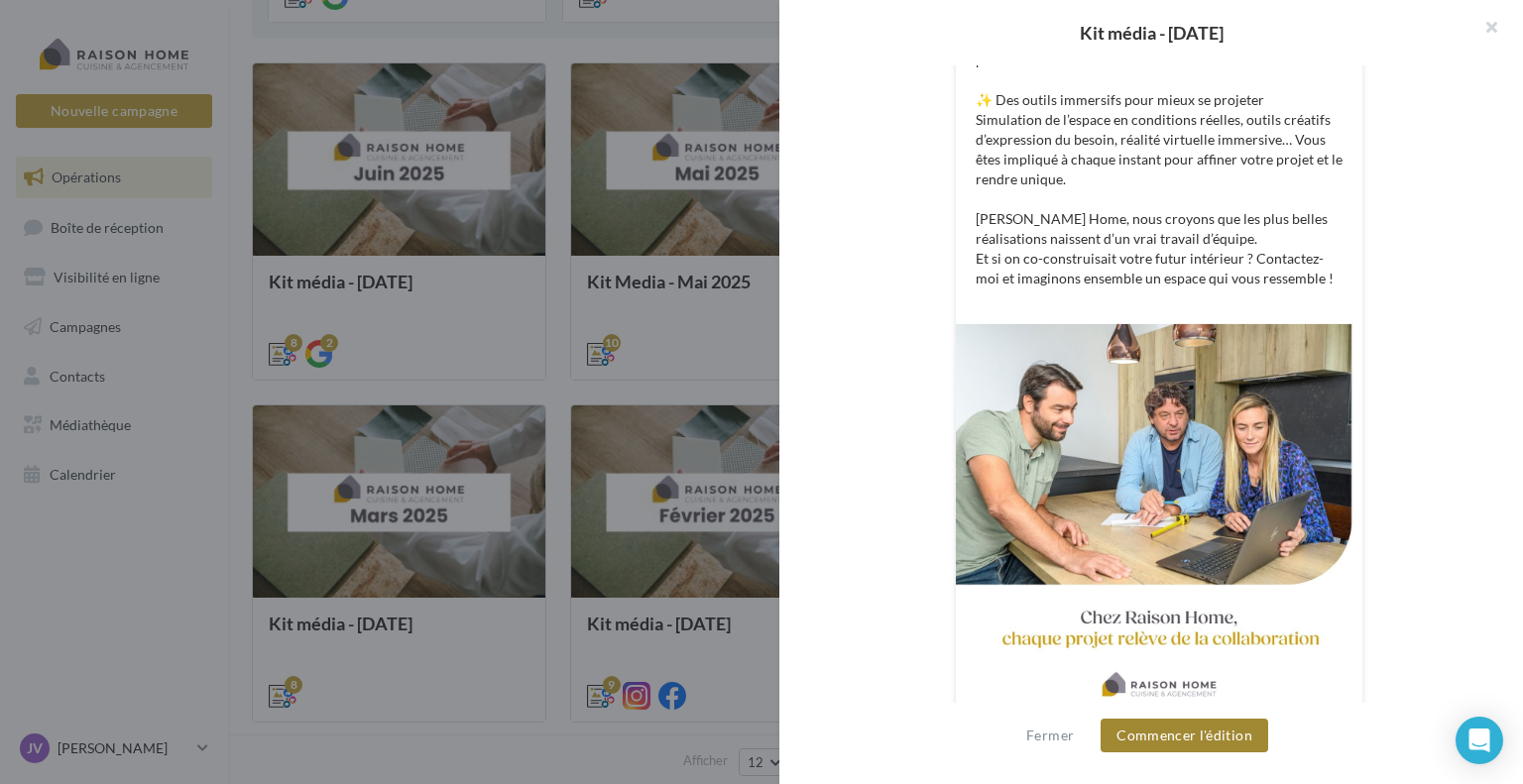 click on "Commencer l'édition" at bounding box center (1184, 735) 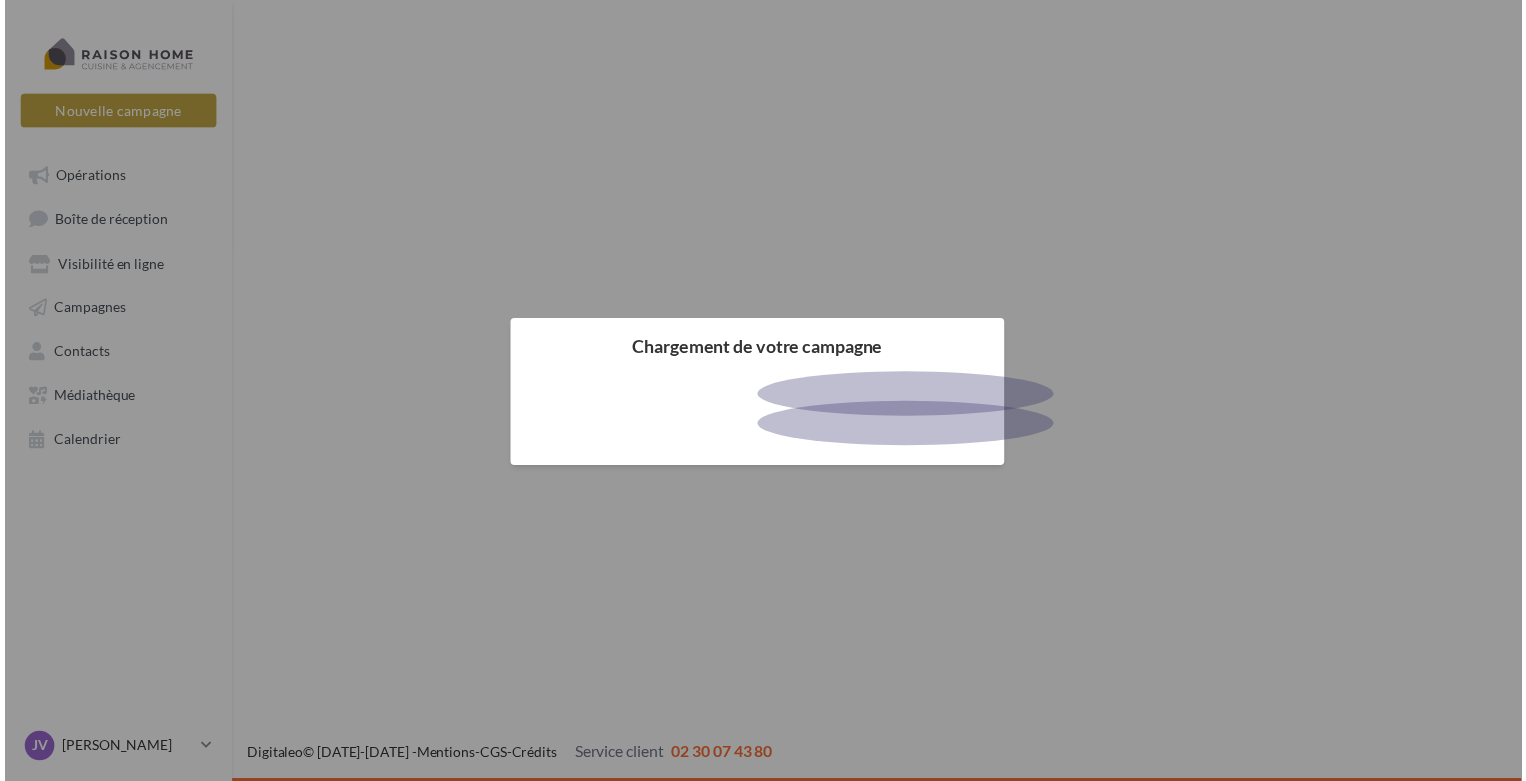 scroll, scrollTop: 0, scrollLeft: 0, axis: both 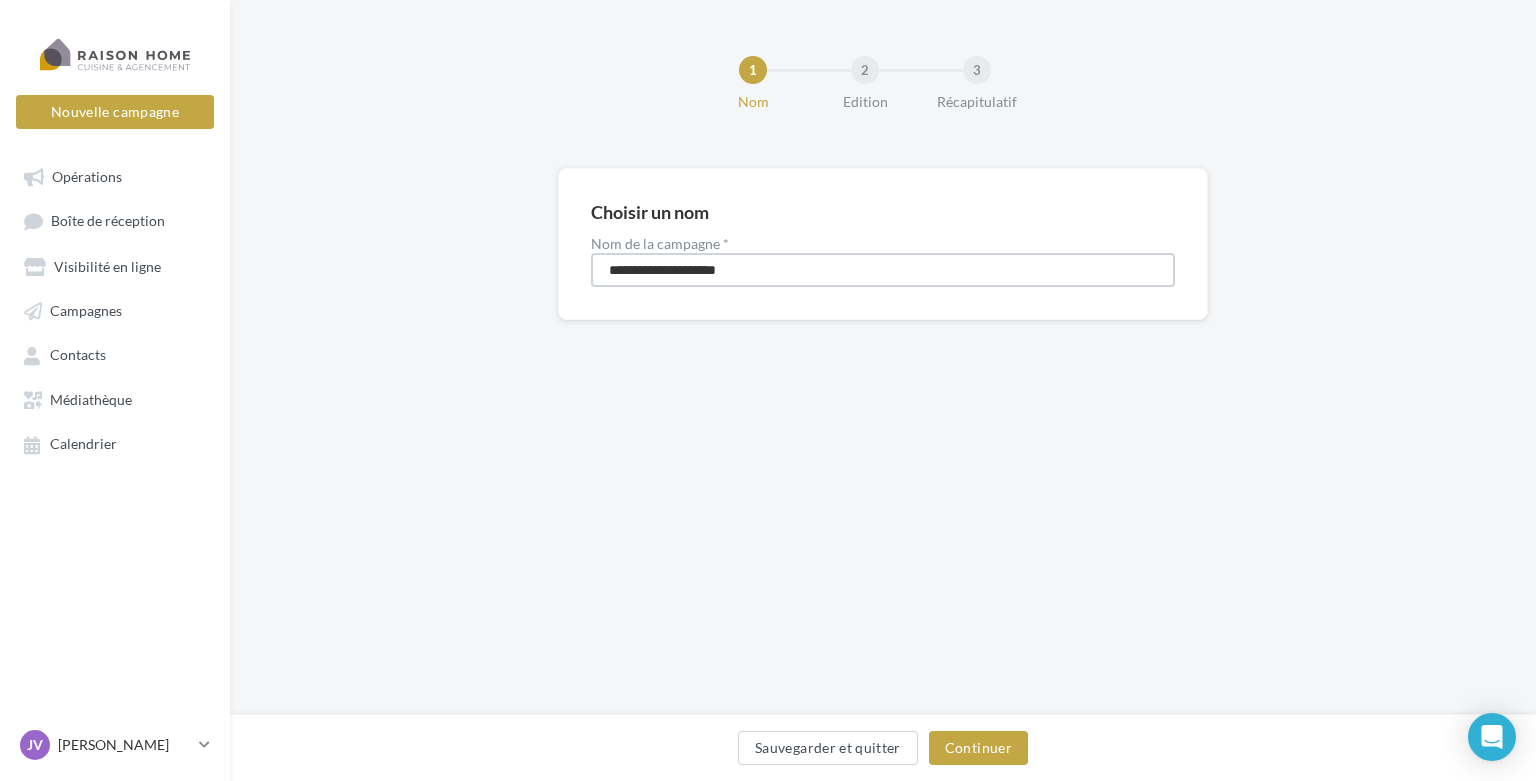 click on "**********" at bounding box center [883, 270] 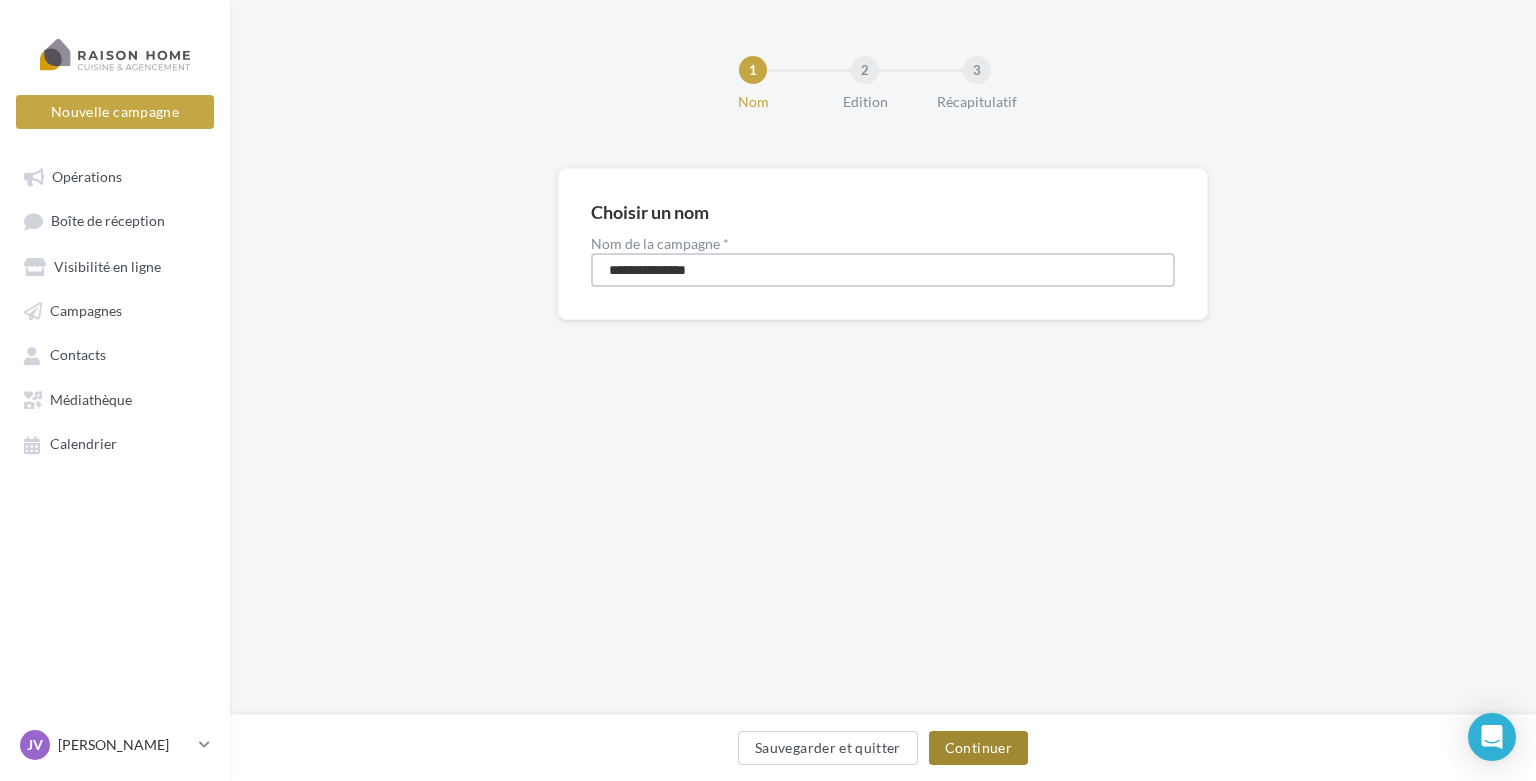 type on "**********" 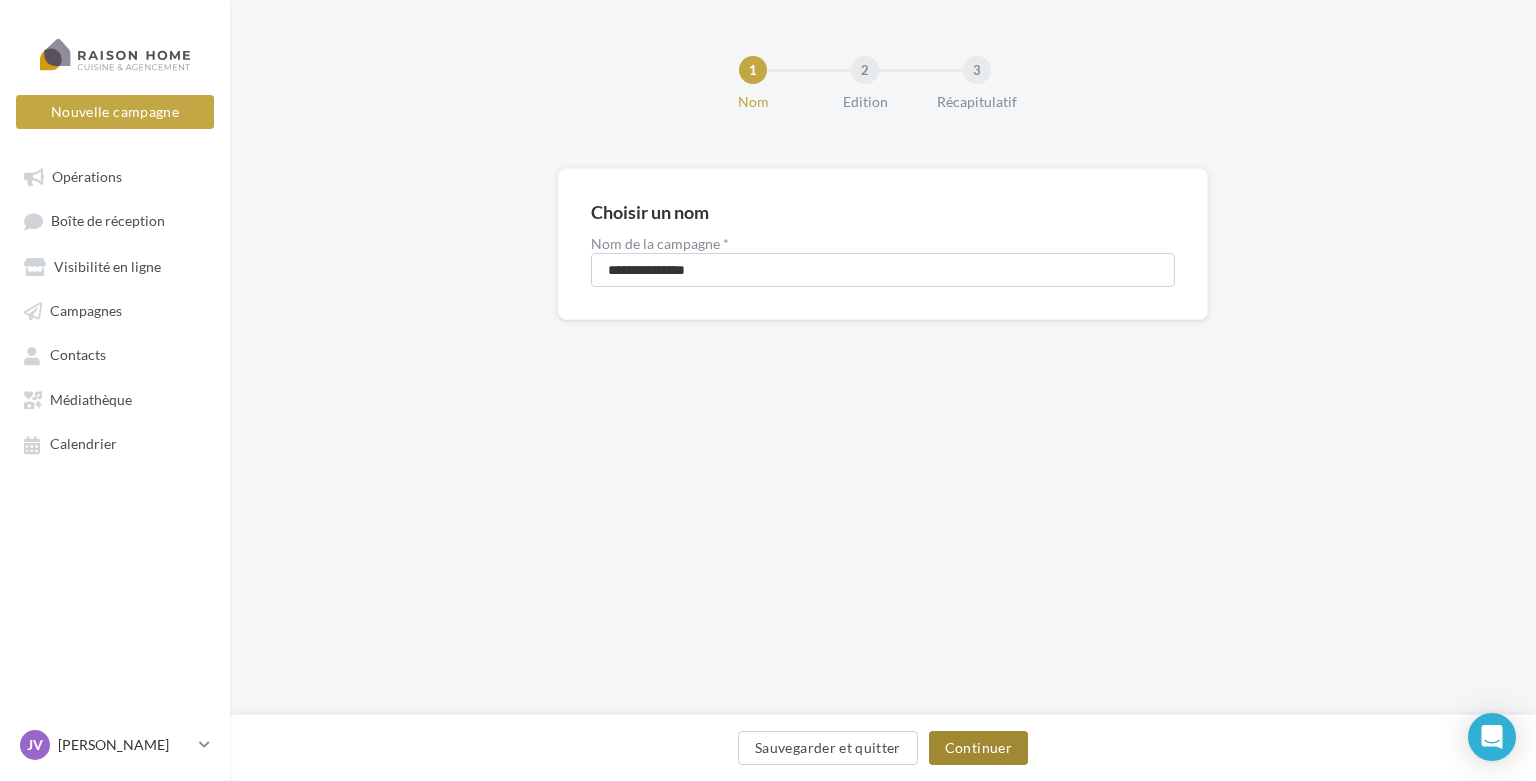 click on "Continuer" at bounding box center (978, 748) 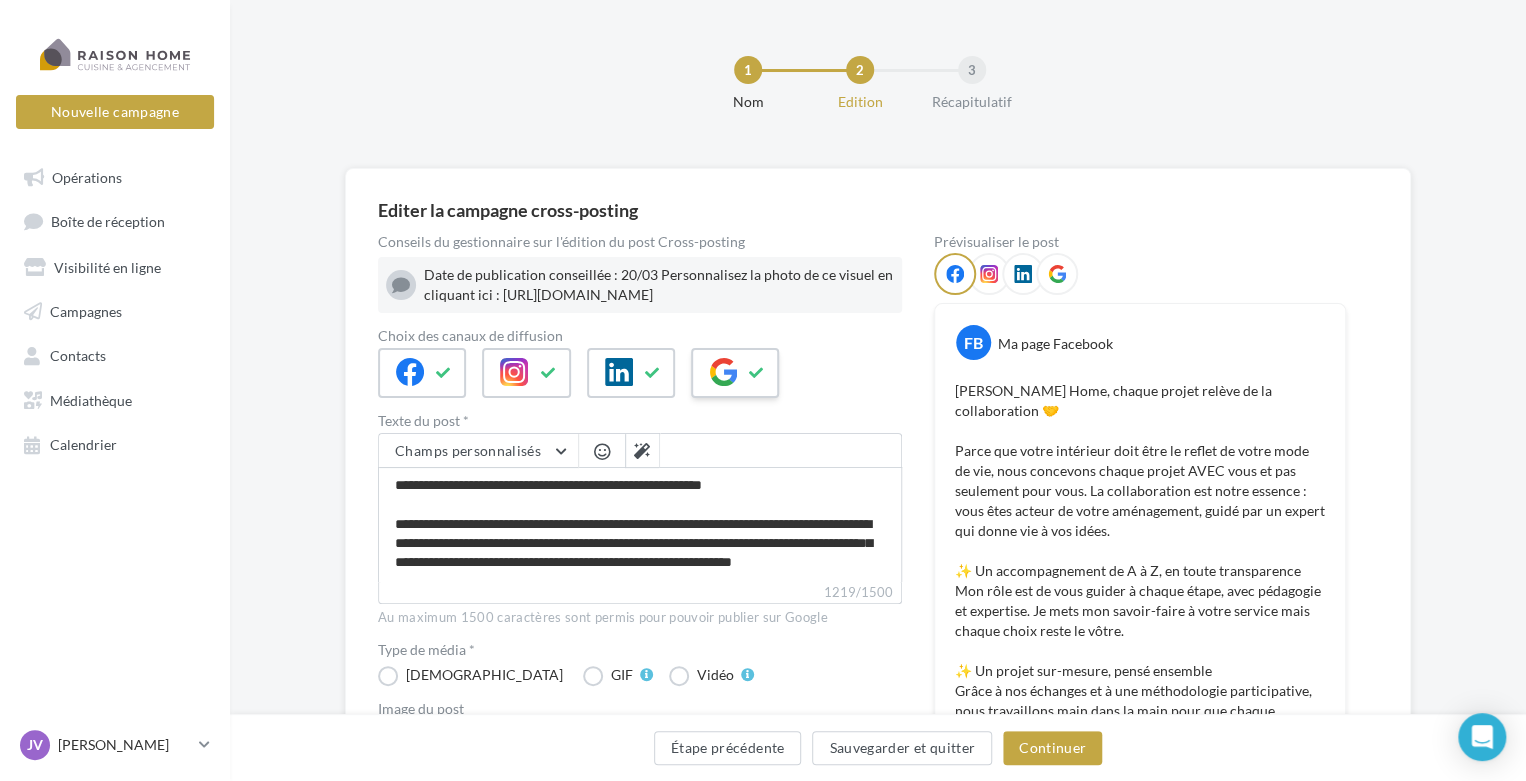 click at bounding box center (757, 373) 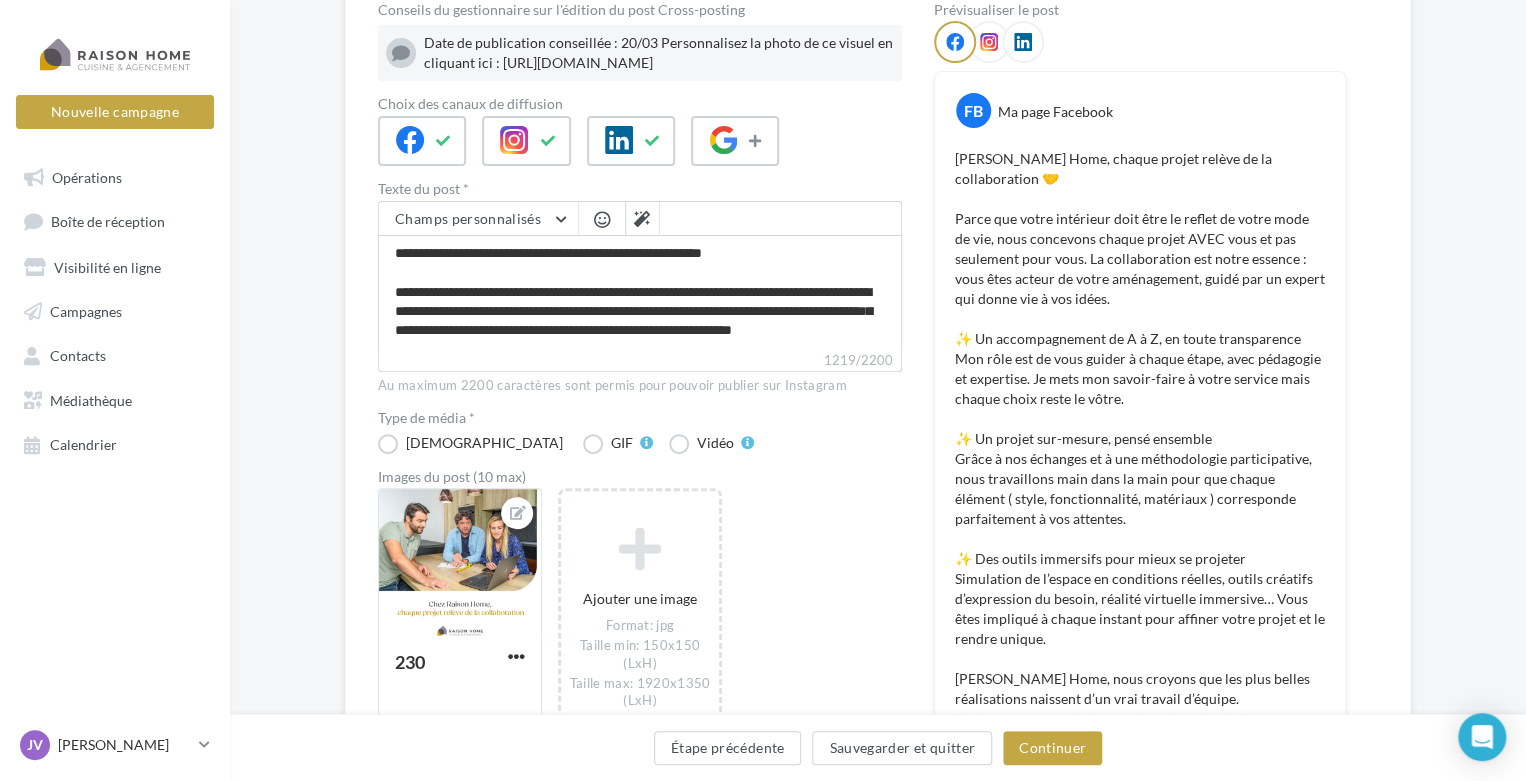 scroll, scrollTop: 236, scrollLeft: 0, axis: vertical 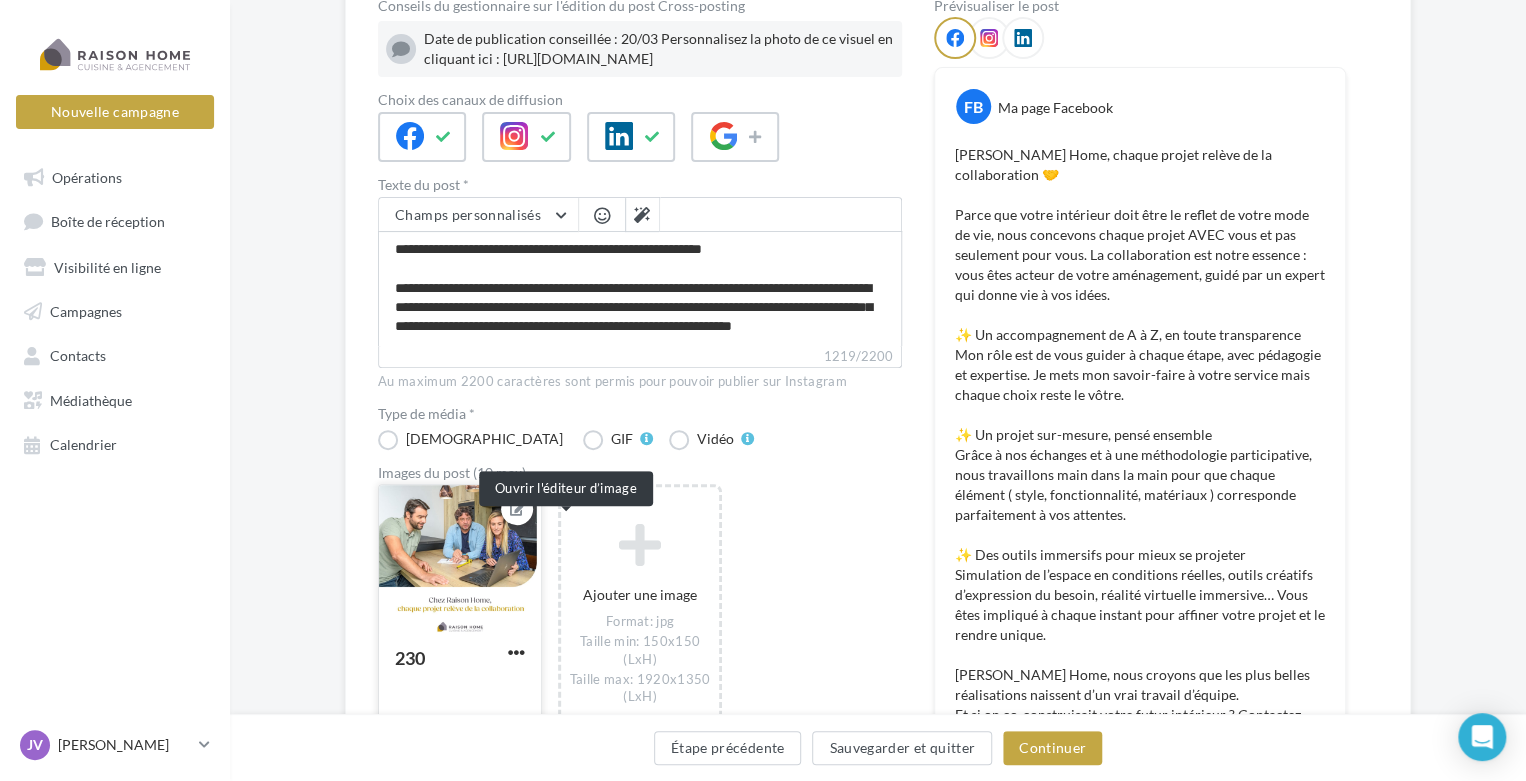 click at bounding box center [518, 509] 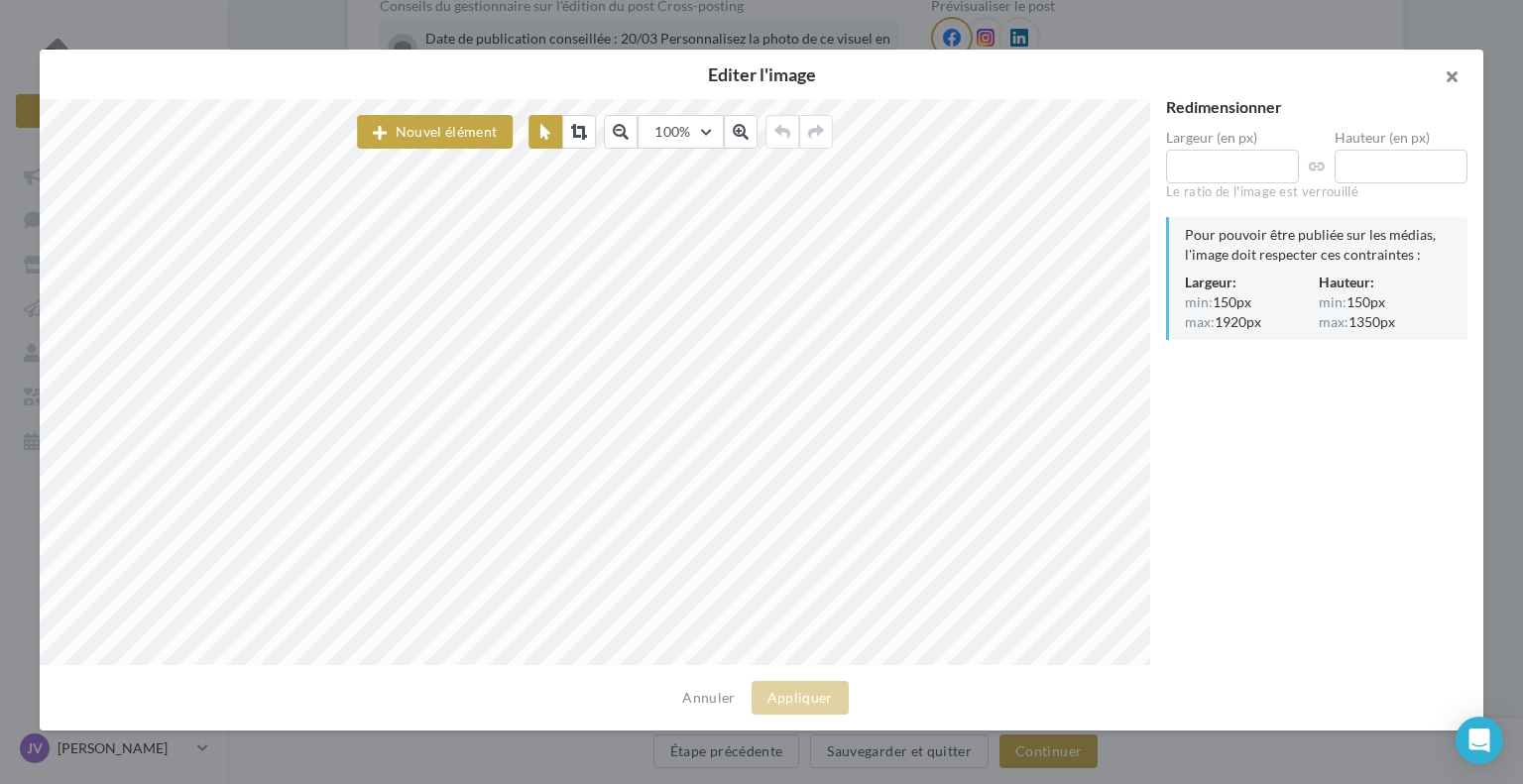 click at bounding box center (1444, 79) 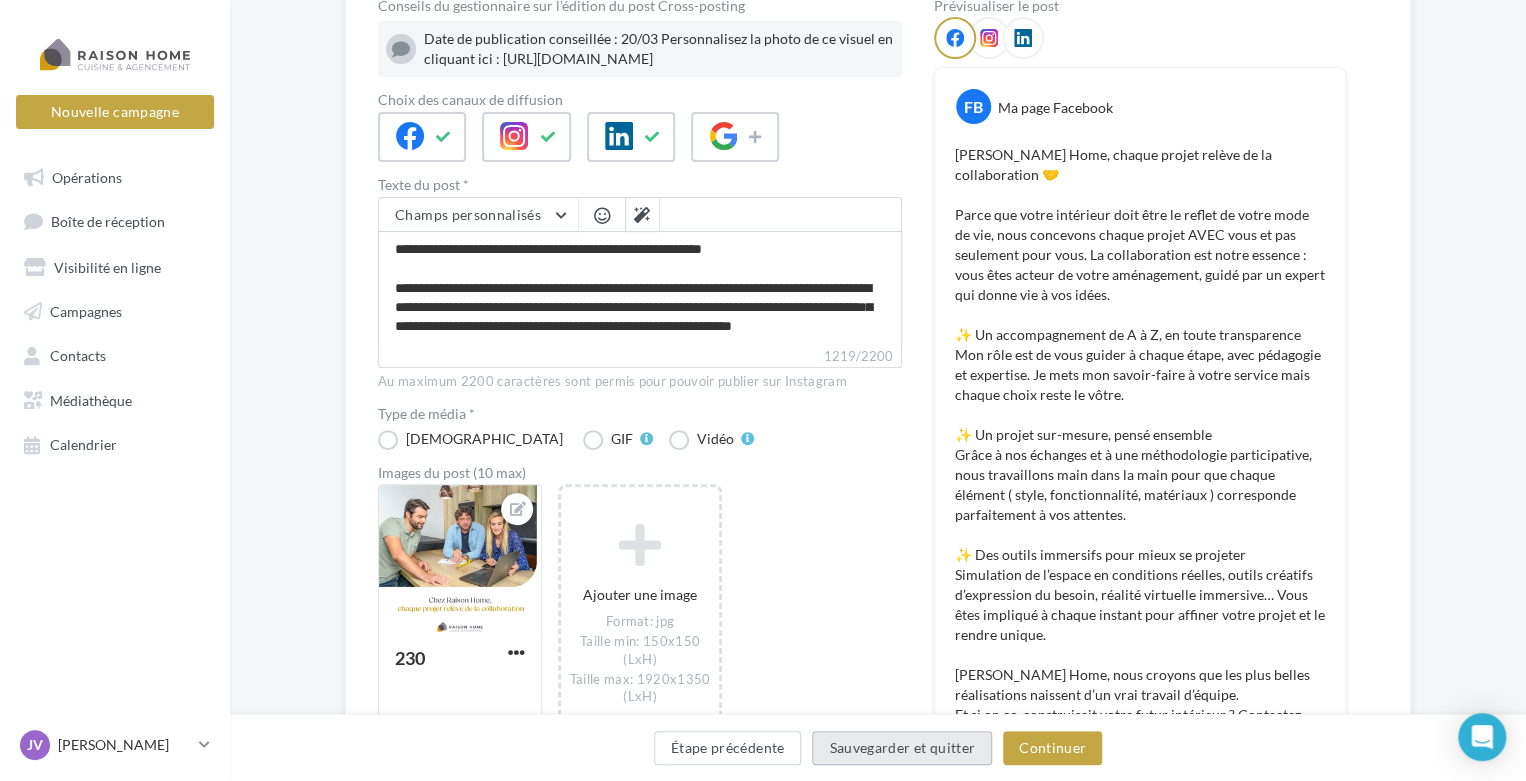 click on "Sauvegarder et quitter" at bounding box center (902, 748) 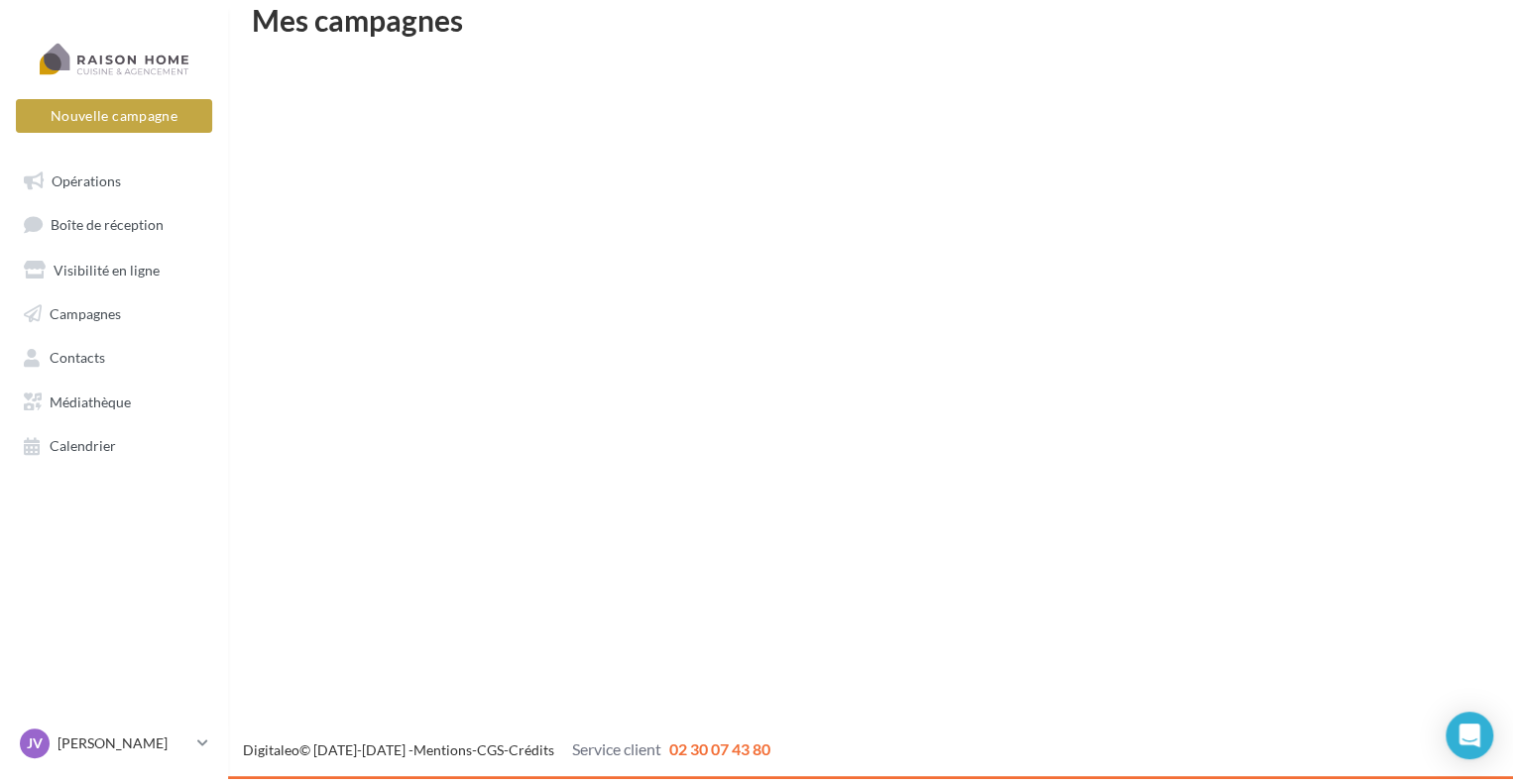 scroll, scrollTop: 32, scrollLeft: 0, axis: vertical 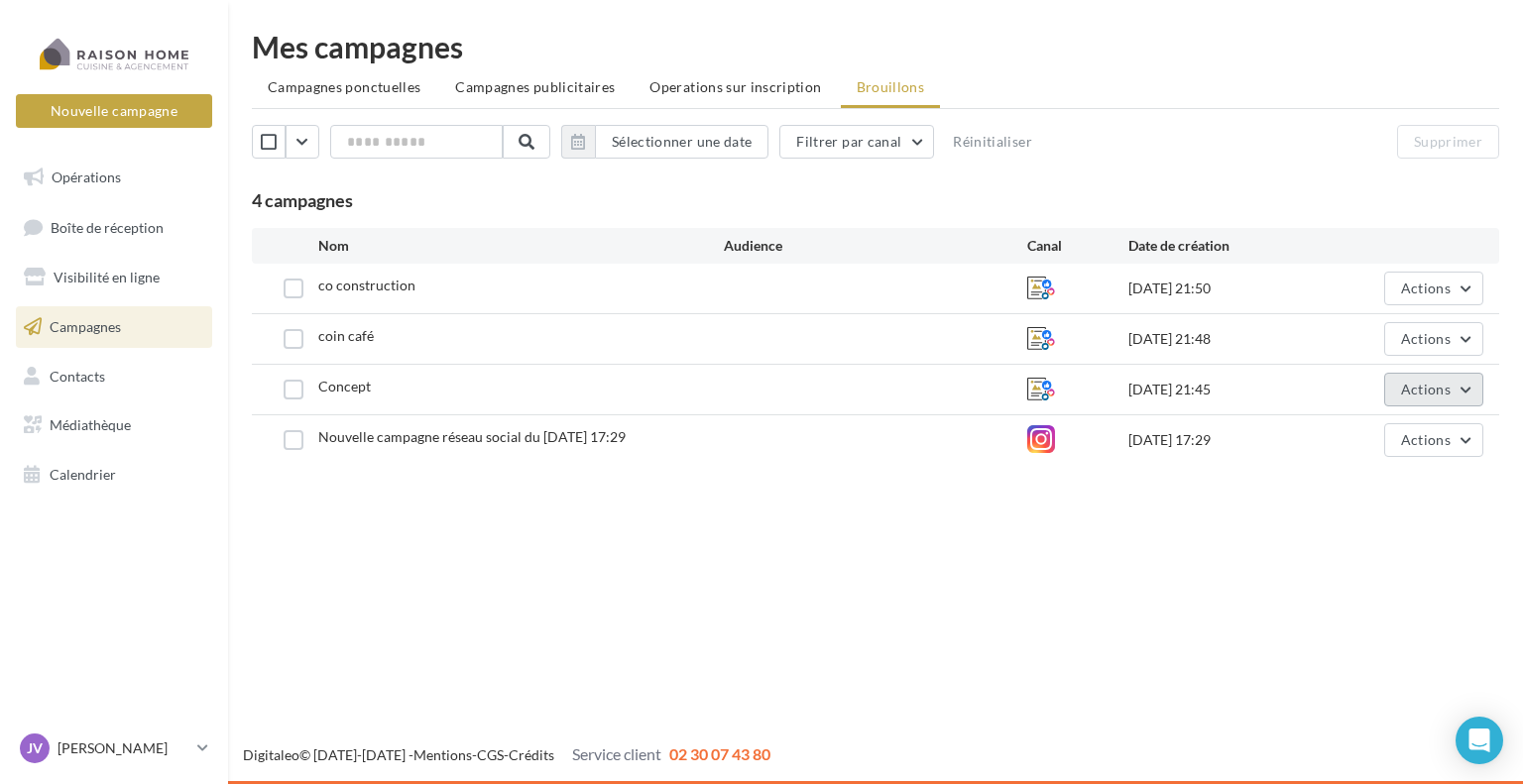 click on "Actions" at bounding box center (1434, 390) 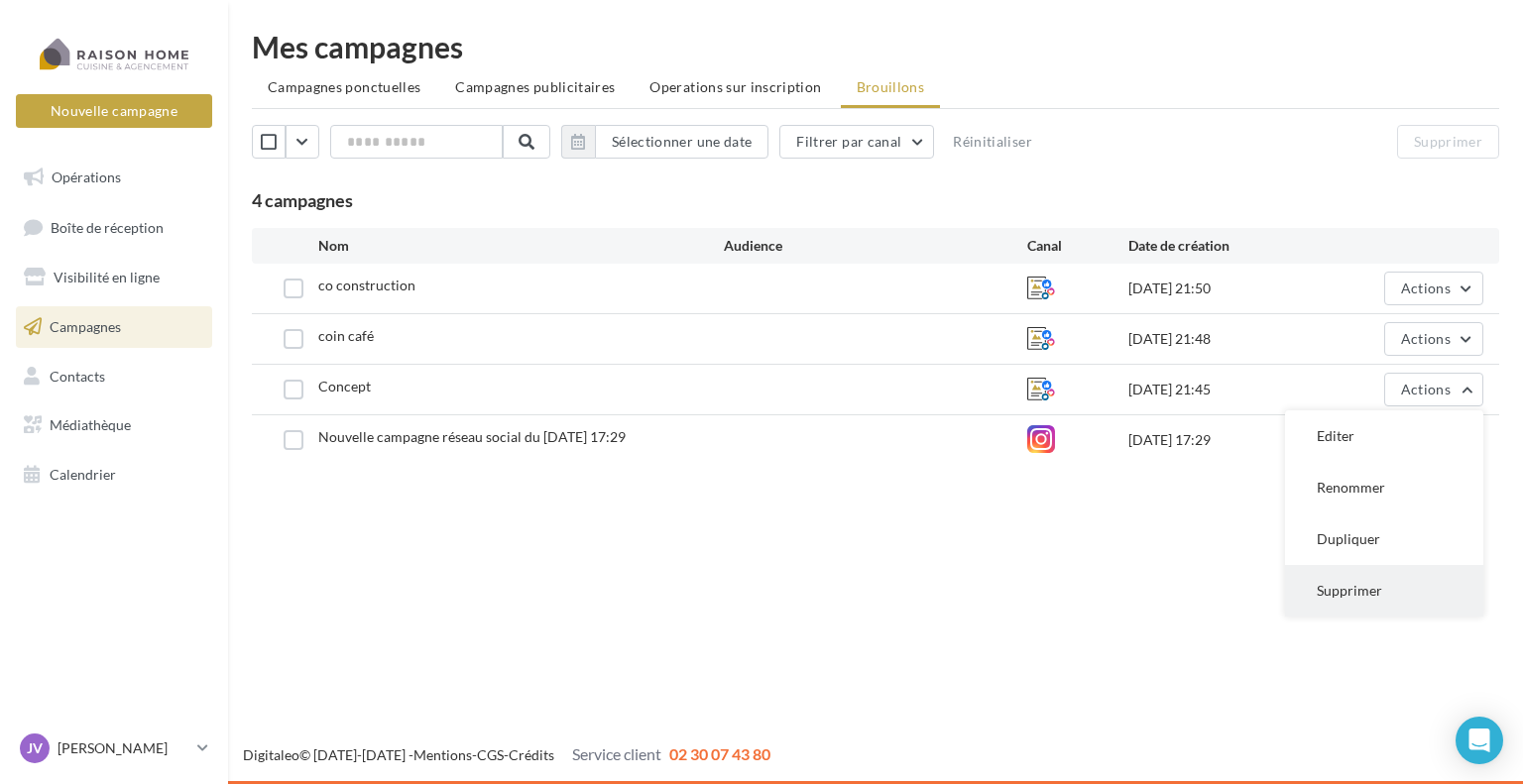 click on "Supprimer" at bounding box center [1384, 591] 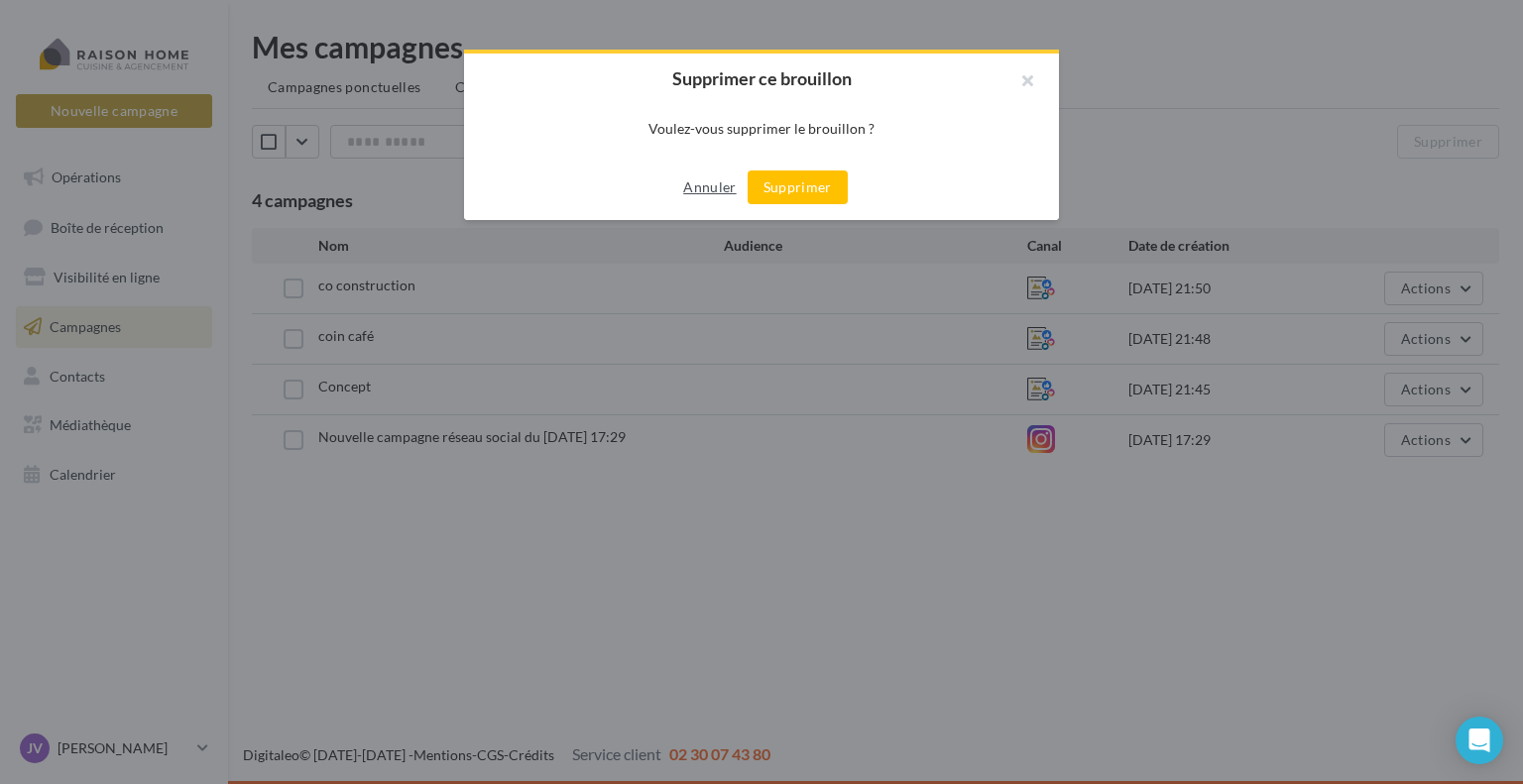click on "Annuler" at bounding box center (709, 187) 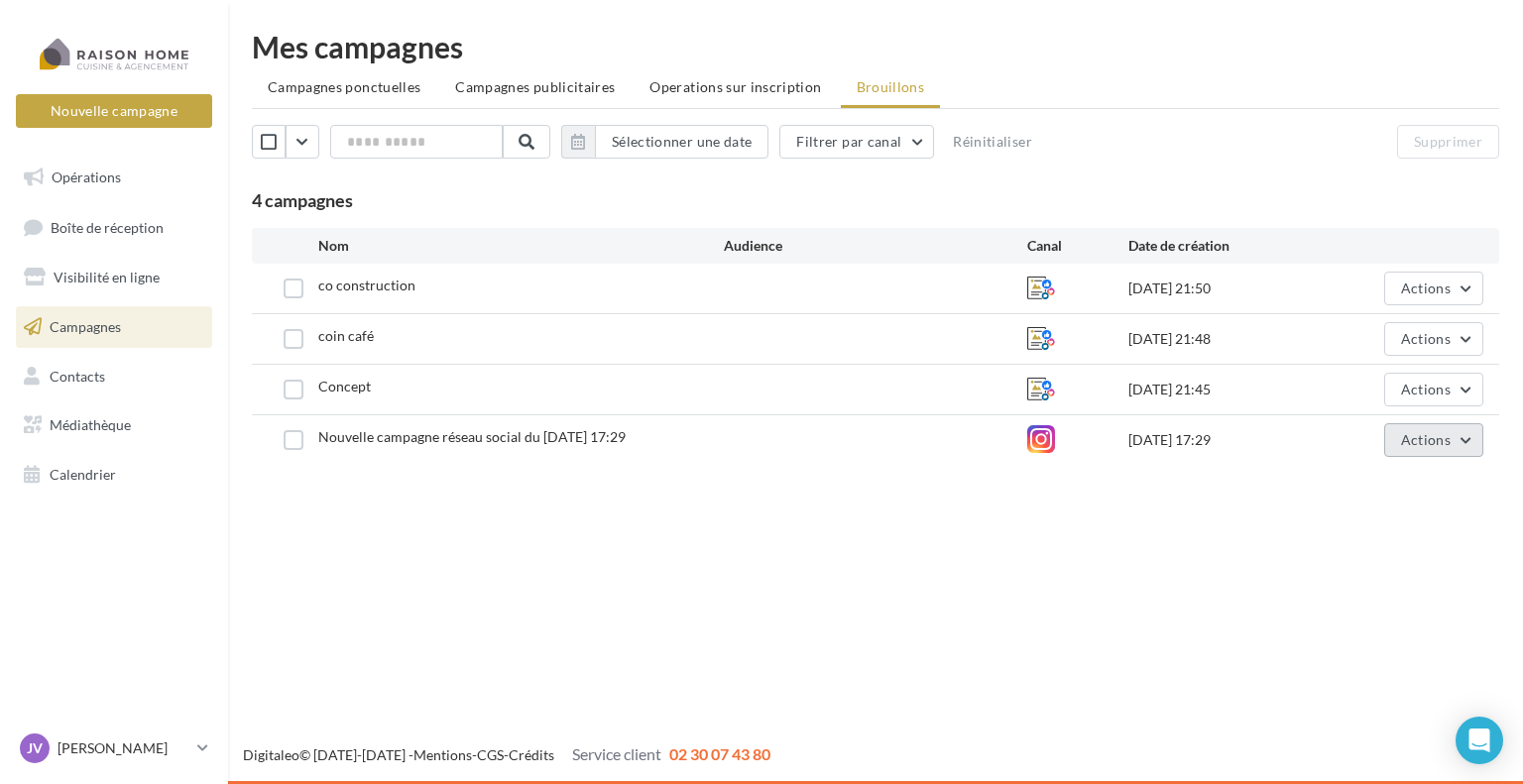 click on "Actions" at bounding box center [1426, 439] 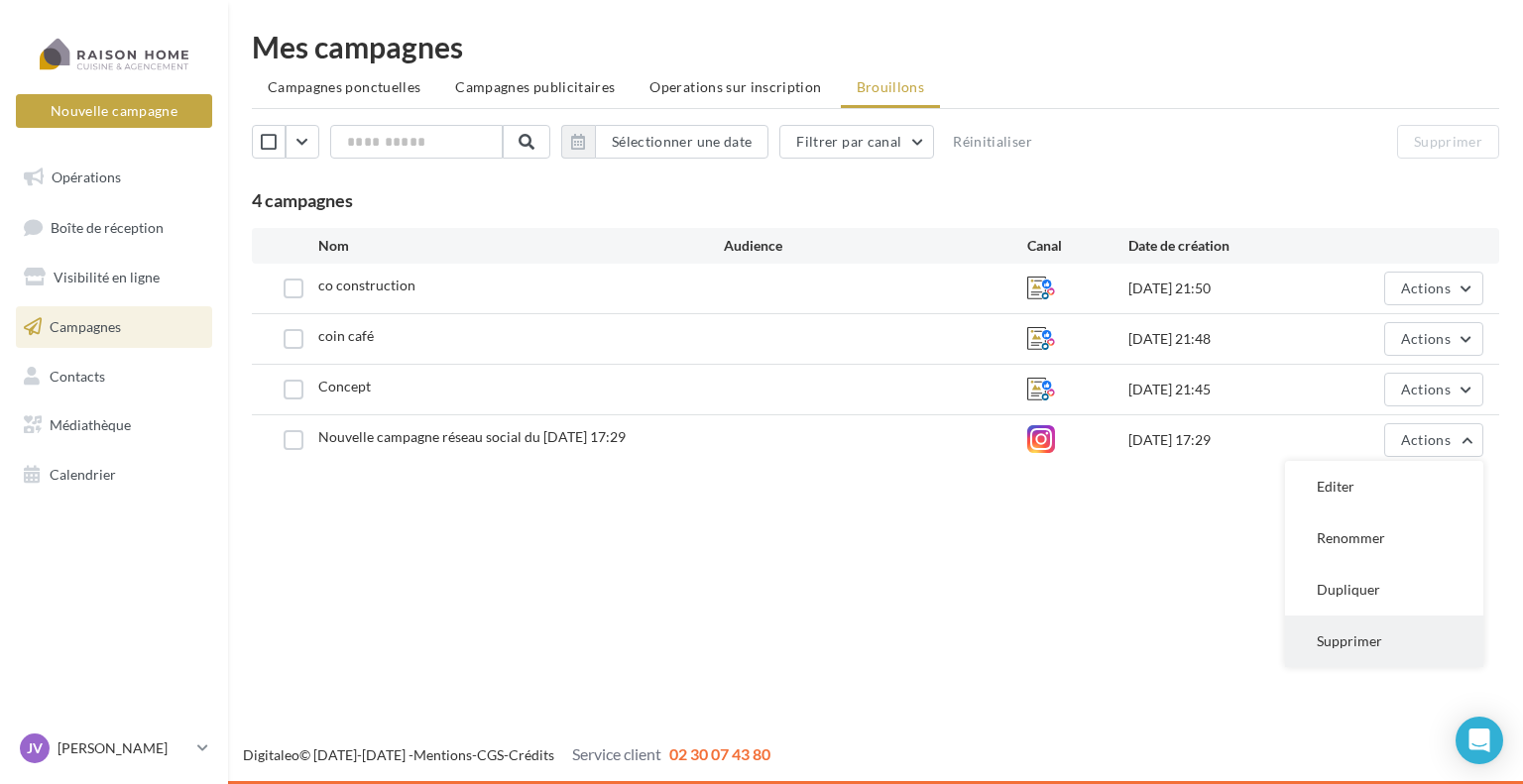 click on "Supprimer" at bounding box center (1384, 641) 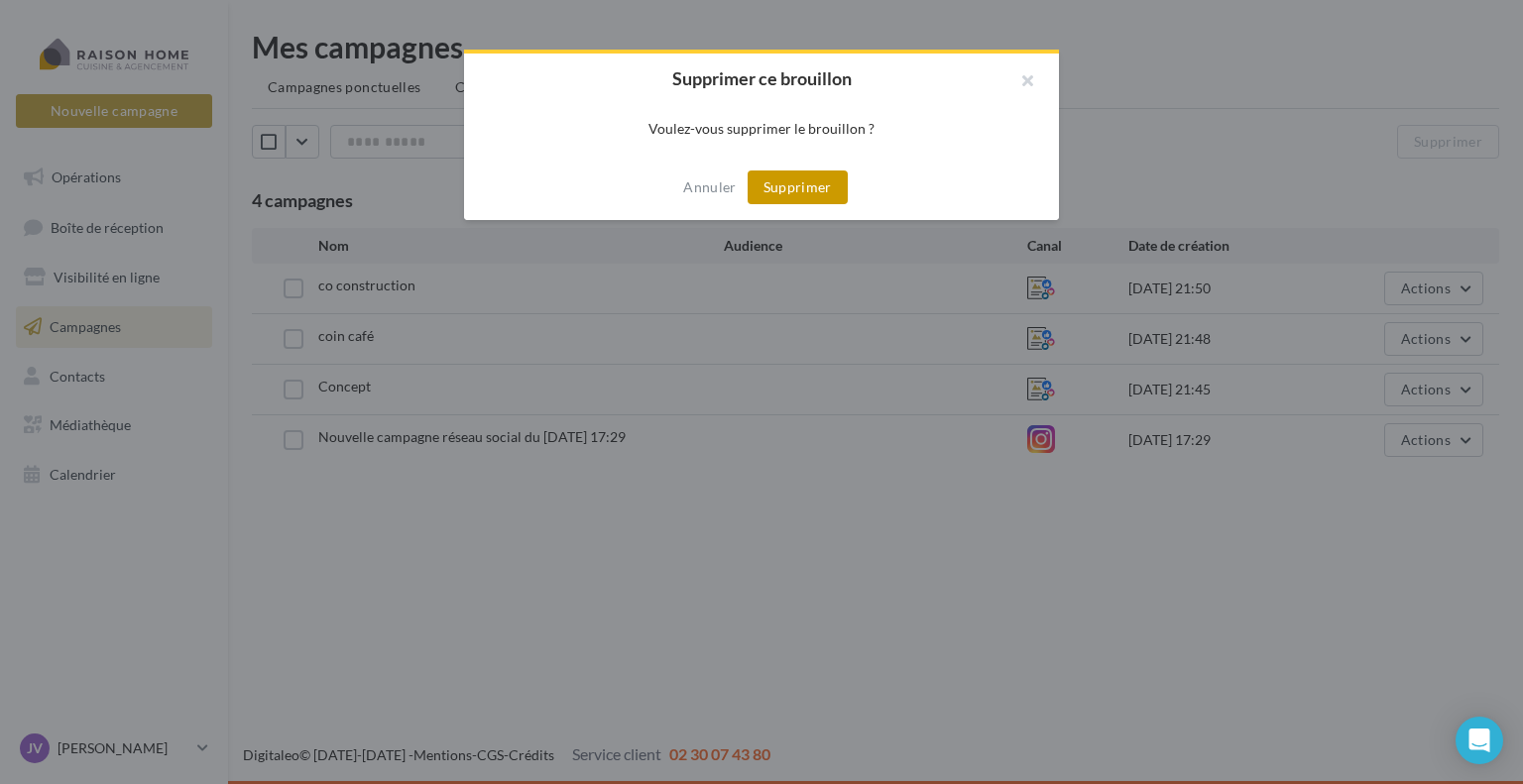 click on "Supprimer" at bounding box center [797, 187] 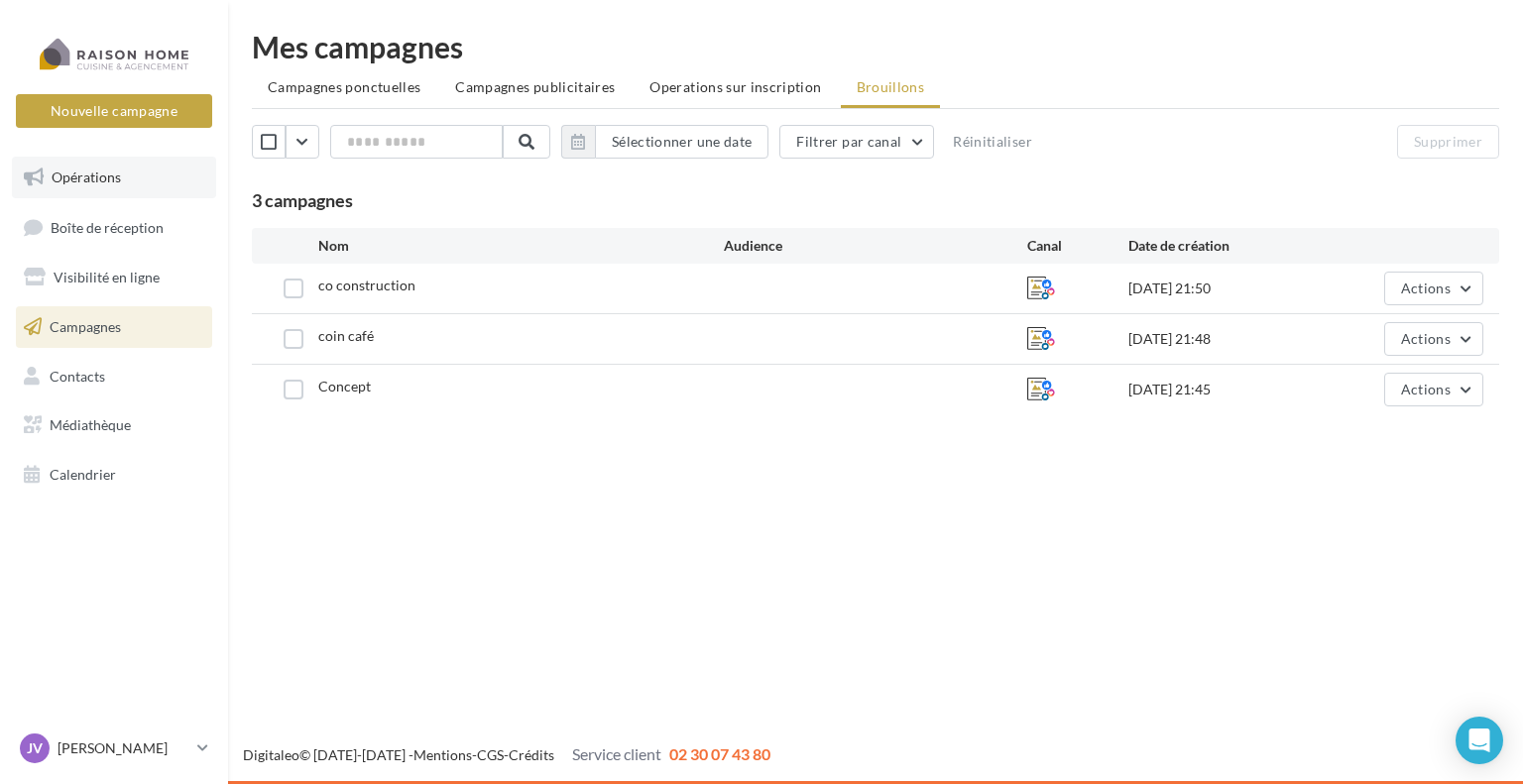 click on "Opérations" at bounding box center (114, 177) 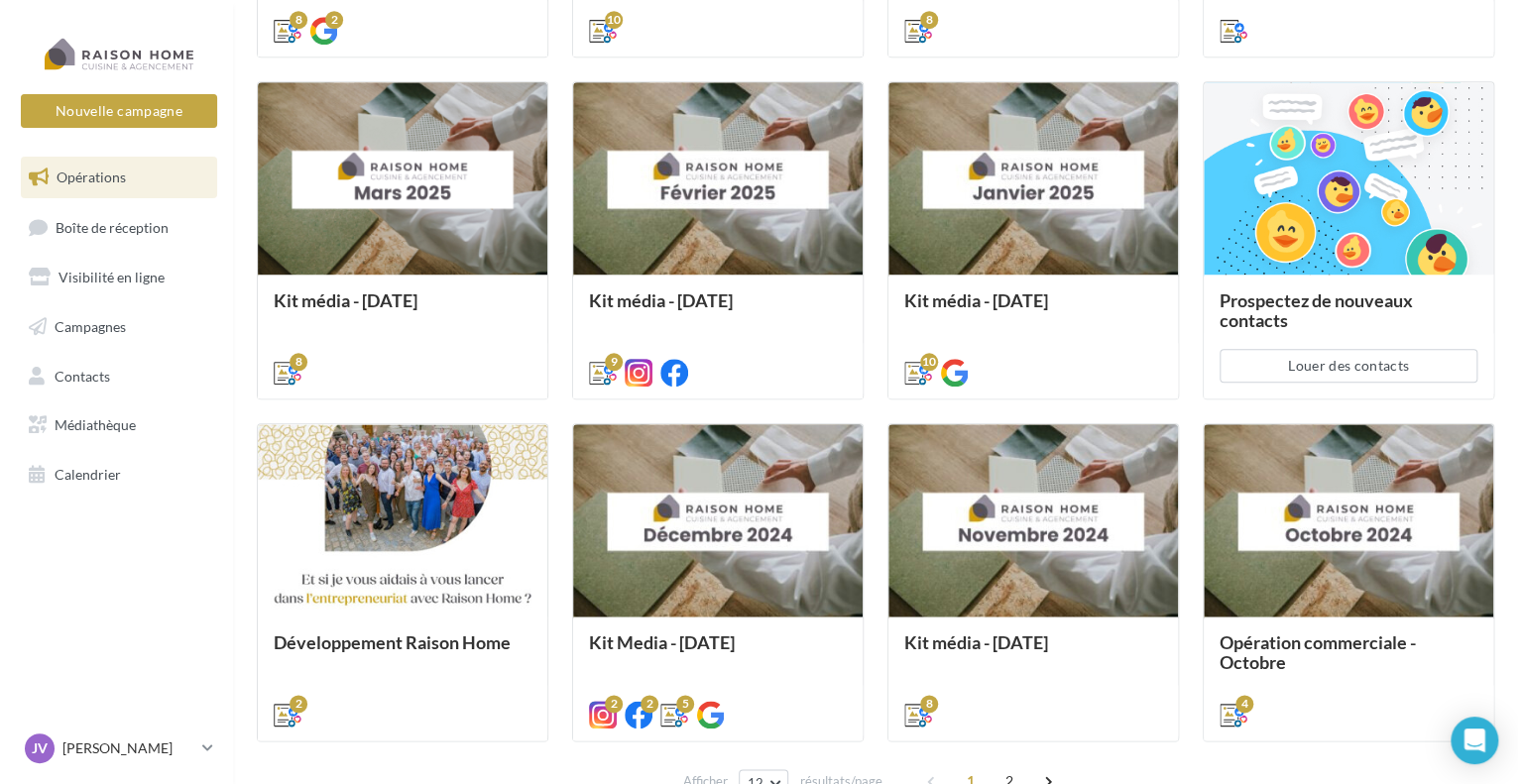scroll, scrollTop: 868, scrollLeft: 0, axis: vertical 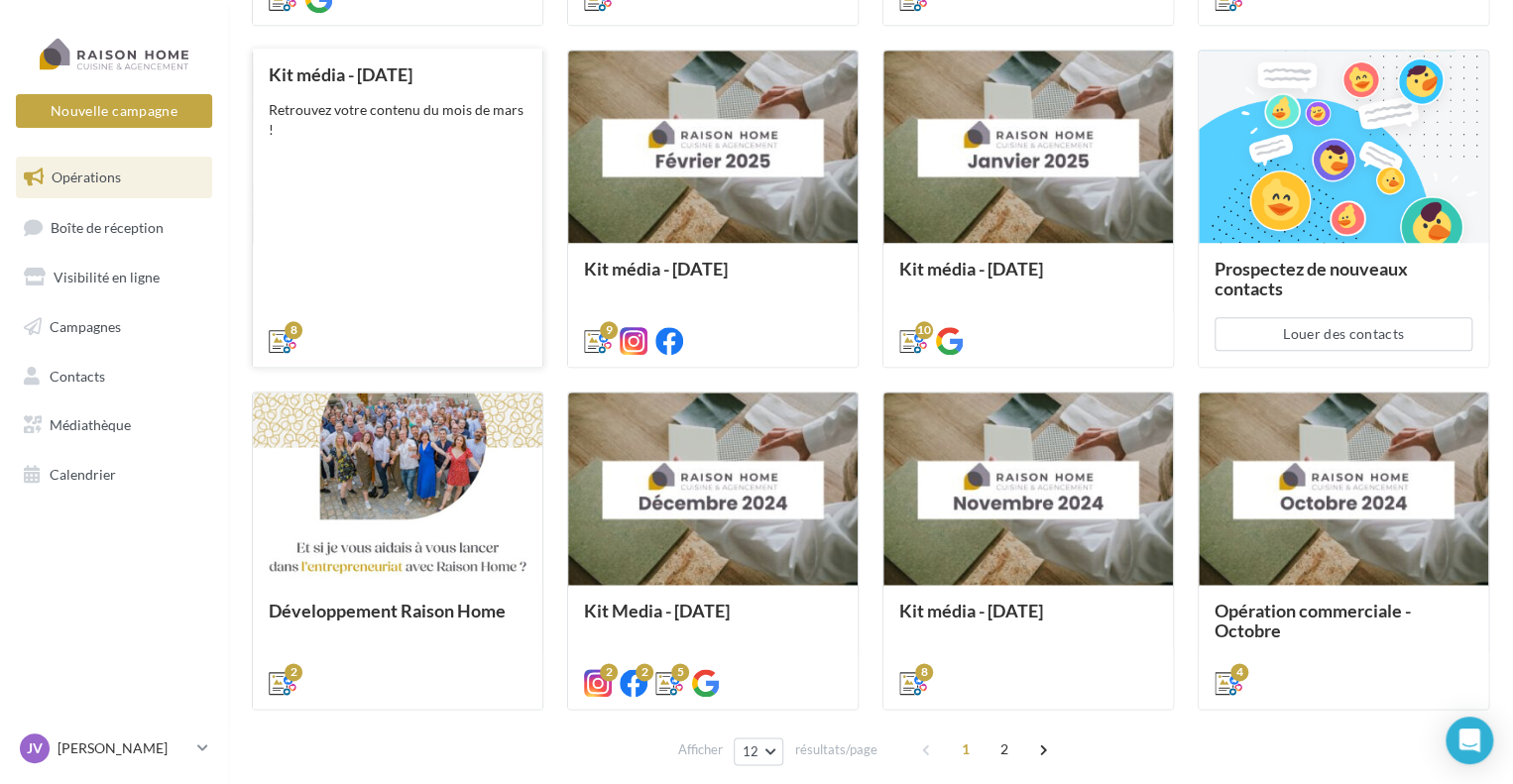 click on "Kit média - [DATE]        Retrouvez votre contenu du mois de mars !" at bounding box center (398, 206) 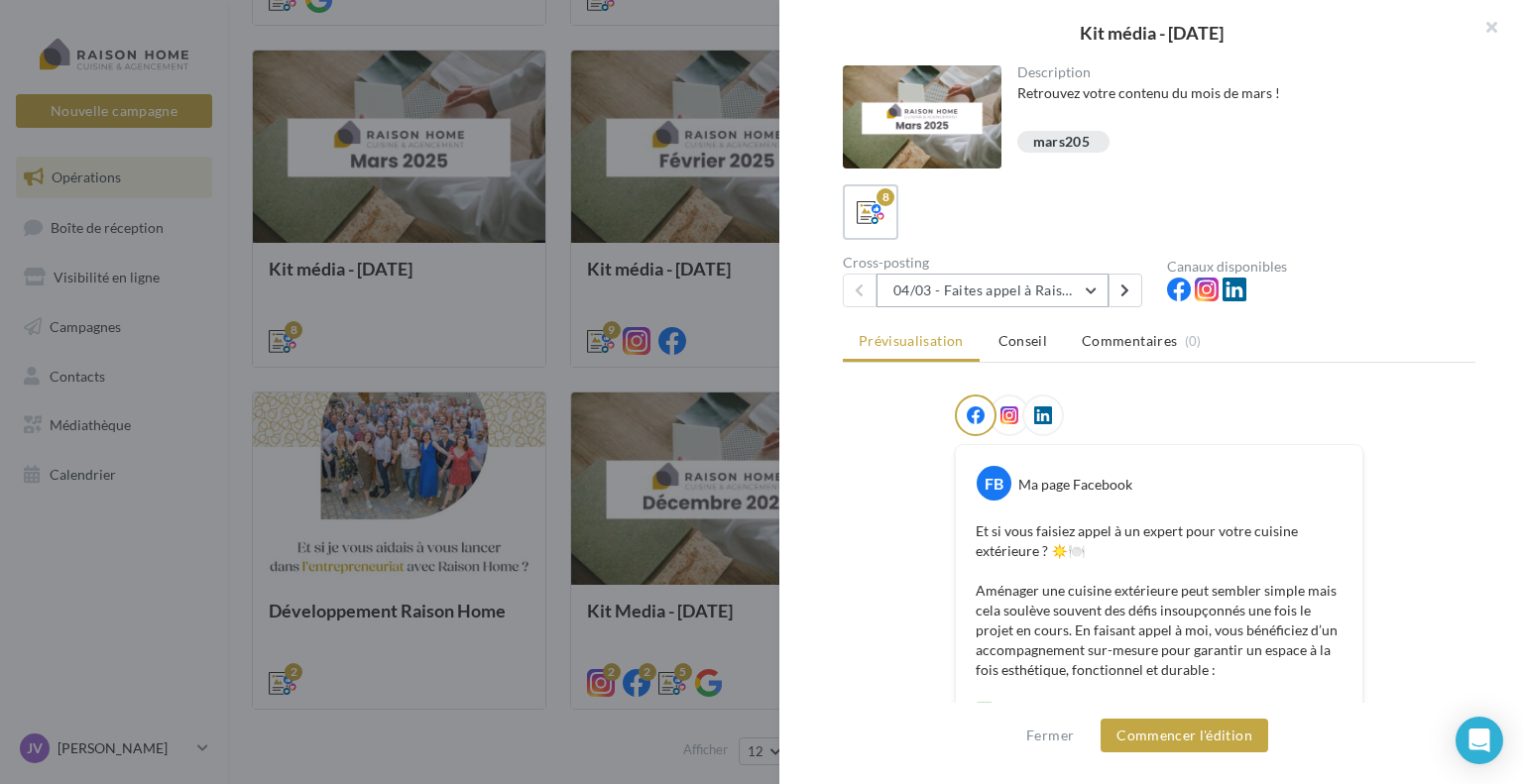 click on "04/03 - Faites appel à Raison Home pour votre cuisine extérieure" at bounding box center [993, 290] 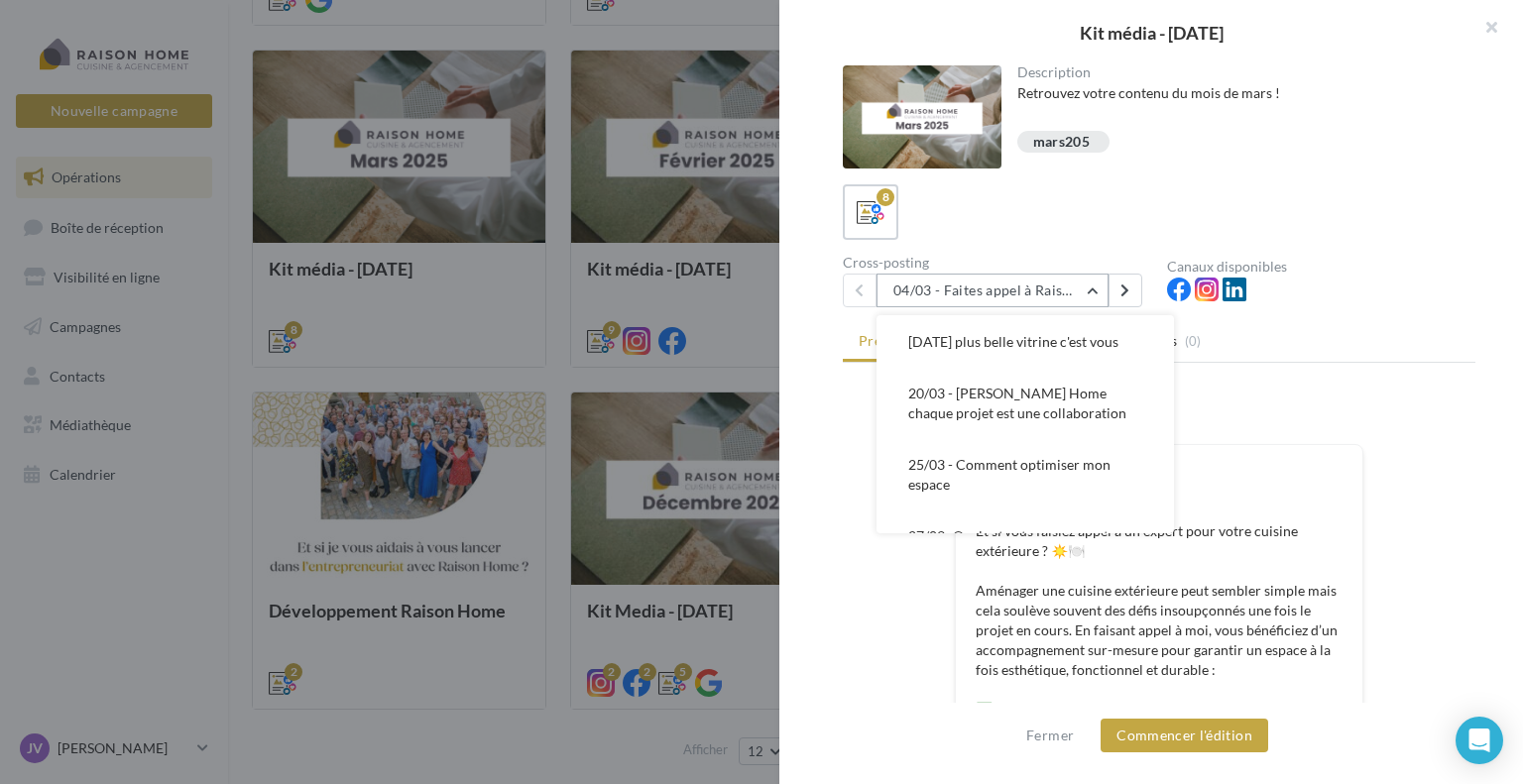 scroll, scrollTop: 249, scrollLeft: 0, axis: vertical 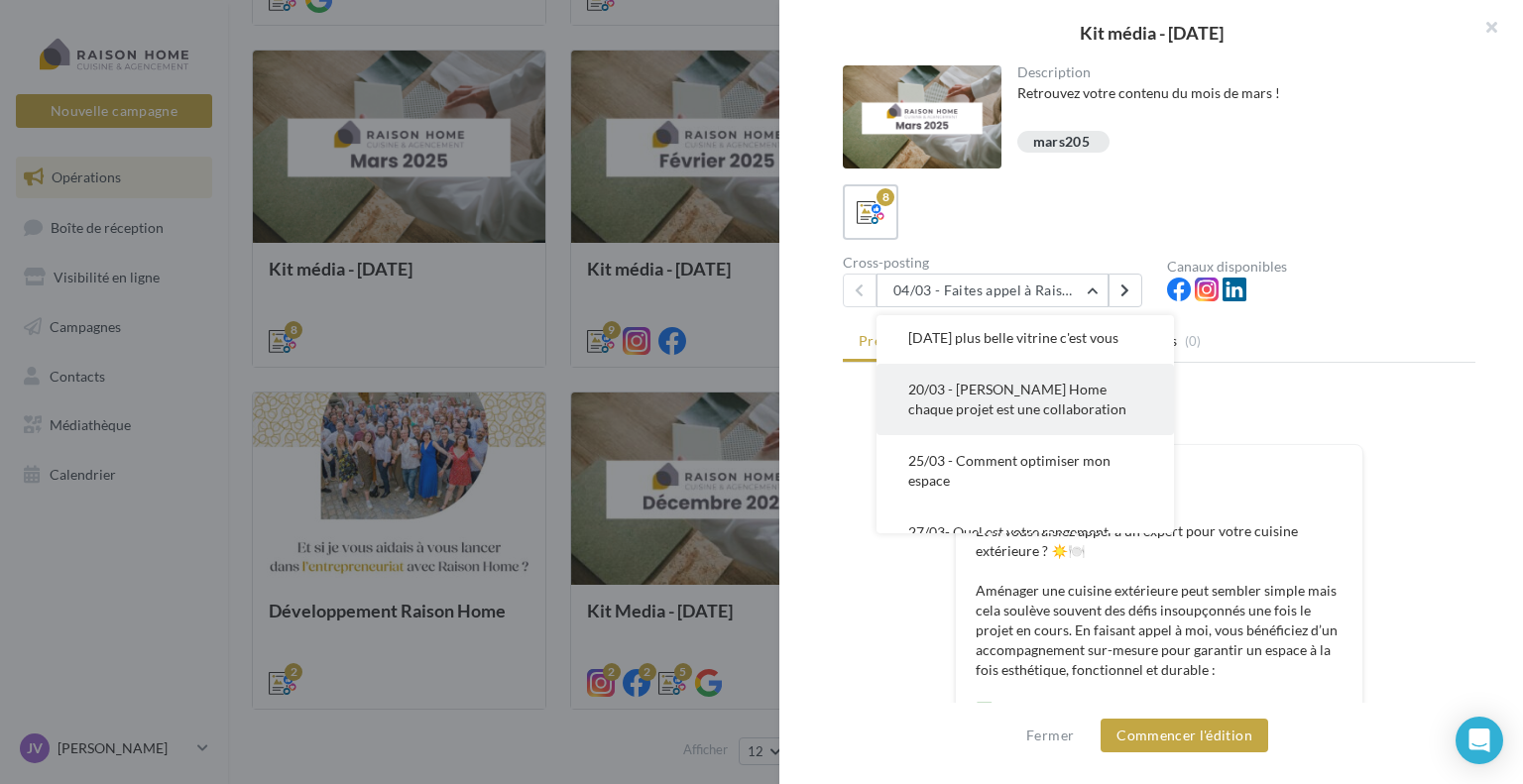 click on "20/03 - [PERSON_NAME] Home chaque projet est une collaboration" at bounding box center [1017, 398] 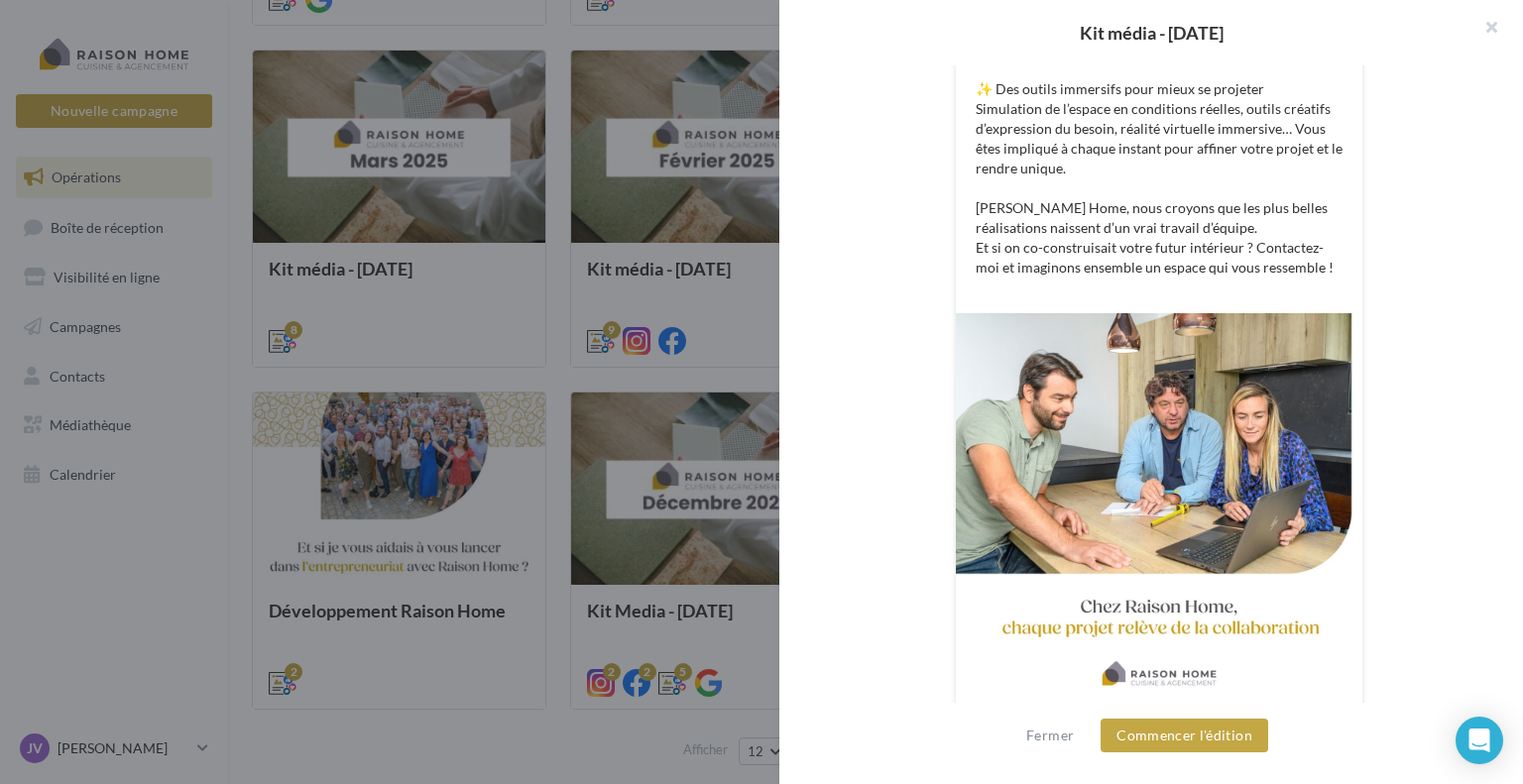 scroll, scrollTop: 847, scrollLeft: 0, axis: vertical 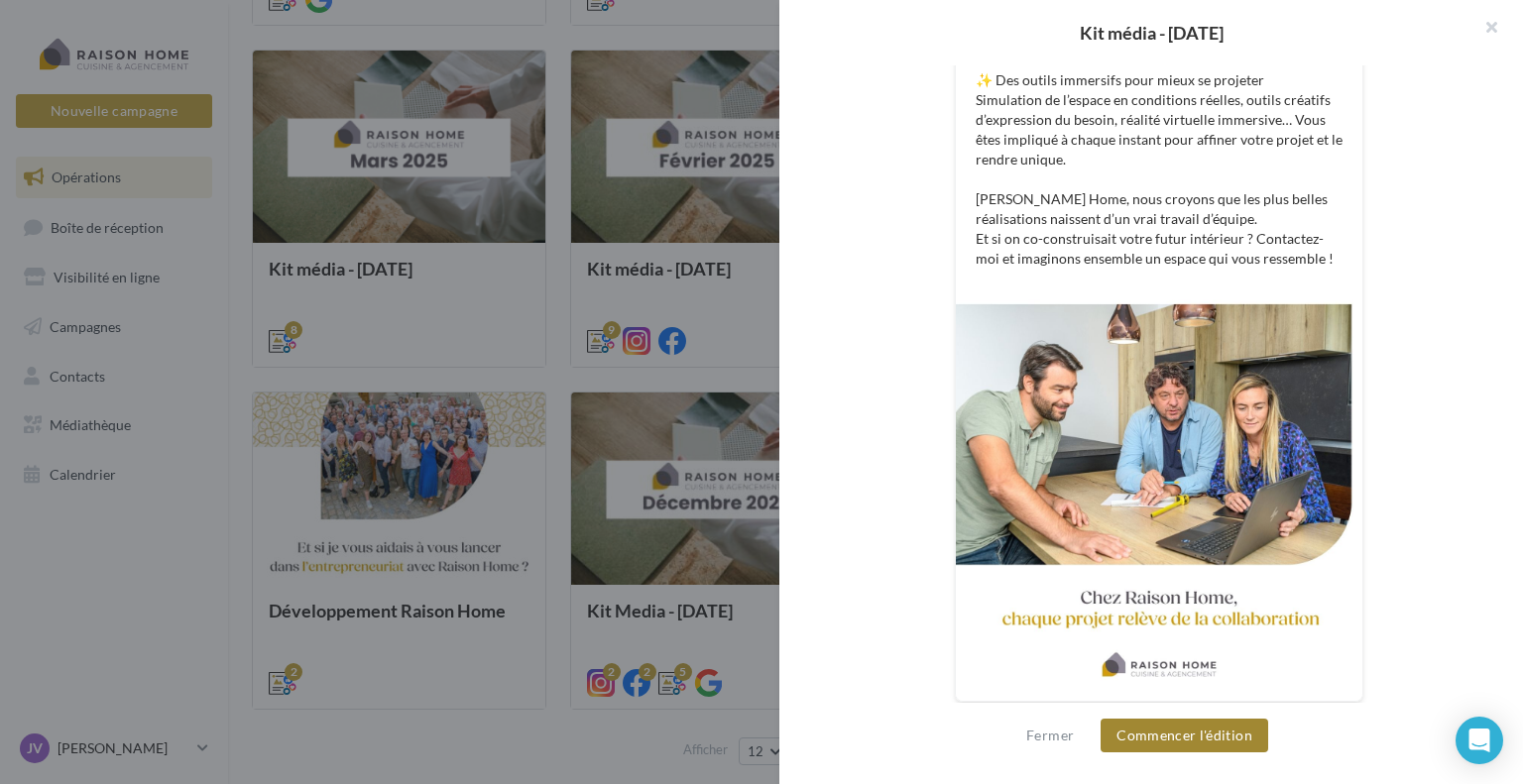 click on "Commencer l'édition" at bounding box center [1184, 735] 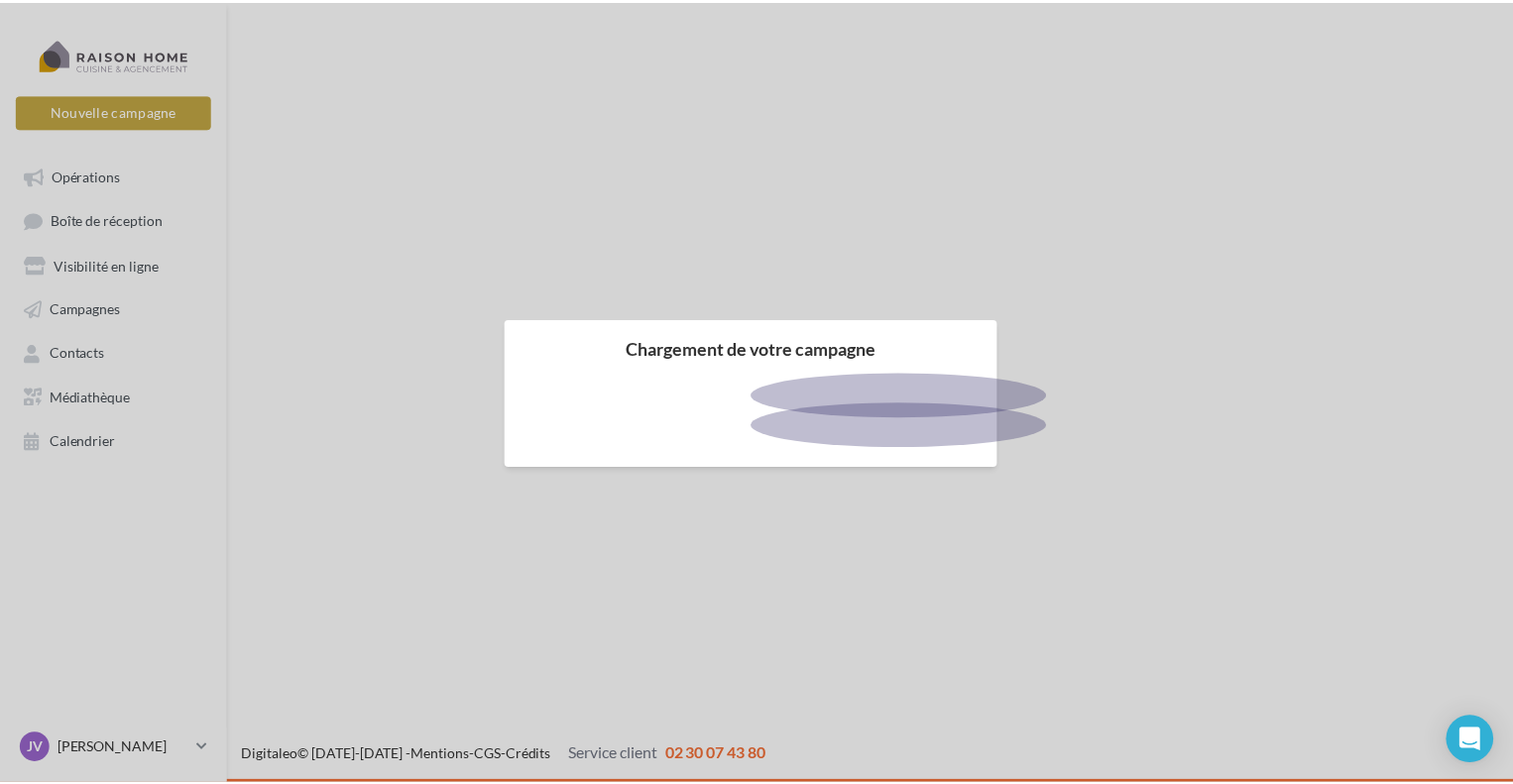 scroll, scrollTop: 0, scrollLeft: 0, axis: both 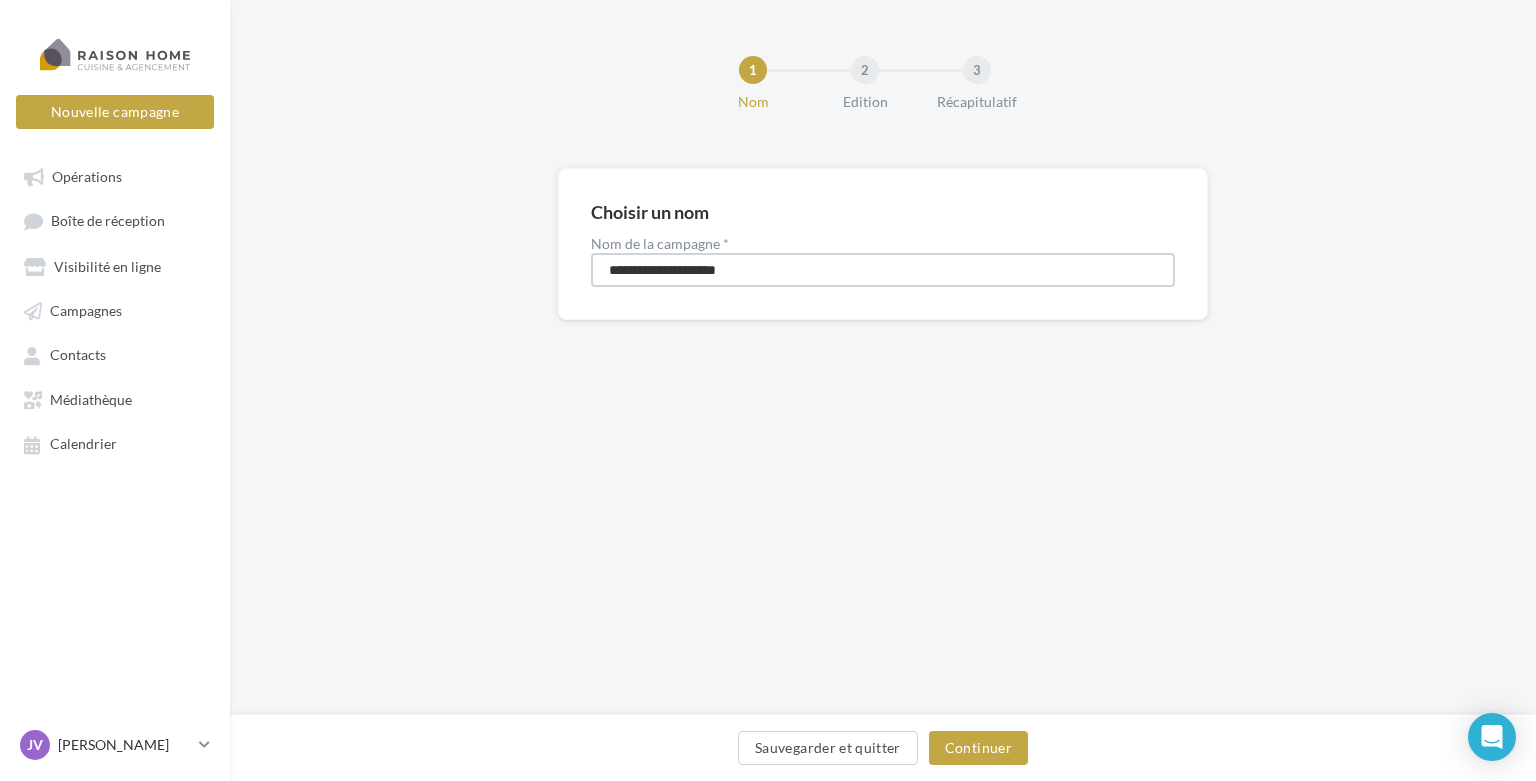 click on "**********" at bounding box center [883, 270] 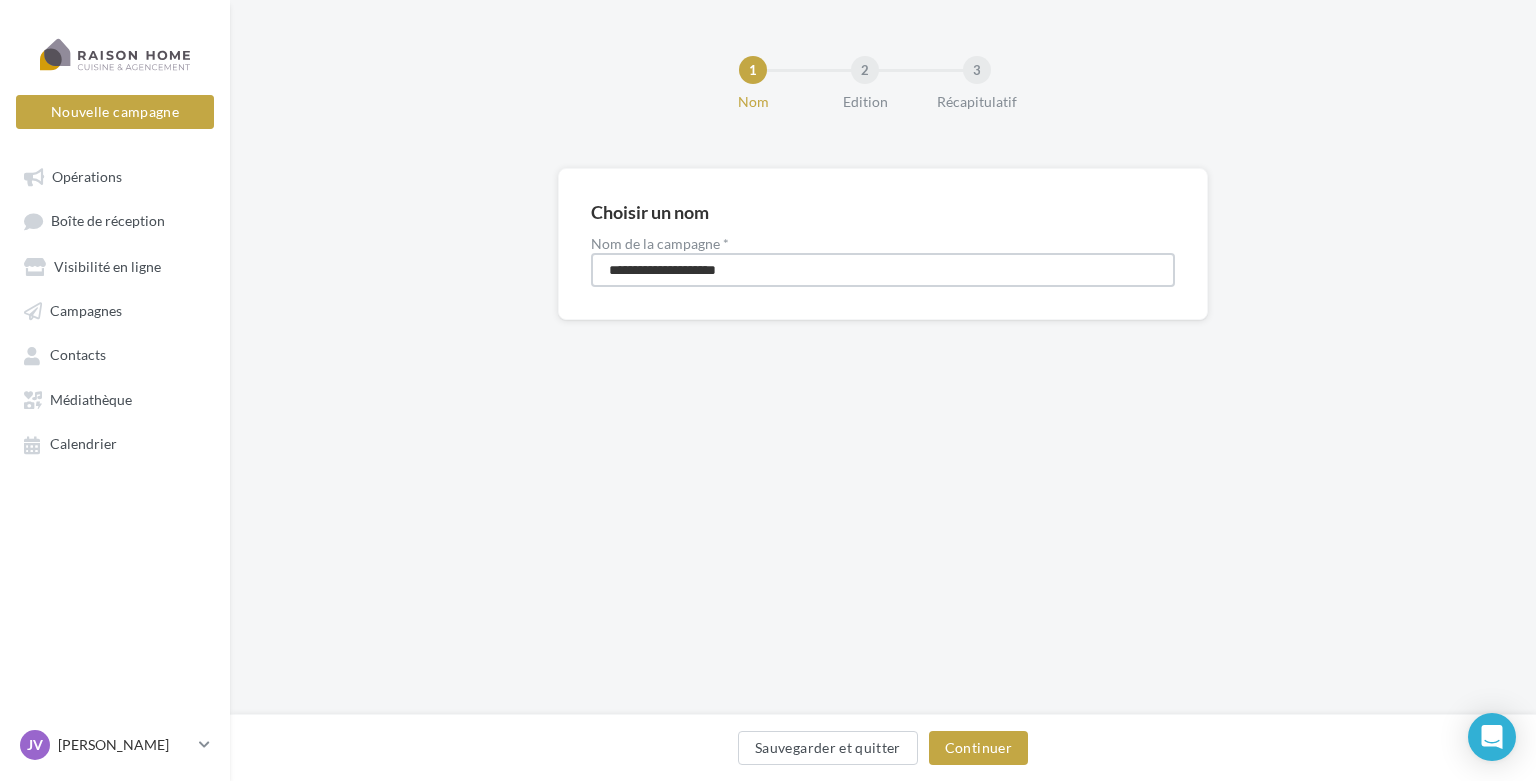 drag, startPoint x: 822, startPoint y: 272, endPoint x: 547, endPoint y: 258, distance: 275.35614 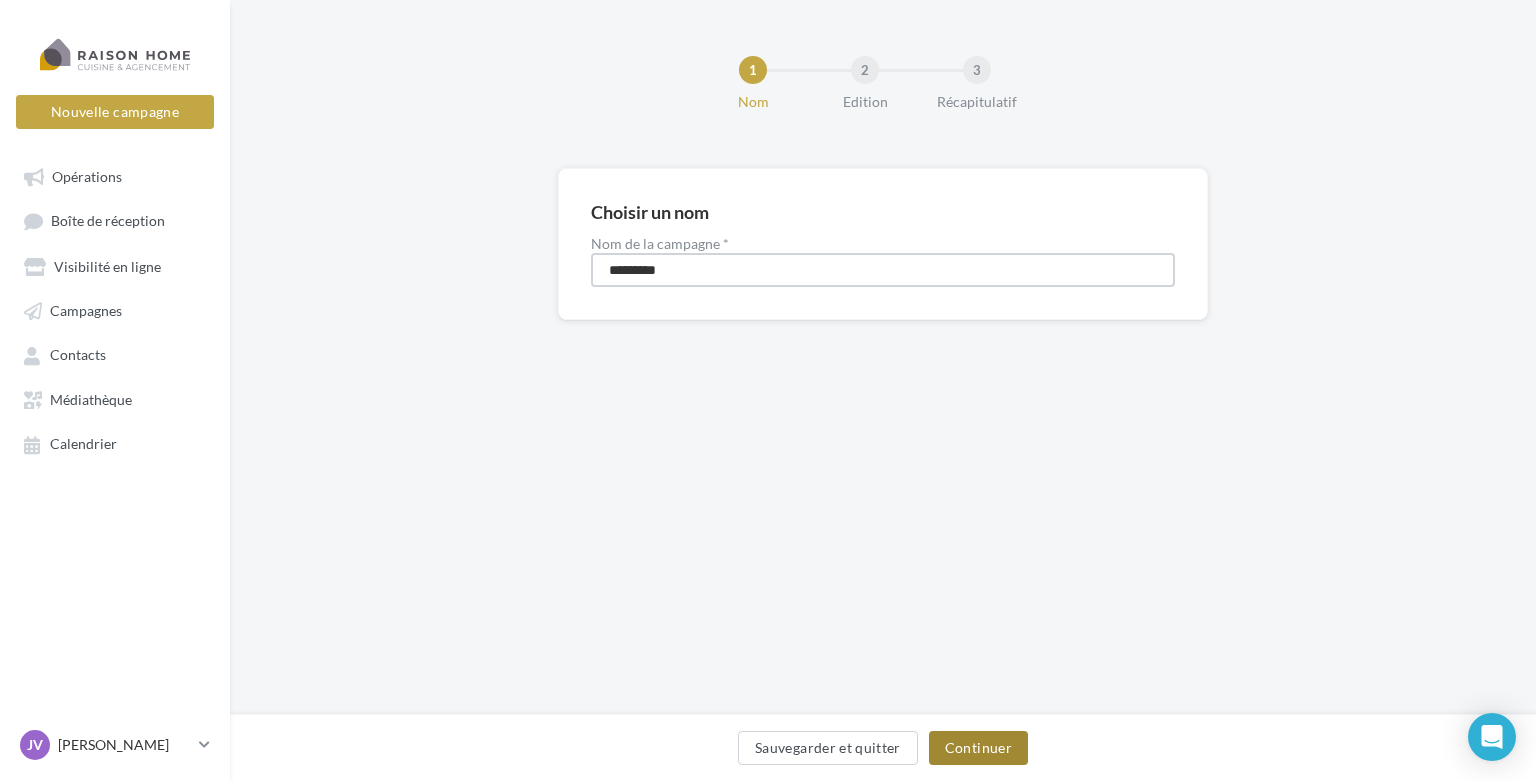 type on "*********" 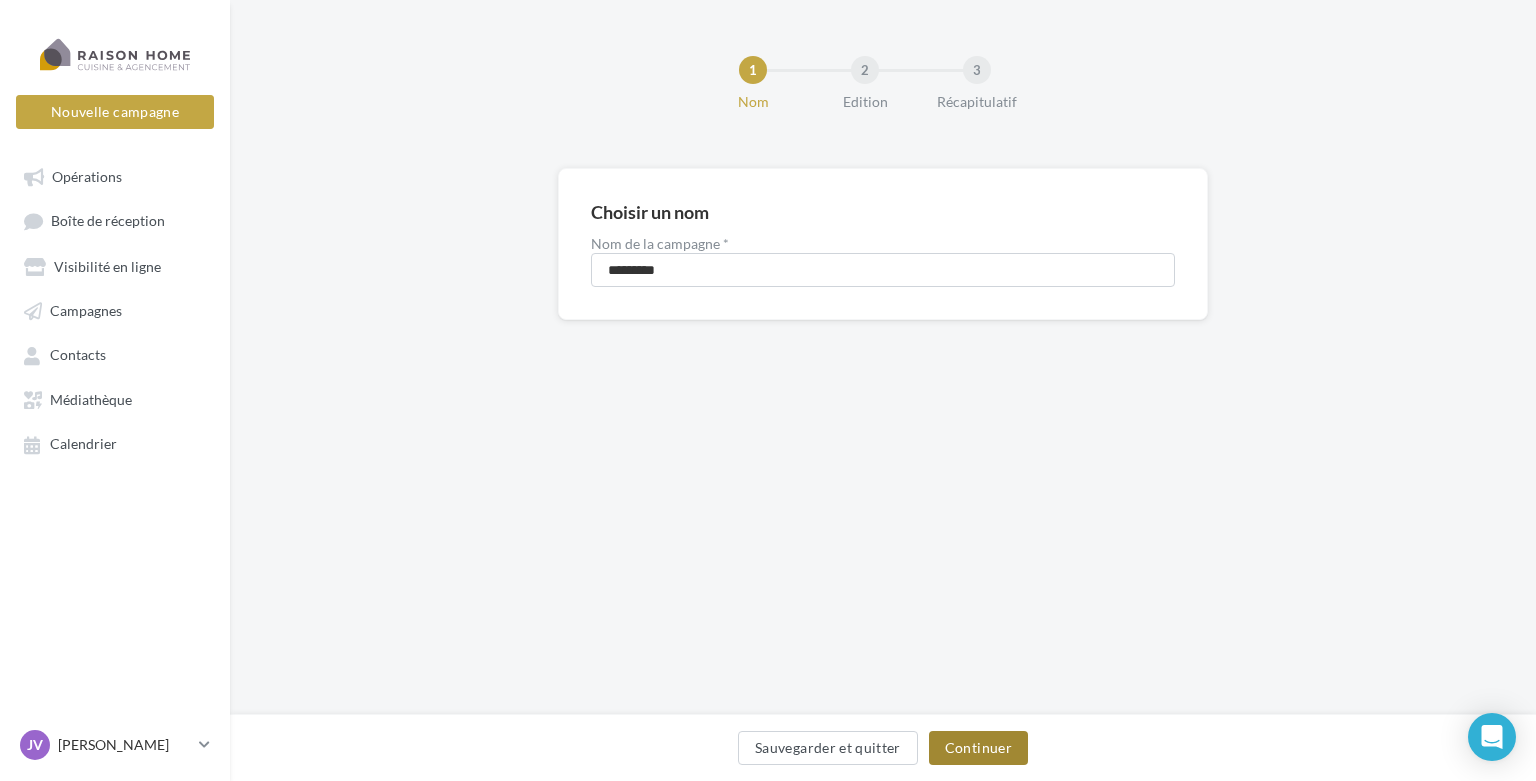 click on "Continuer" at bounding box center (978, 748) 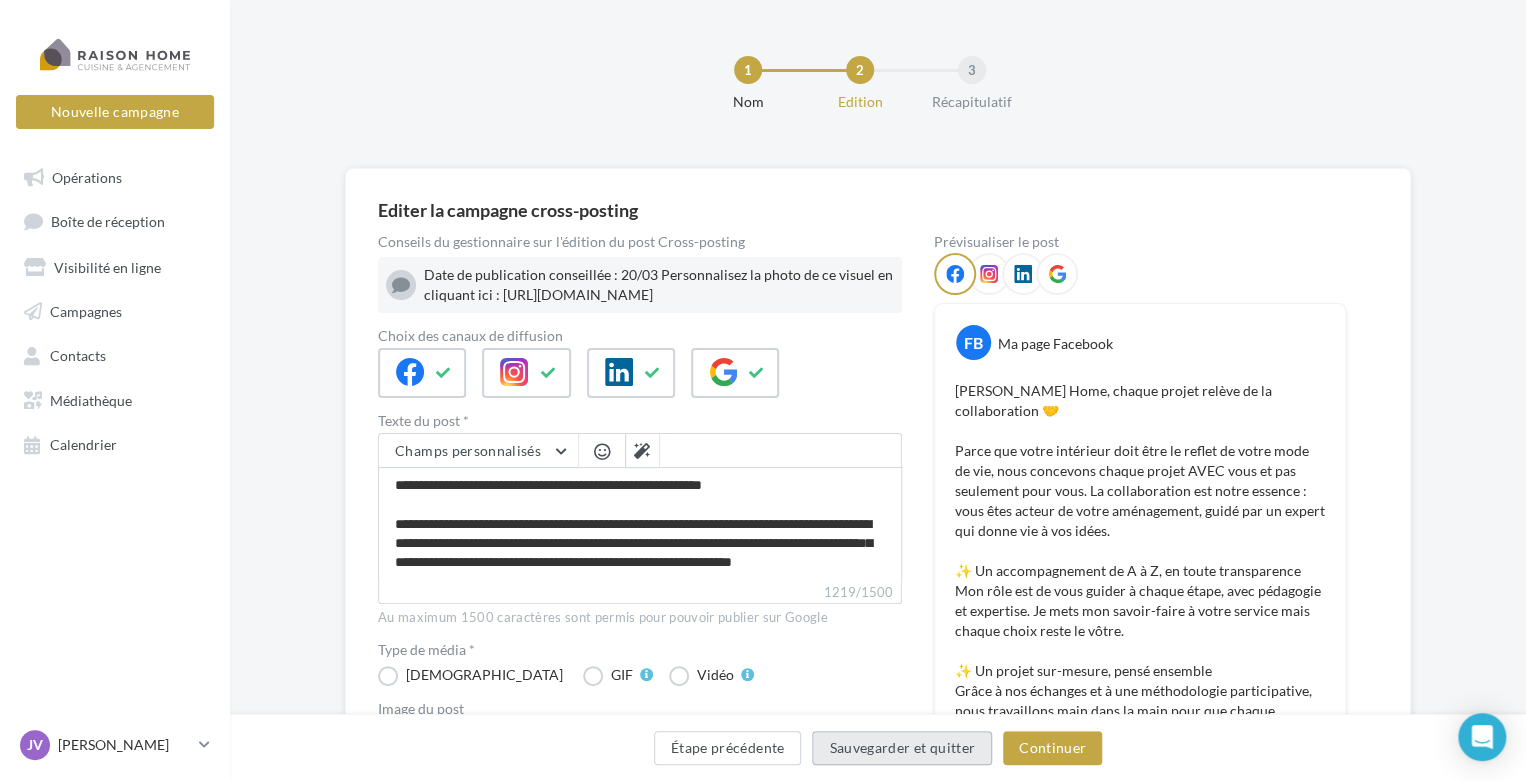 click on "Sauvegarder et quitter" at bounding box center [902, 748] 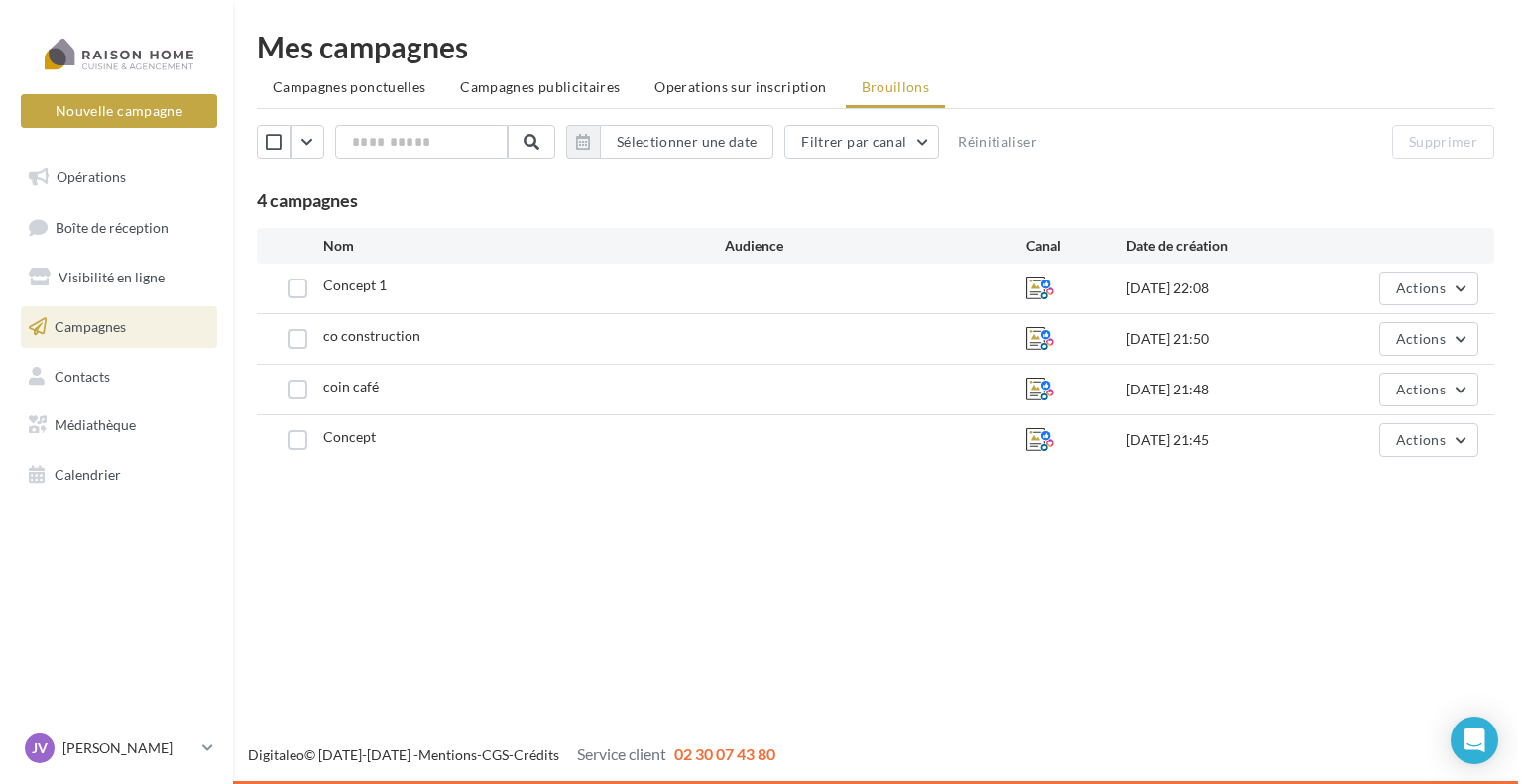 scroll, scrollTop: 0, scrollLeft: 0, axis: both 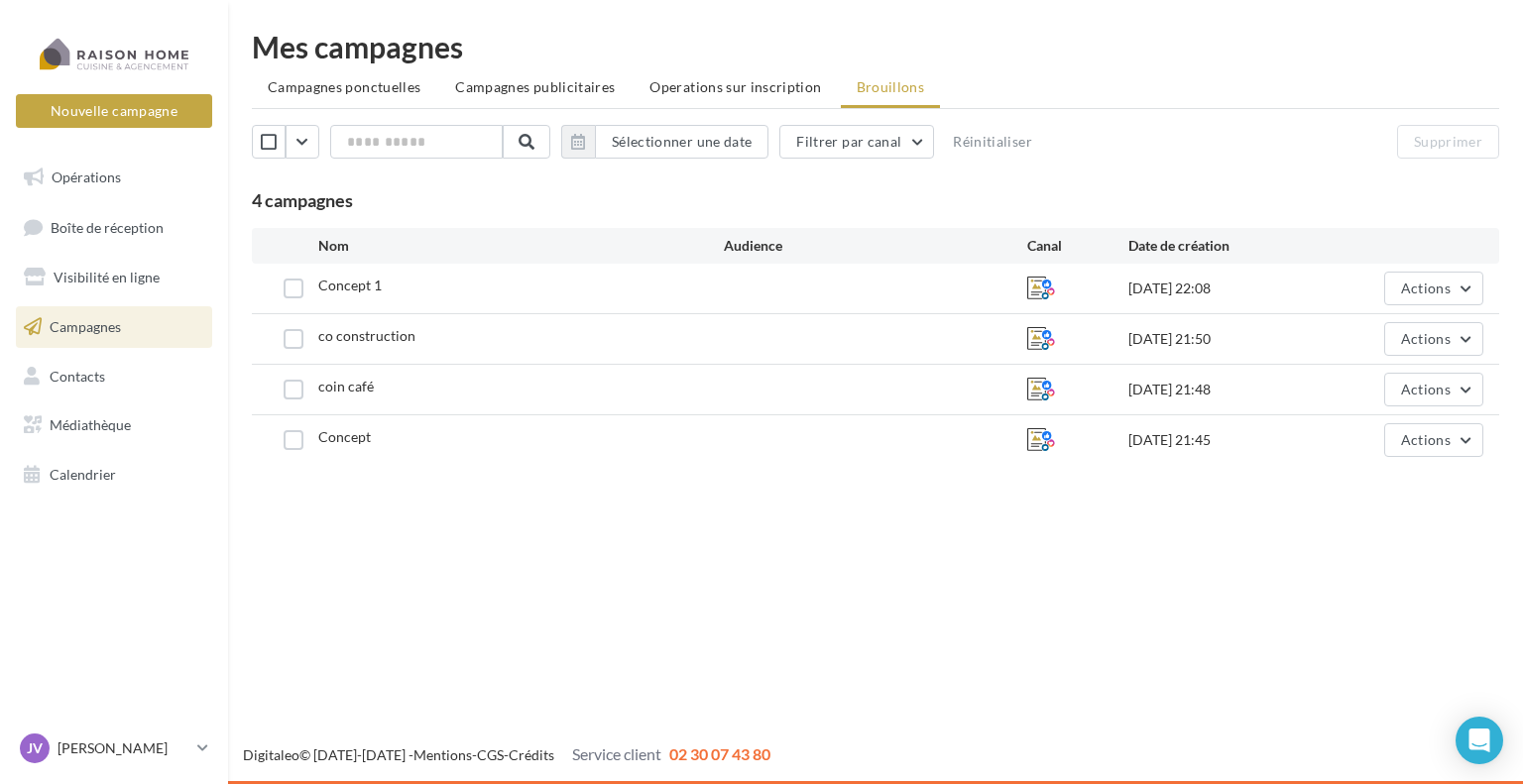 click on "Concept" at bounding box center [344, 436] 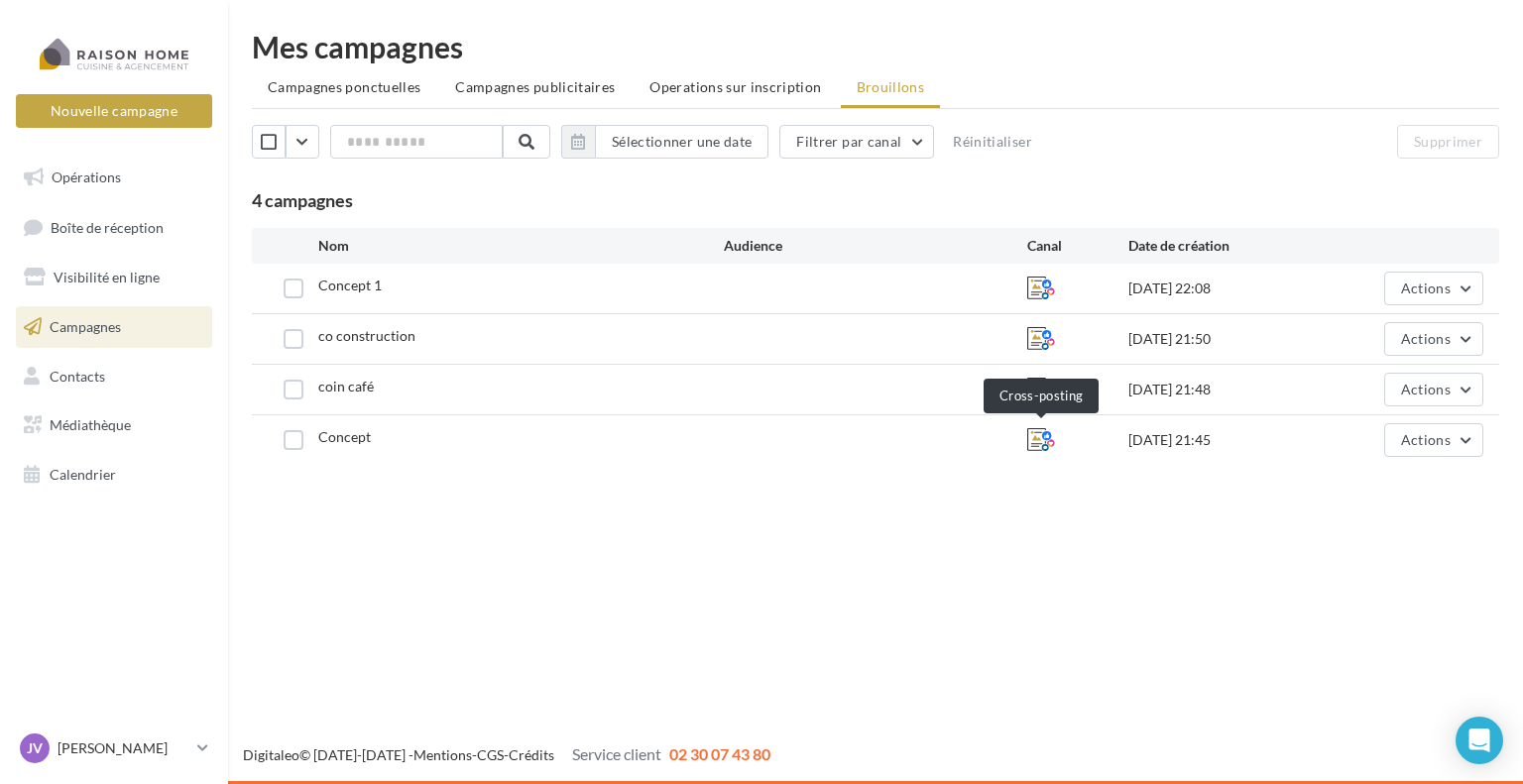 click at bounding box center (1041, 439) 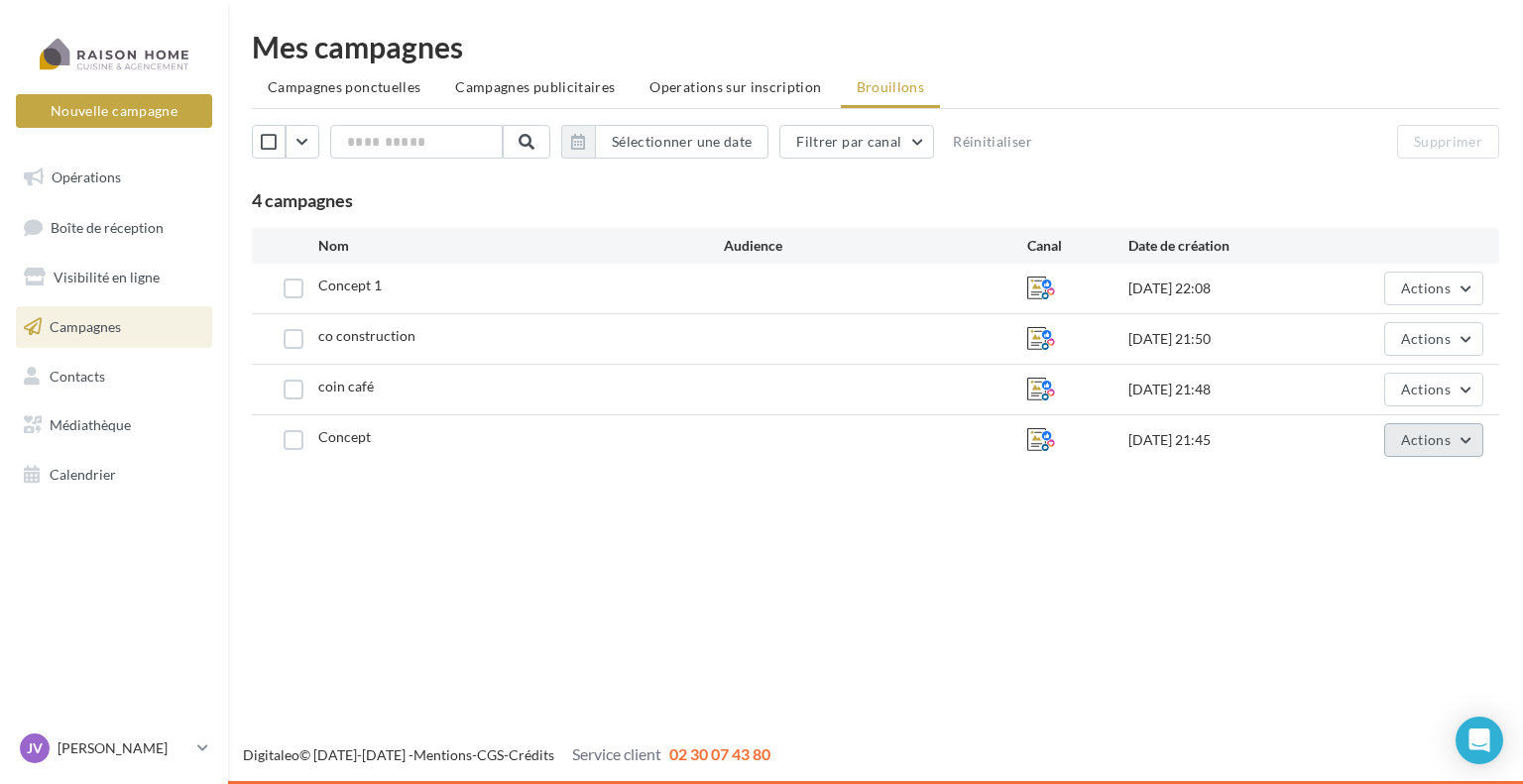 click on "Actions" at bounding box center (1426, 439) 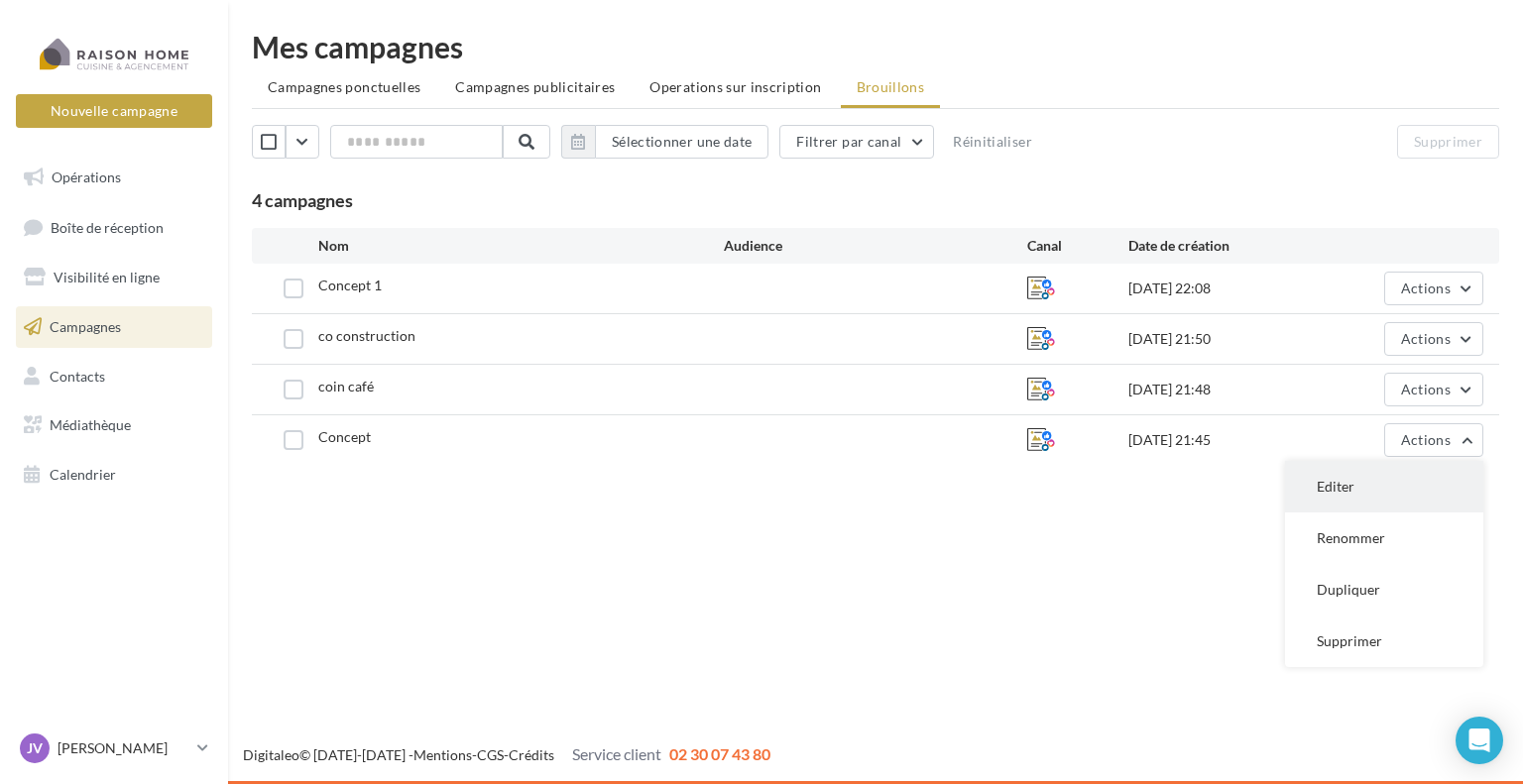 click on "Editer" at bounding box center (1384, 487) 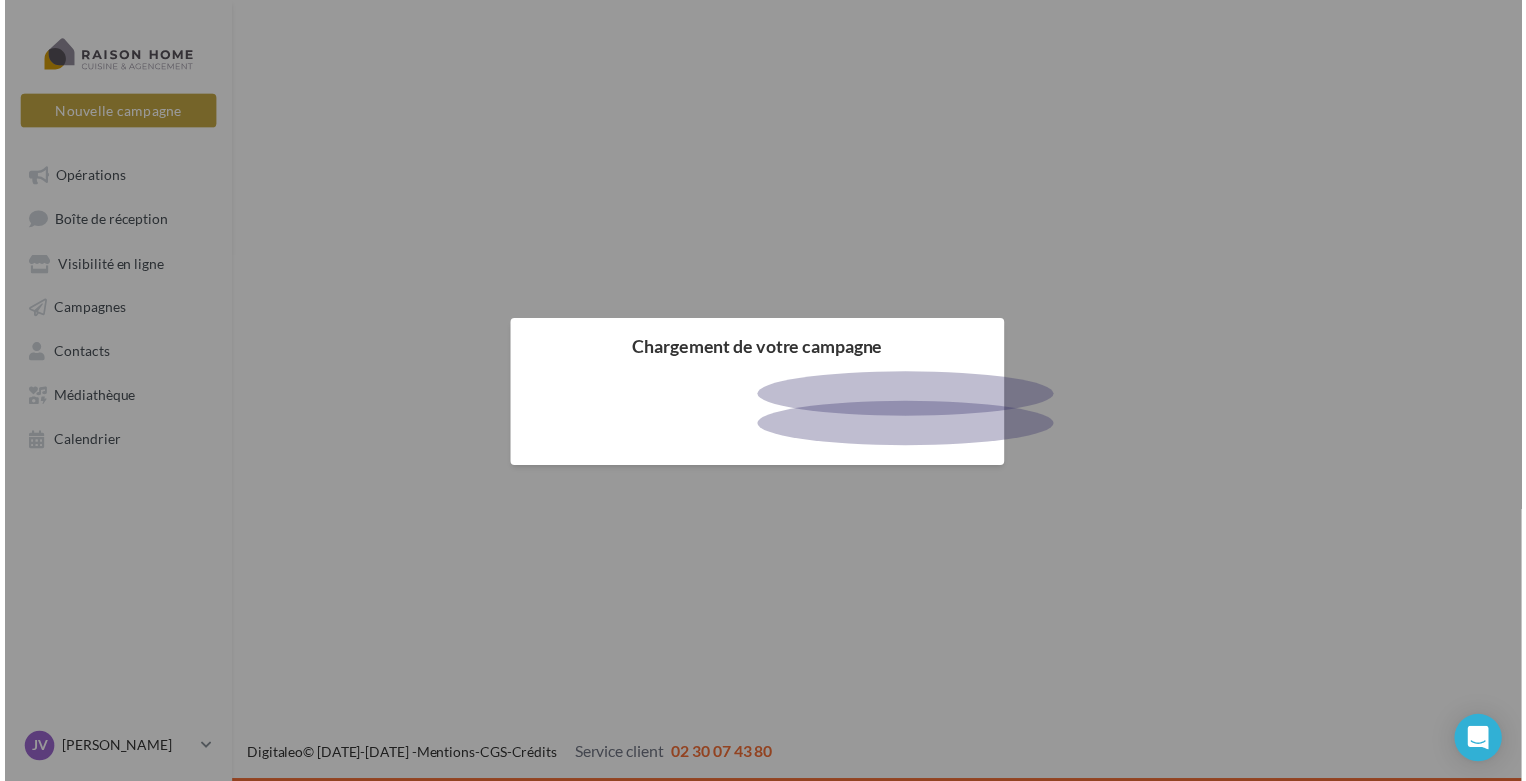 scroll, scrollTop: 0, scrollLeft: 0, axis: both 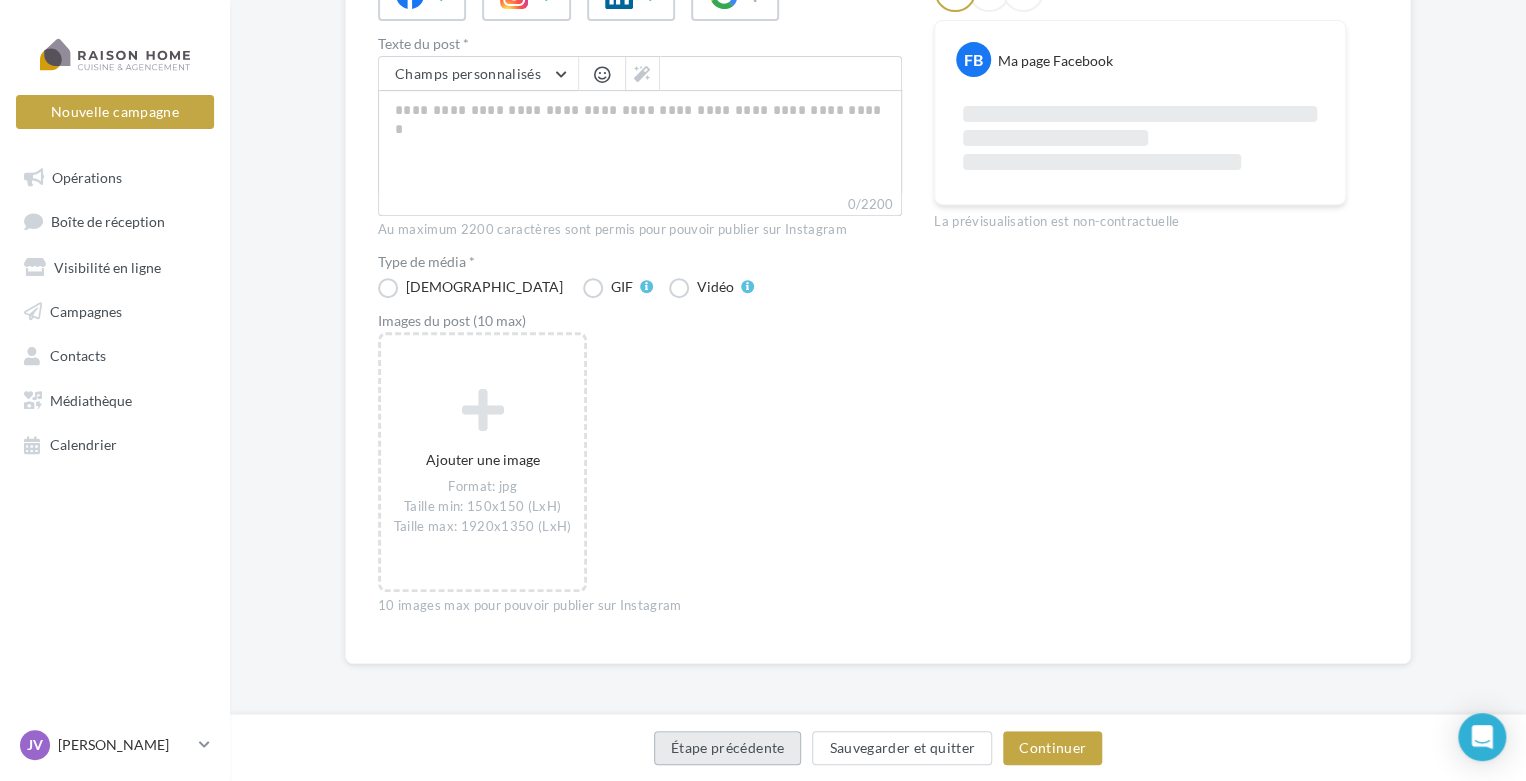 click on "Étape précédente" at bounding box center (728, 748) 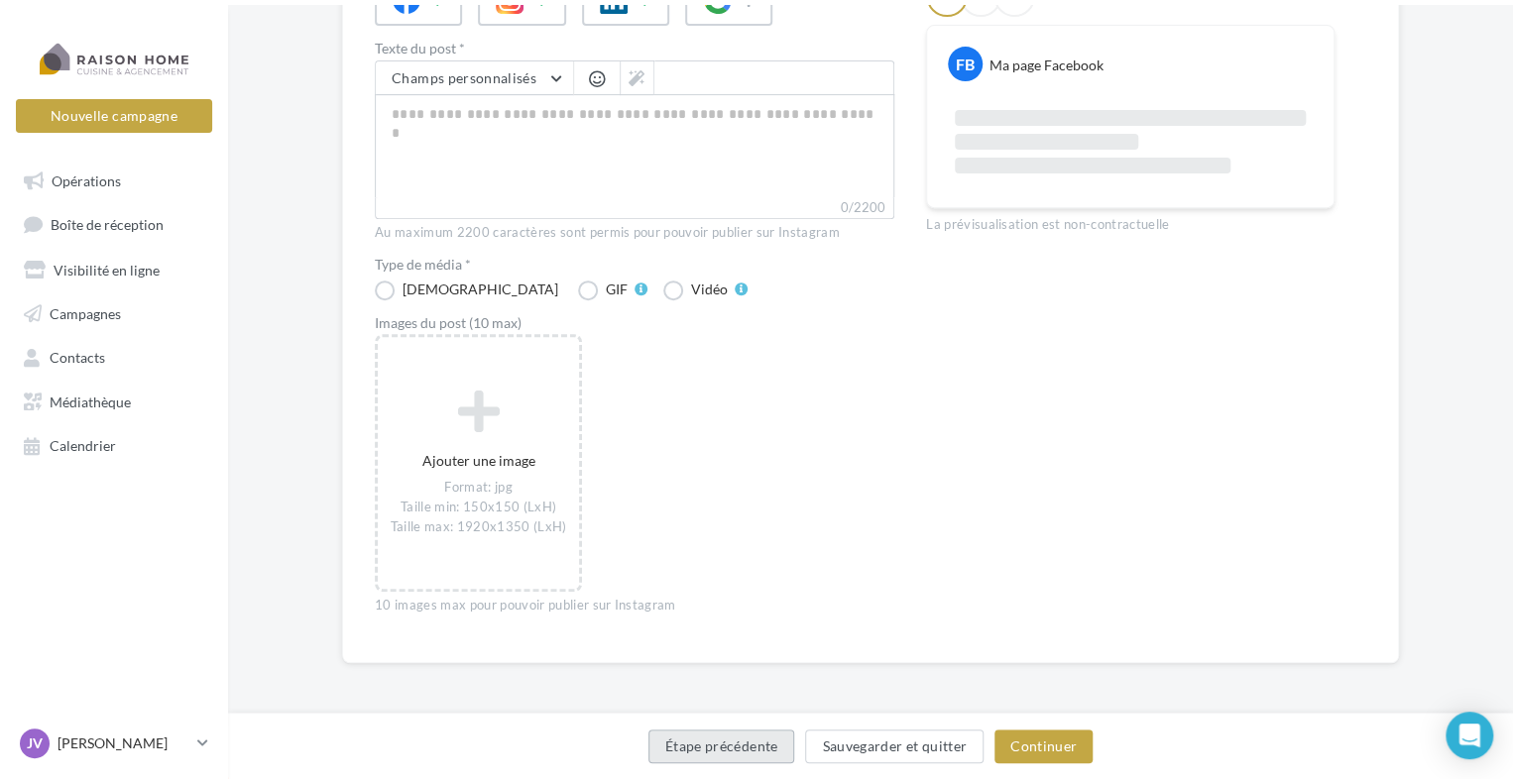 scroll, scrollTop: 0, scrollLeft: 0, axis: both 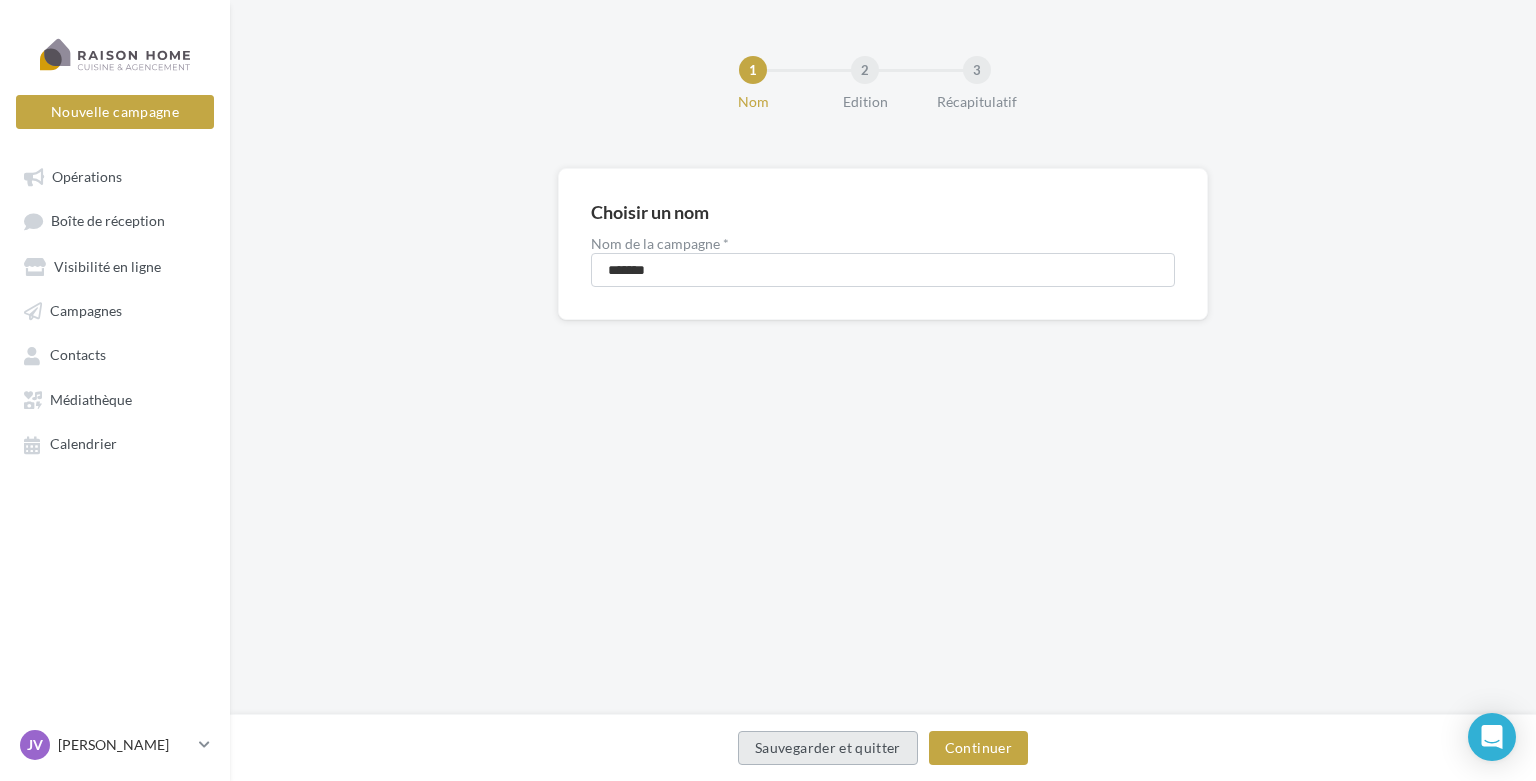 click on "Sauvegarder et quitter" at bounding box center (828, 748) 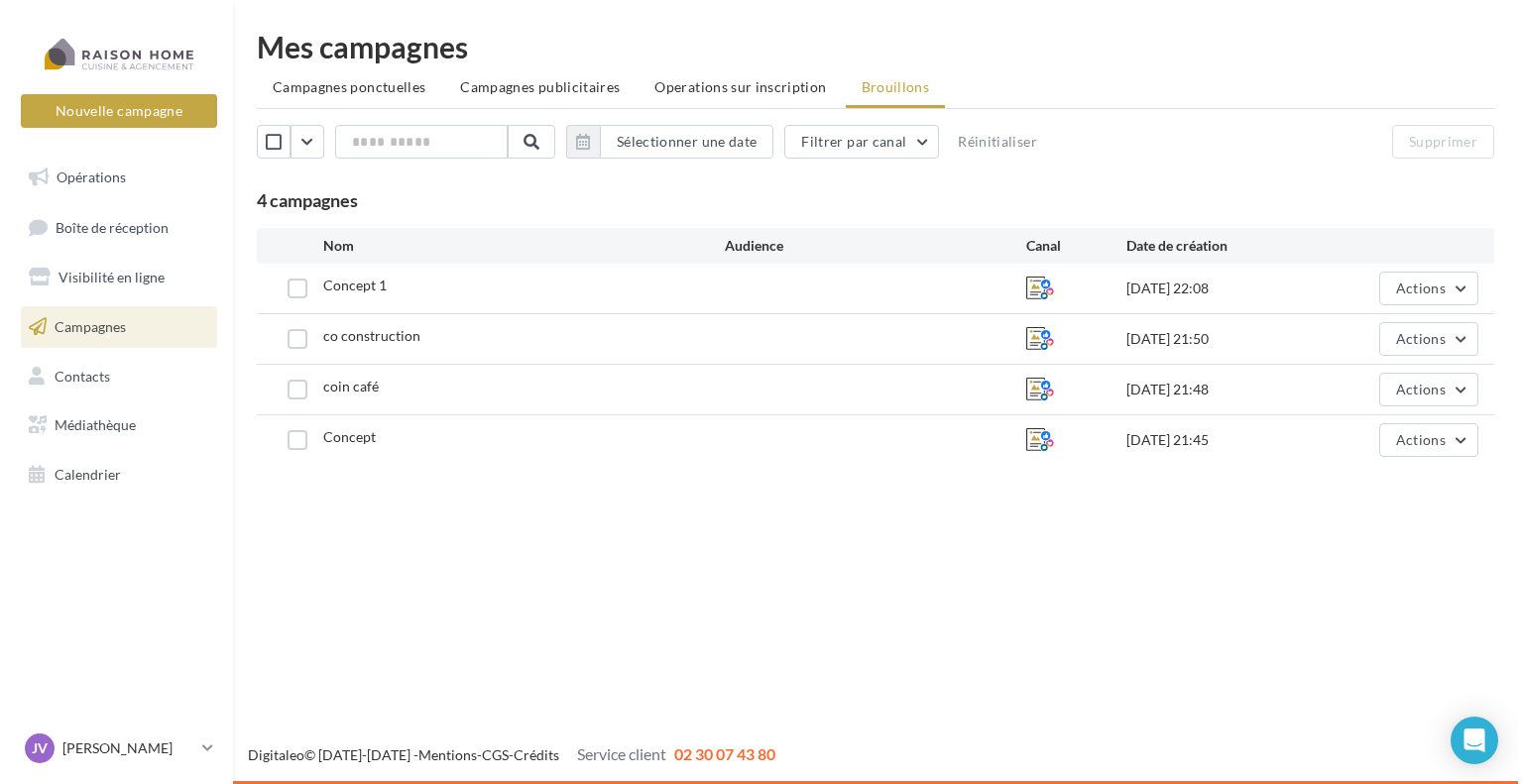 scroll, scrollTop: 0, scrollLeft: 0, axis: both 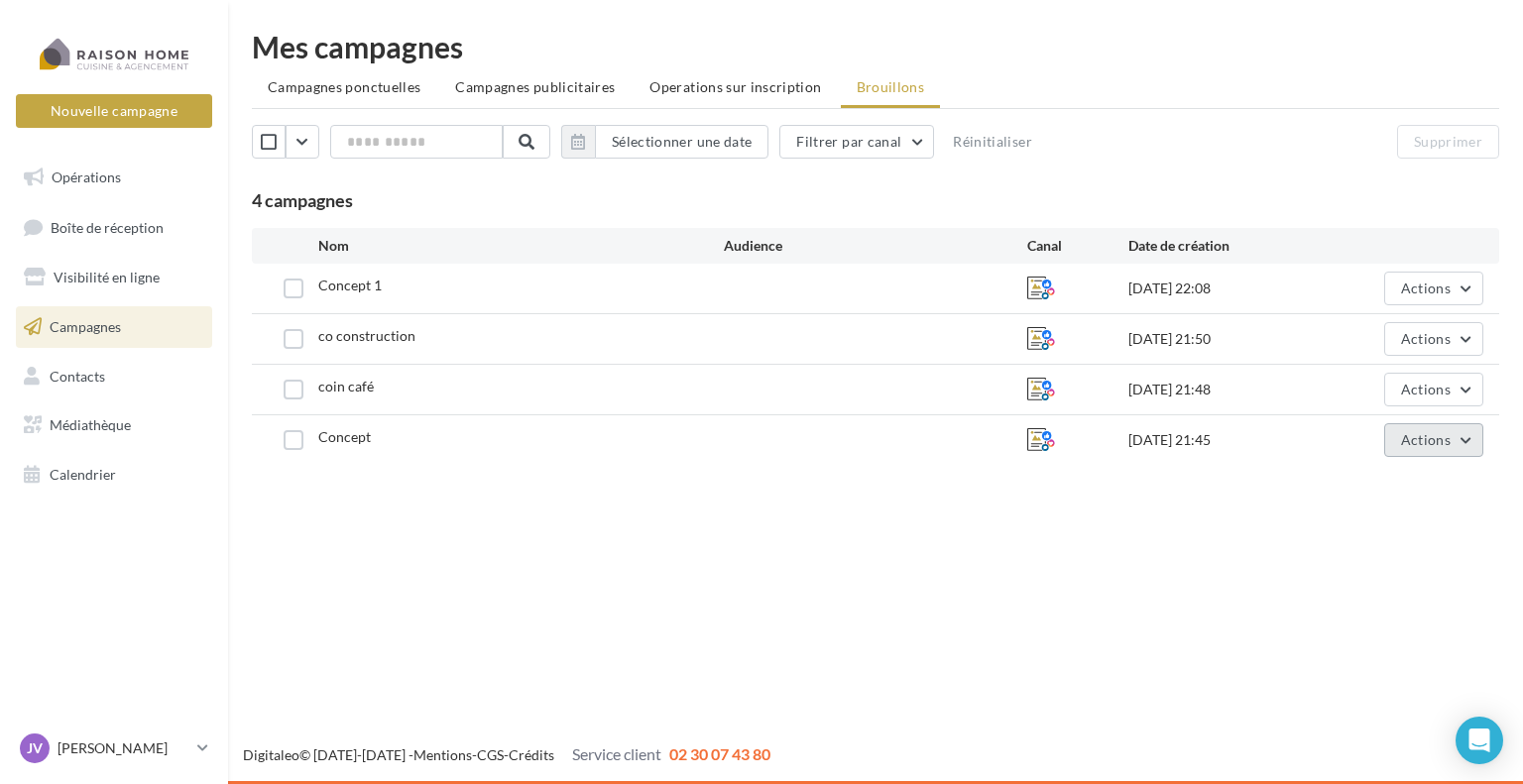 click on "Actions" at bounding box center [1434, 440] 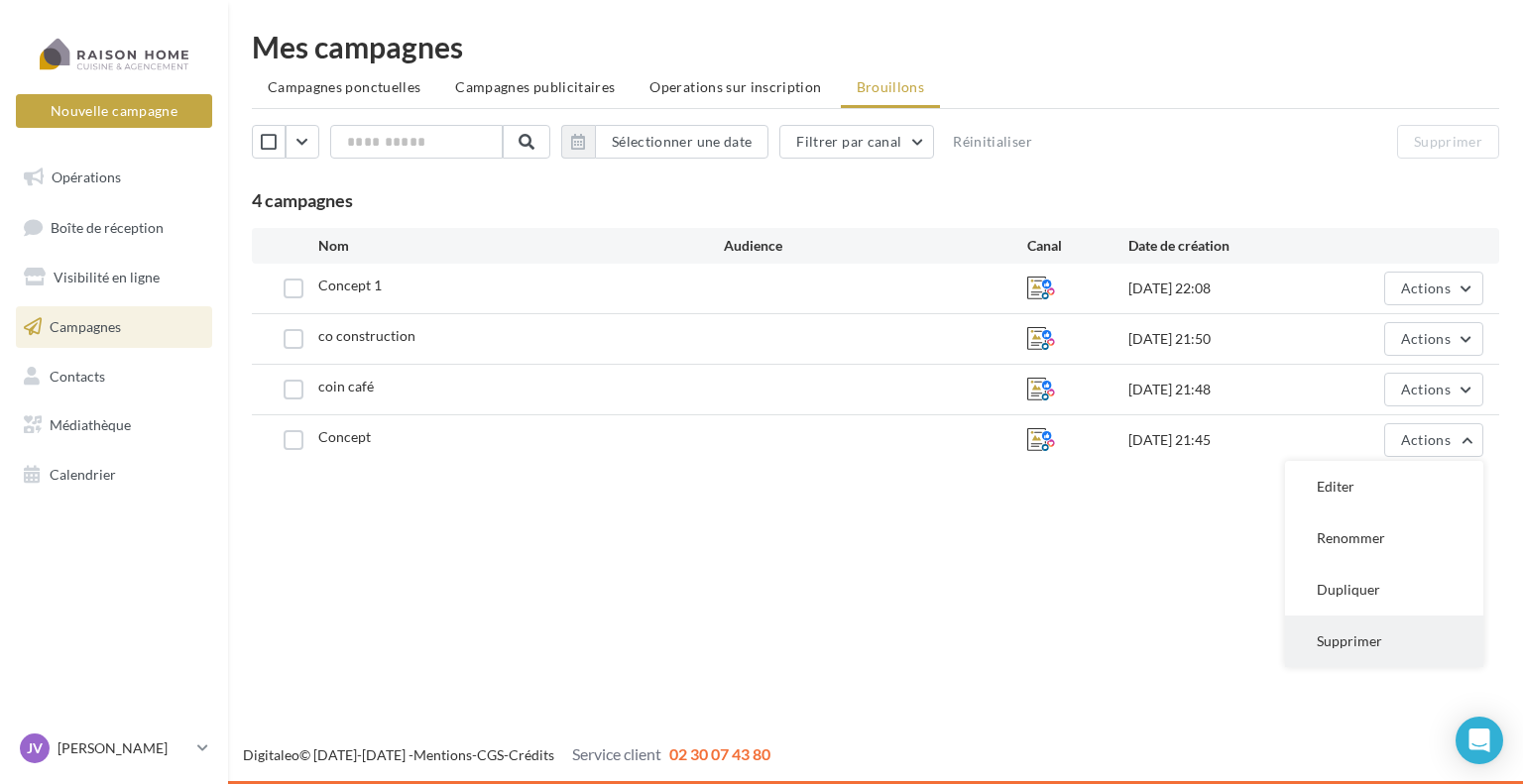 click on "Supprimer" at bounding box center [1384, 641] 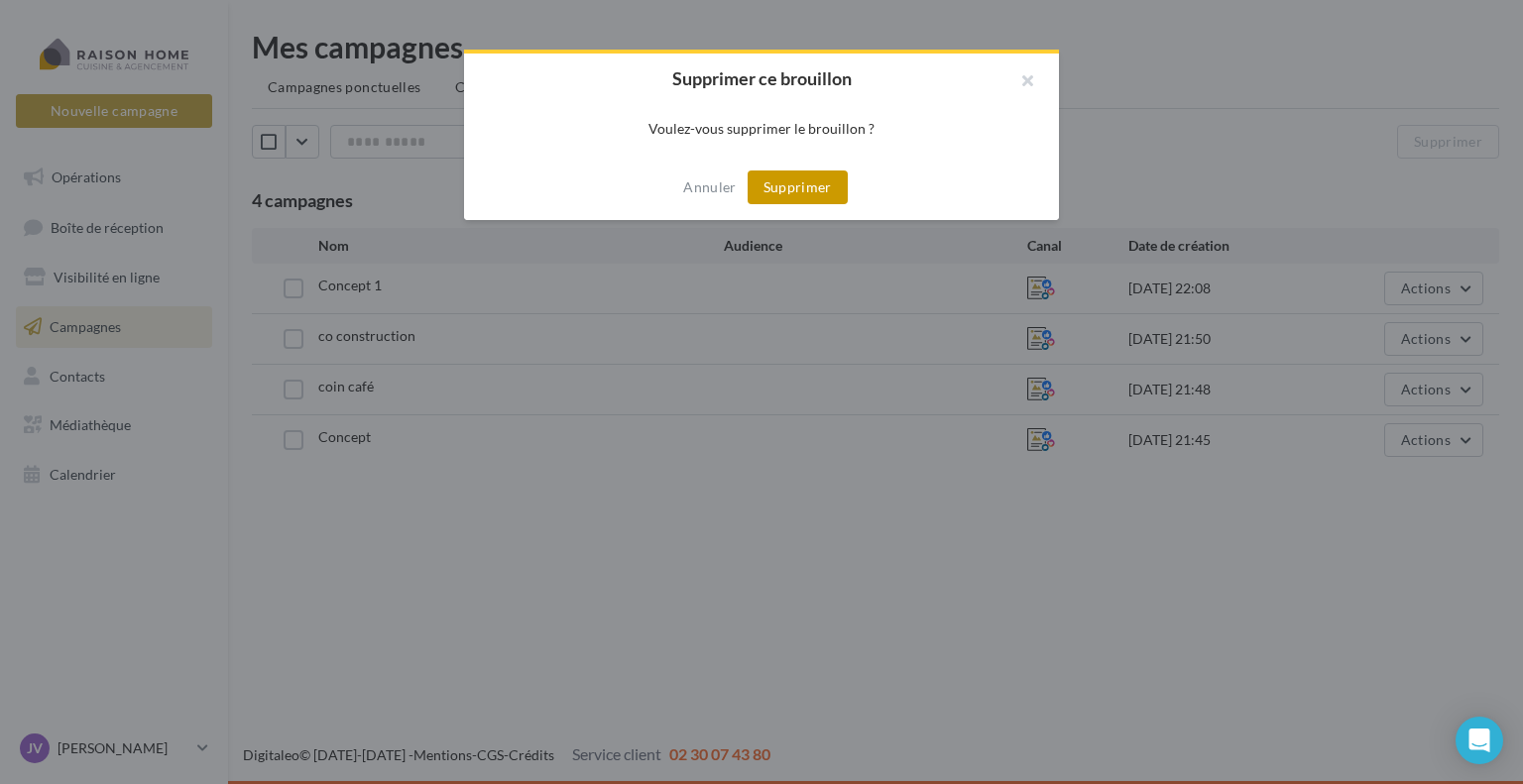 click on "Supprimer" at bounding box center (797, 187) 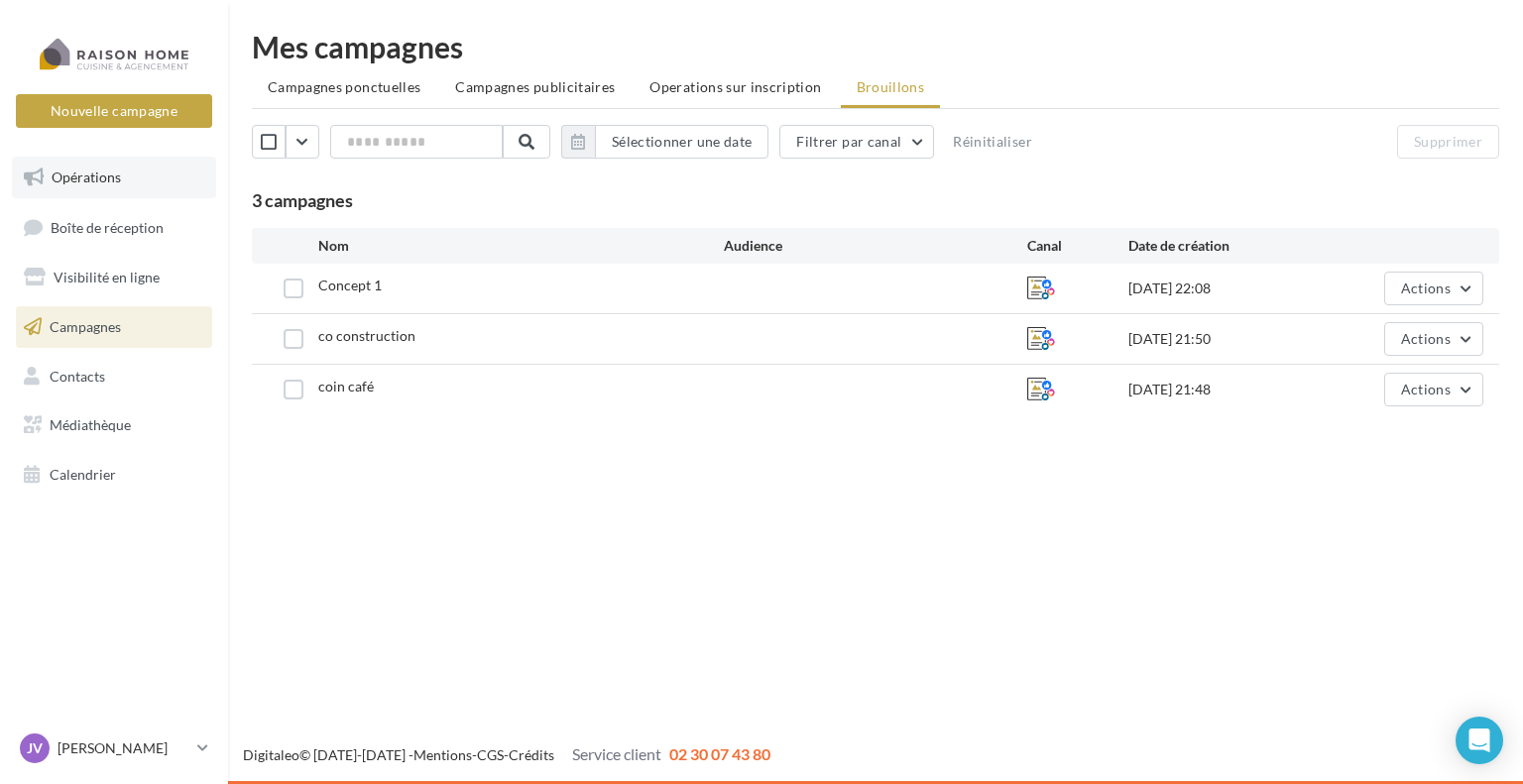 click on "Opérations" at bounding box center [86, 176] 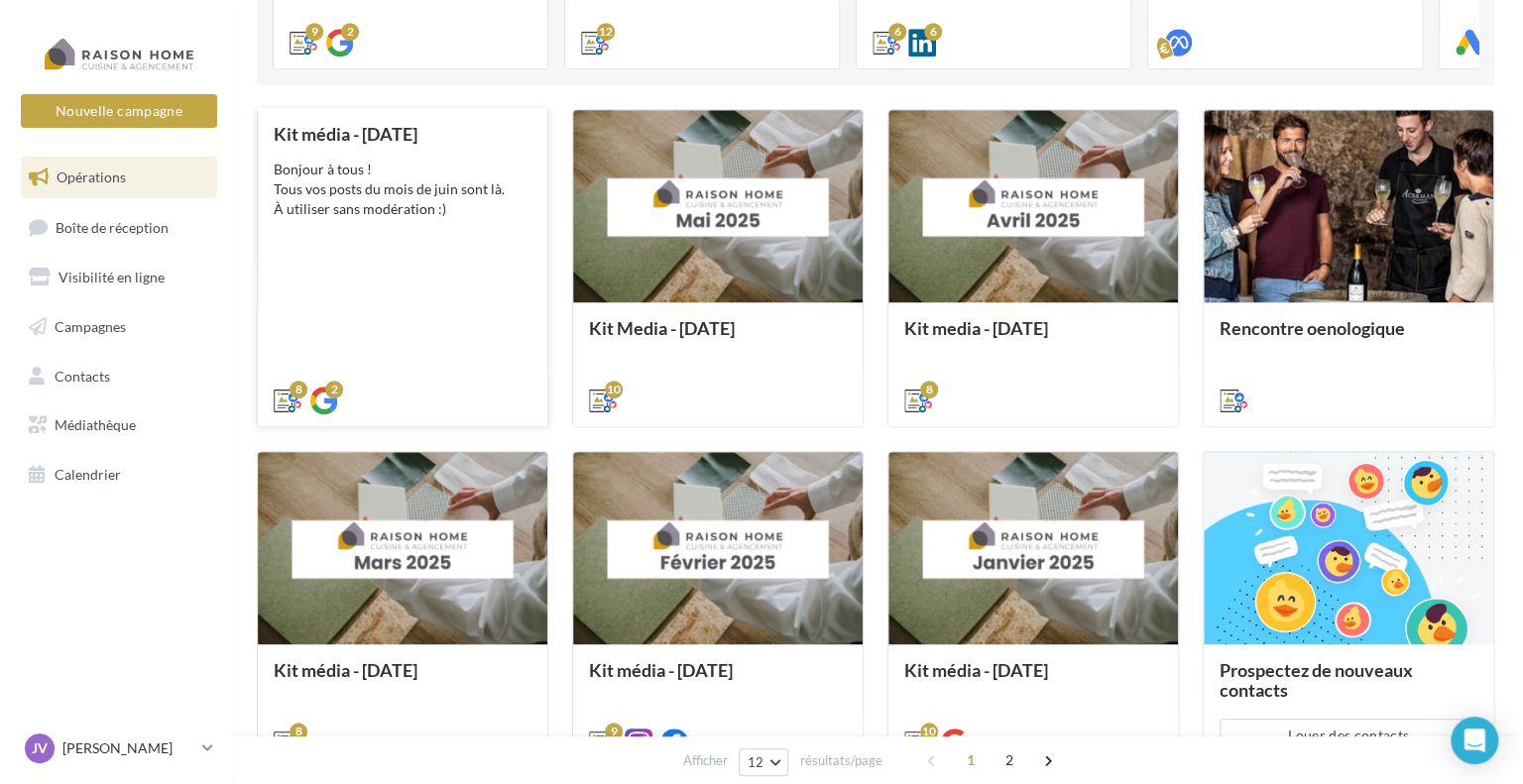 scroll, scrollTop: 480, scrollLeft: 0, axis: vertical 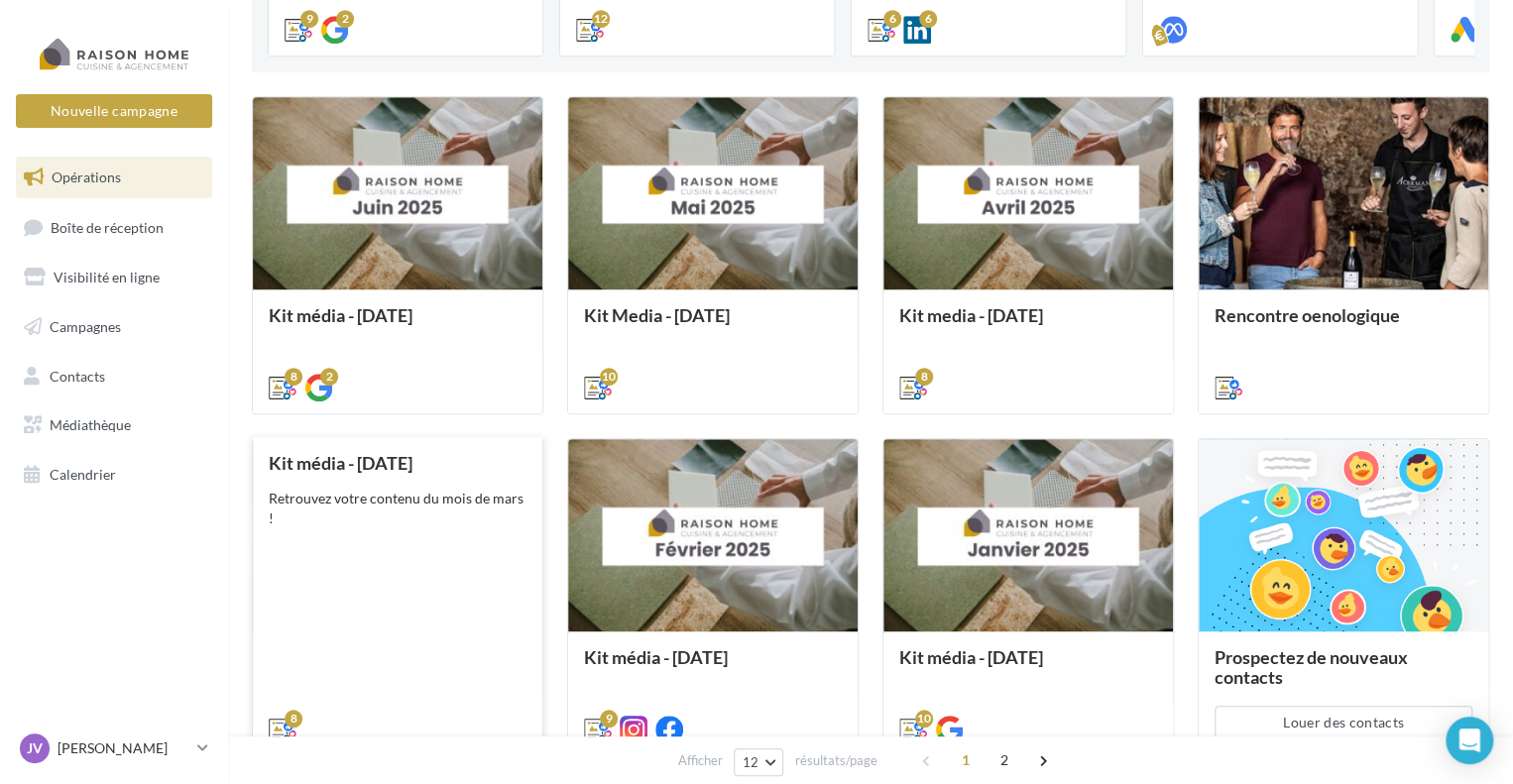 click on "Kit média - [DATE]        Retrouvez votre contenu du mois de mars !" at bounding box center [398, 595] 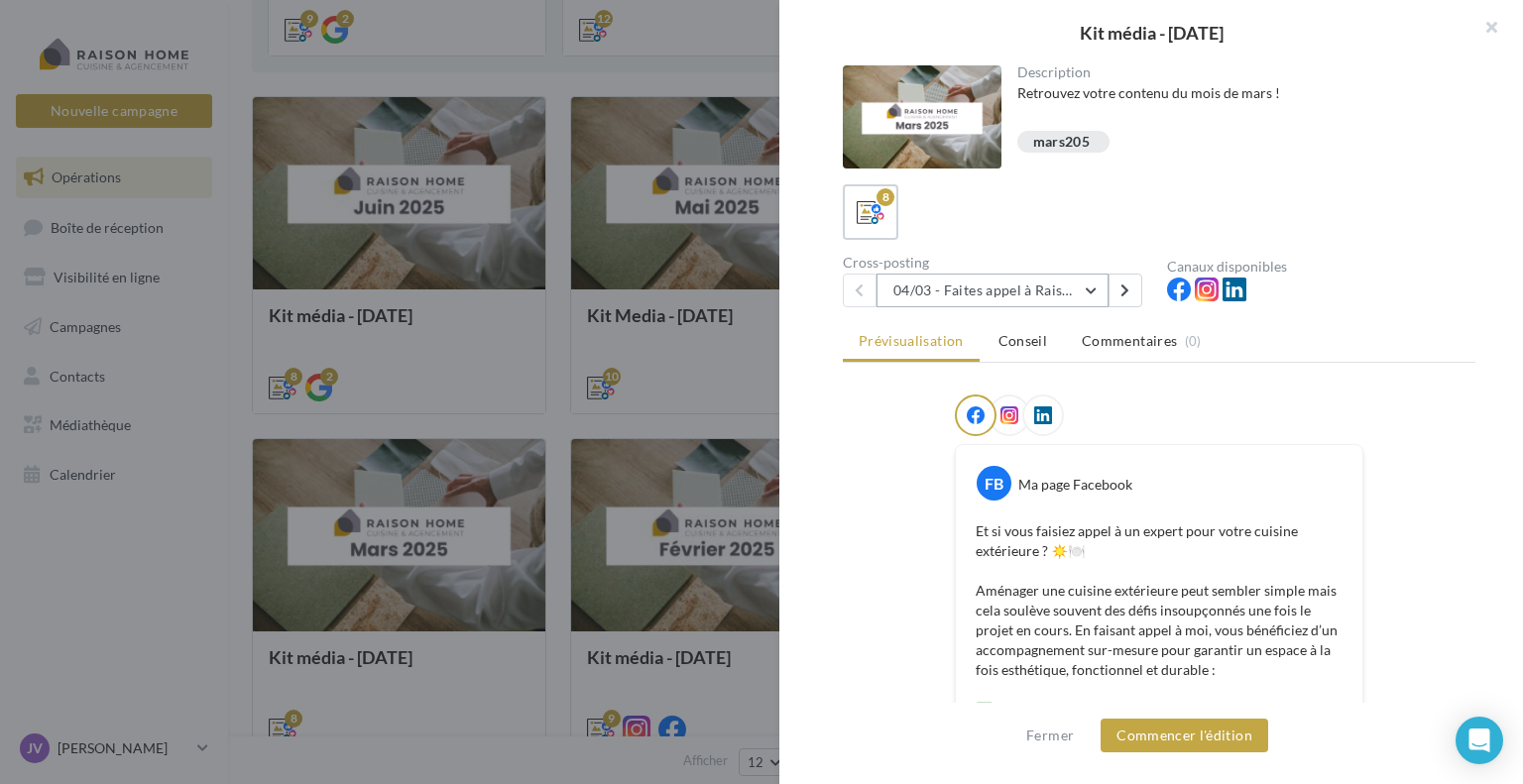 click on "04/03 - Faites appel à Raison Home pour votre cuisine extérieure" at bounding box center [993, 290] 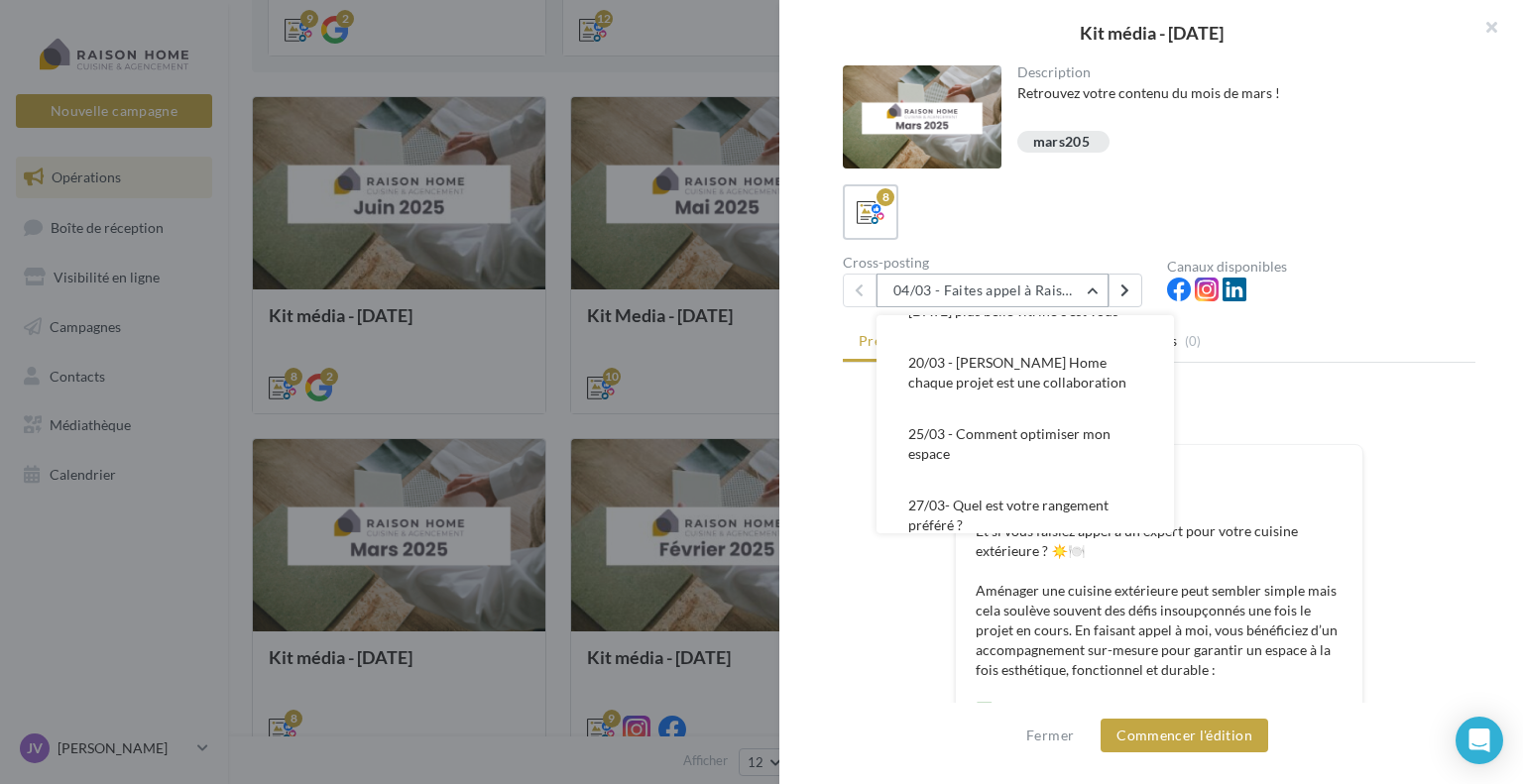 scroll, scrollTop: 333, scrollLeft: 0, axis: vertical 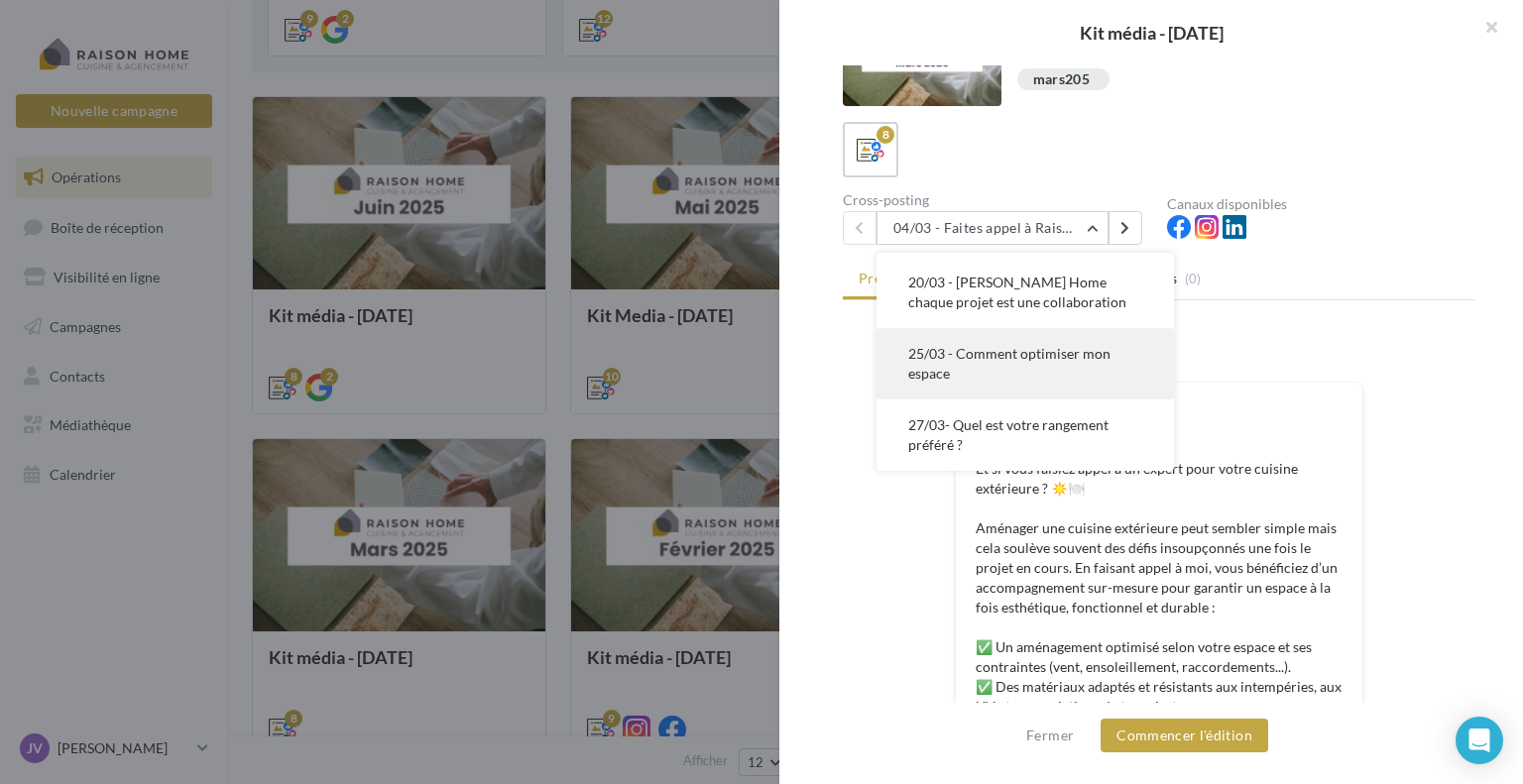 click on "25/03 - Comment optimiser mon espace" at bounding box center (1025, 364) 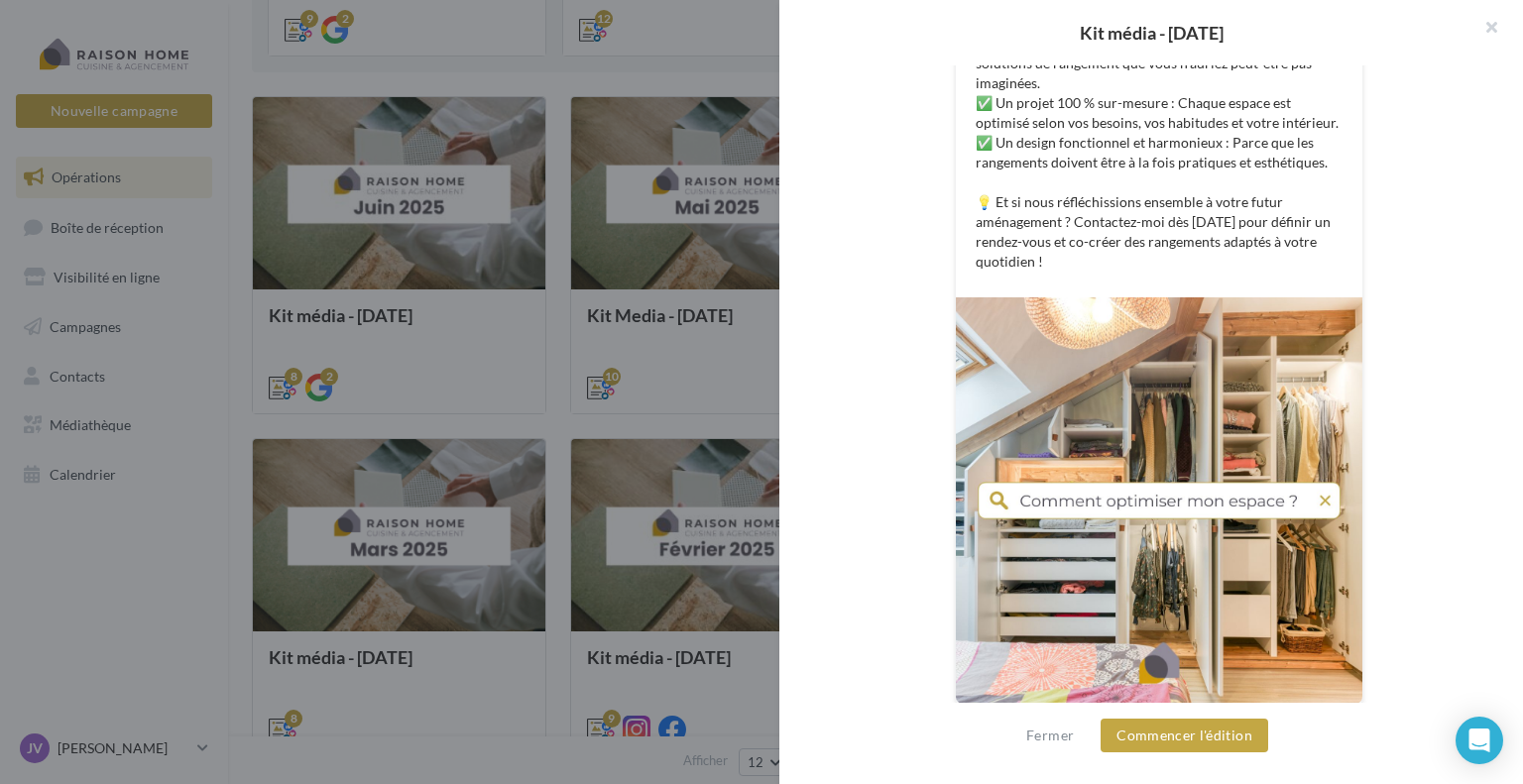 scroll, scrollTop: 653, scrollLeft: 0, axis: vertical 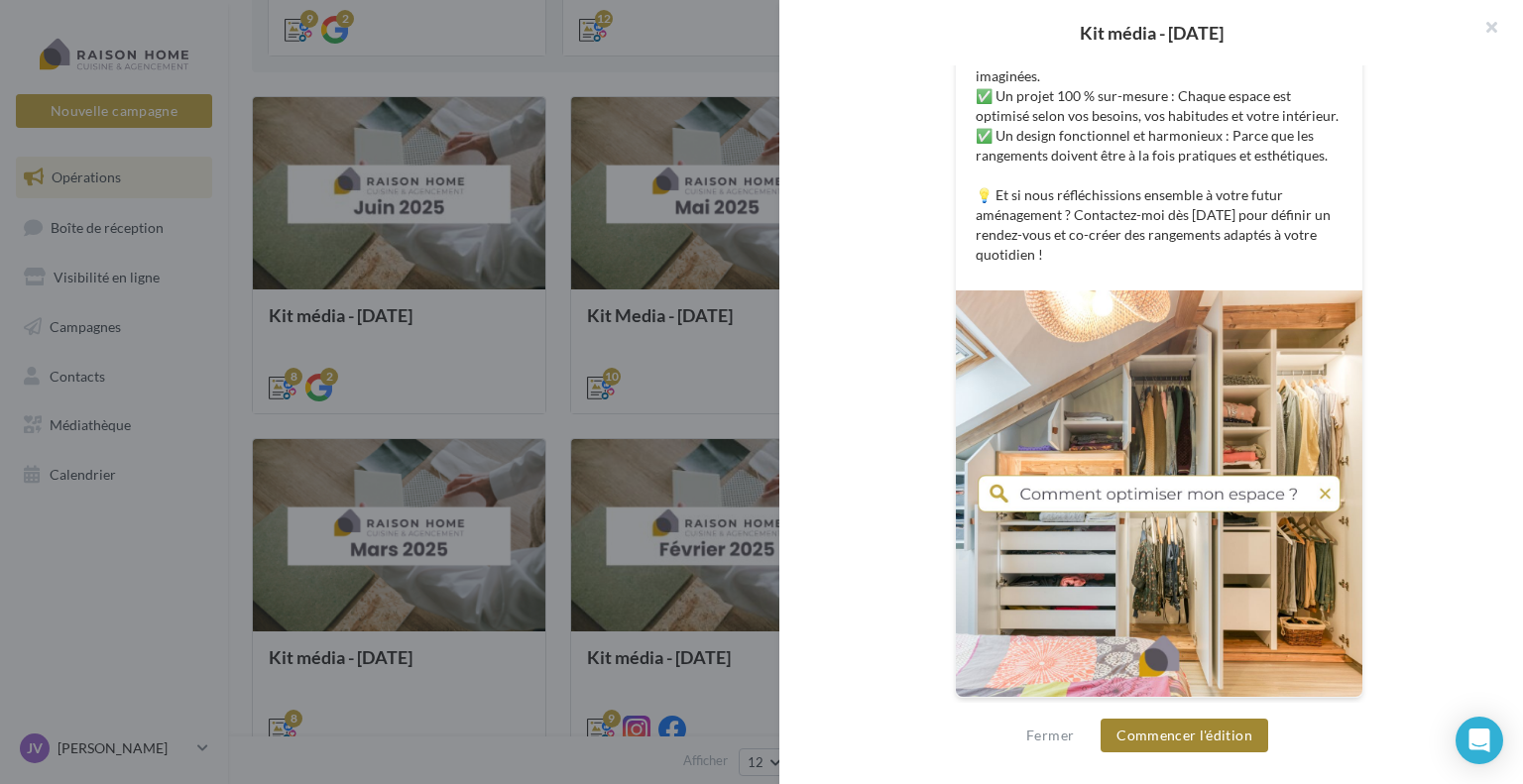 click on "Commencer l'édition" at bounding box center (1184, 735) 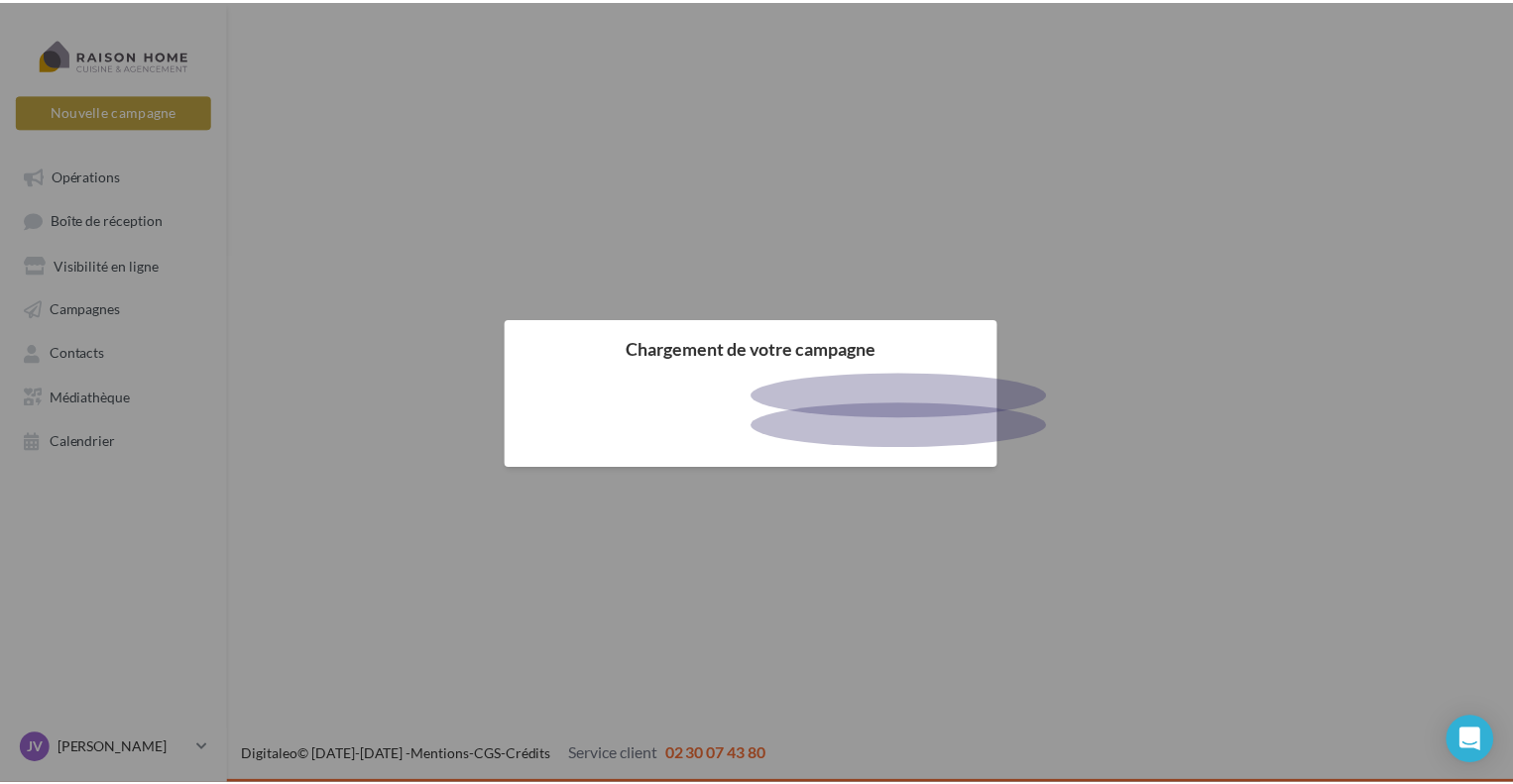 scroll, scrollTop: 0, scrollLeft: 0, axis: both 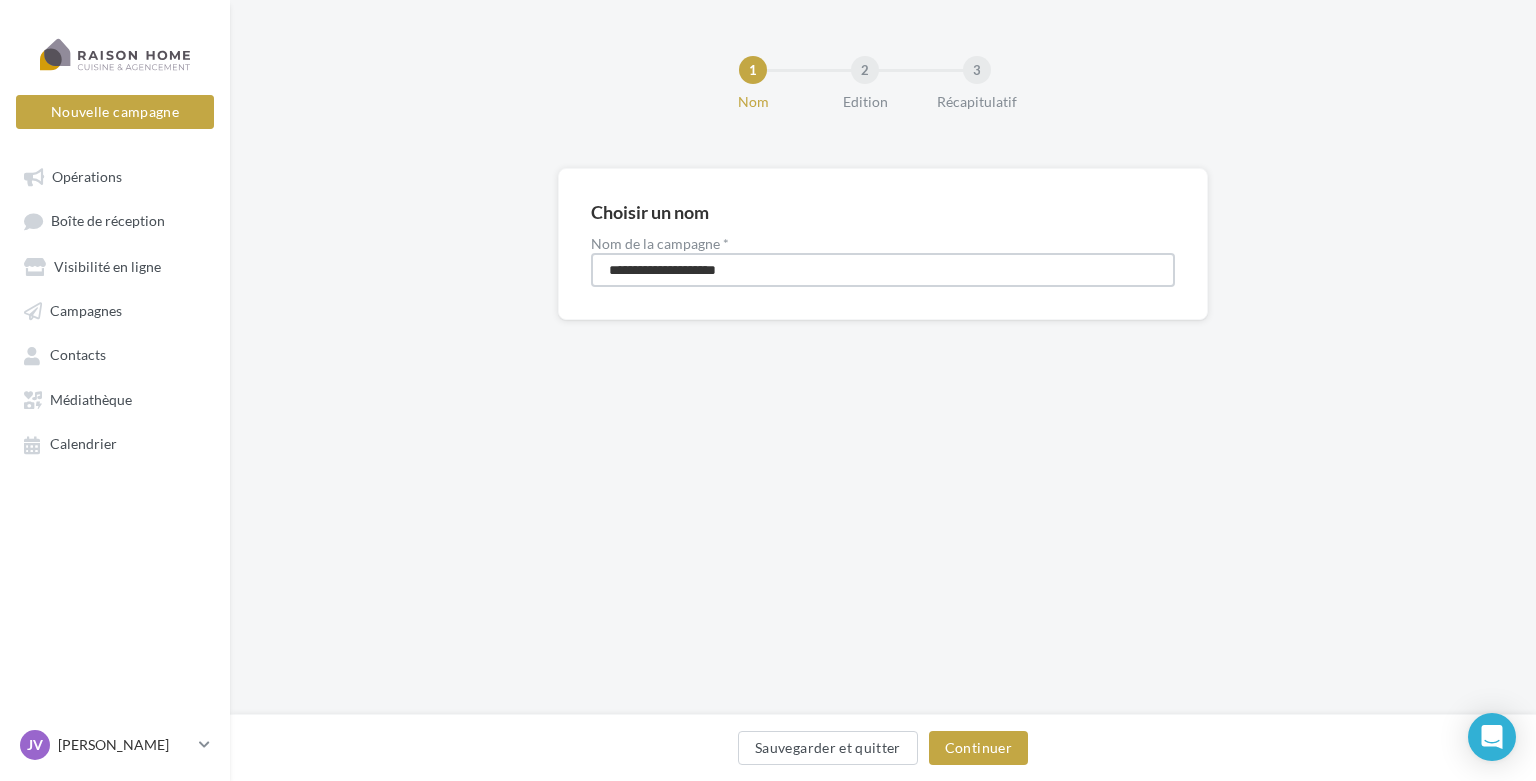 click on "**********" at bounding box center [883, 270] 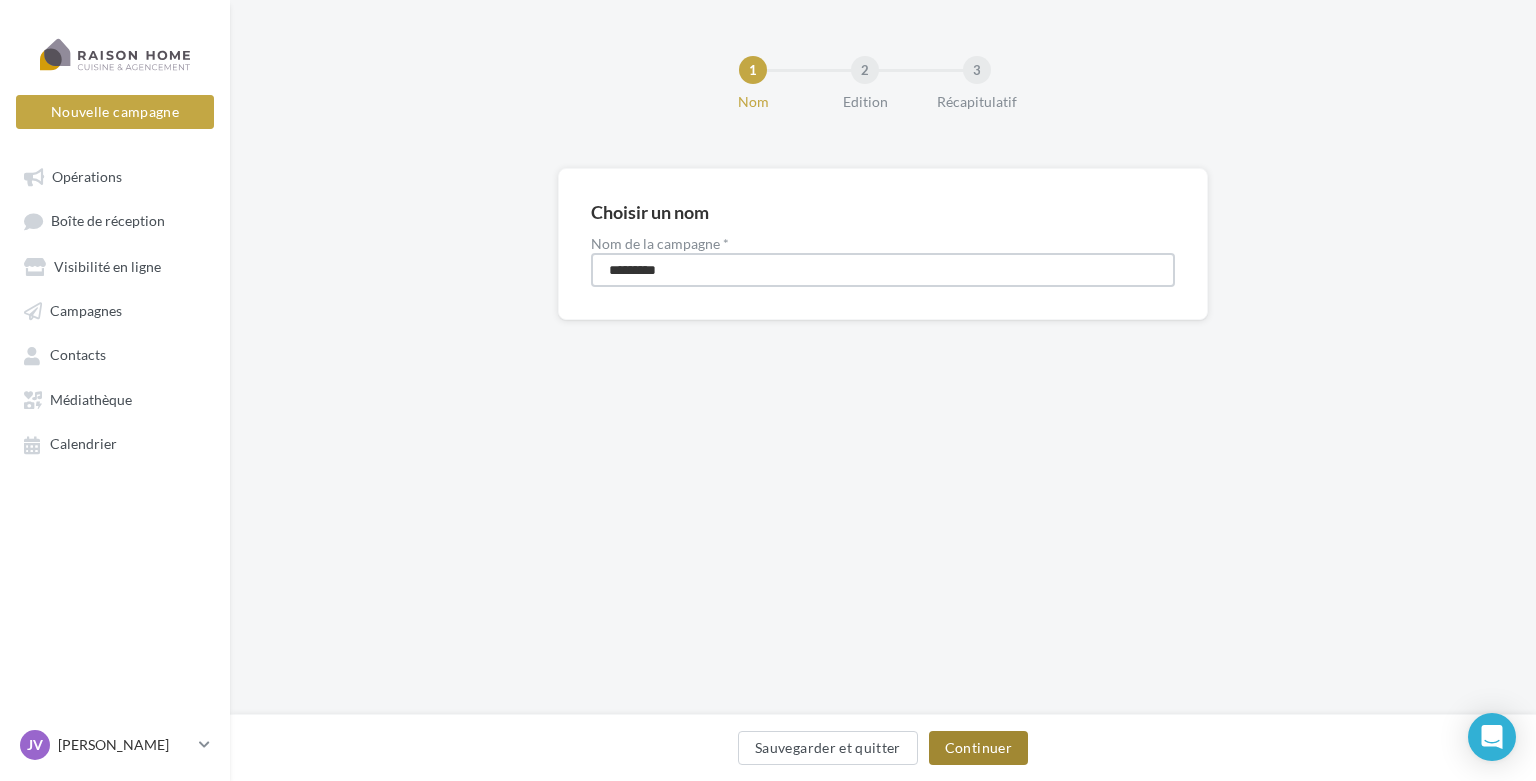type on "*********" 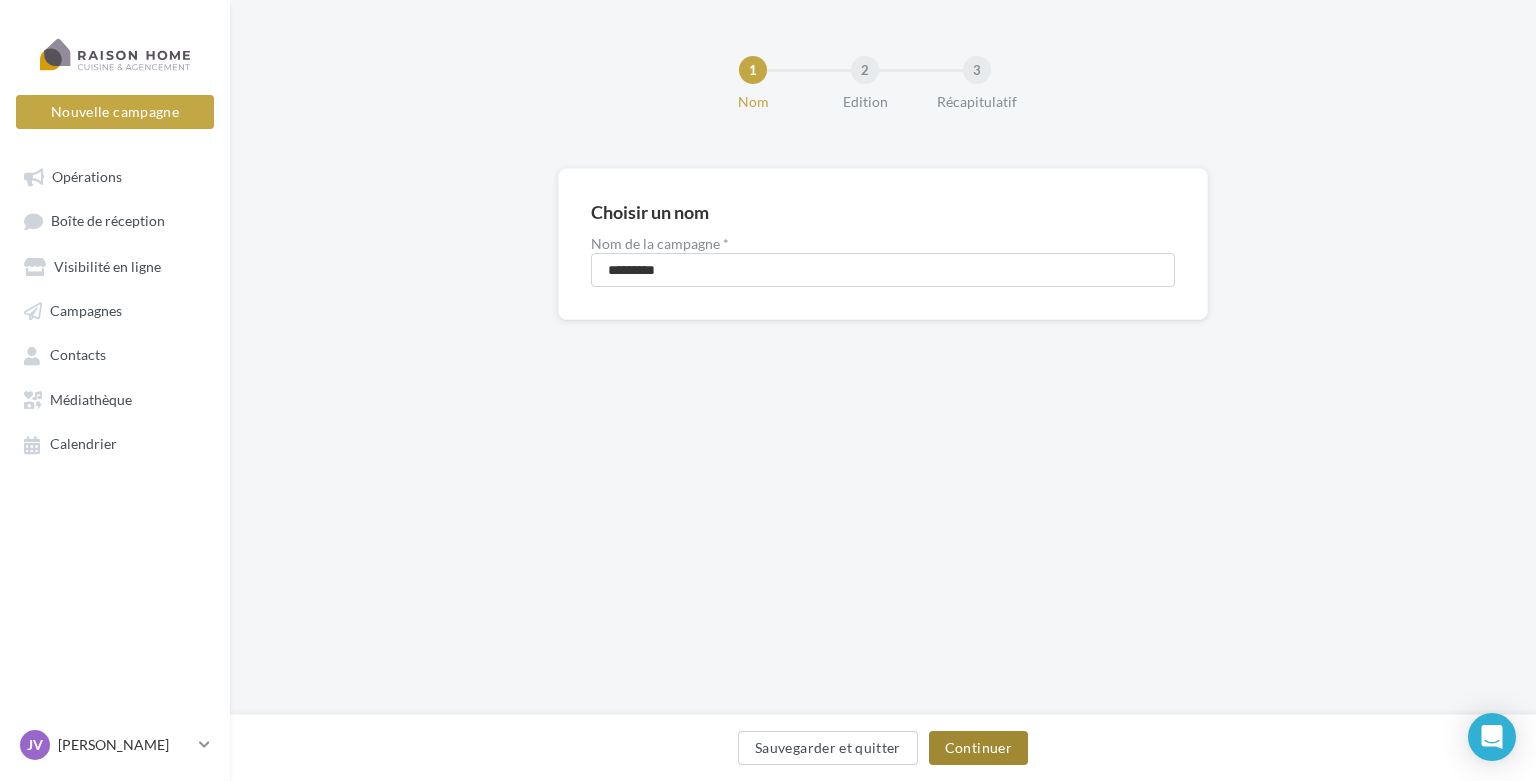 click on "Continuer" at bounding box center (978, 748) 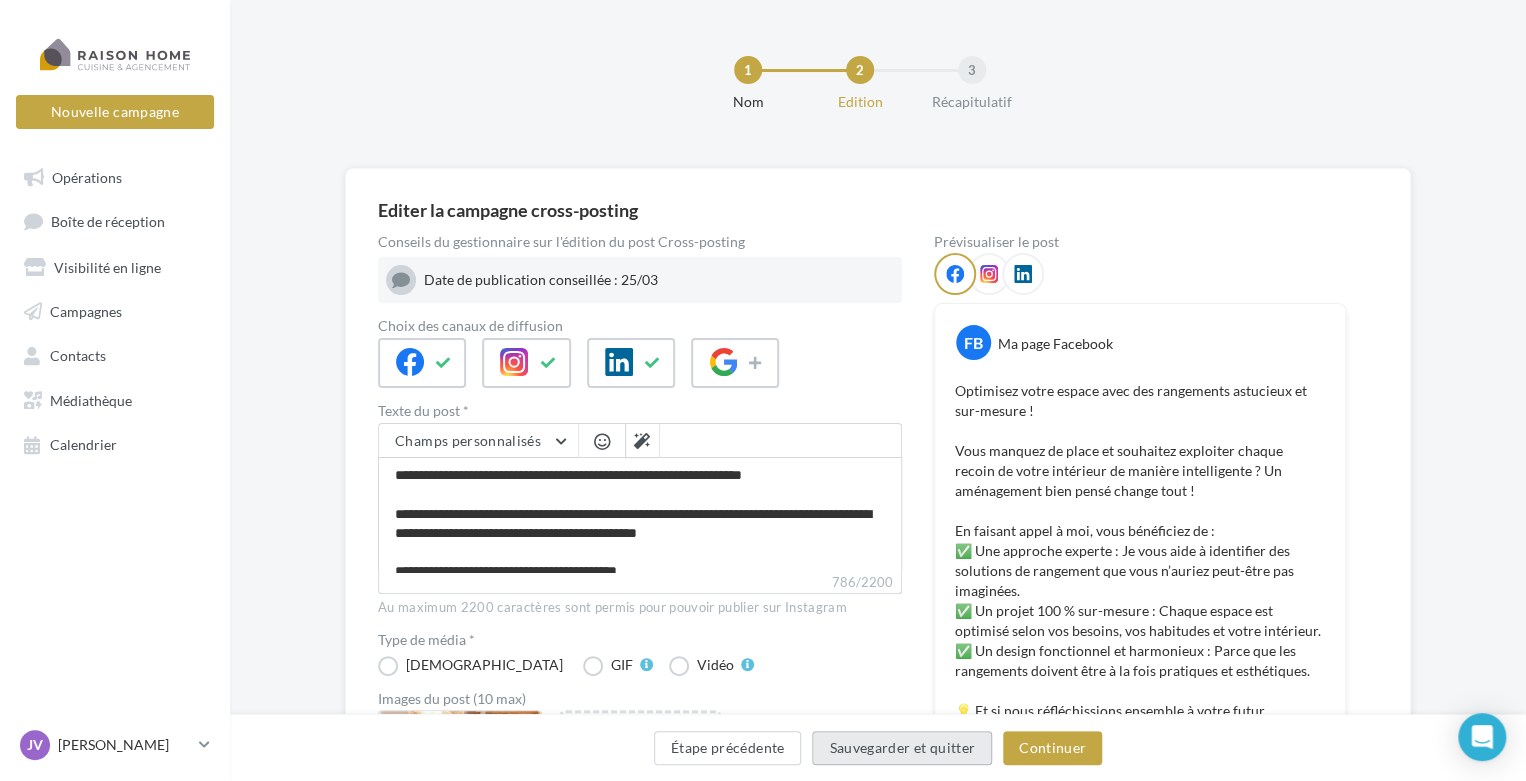 click on "Sauvegarder et quitter" at bounding box center [902, 748] 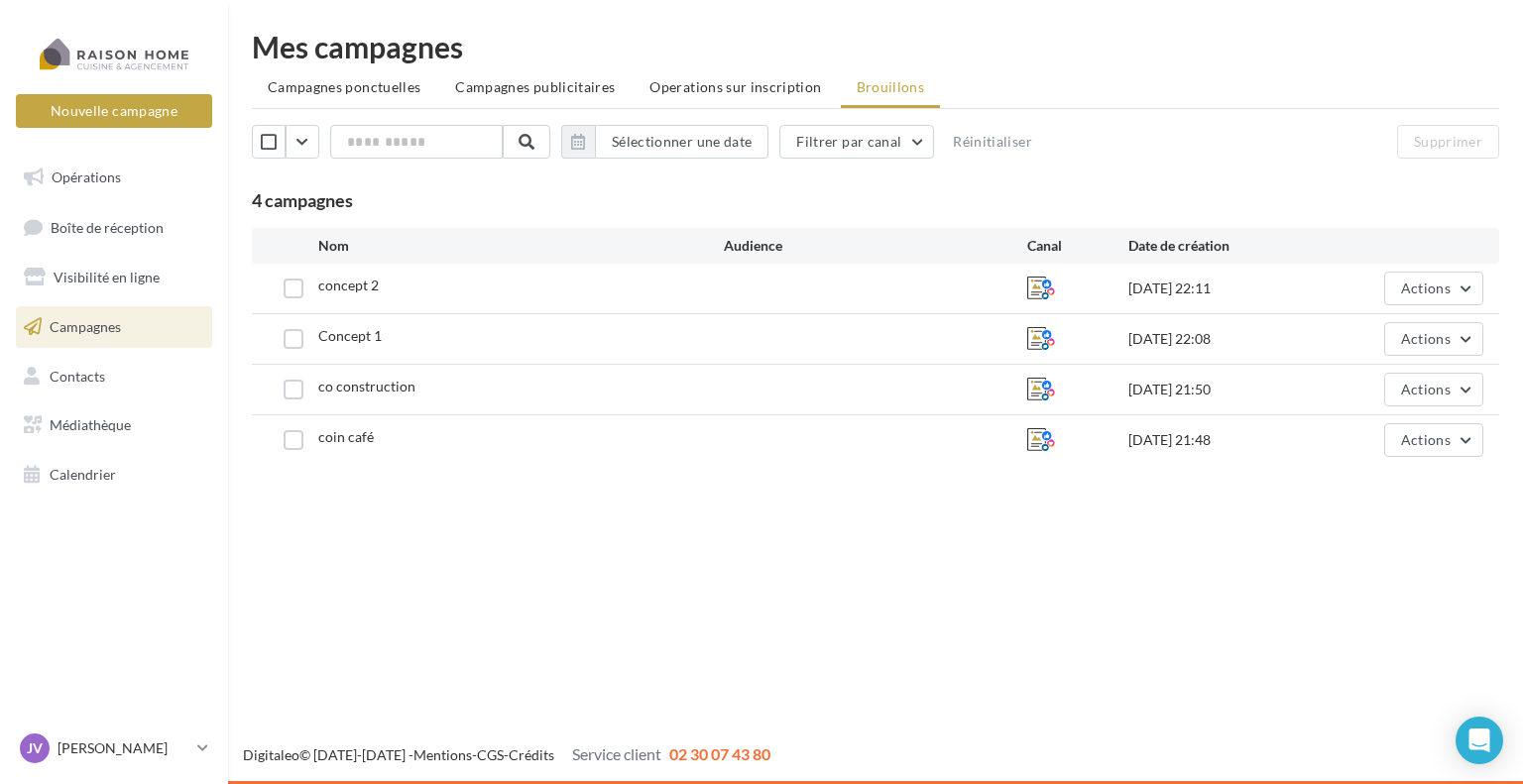 scroll, scrollTop: 0, scrollLeft: 0, axis: both 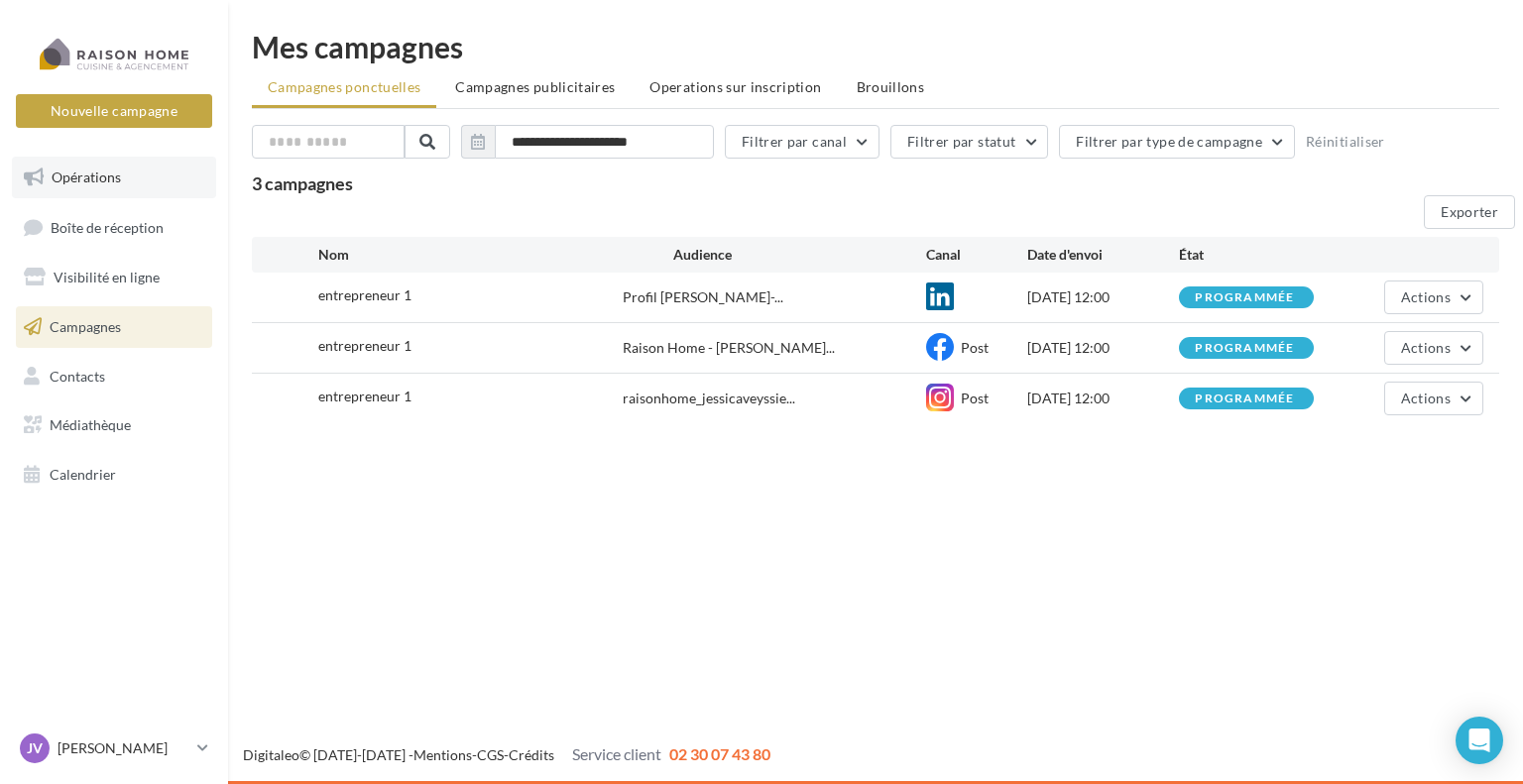 click on "Opérations" at bounding box center [114, 177] 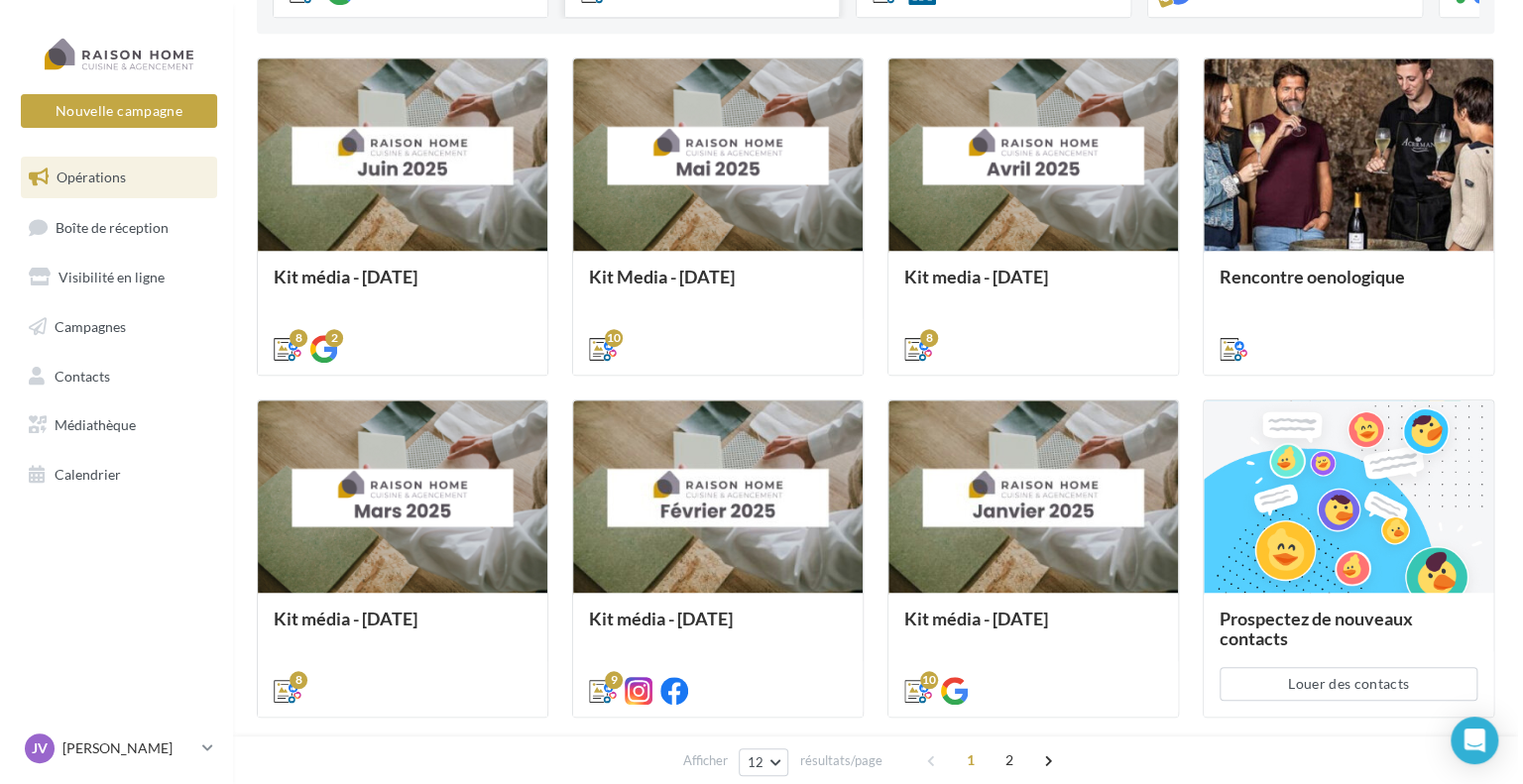 scroll, scrollTop: 519, scrollLeft: 0, axis: vertical 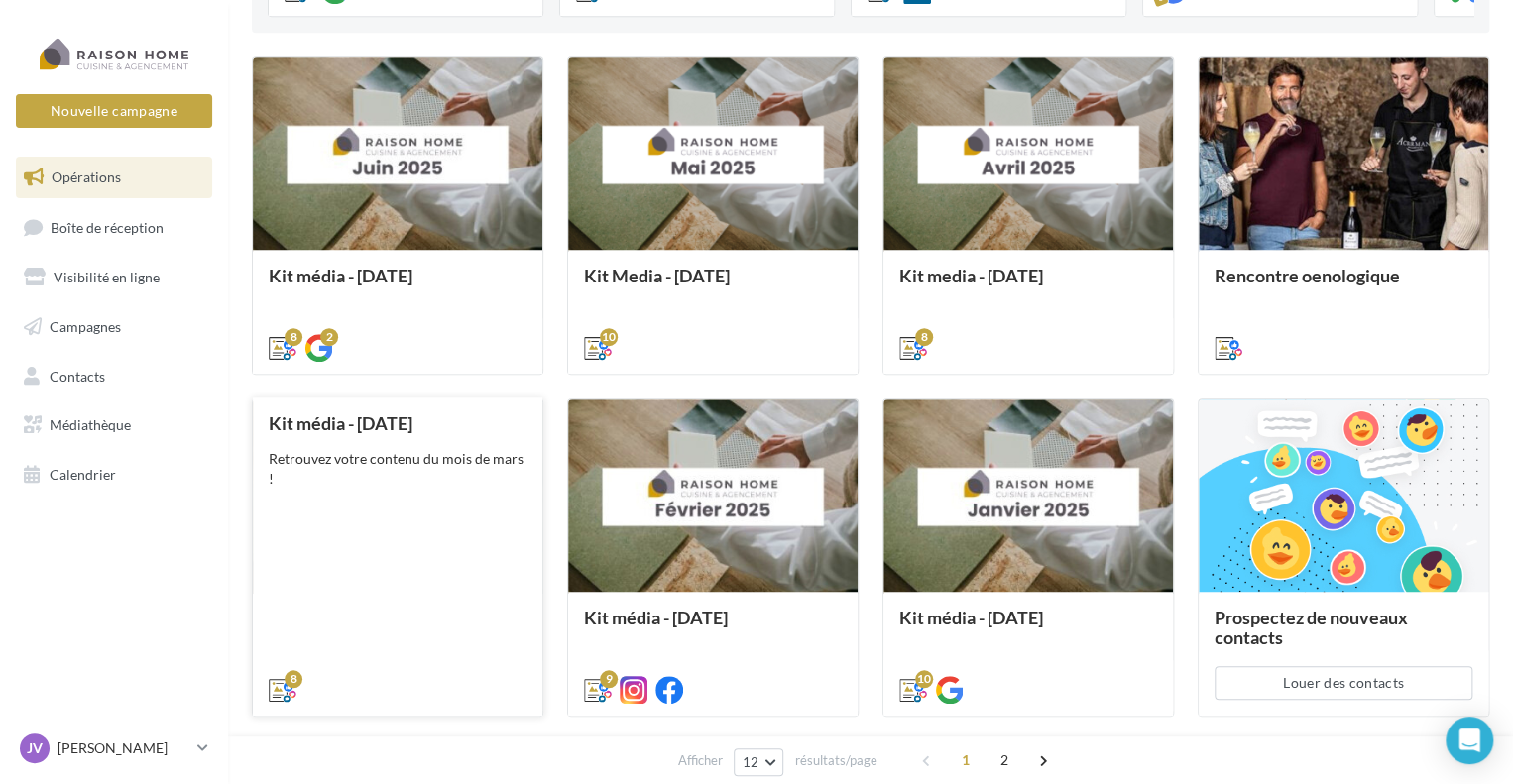 click on "Kit média - [DATE]        Retrouvez votre contenu du mois de mars !" at bounding box center [398, 555] 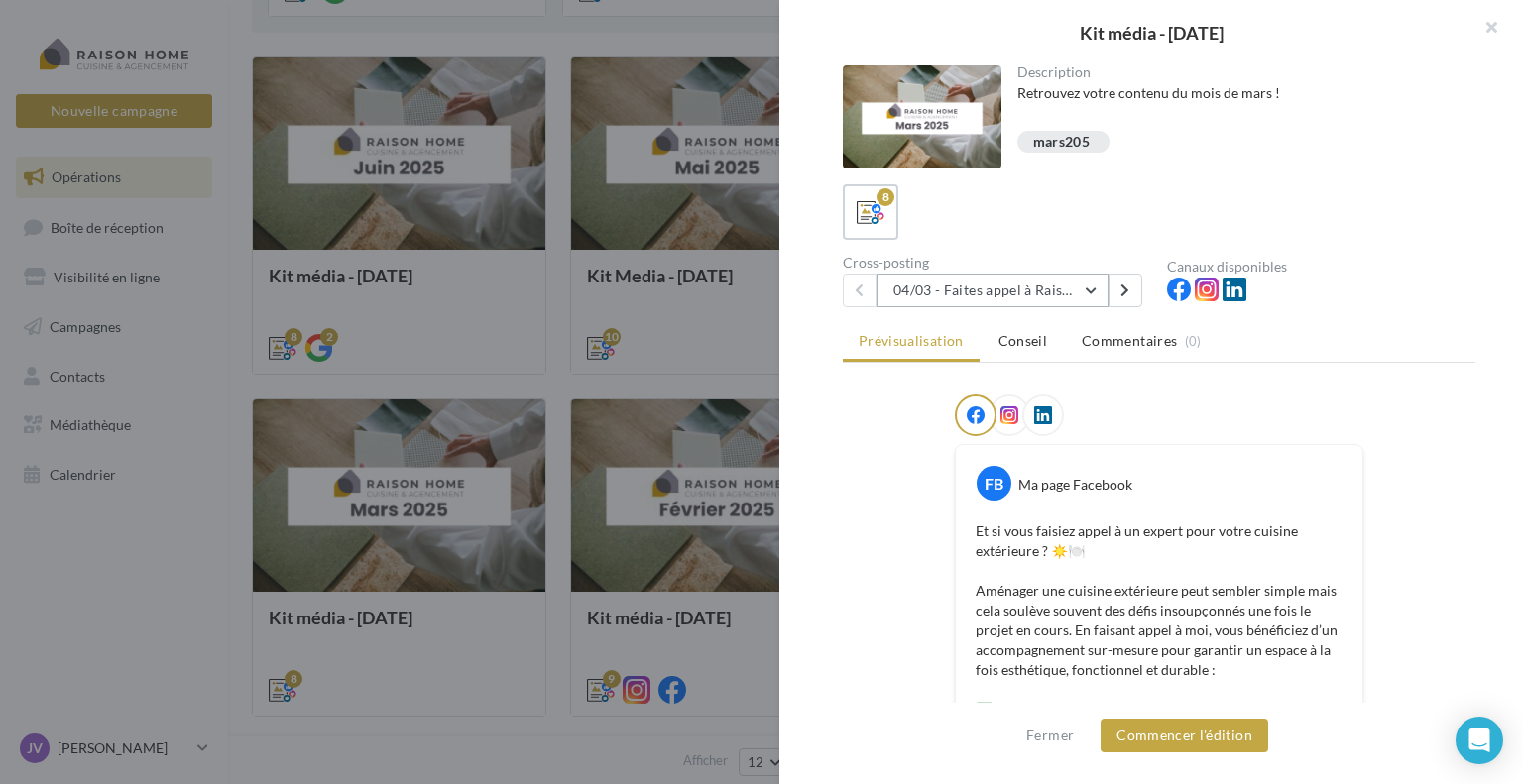 click on "04/03 - Faites appel à Raison Home pour votre cuisine extérieure" at bounding box center (993, 290) 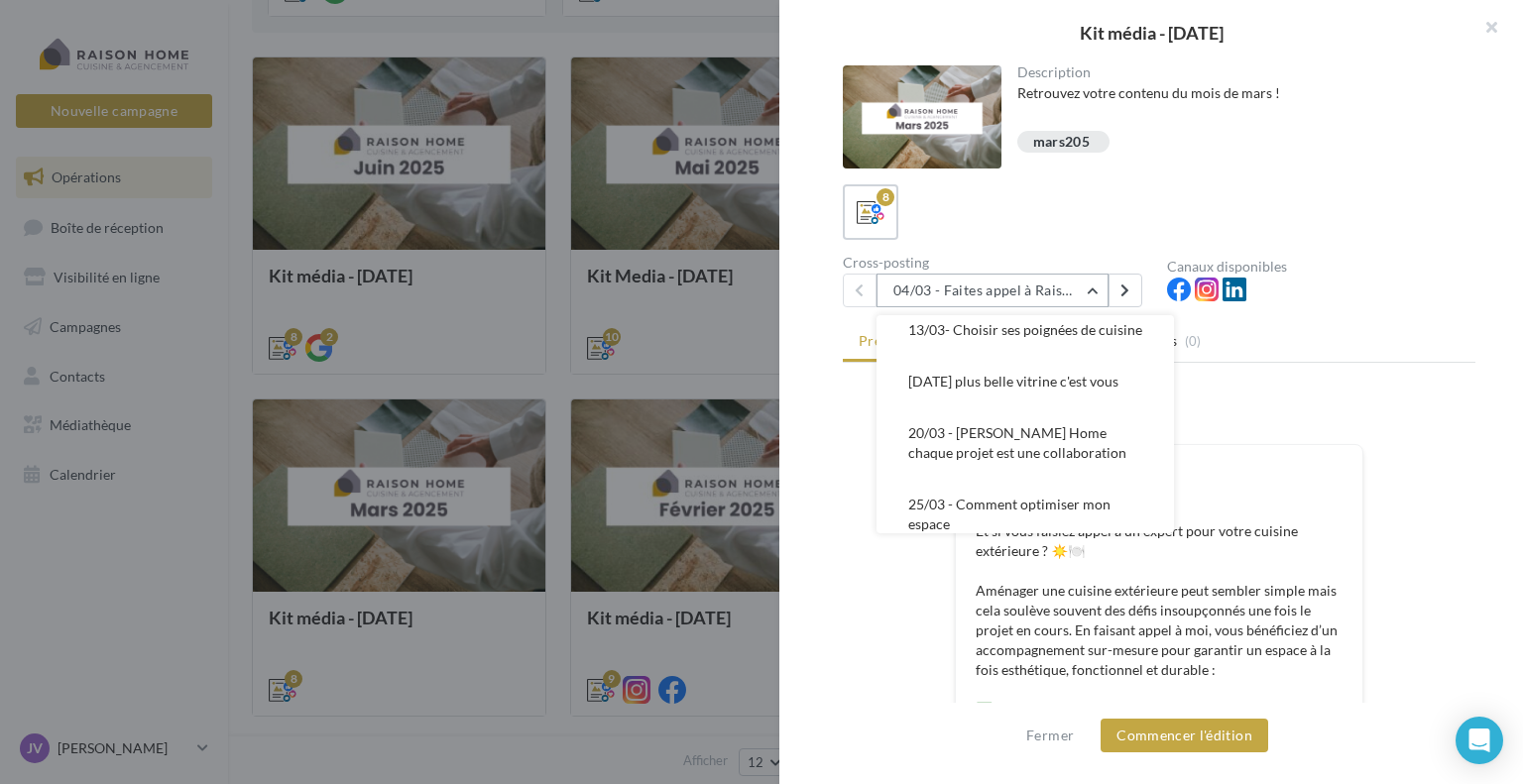 scroll, scrollTop: 333, scrollLeft: 0, axis: vertical 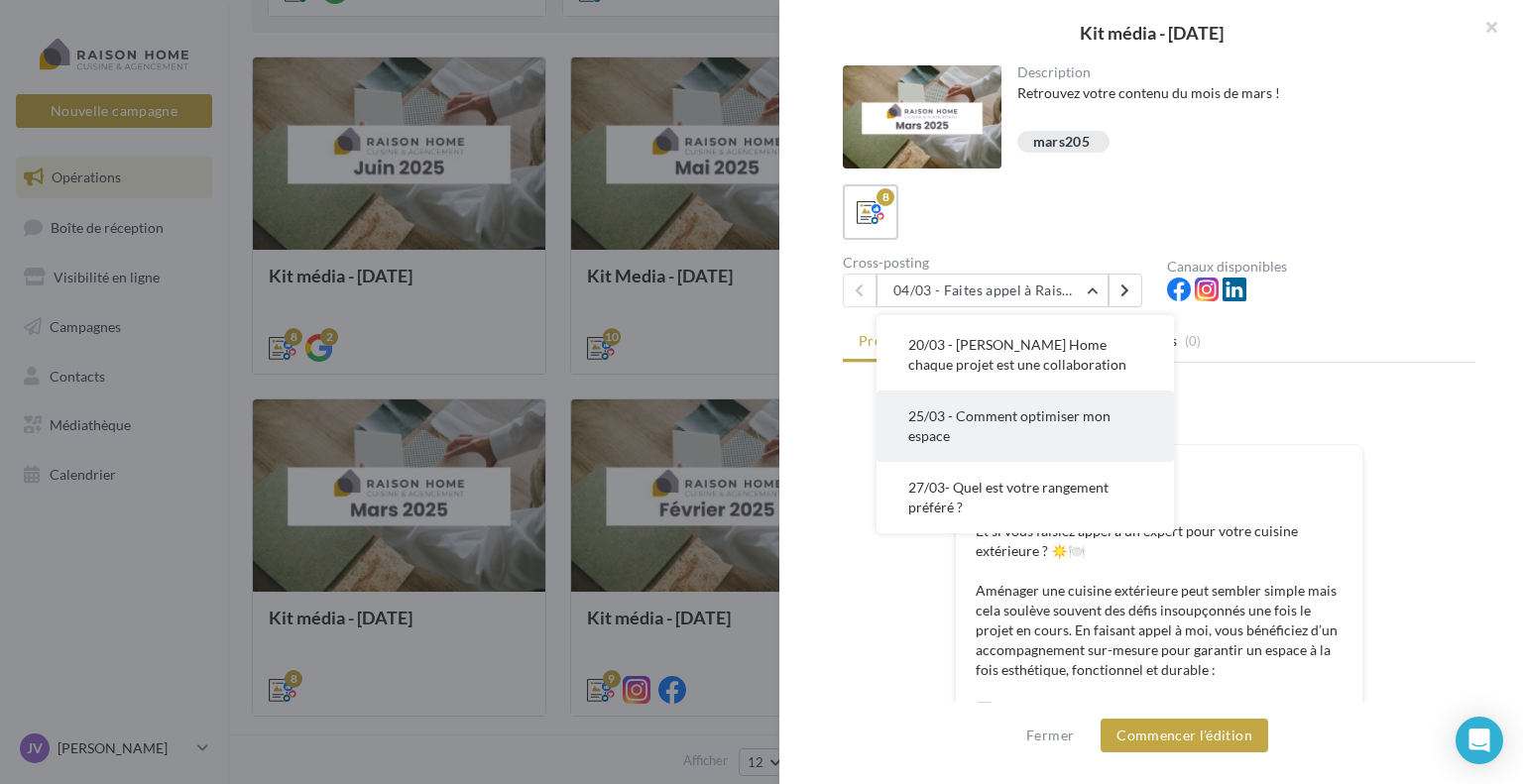 click on "25/03 - Comment optimiser mon espace" at bounding box center [1025, 426] 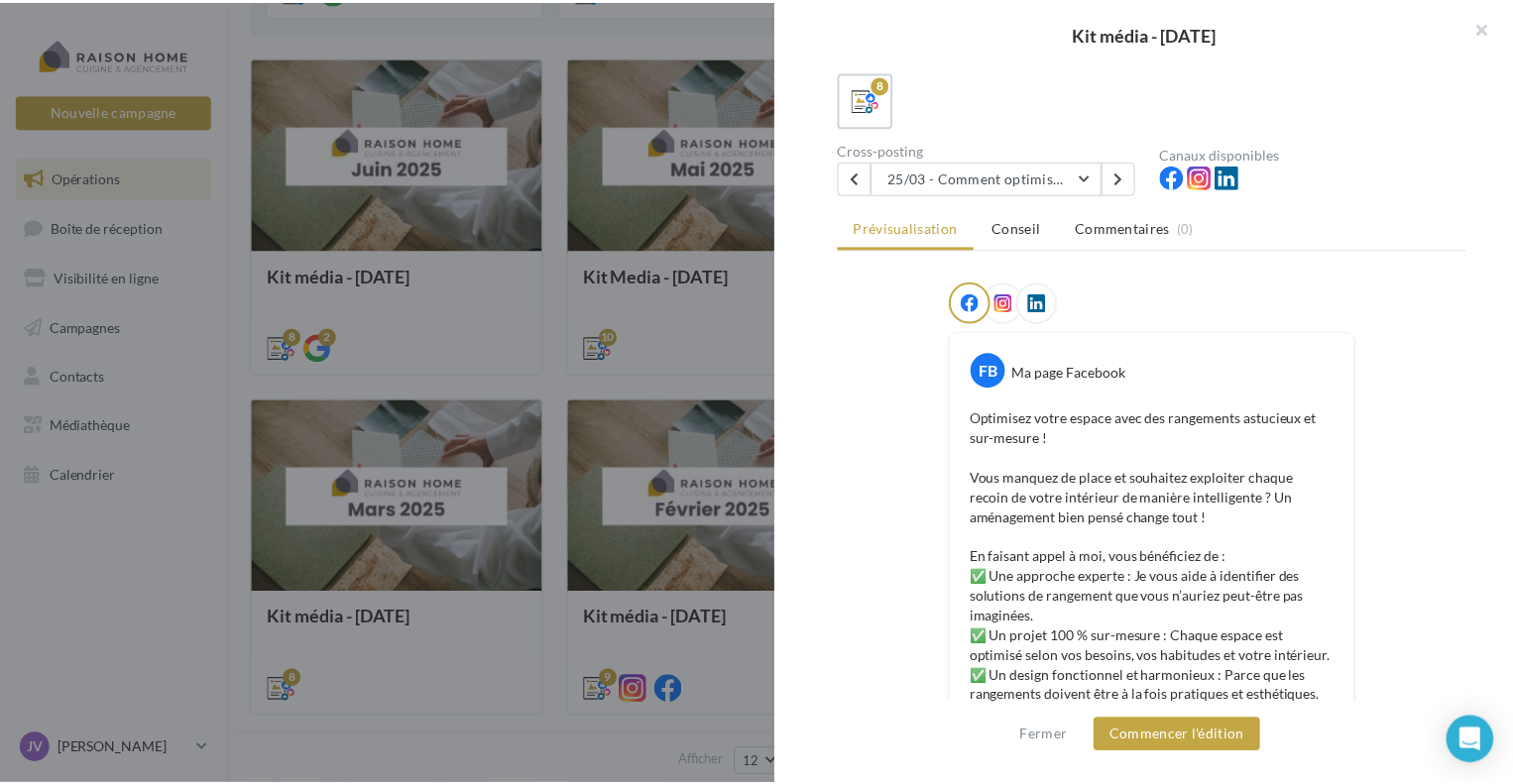 scroll, scrollTop: 0, scrollLeft: 0, axis: both 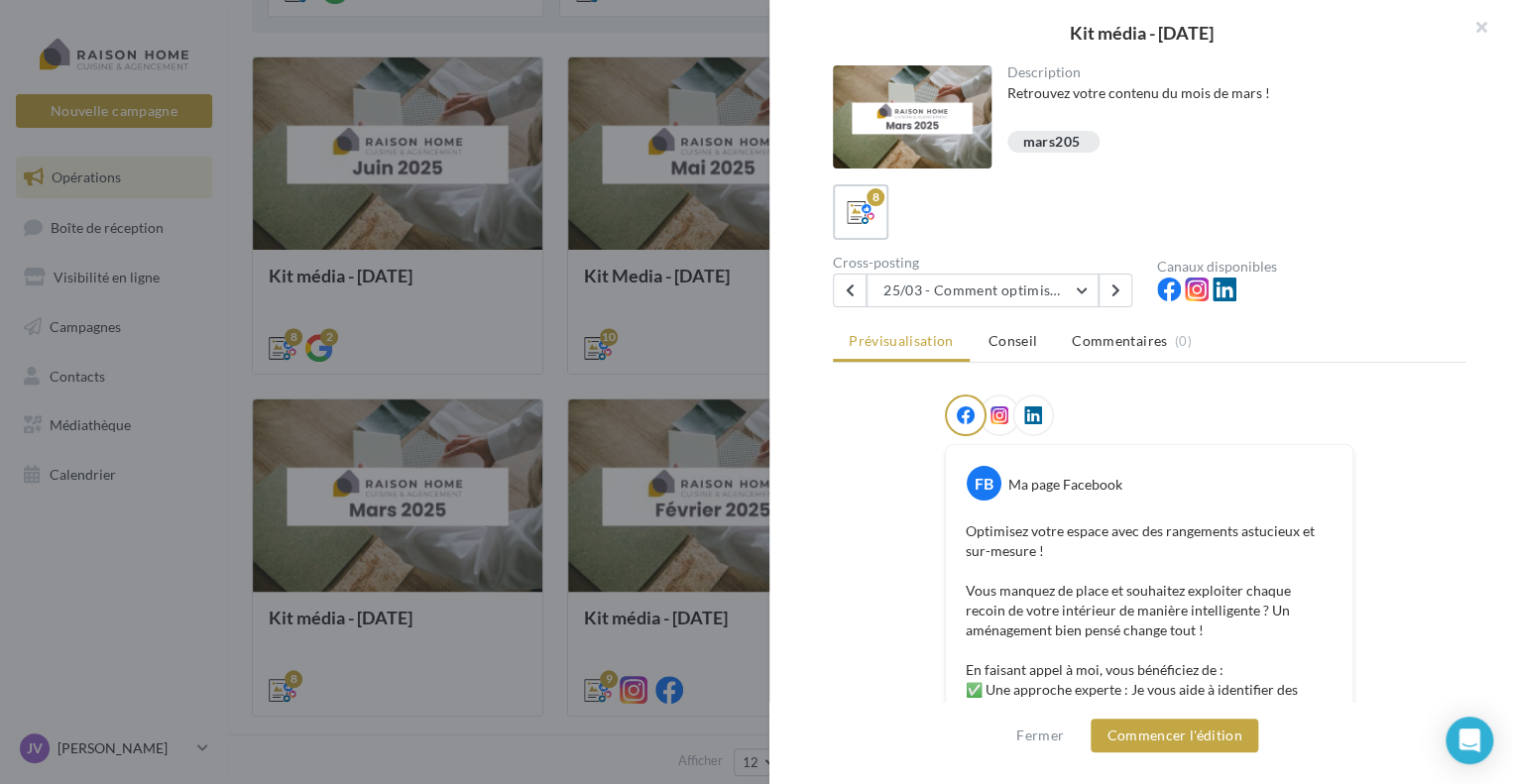 click on "Nouvelle campagne
Nouvelle campagne
Opérations
Boîte de réception
Visibilité en ligne
Campagnes
Contacts
Médiathèque
Calendrier" at bounding box center (756, 352) 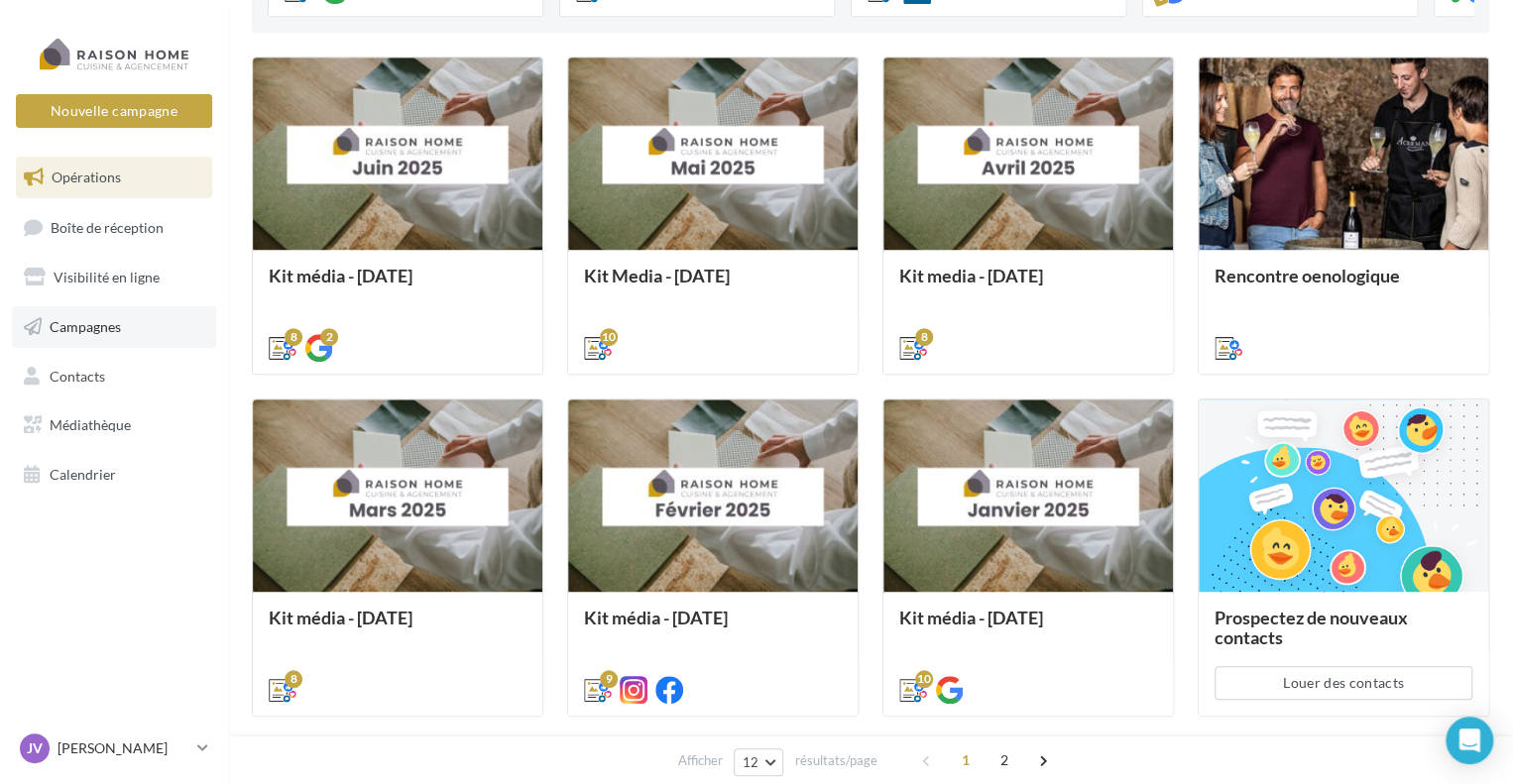 click on "Campagnes" at bounding box center (85, 326) 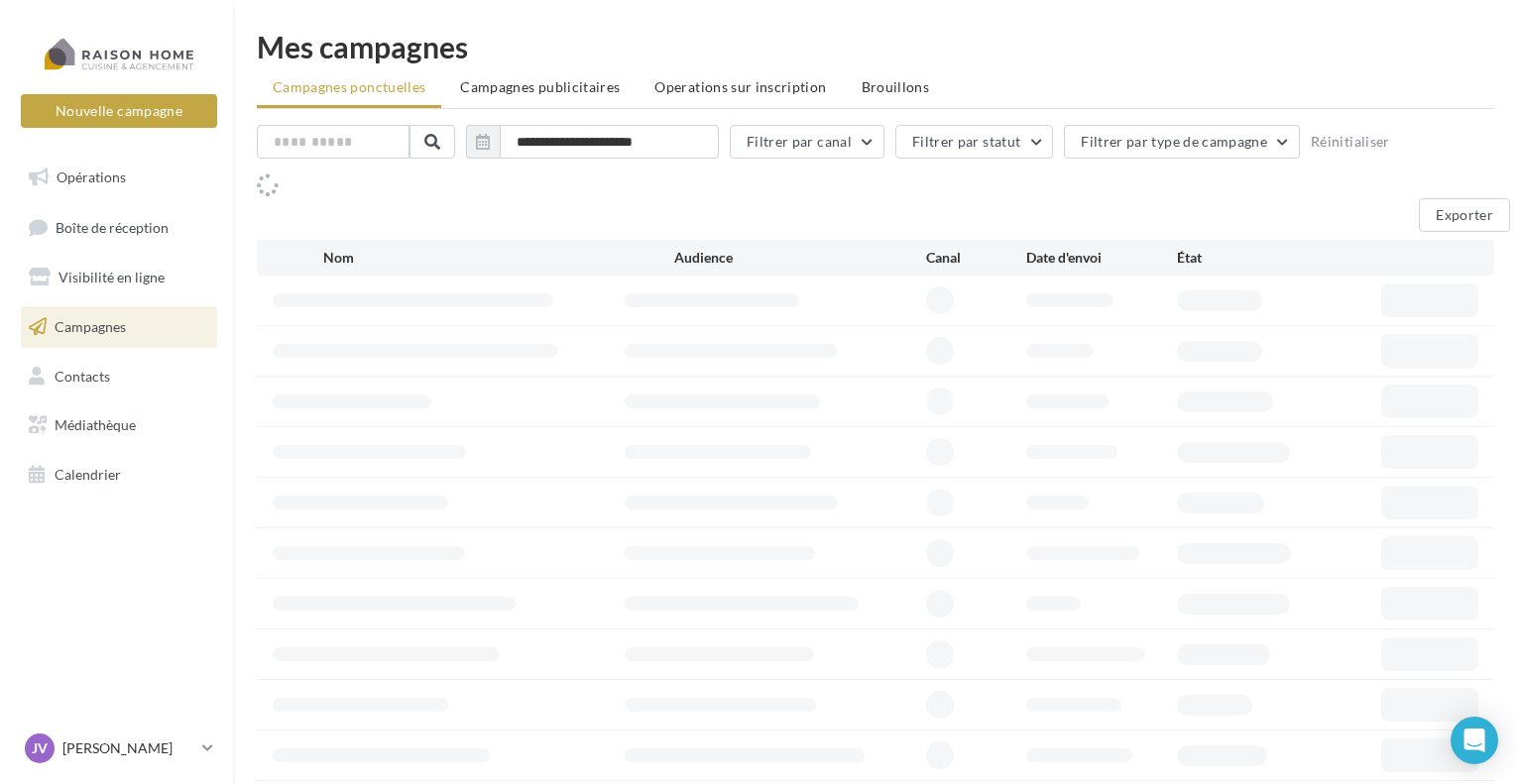 scroll, scrollTop: 0, scrollLeft: 0, axis: both 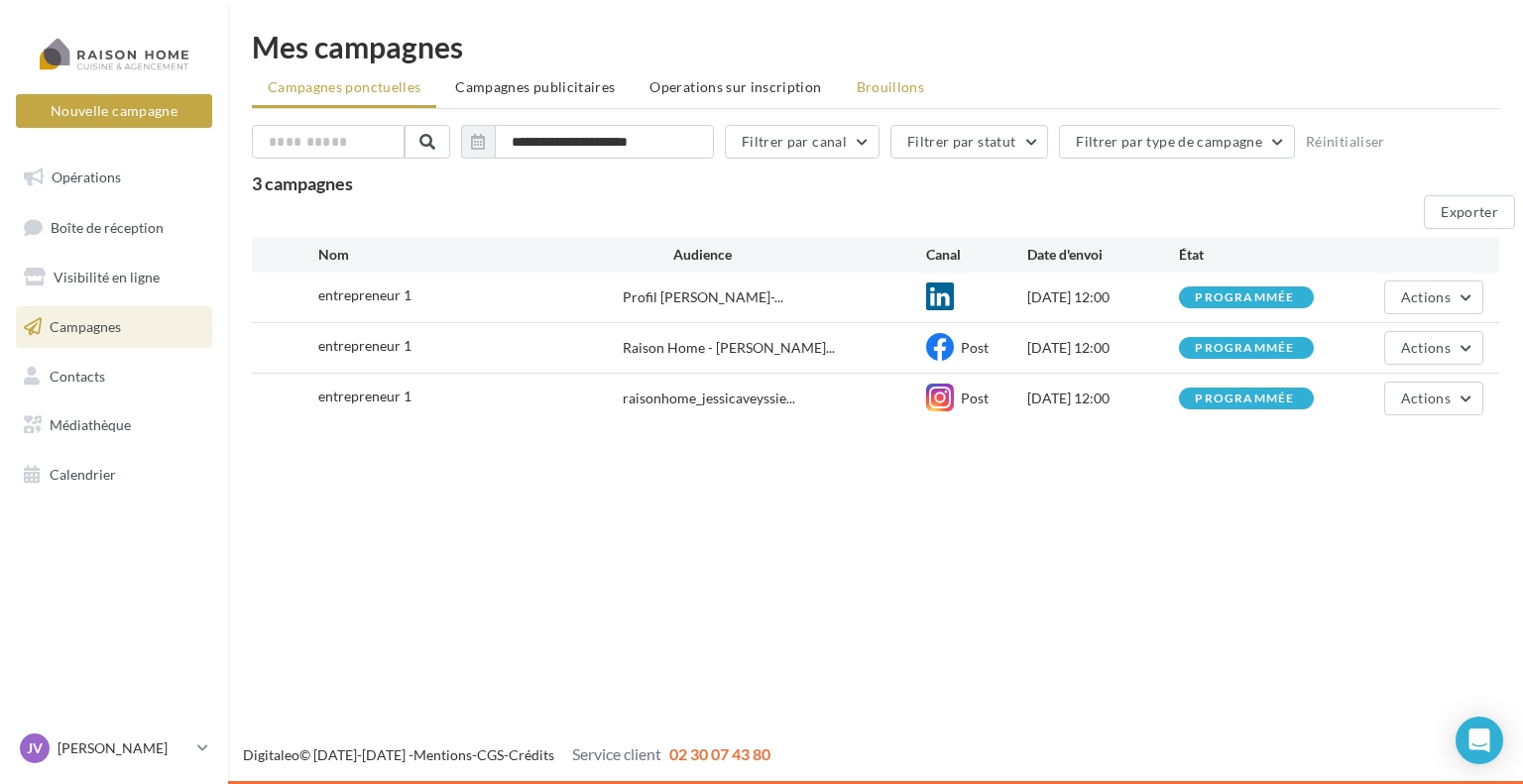 click on "Brouillons" at bounding box center [890, 86] 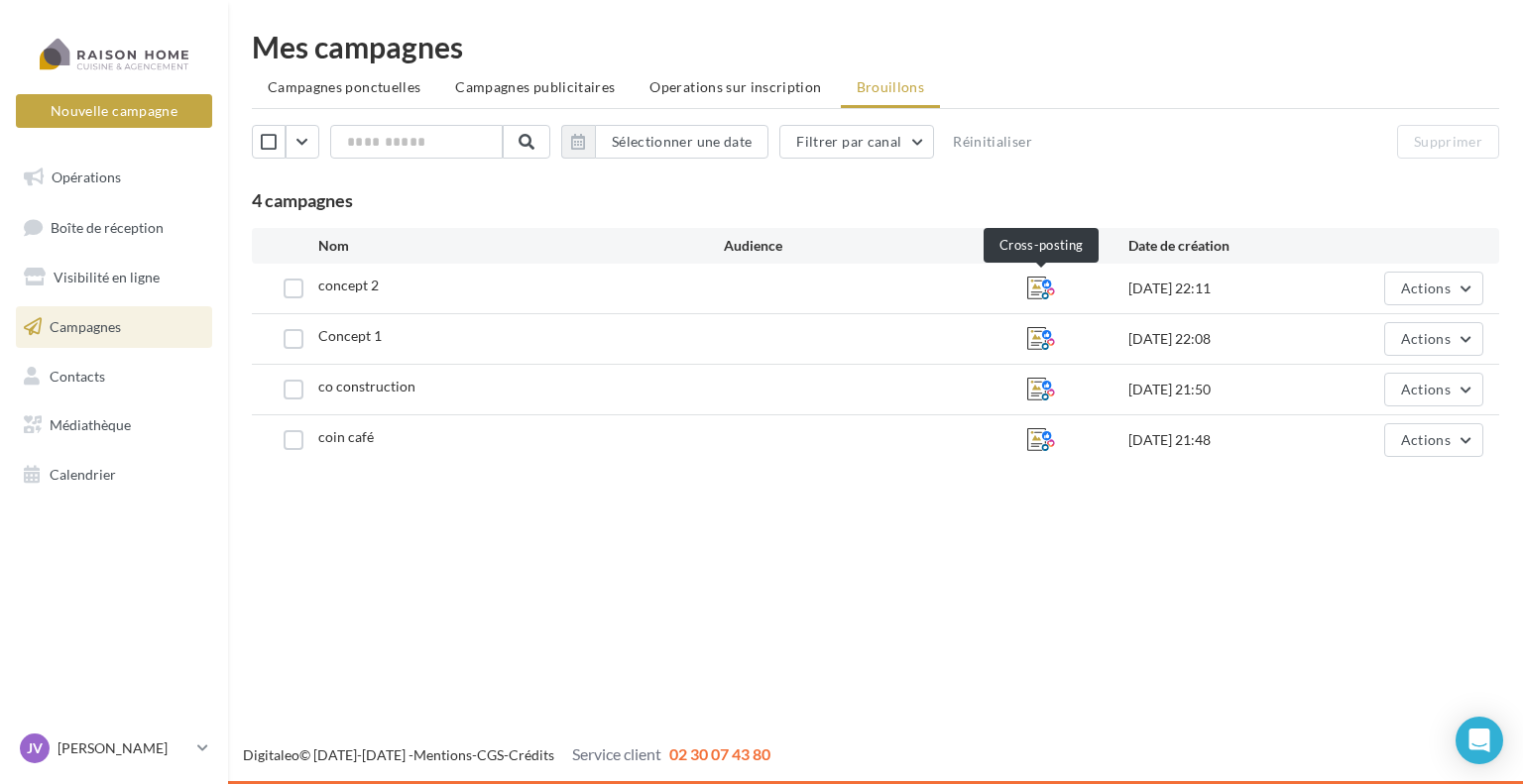 click at bounding box center [1041, 287] 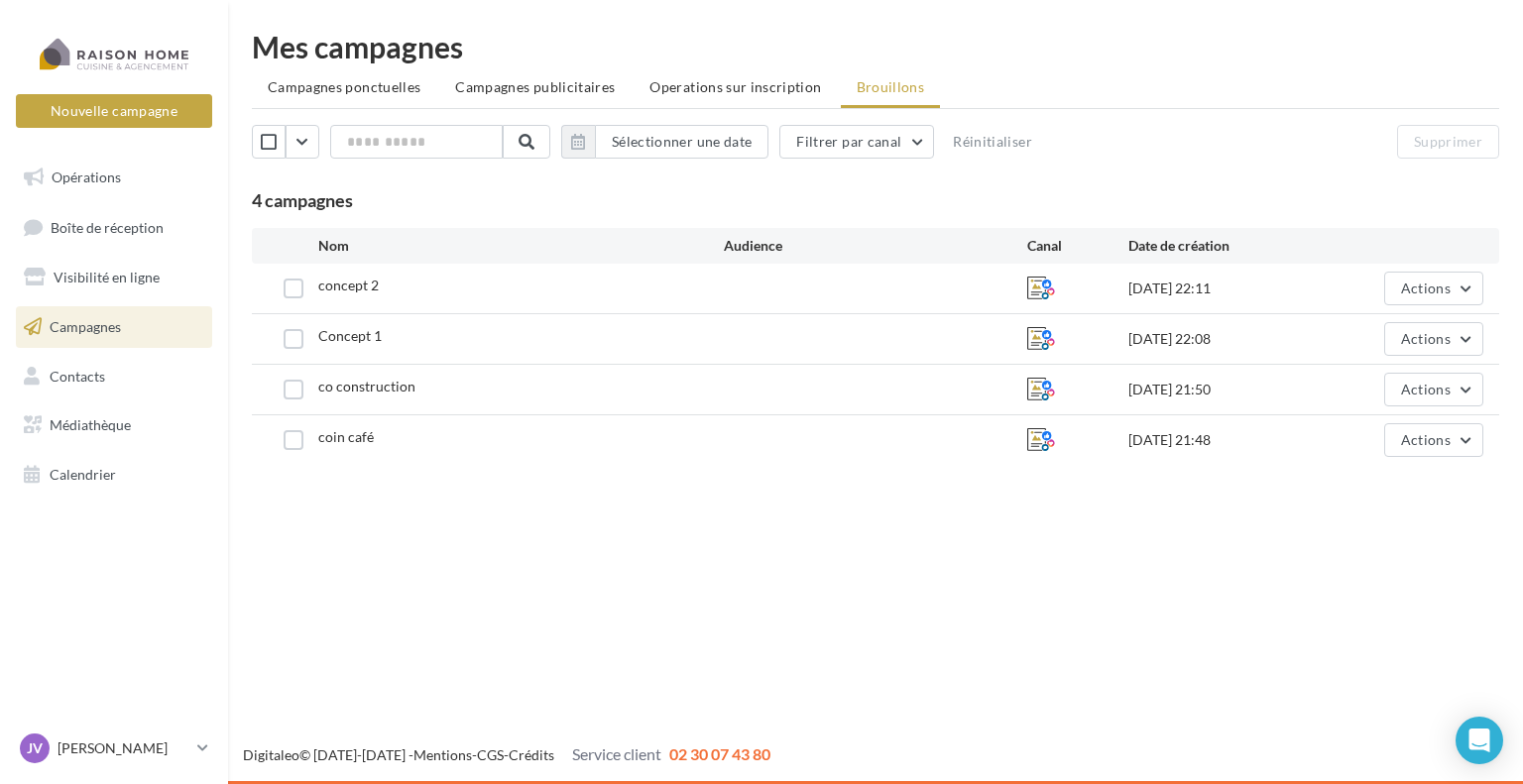 click on "concept 2" at bounding box center [348, 284] 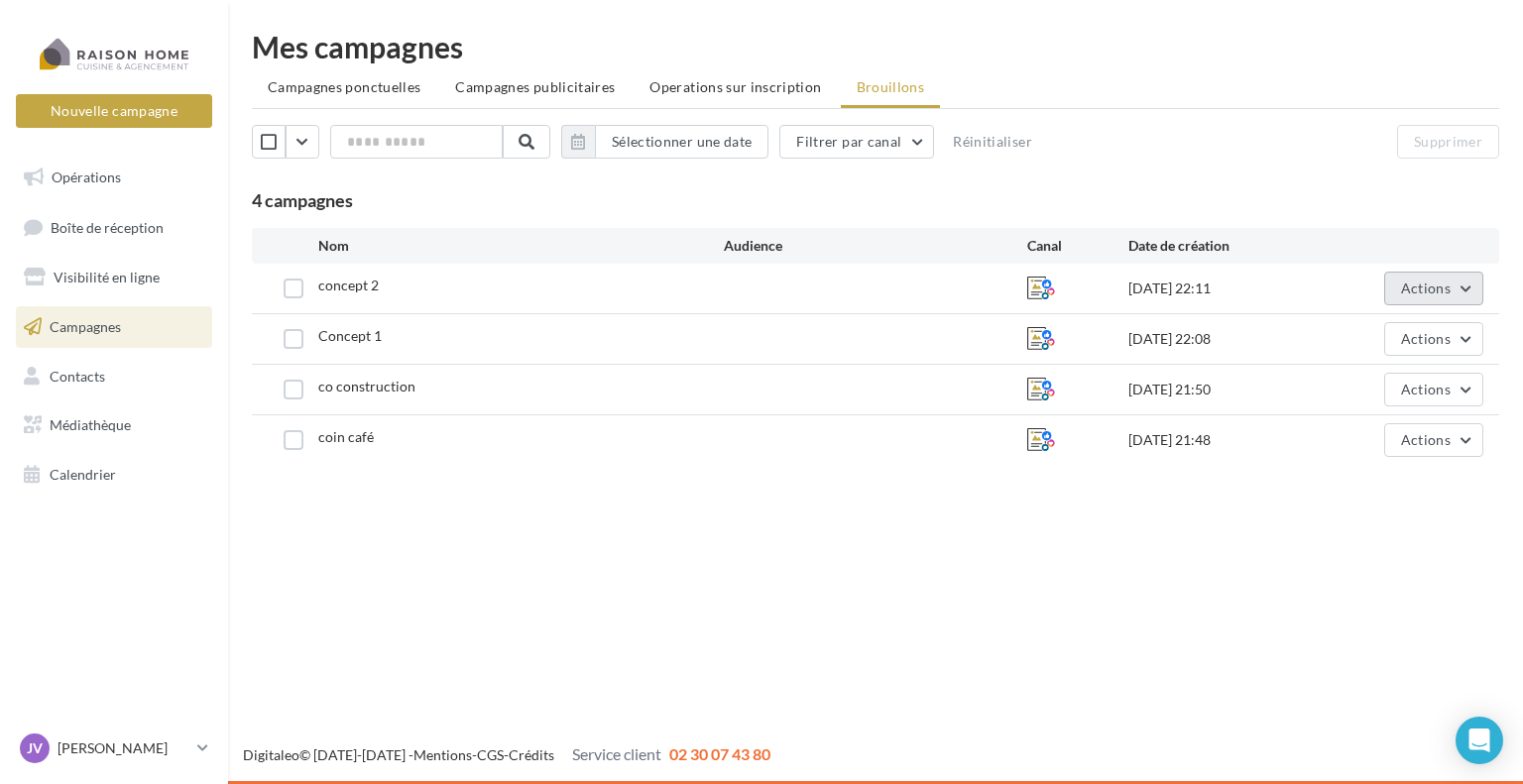 click on "Actions" at bounding box center [1434, 288] 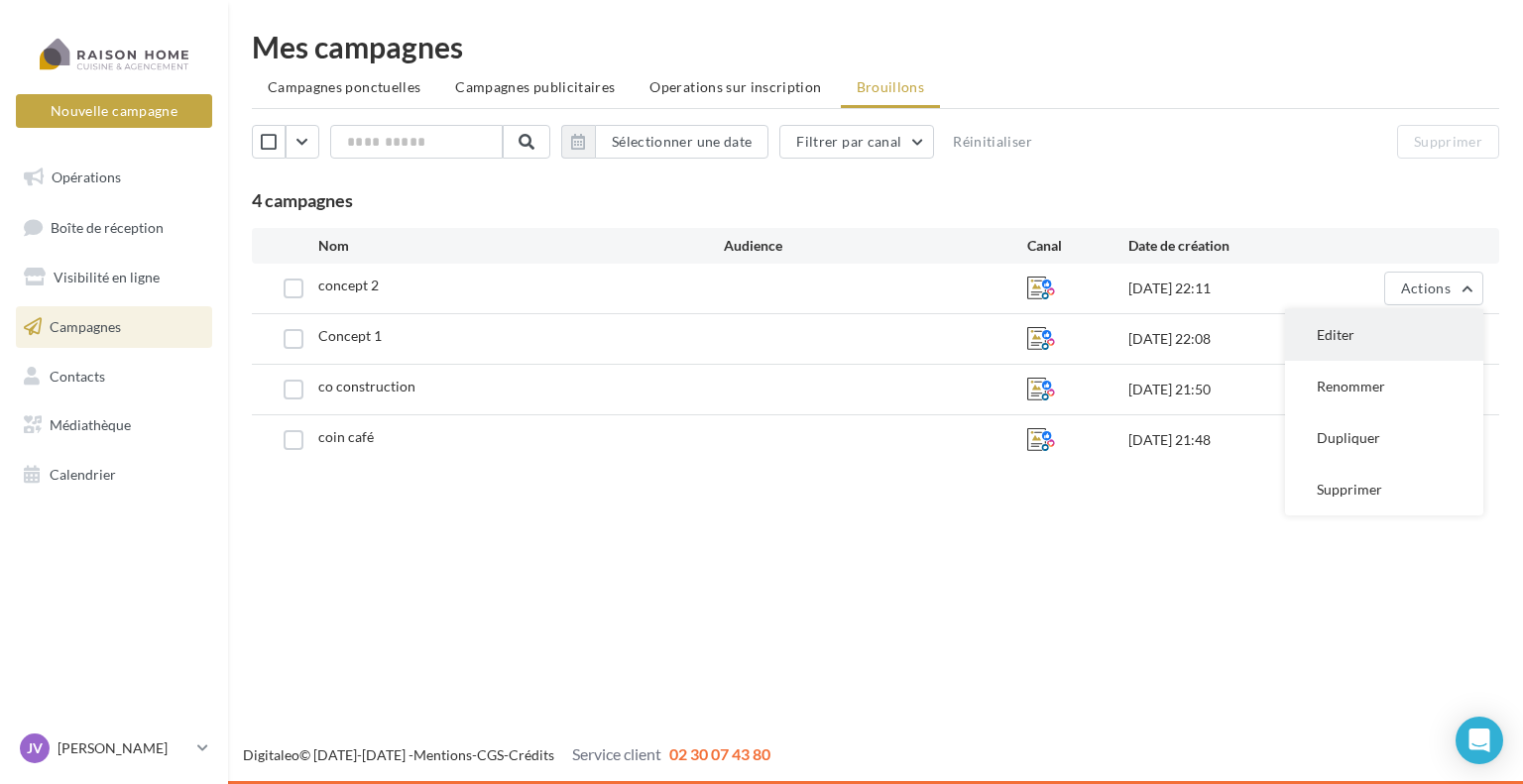 click on "Editer" at bounding box center [1384, 335] 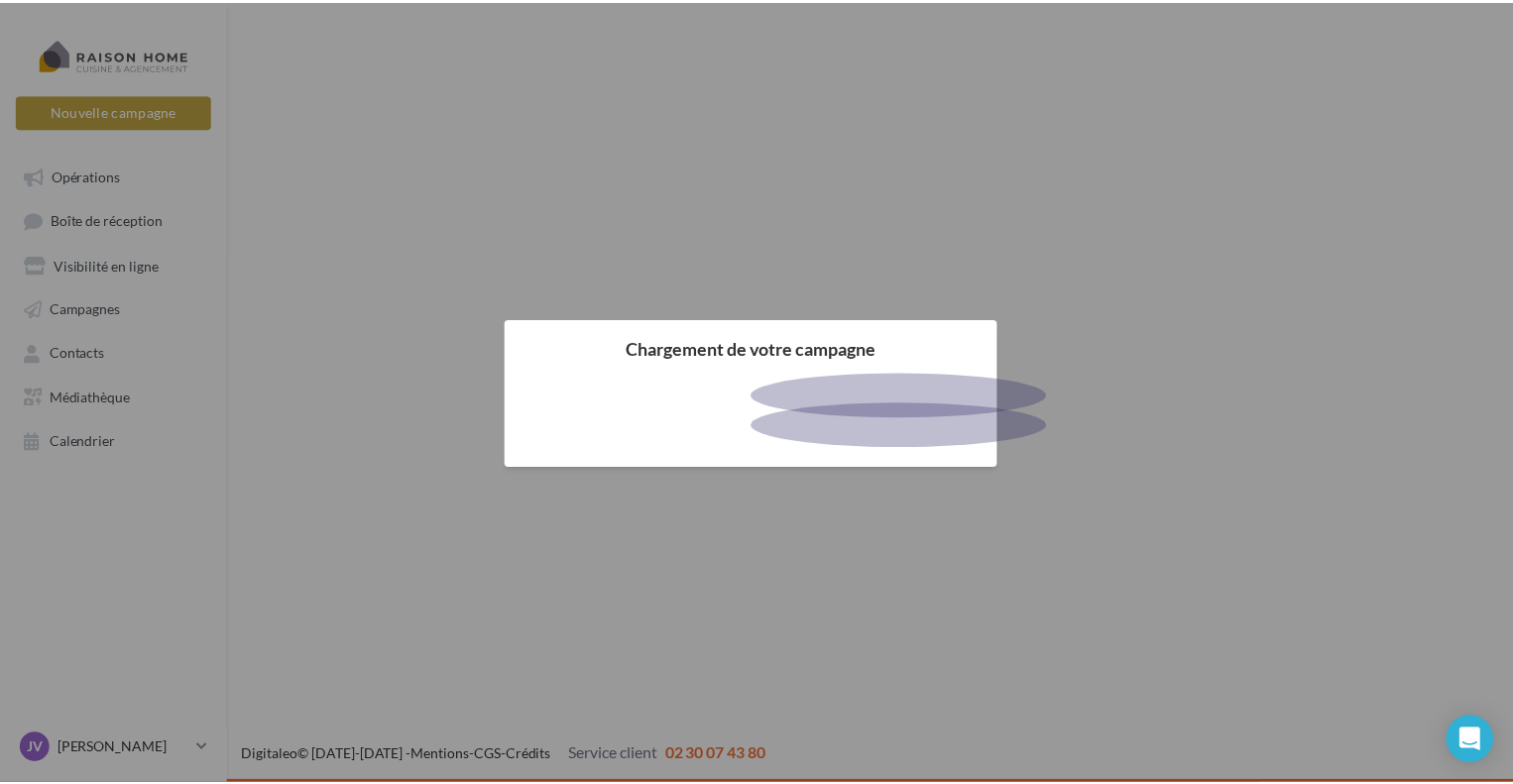 scroll, scrollTop: 0, scrollLeft: 0, axis: both 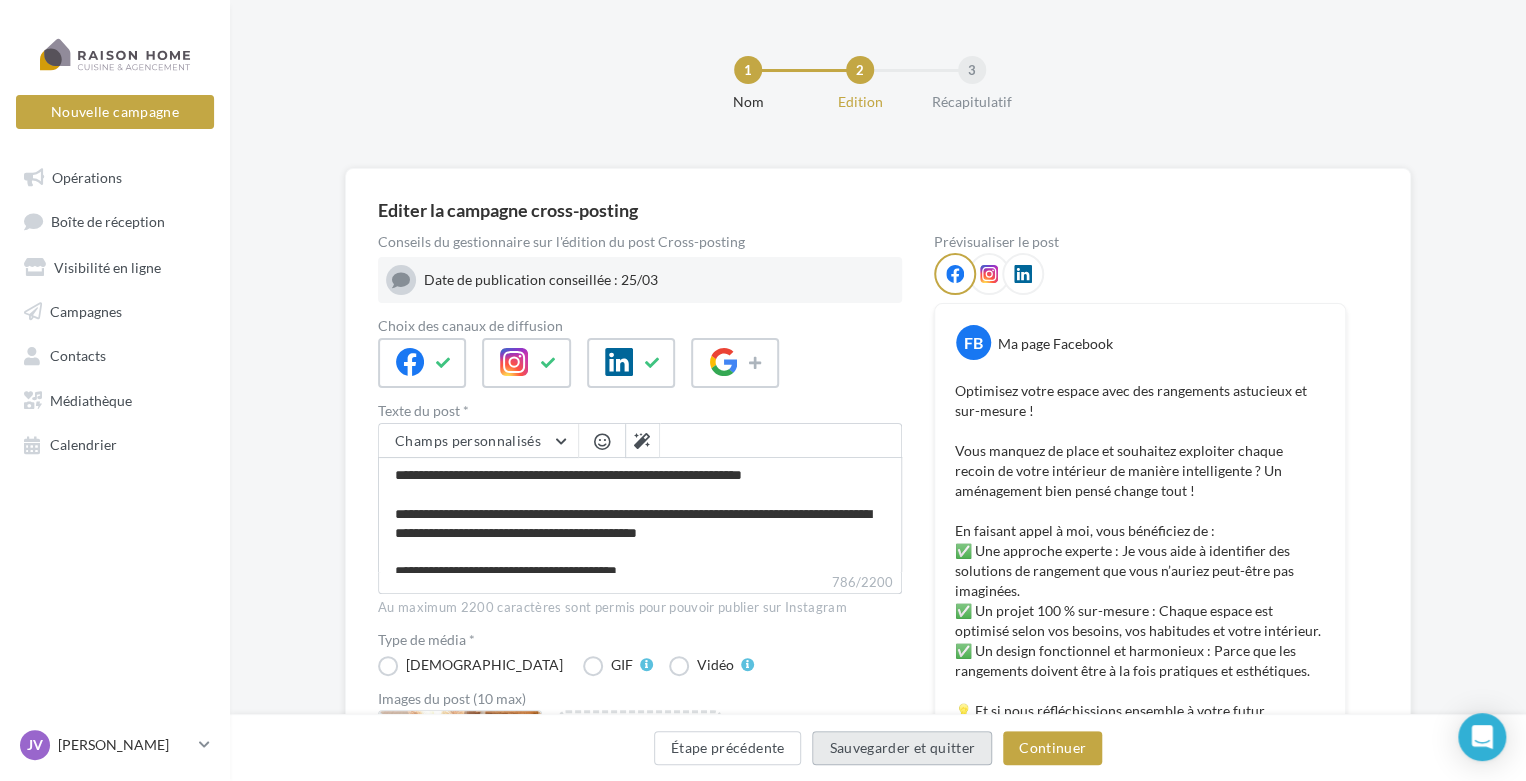 click on "Sauvegarder et quitter" at bounding box center [902, 748] 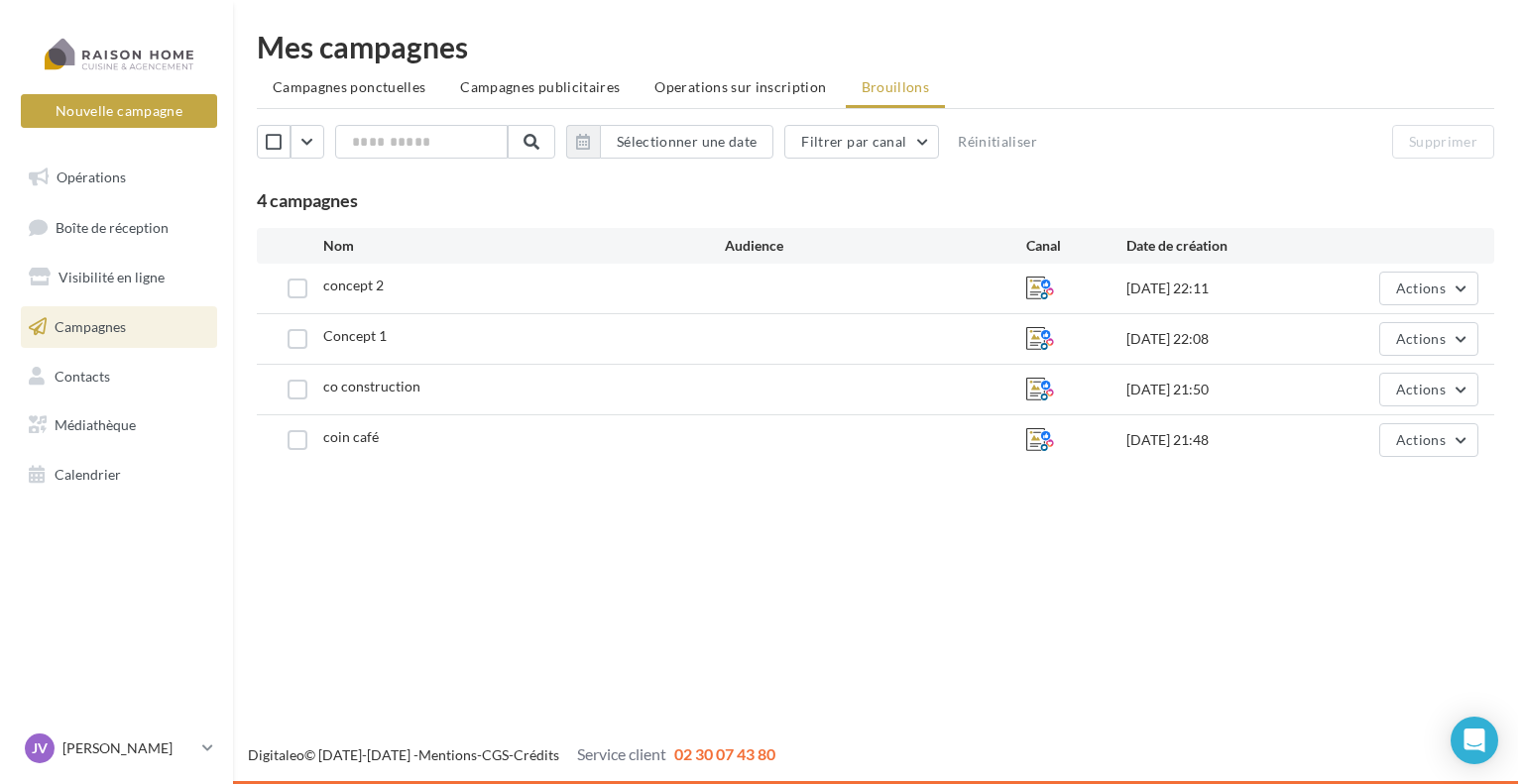 scroll, scrollTop: 0, scrollLeft: 0, axis: both 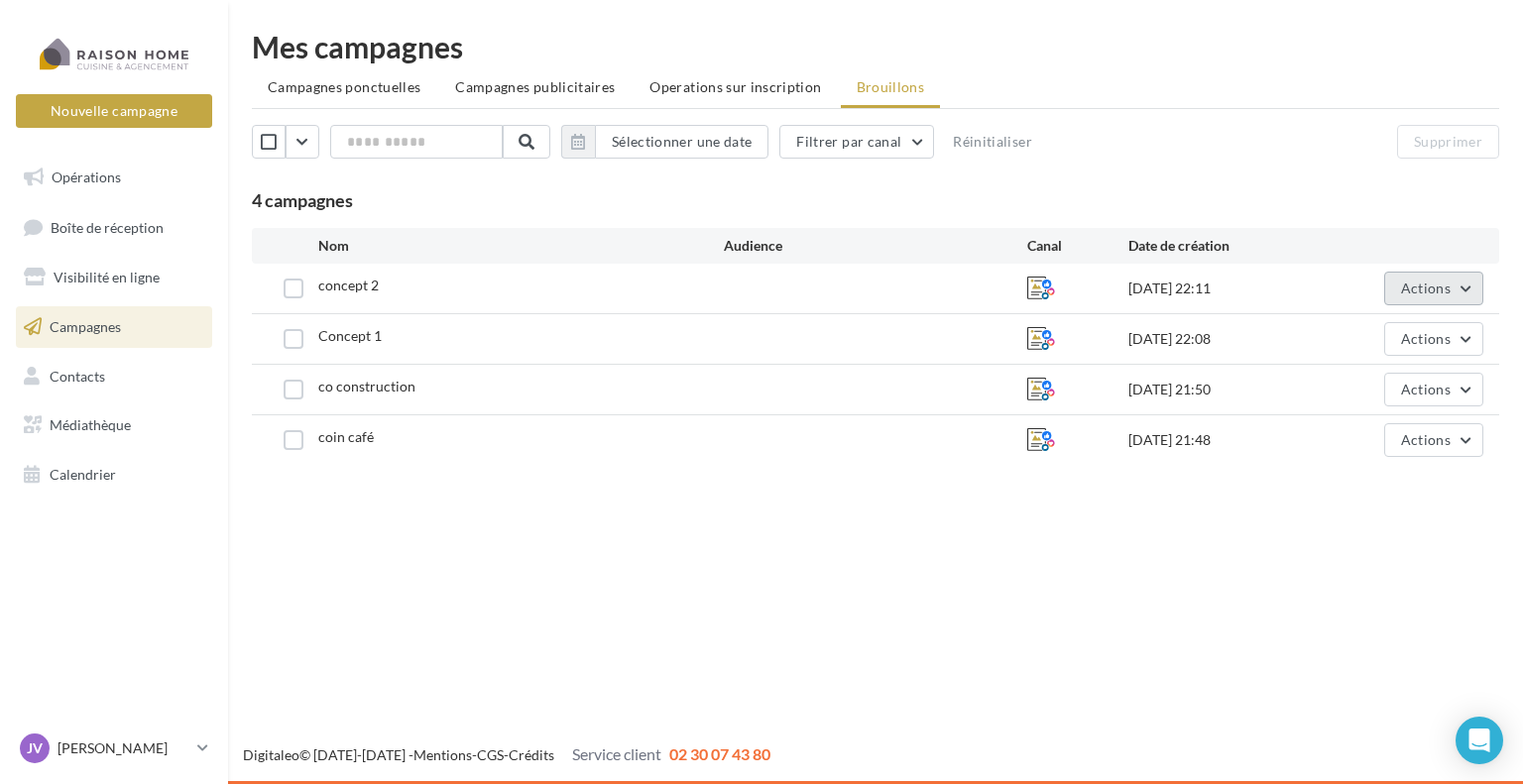 click on "Actions" at bounding box center [1434, 288] 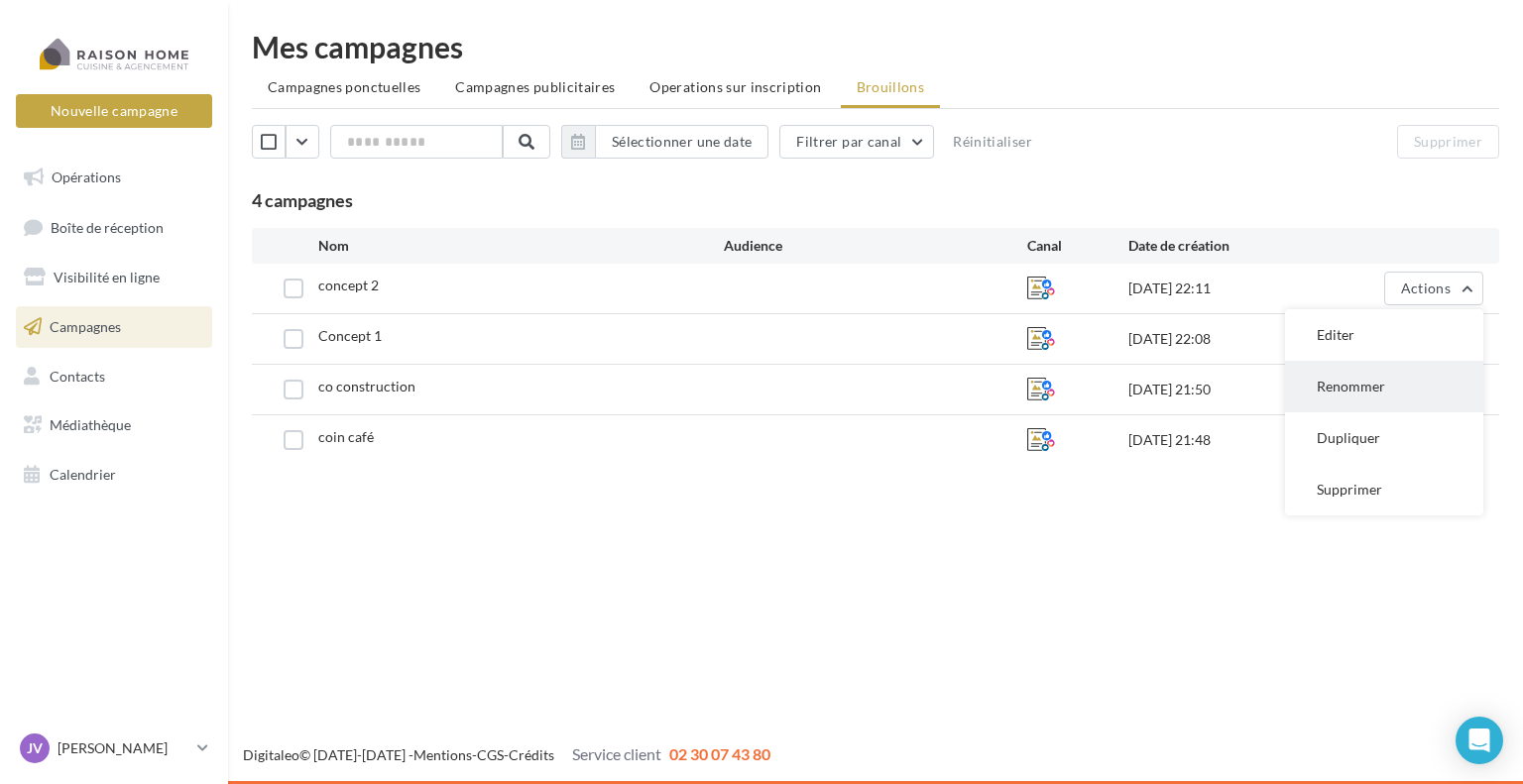 click on "Renommer" at bounding box center [1384, 387] 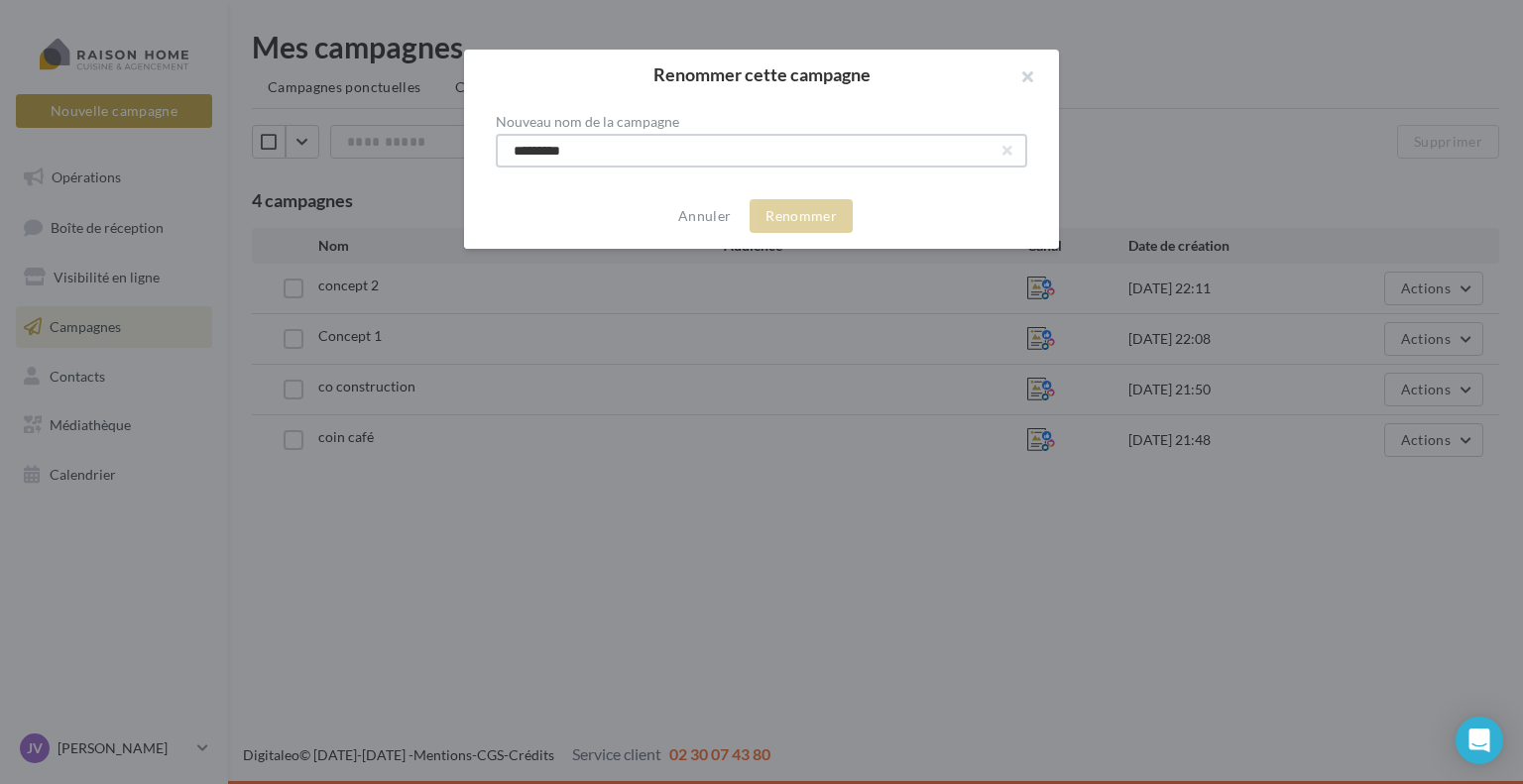click on "*********" at bounding box center (762, 151) 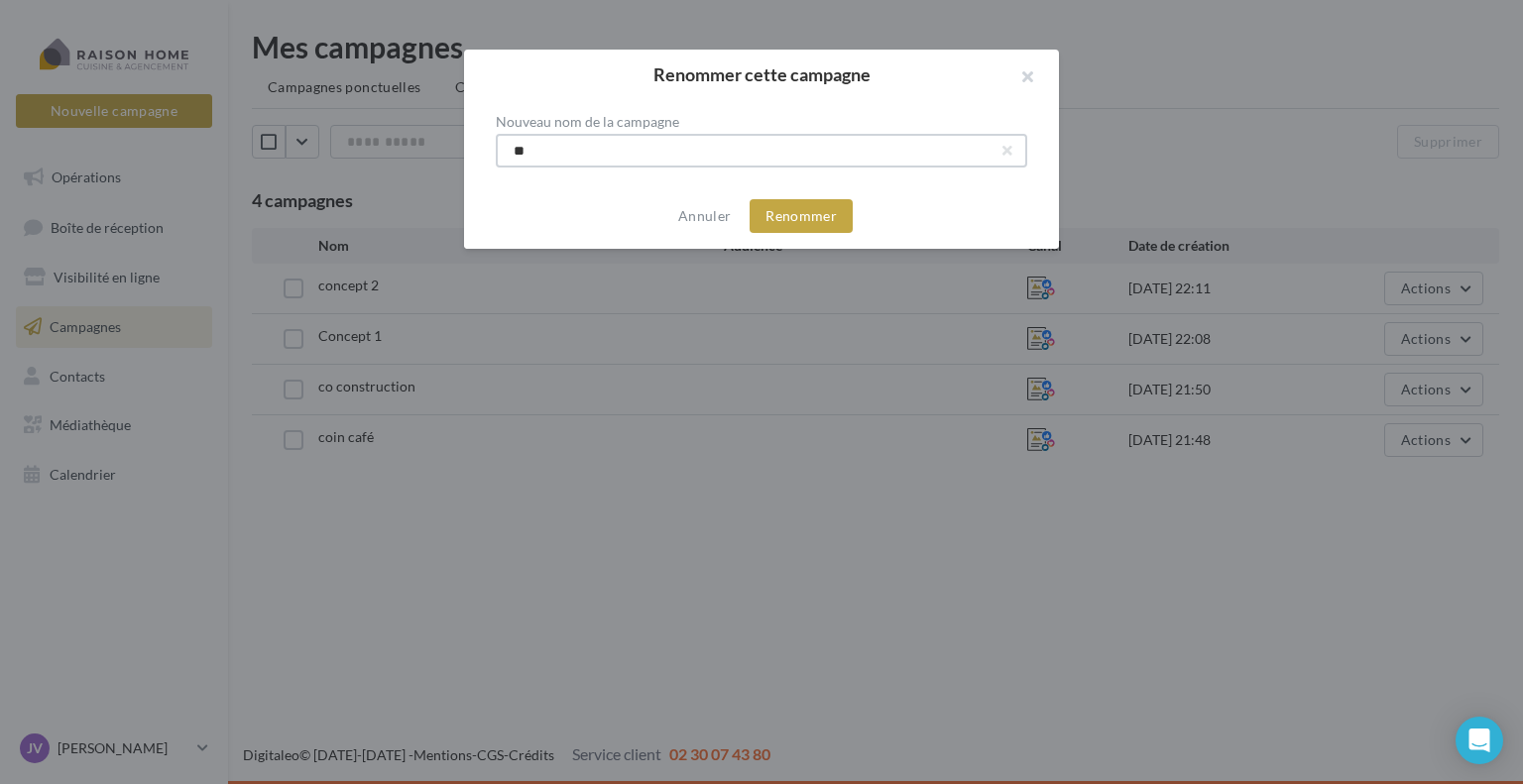 type on "*" 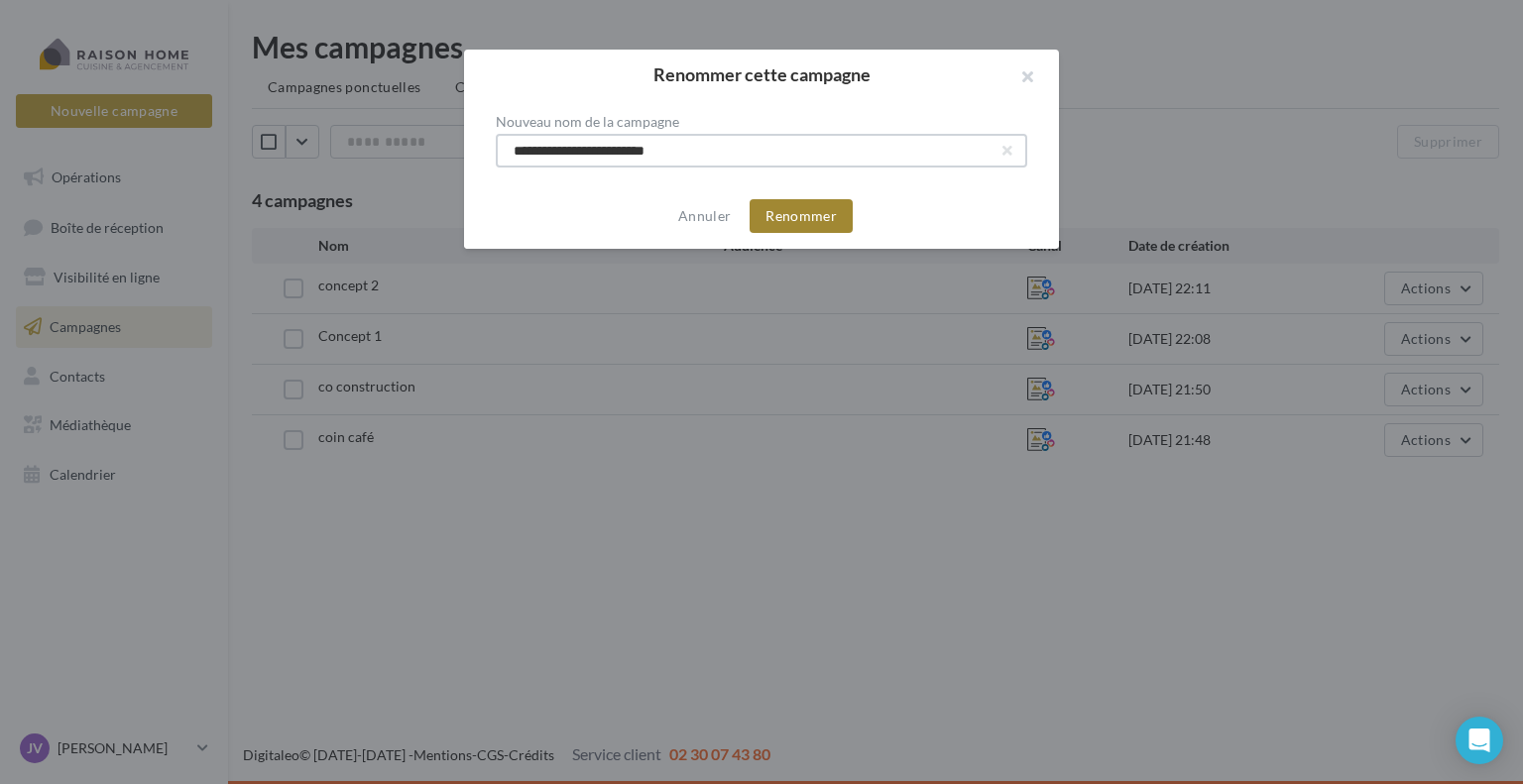 type on "**********" 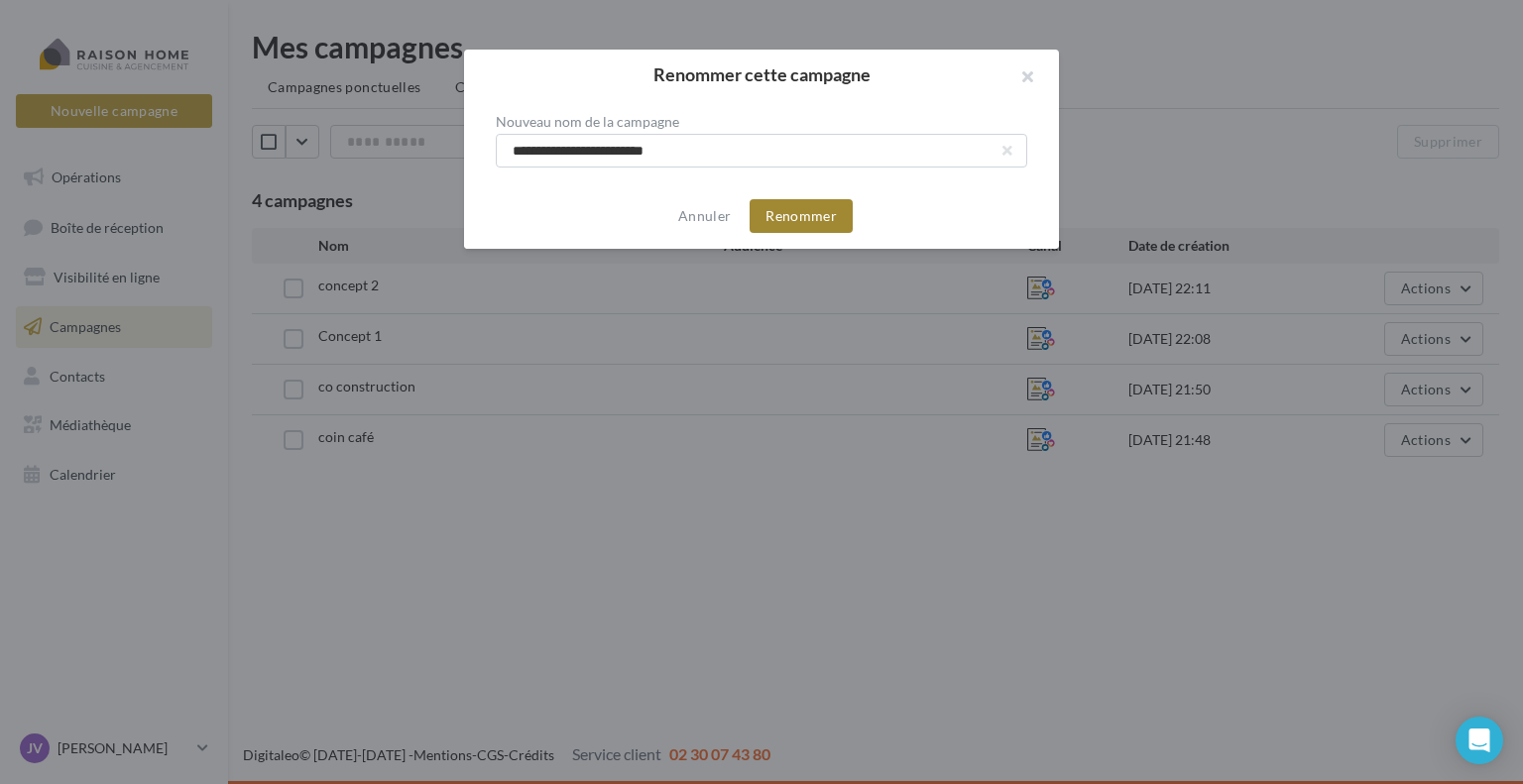 click on "Renommer" at bounding box center (801, 216) 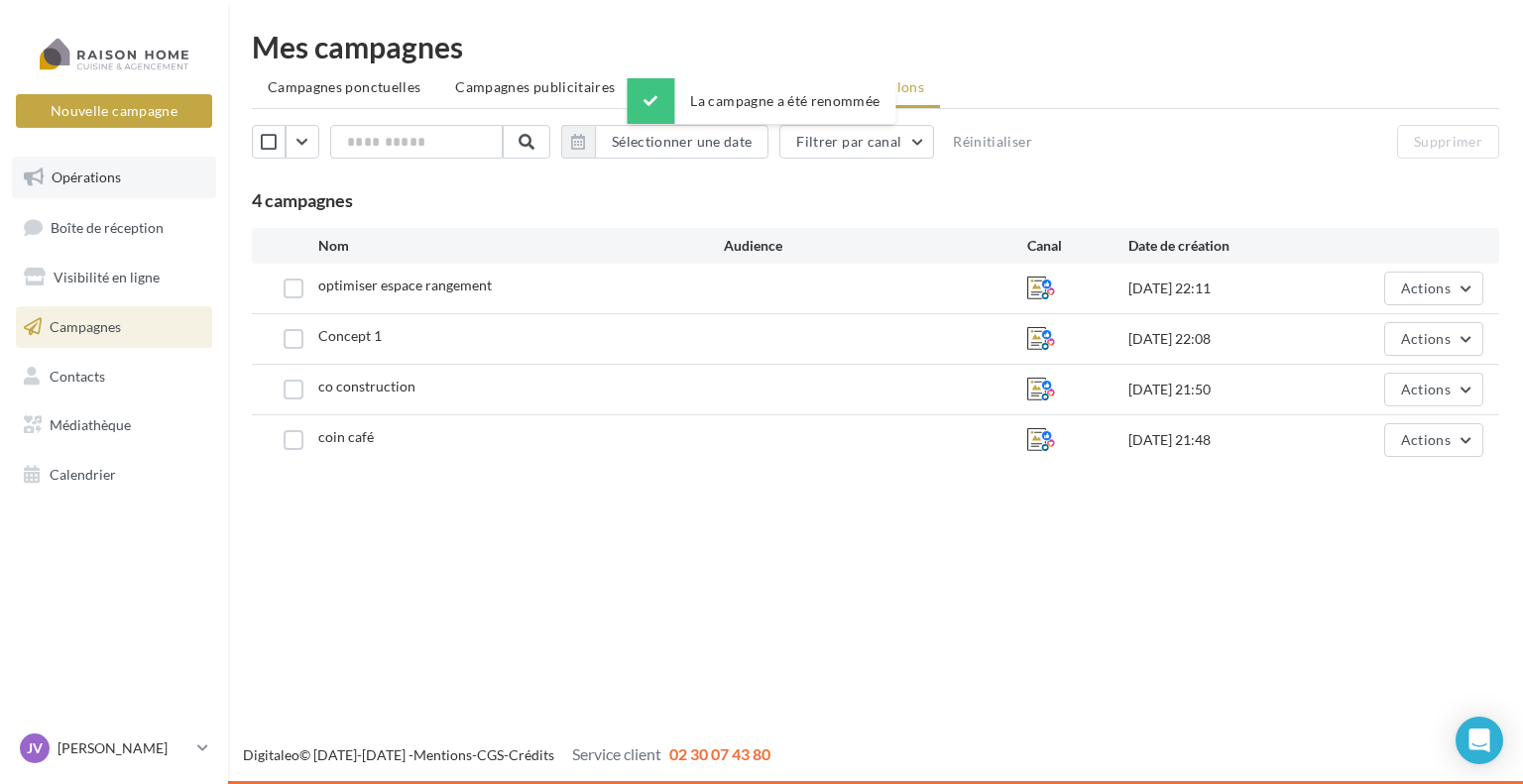 click on "Opérations" at bounding box center (114, 177) 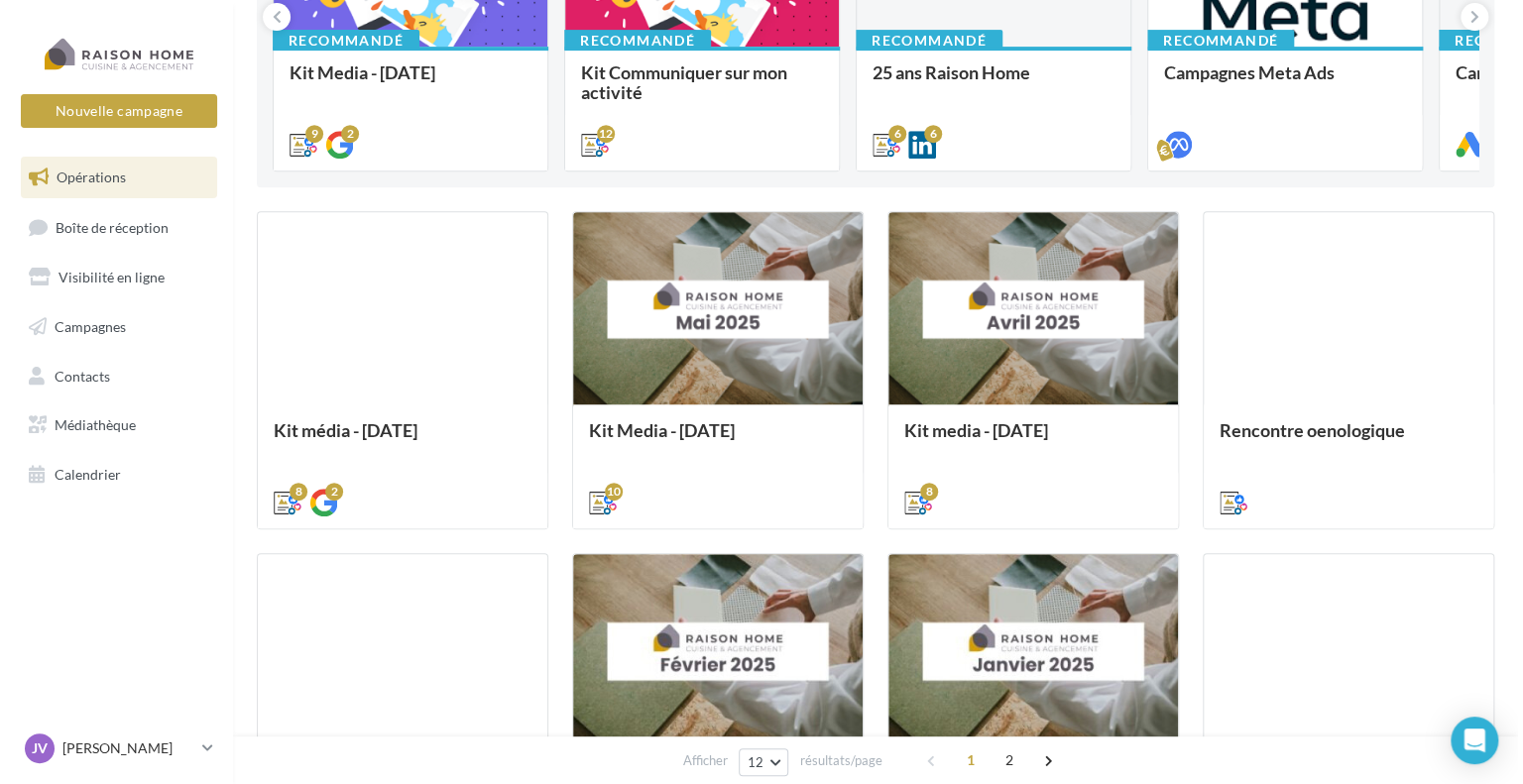 scroll, scrollTop: 367, scrollLeft: 0, axis: vertical 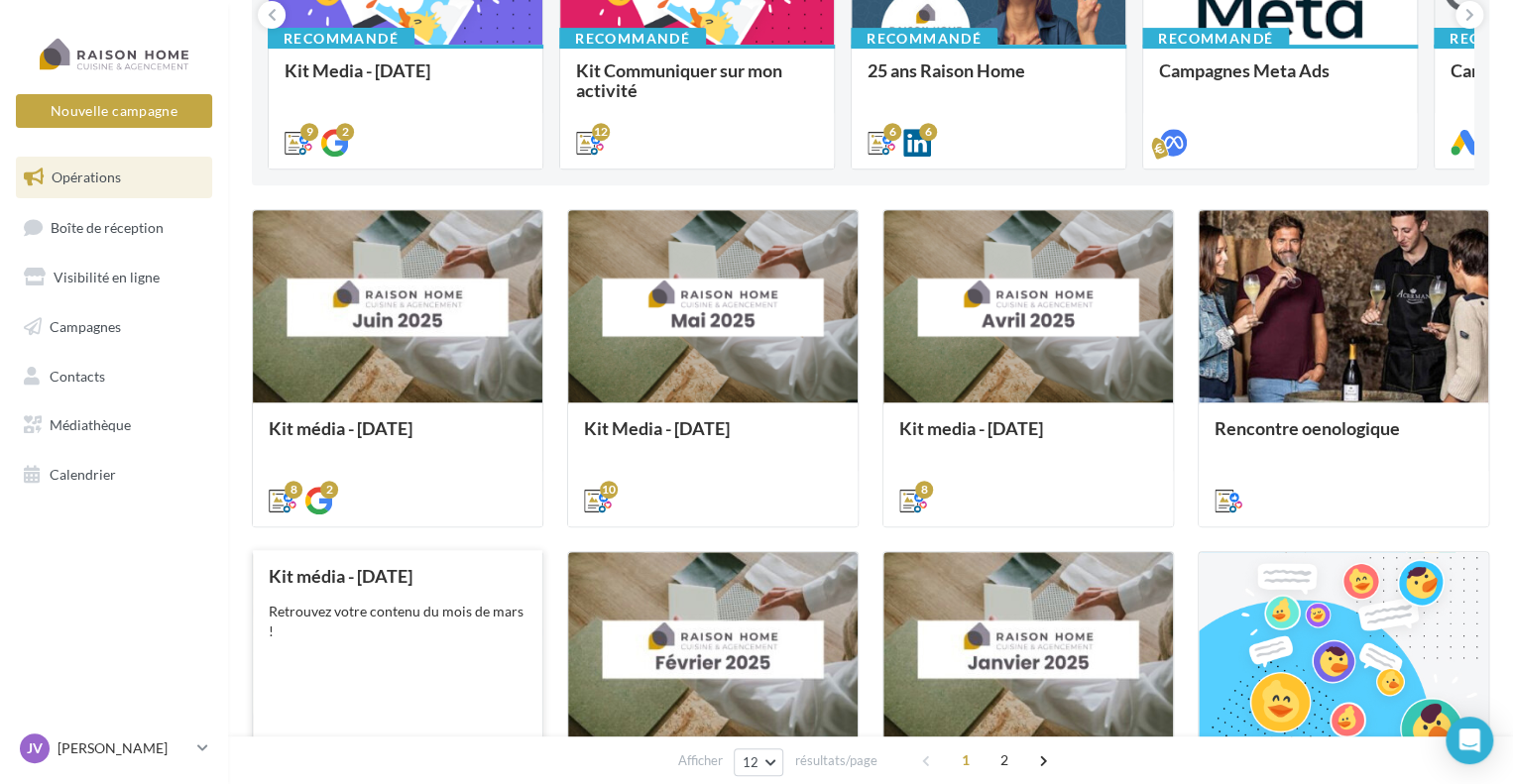 click on "Retrouvez votre contenu du mois de mars !" at bounding box center [398, 631] 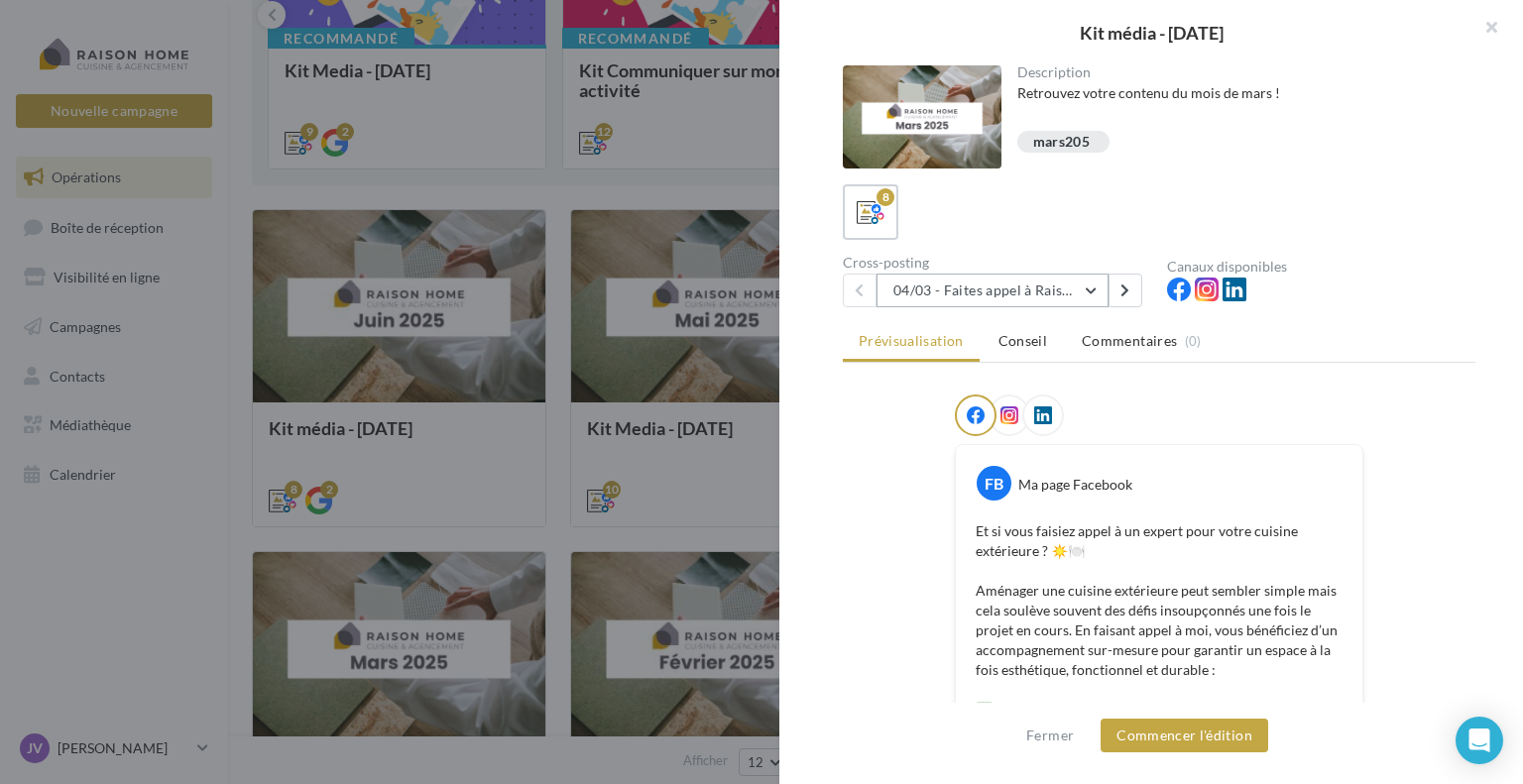 click on "04/03 - Faites appel à Raison Home pour votre cuisine extérieure" at bounding box center (993, 290) 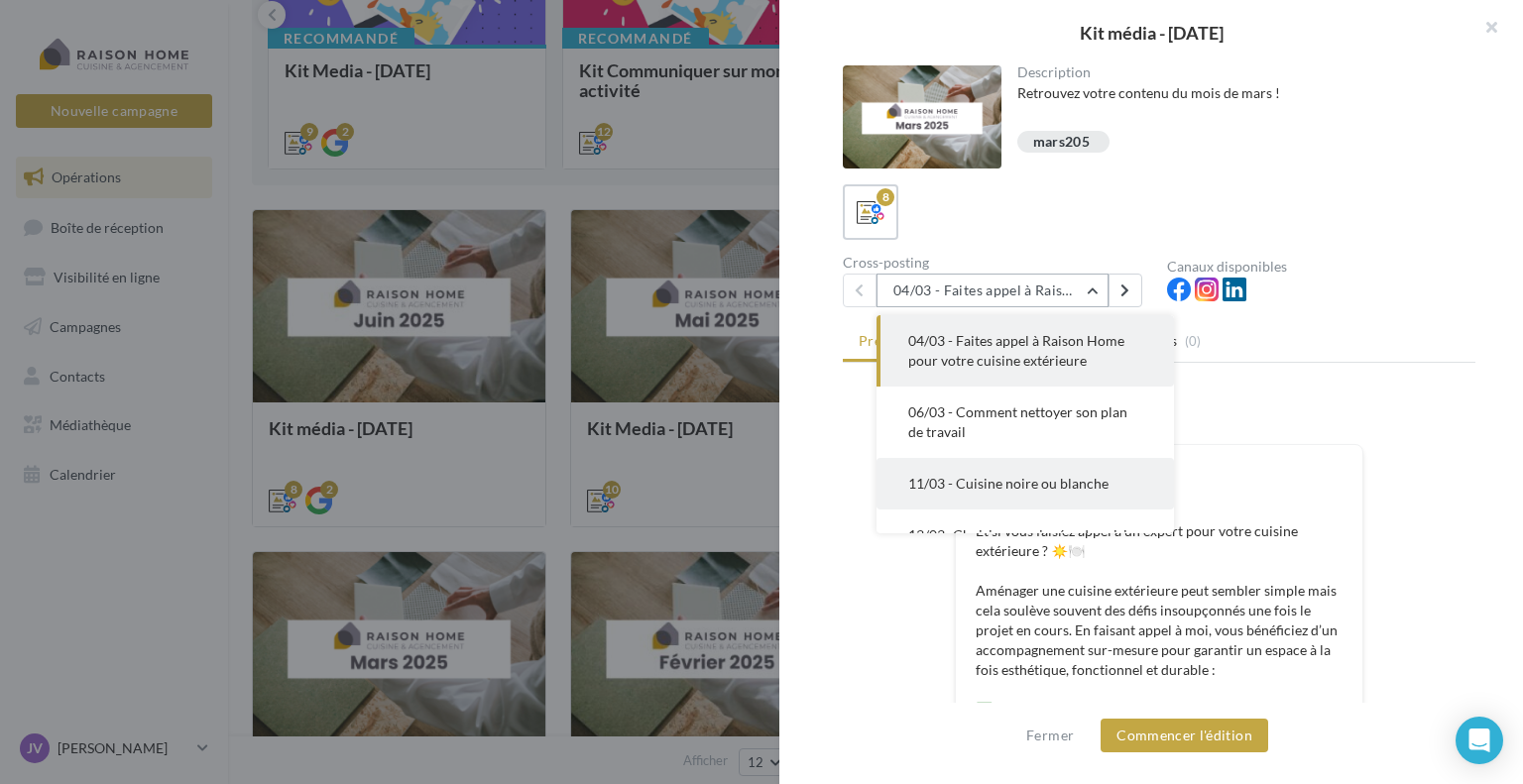 scroll, scrollTop: 333, scrollLeft: 0, axis: vertical 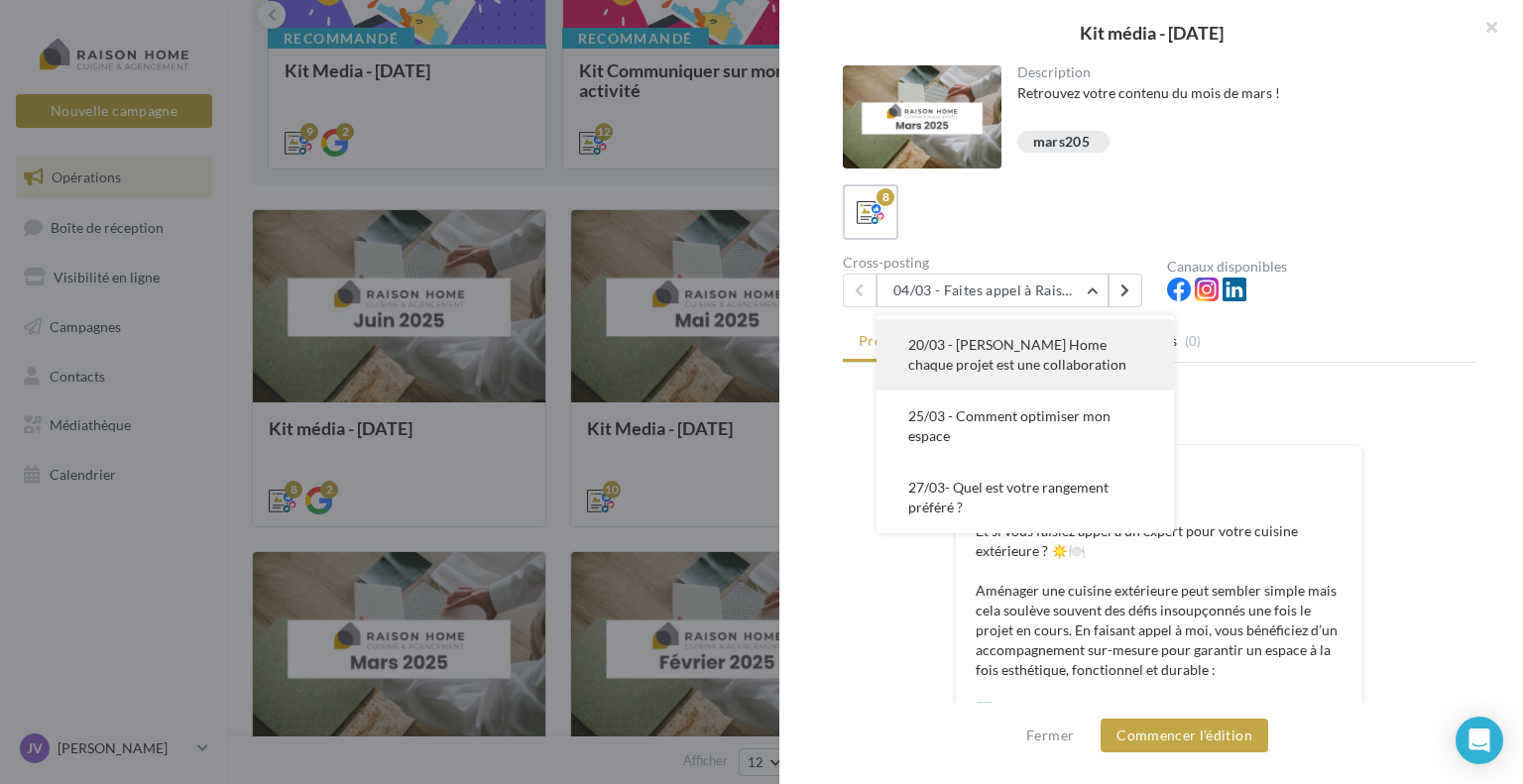 click on "20/03 - Chez Raison Home chaque projet est une collaboration" at bounding box center (1017, 354) 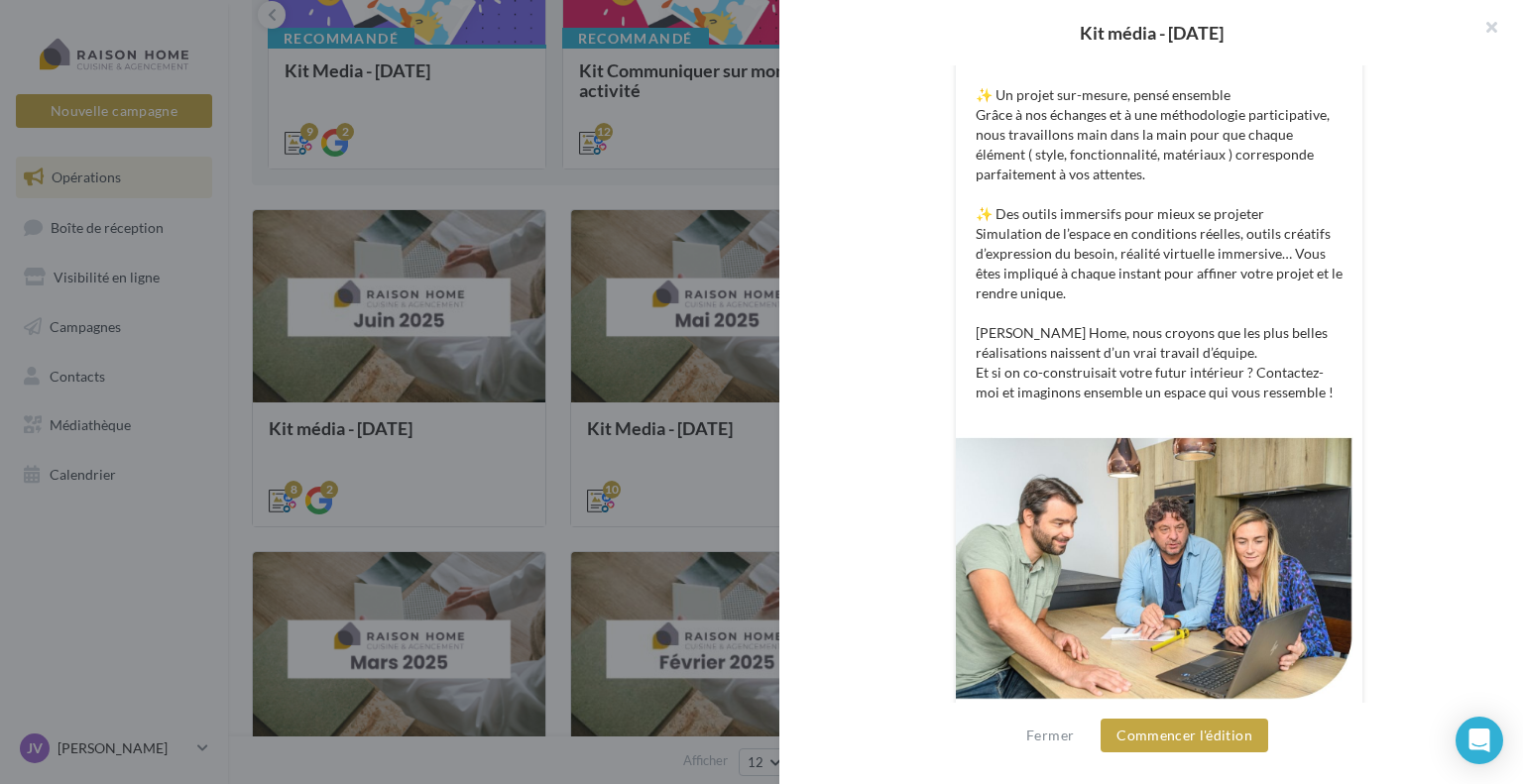 scroll, scrollTop: 851, scrollLeft: 0, axis: vertical 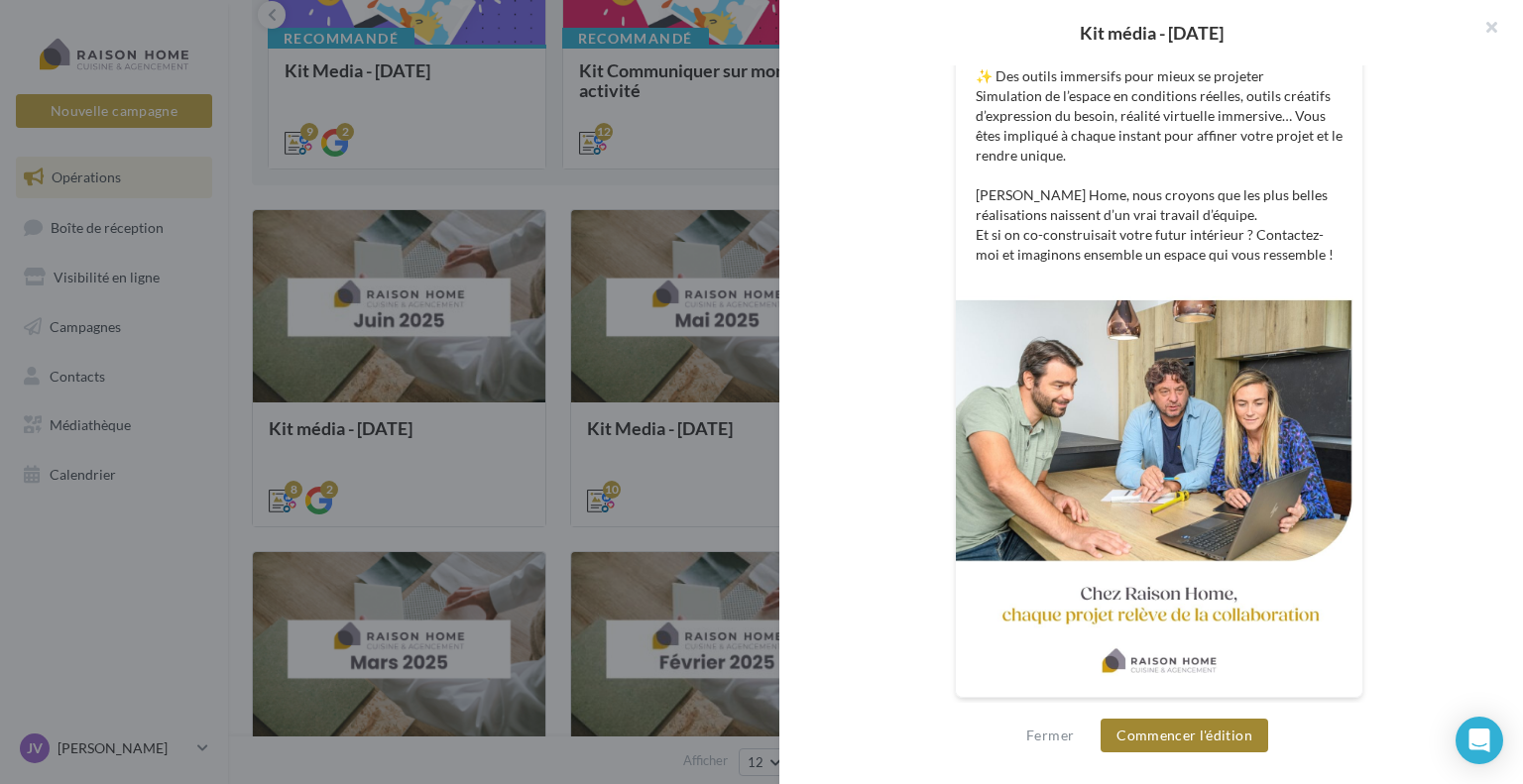 click on "Commencer l'édition" at bounding box center [1184, 735] 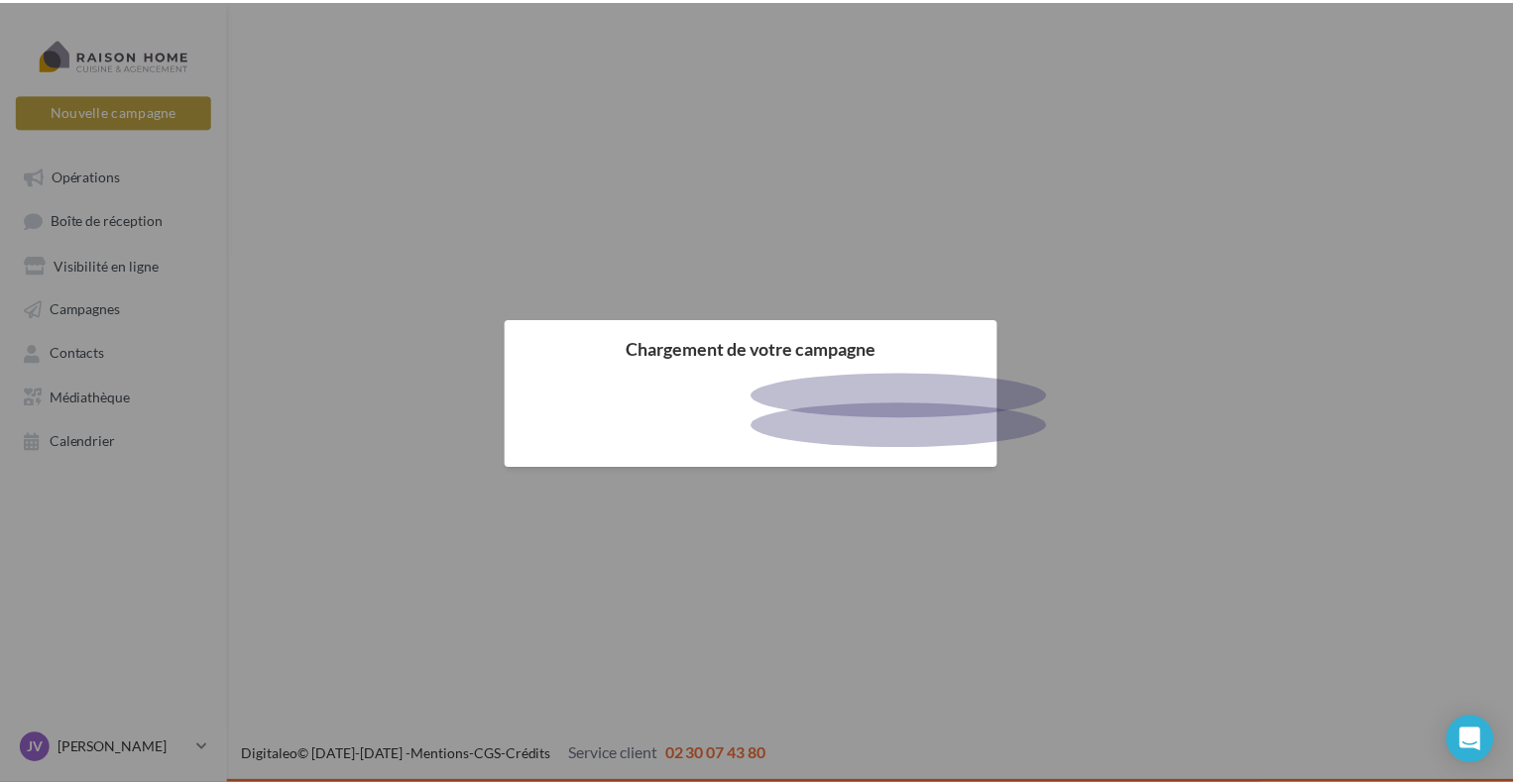 scroll, scrollTop: 0, scrollLeft: 0, axis: both 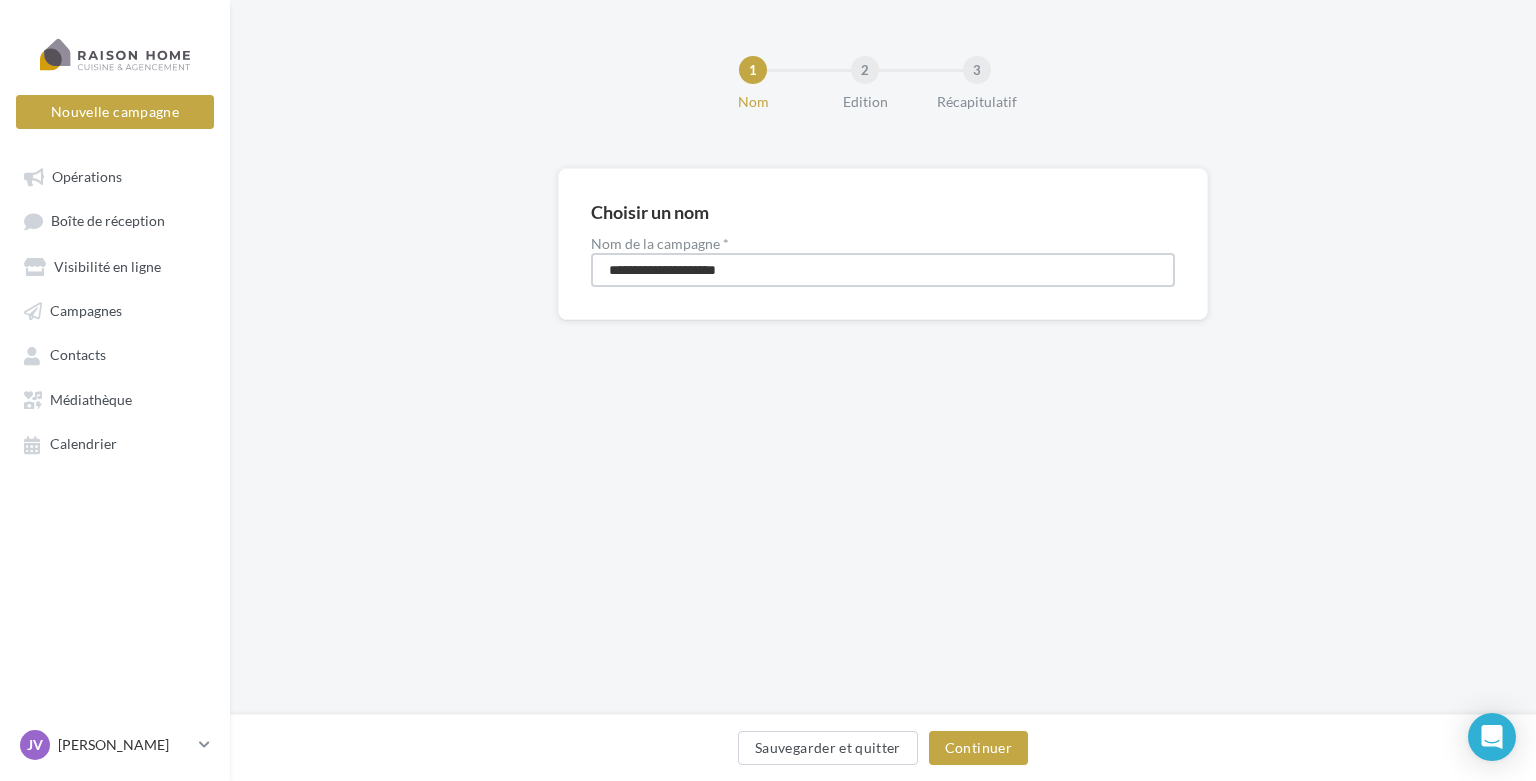 click on "**********" at bounding box center [883, 270] 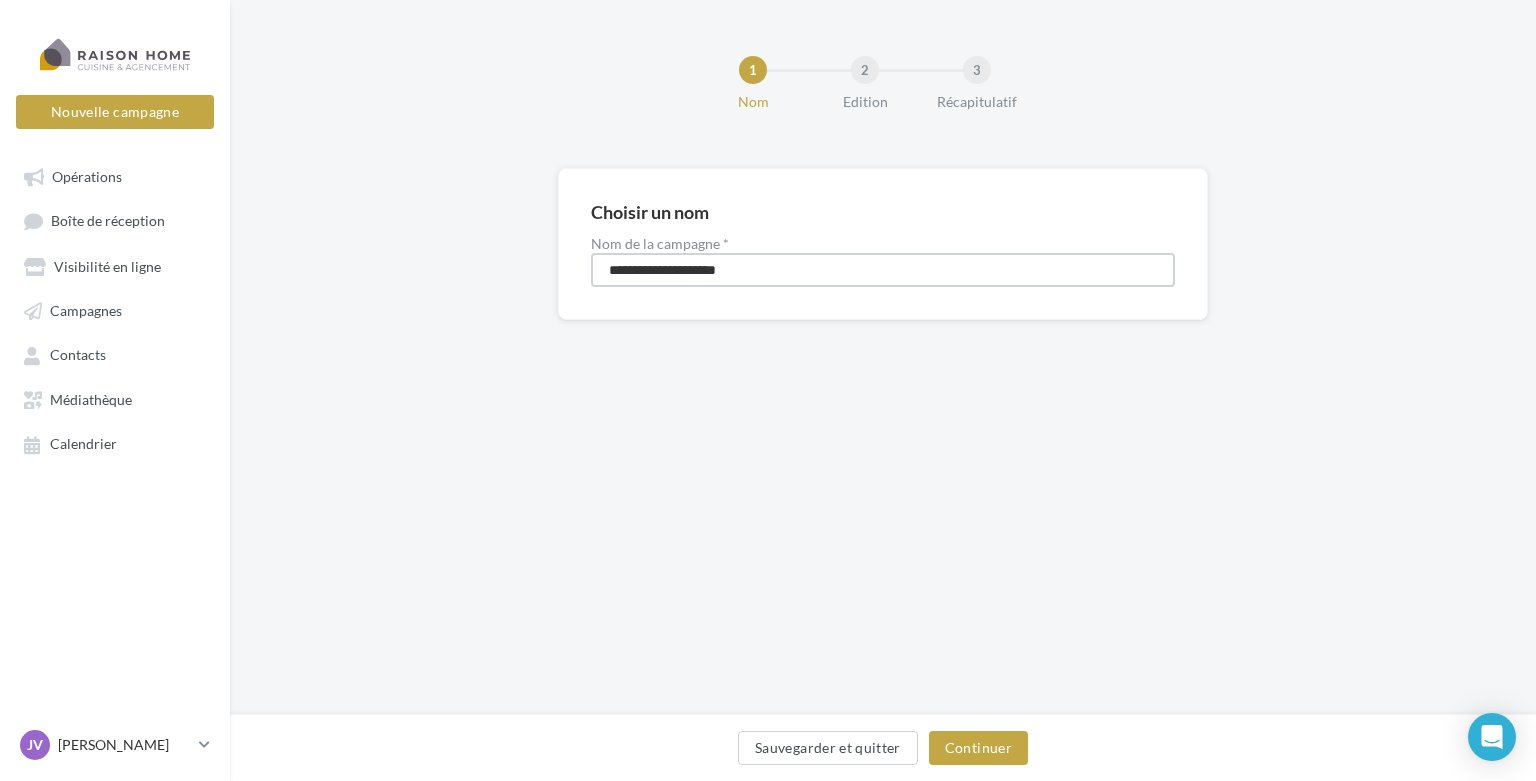 drag, startPoint x: 798, startPoint y: 271, endPoint x: 487, endPoint y: 303, distance: 312.64197 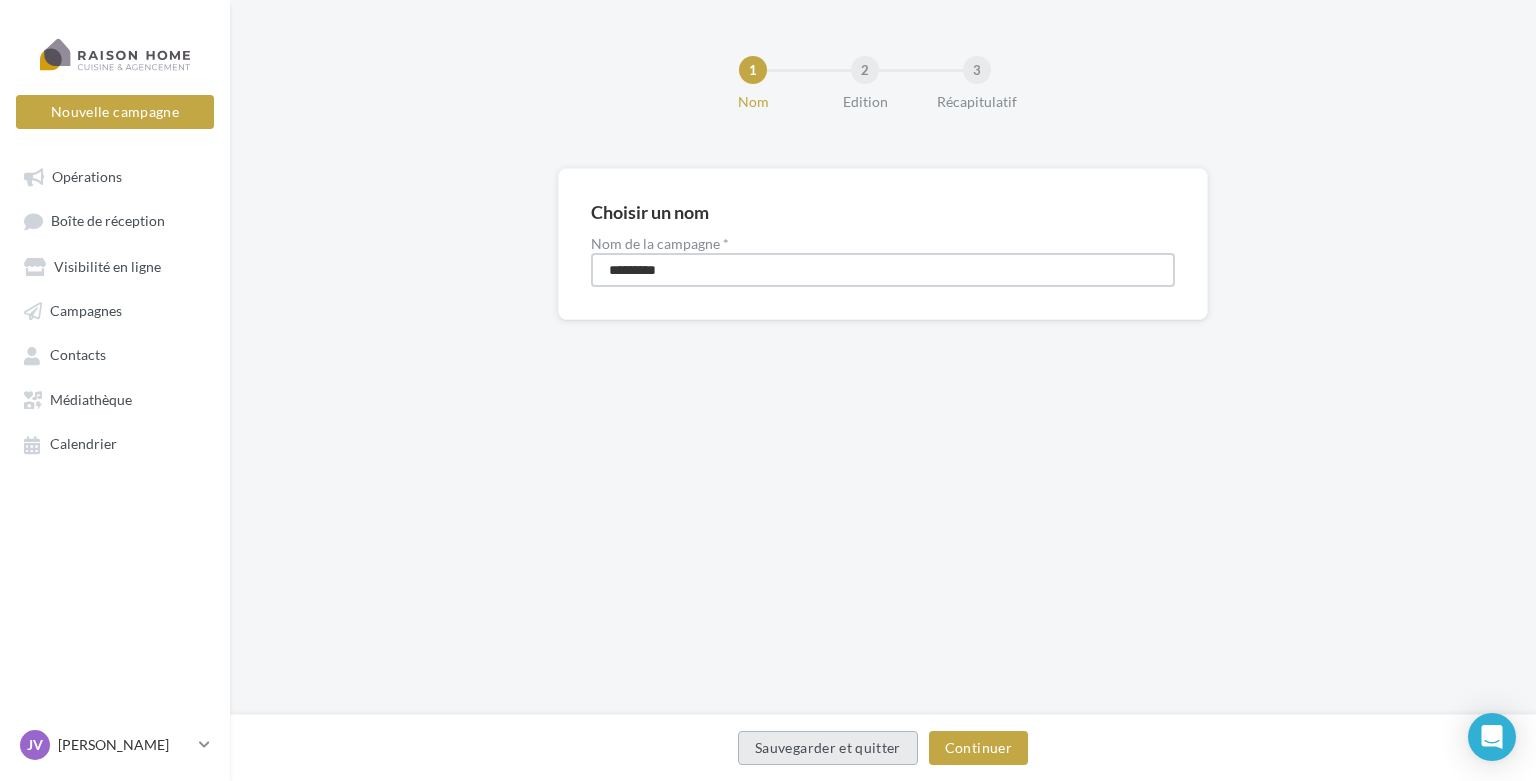 type on "*********" 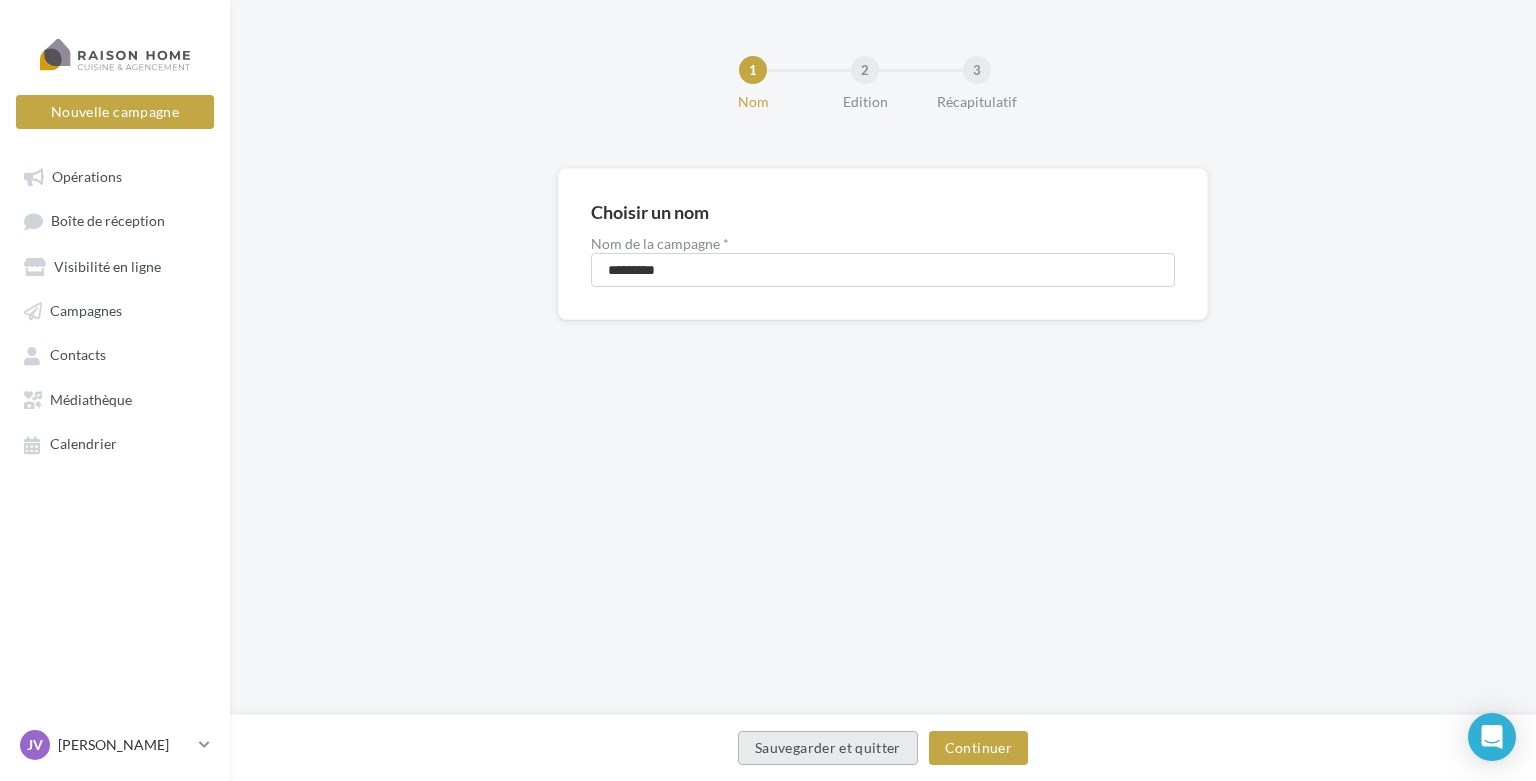 click on "Sauvegarder et quitter" at bounding box center [828, 748] 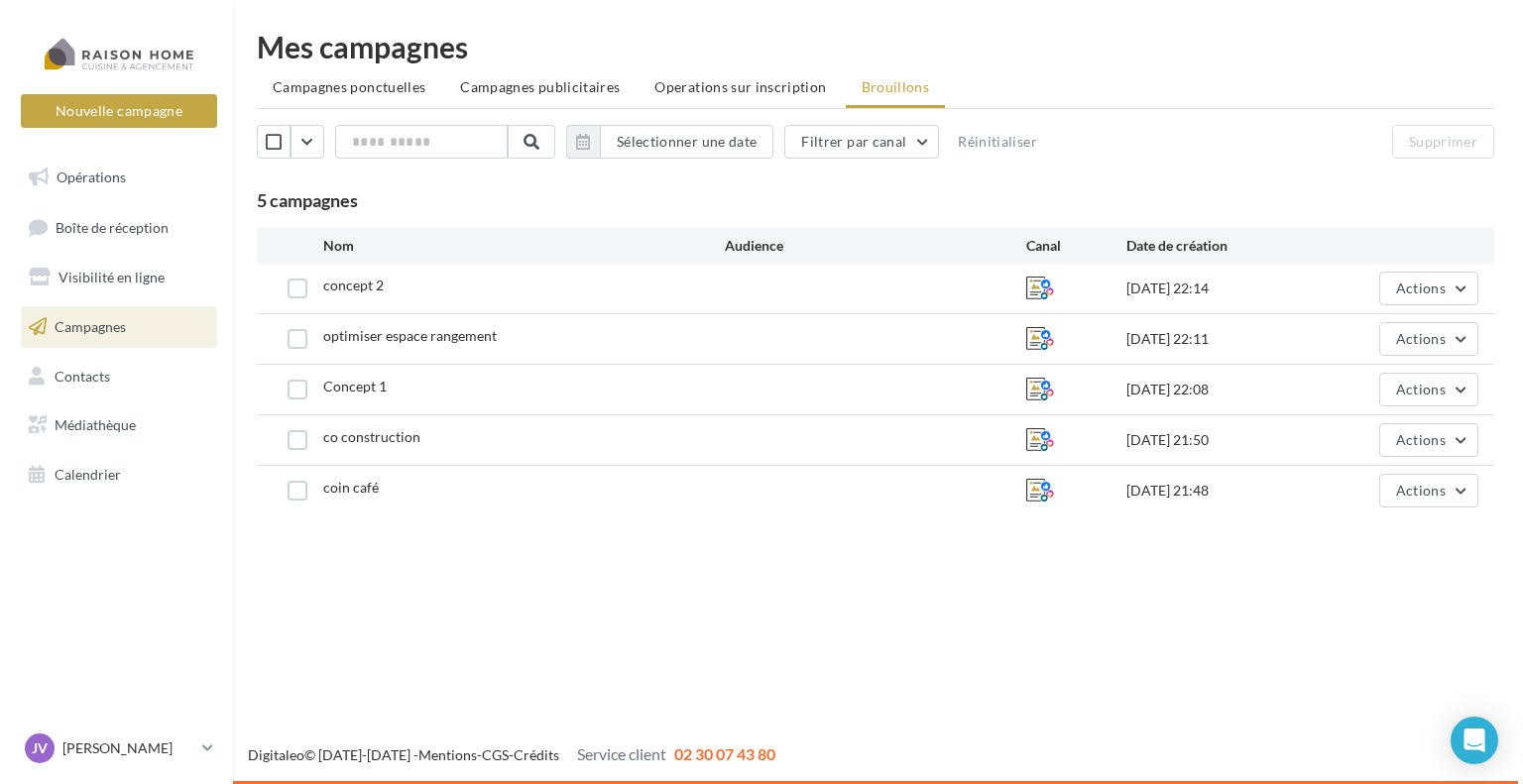 scroll, scrollTop: 0, scrollLeft: 0, axis: both 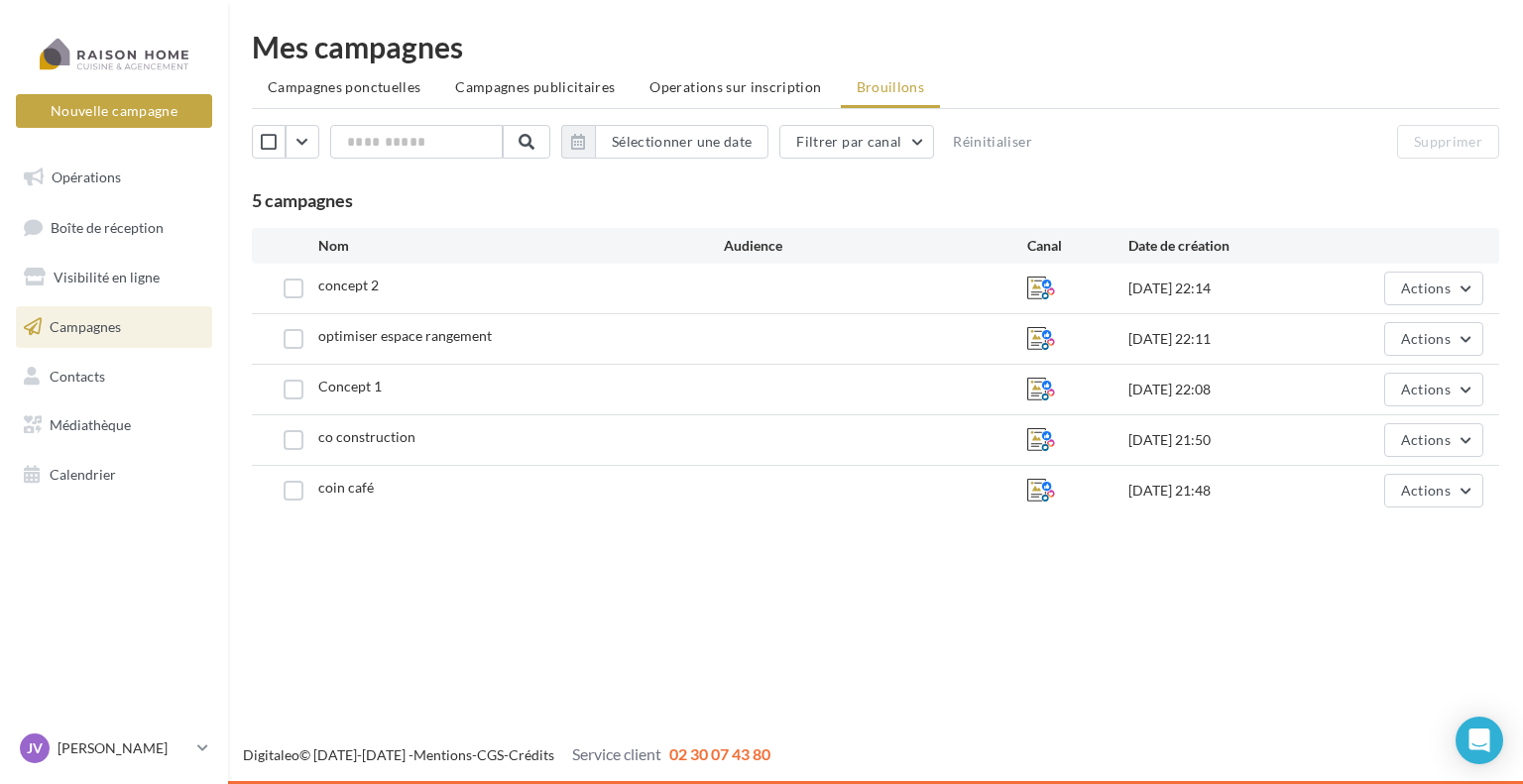 click on "Concept 1" at bounding box center (350, 386) 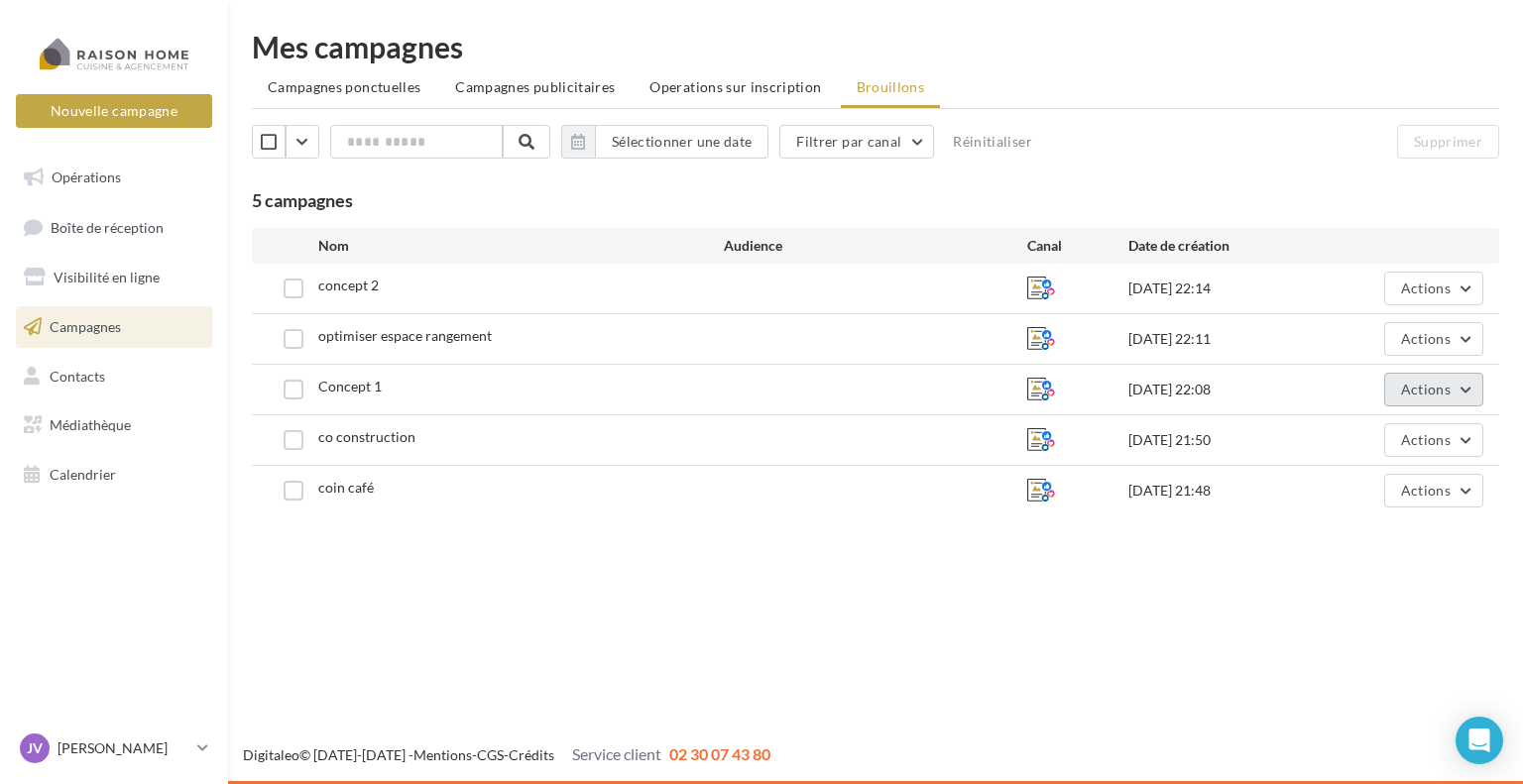 click on "Actions" at bounding box center (1426, 389) 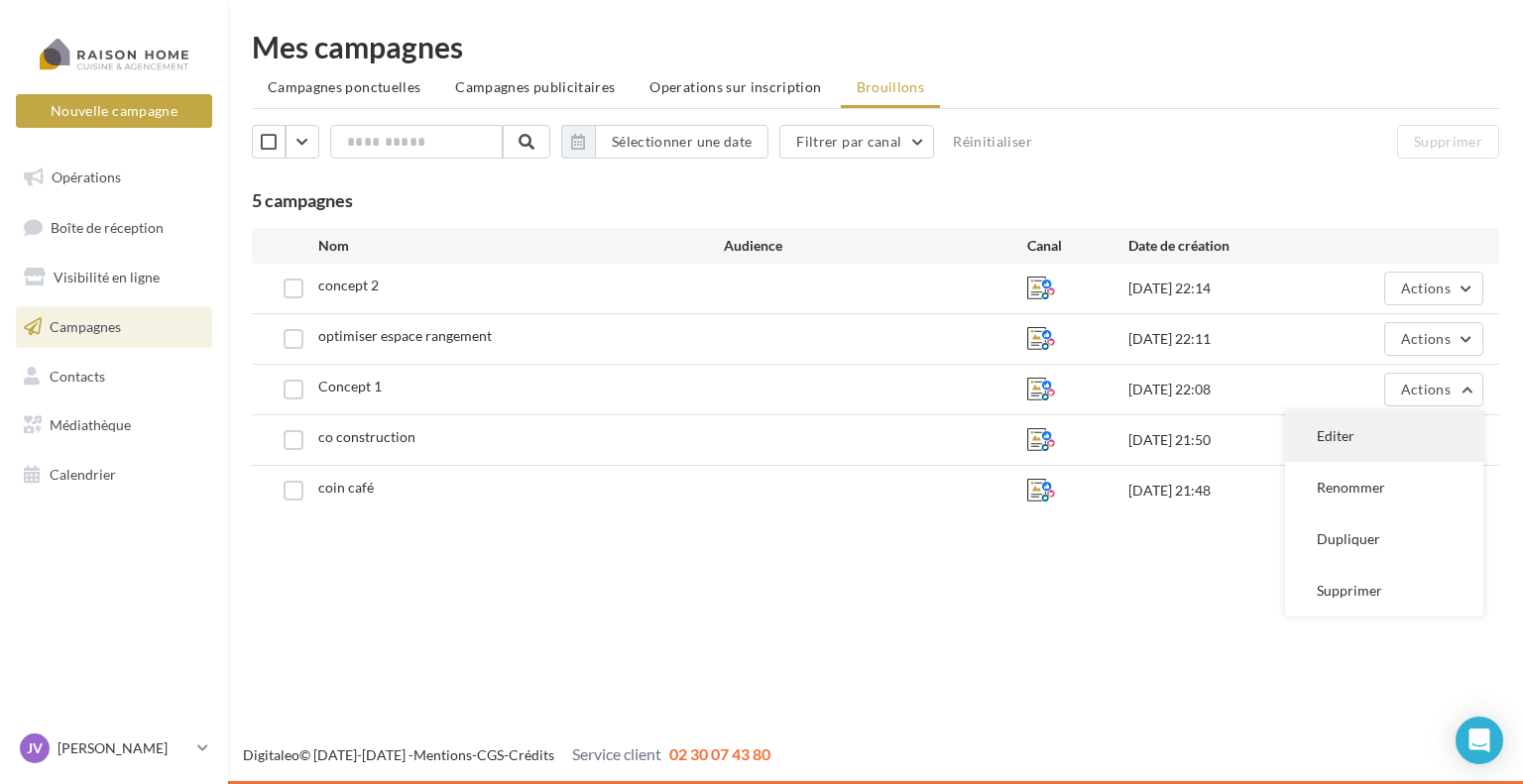 click on "Editer" at bounding box center [1384, 436] 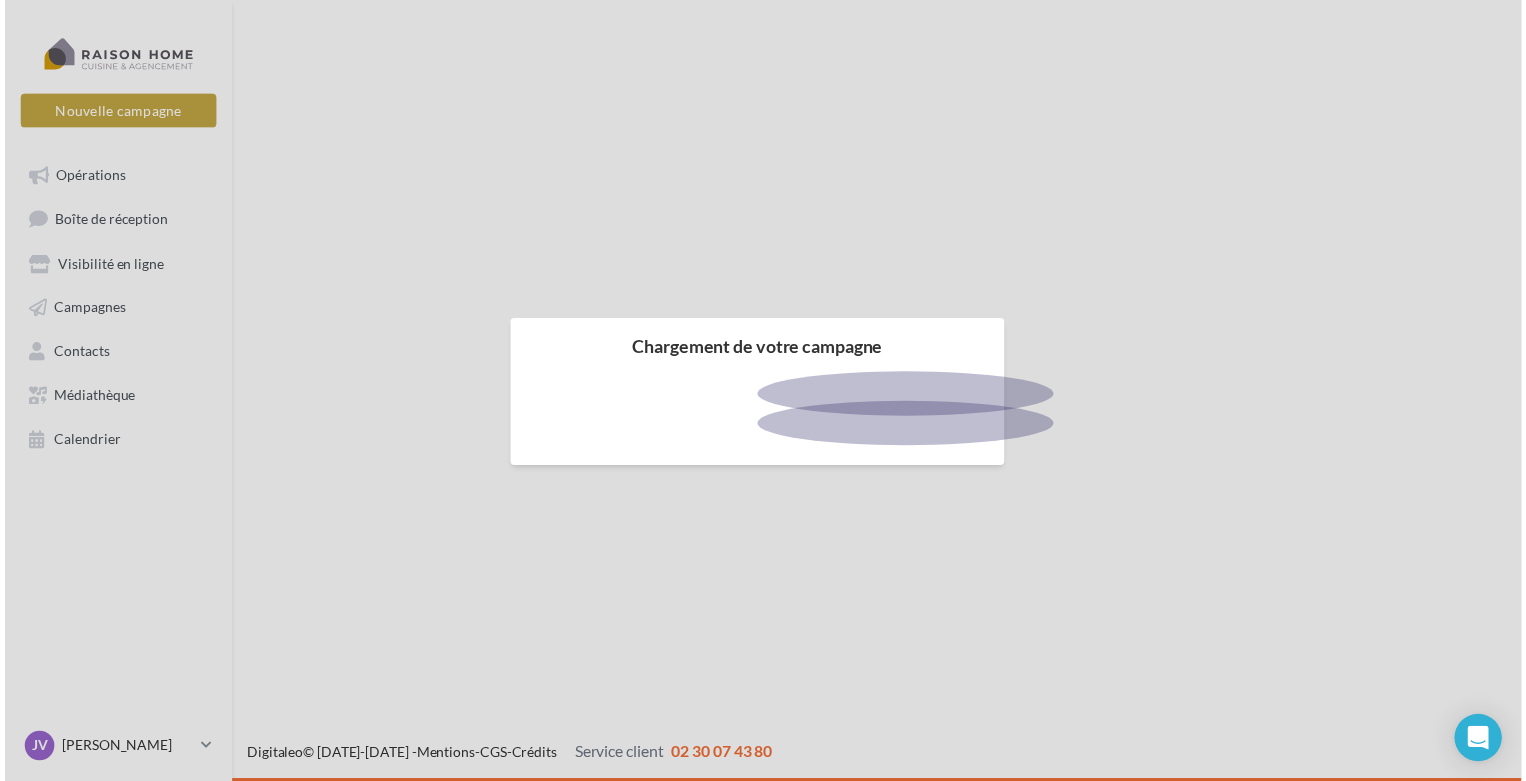 scroll, scrollTop: 0, scrollLeft: 0, axis: both 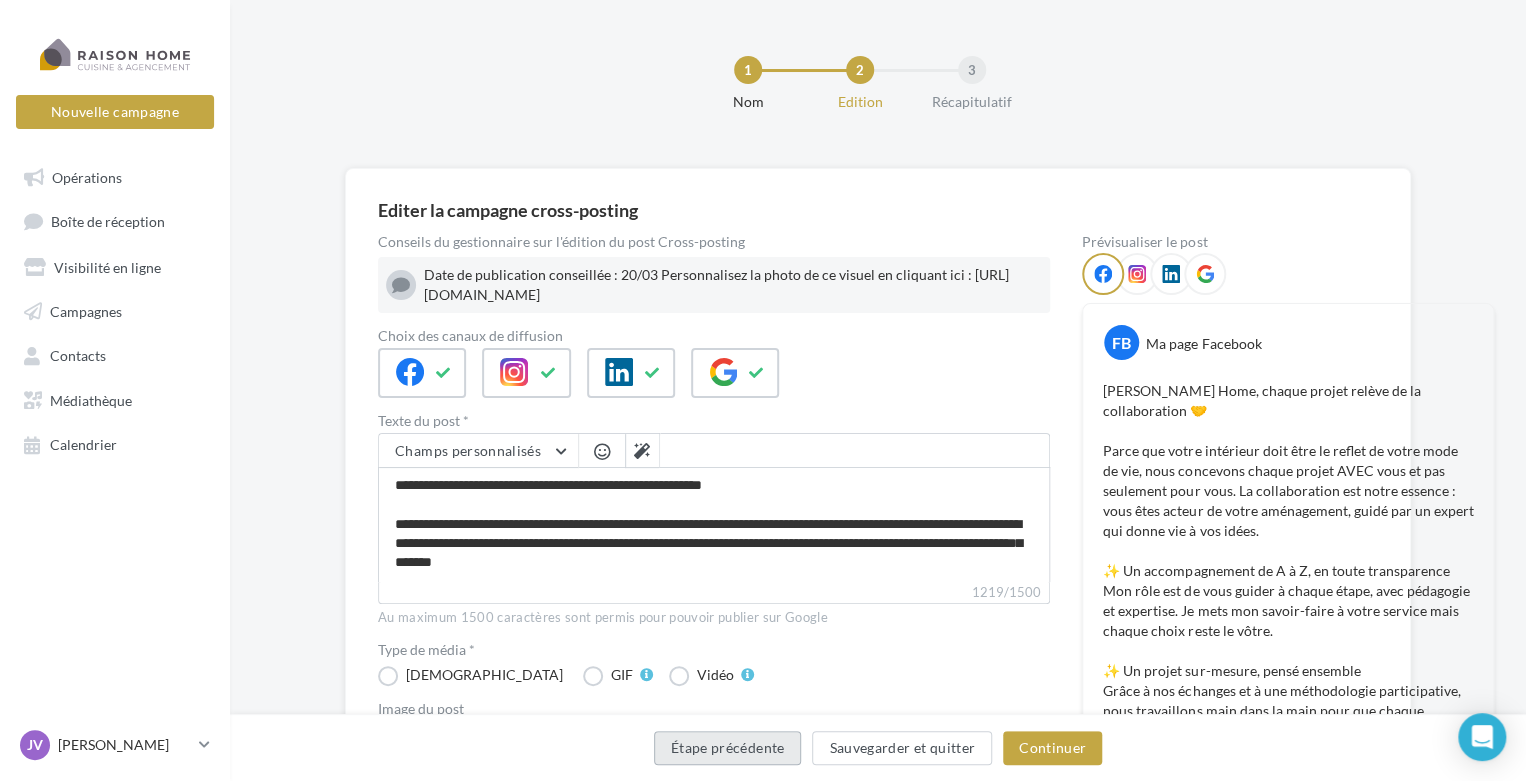 click on "Étape précédente" at bounding box center (728, 748) 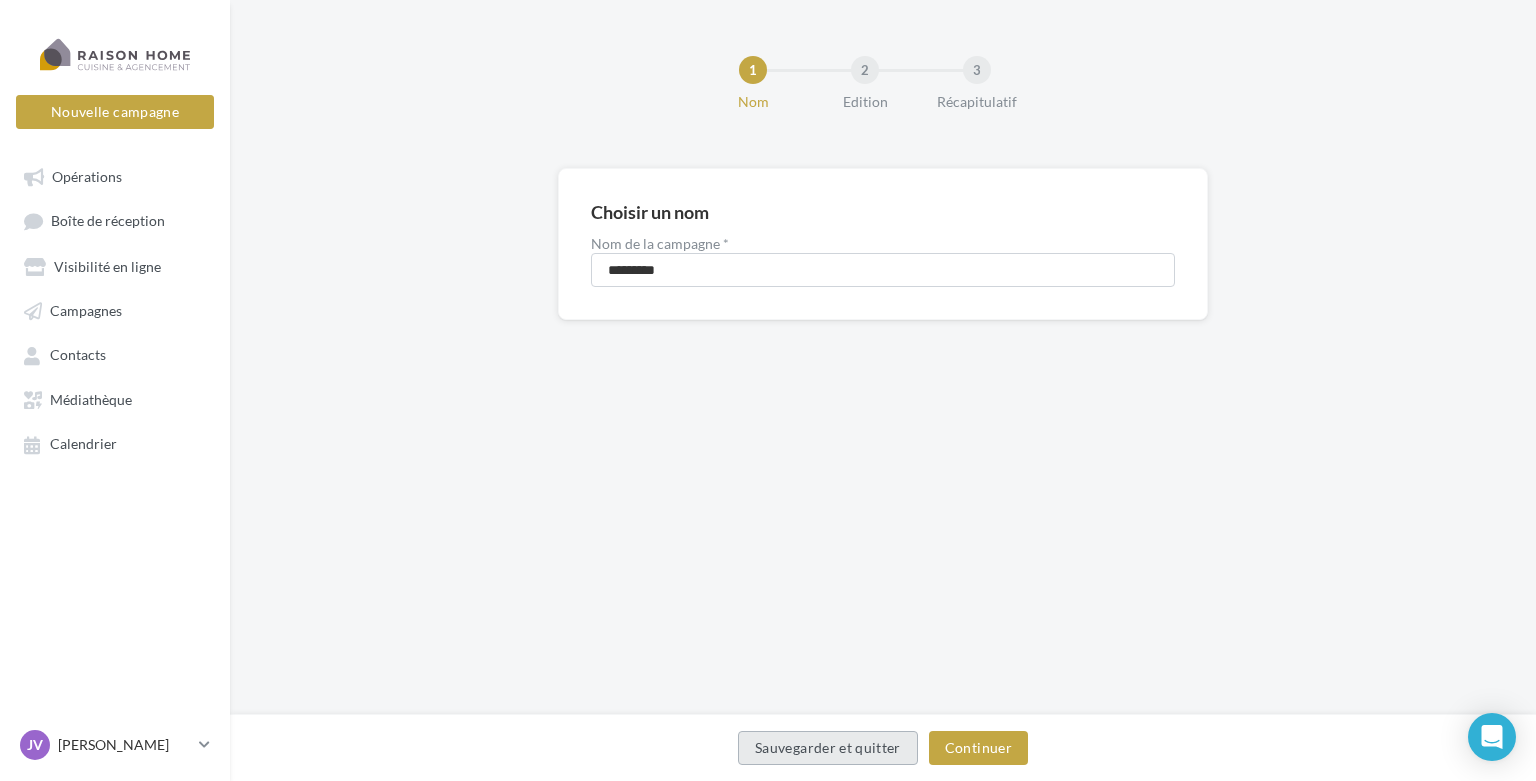 click on "Sauvegarder et quitter" at bounding box center [828, 748] 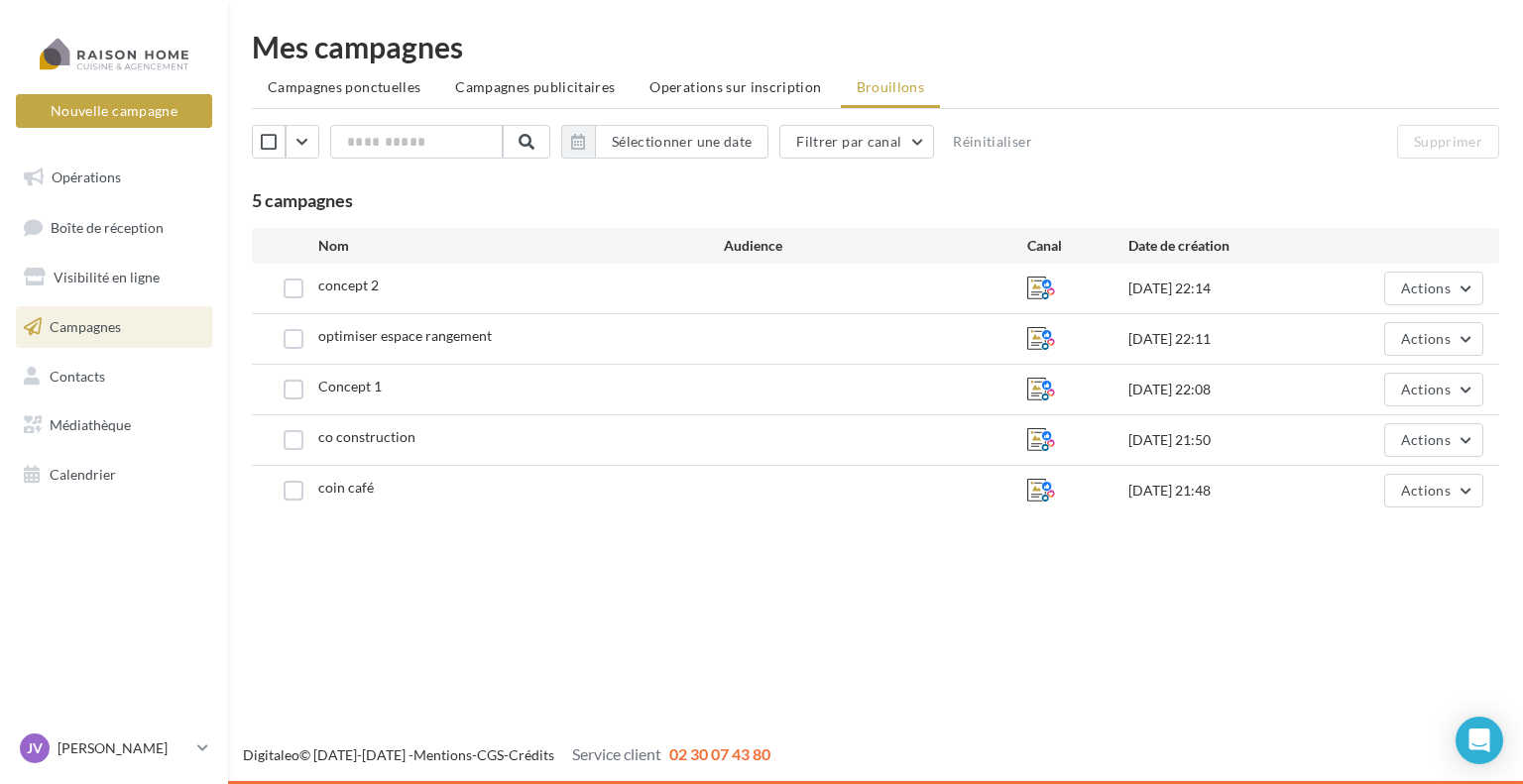 scroll, scrollTop: 0, scrollLeft: 0, axis: both 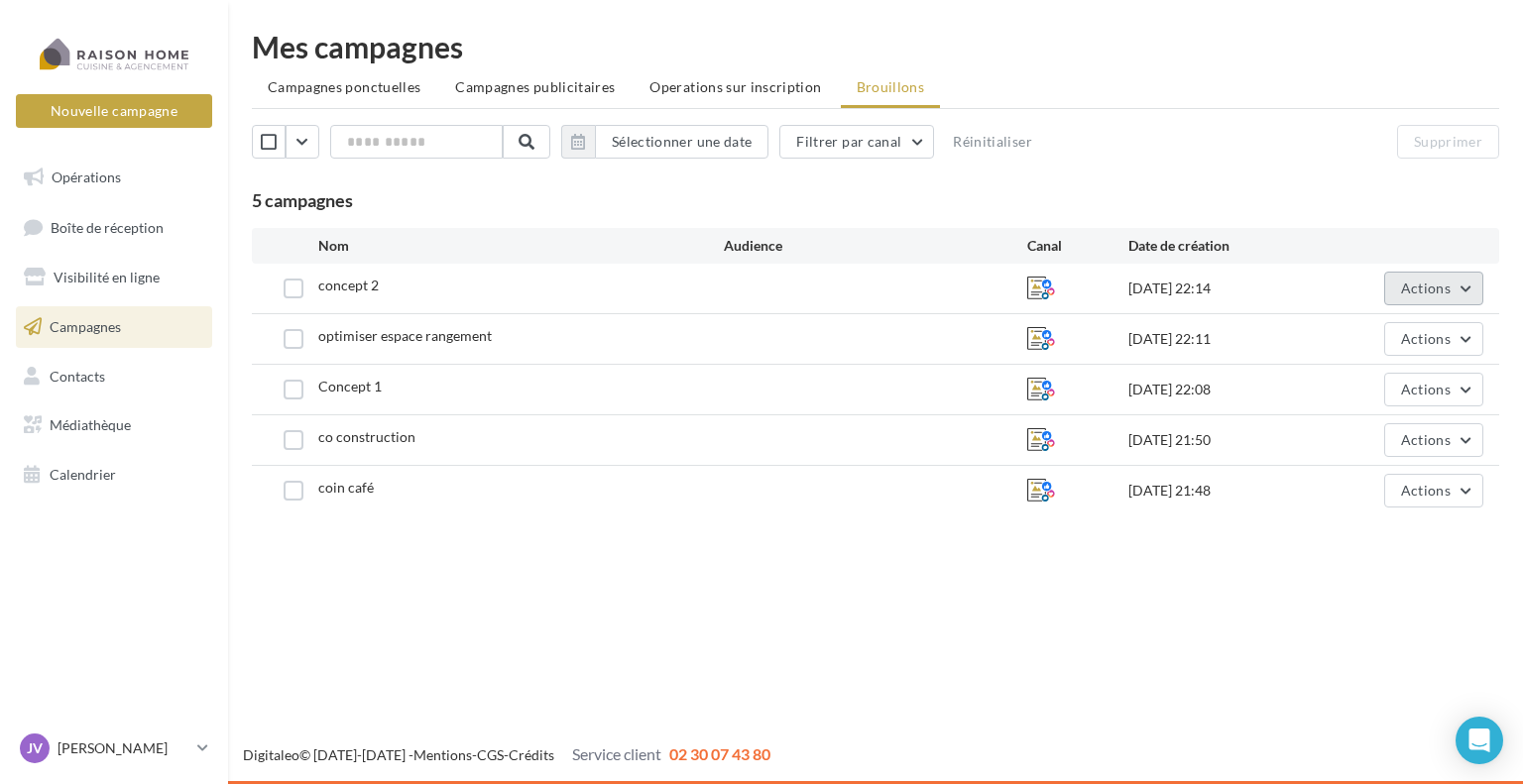 click on "Actions" at bounding box center [1434, 288] 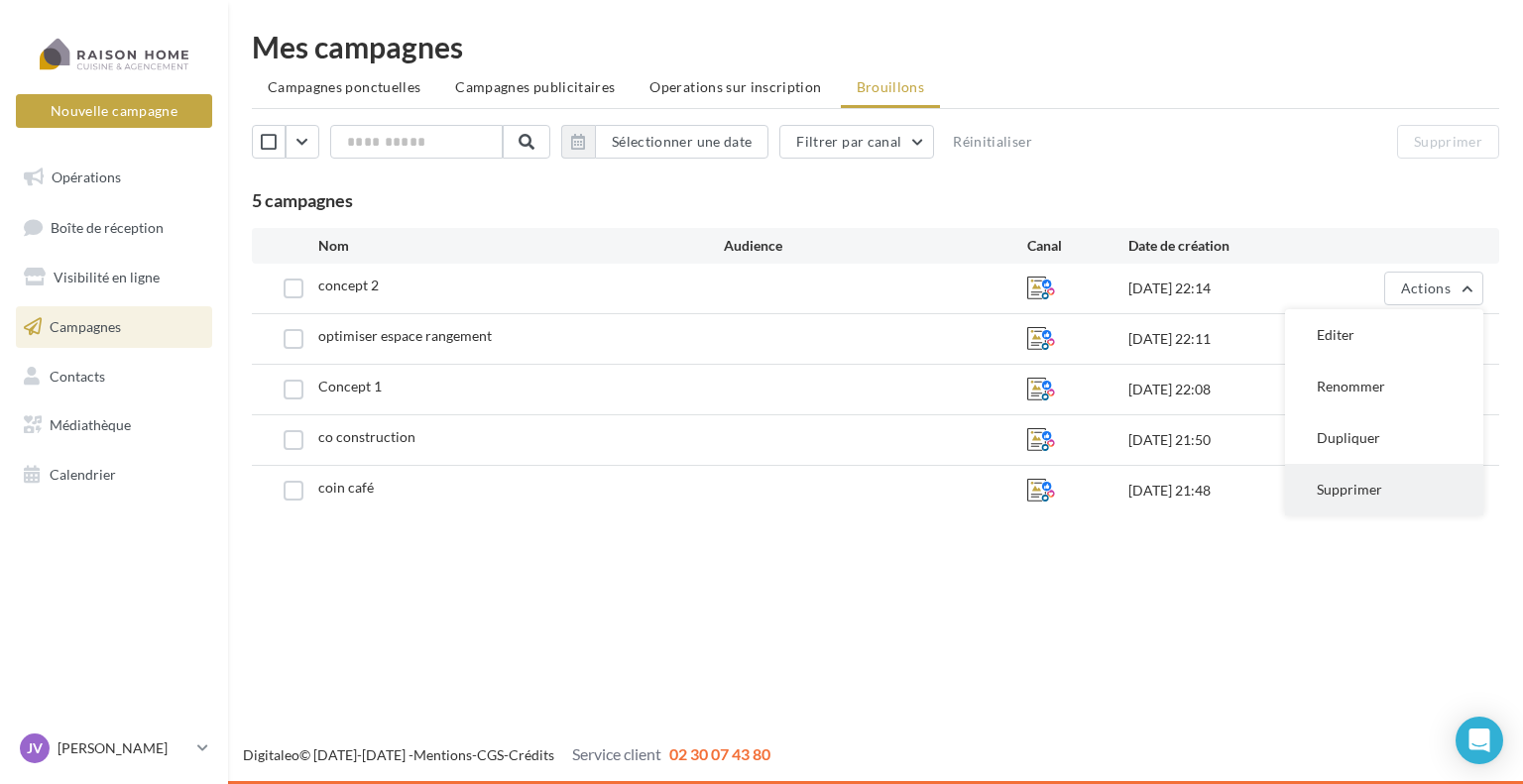 click on "Supprimer" at bounding box center (1384, 490) 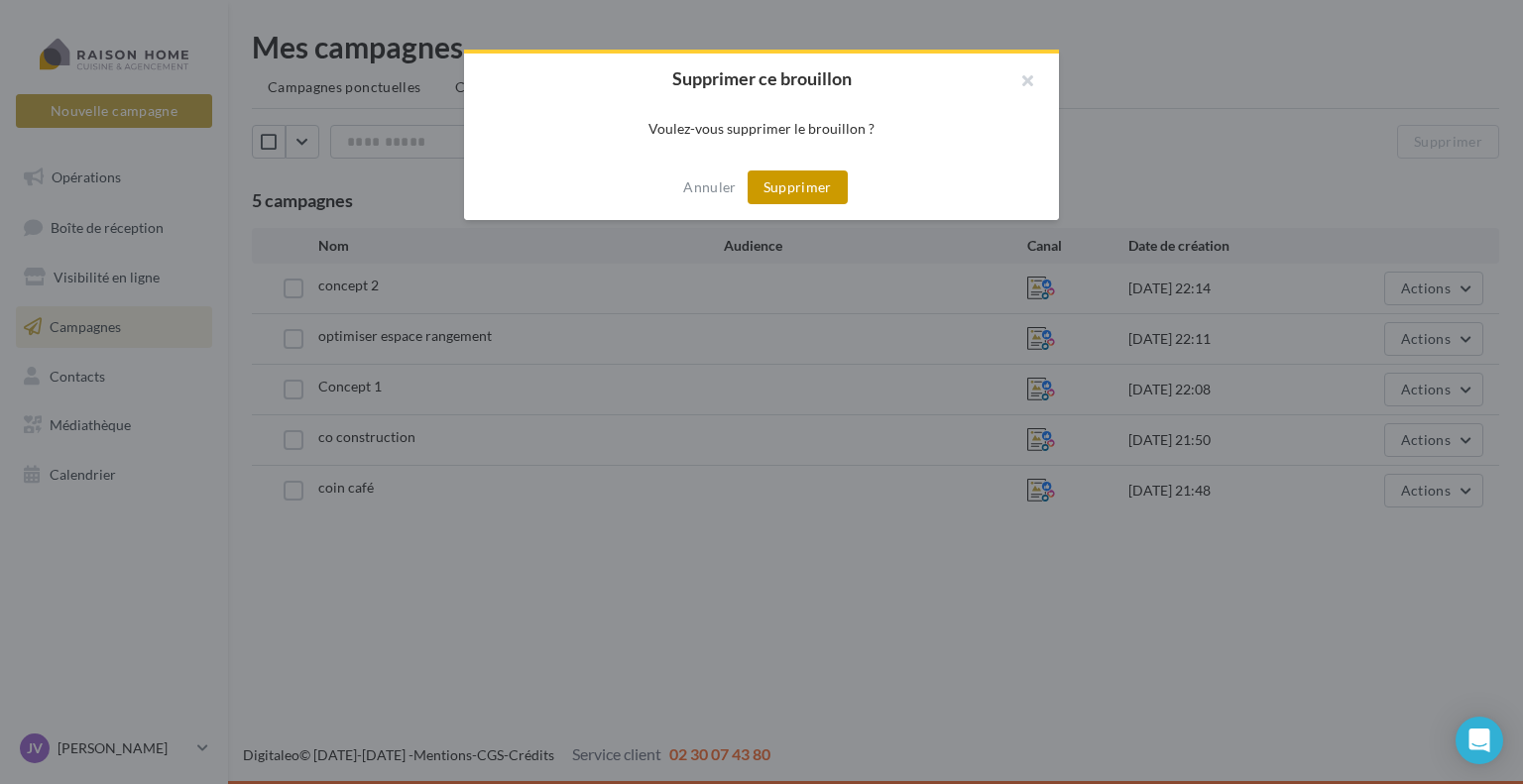 click on "Supprimer" at bounding box center (797, 187) 